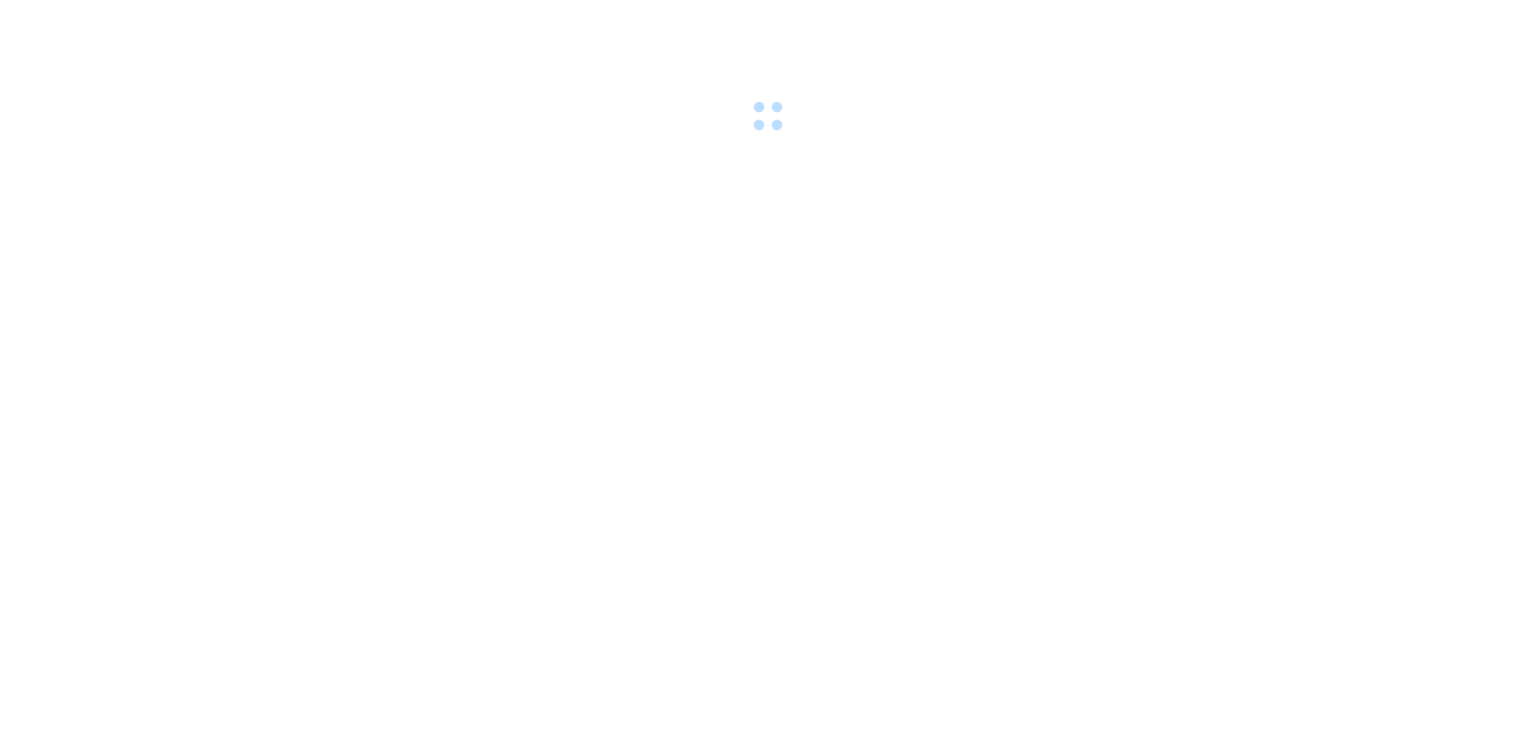 scroll, scrollTop: 0, scrollLeft: 0, axis: both 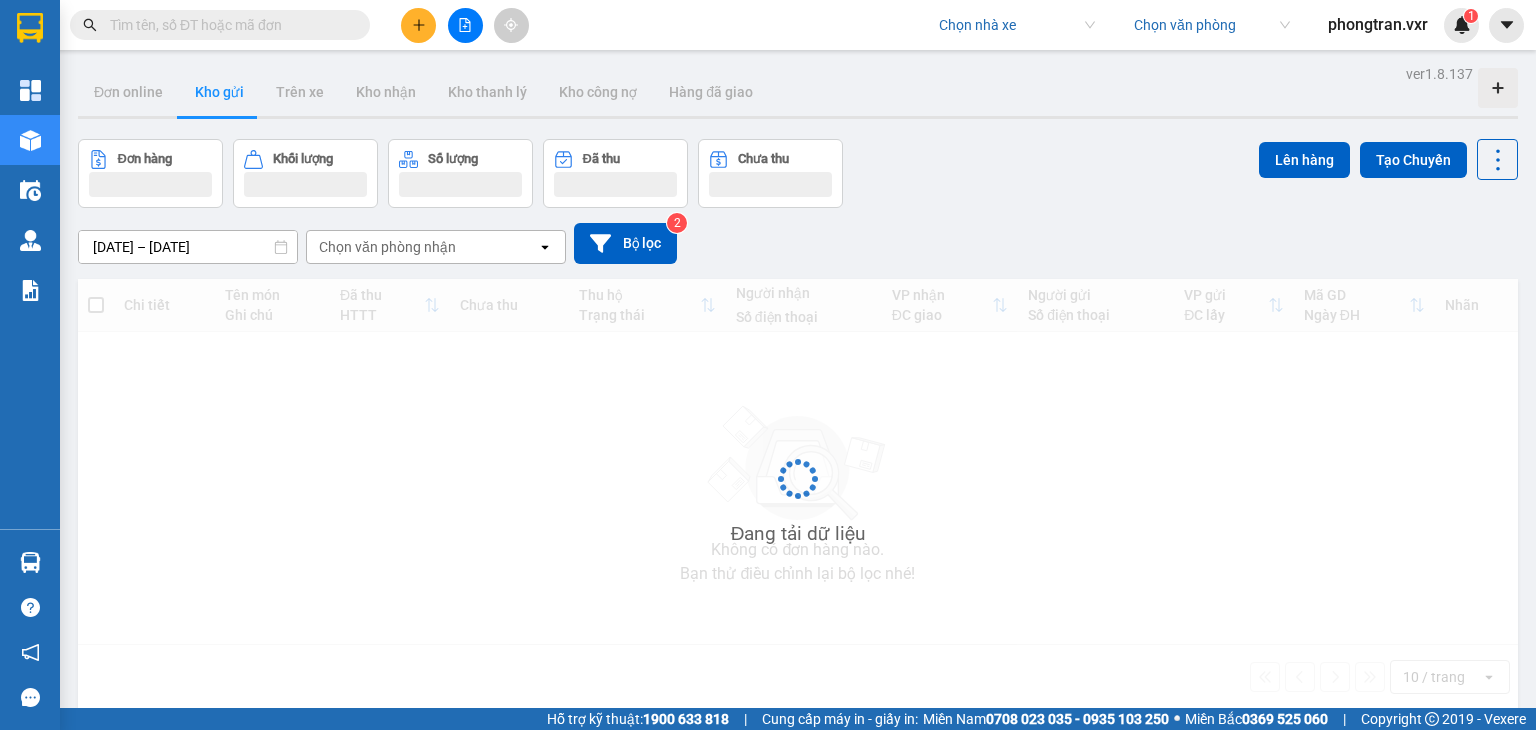 click at bounding box center [1010, 25] 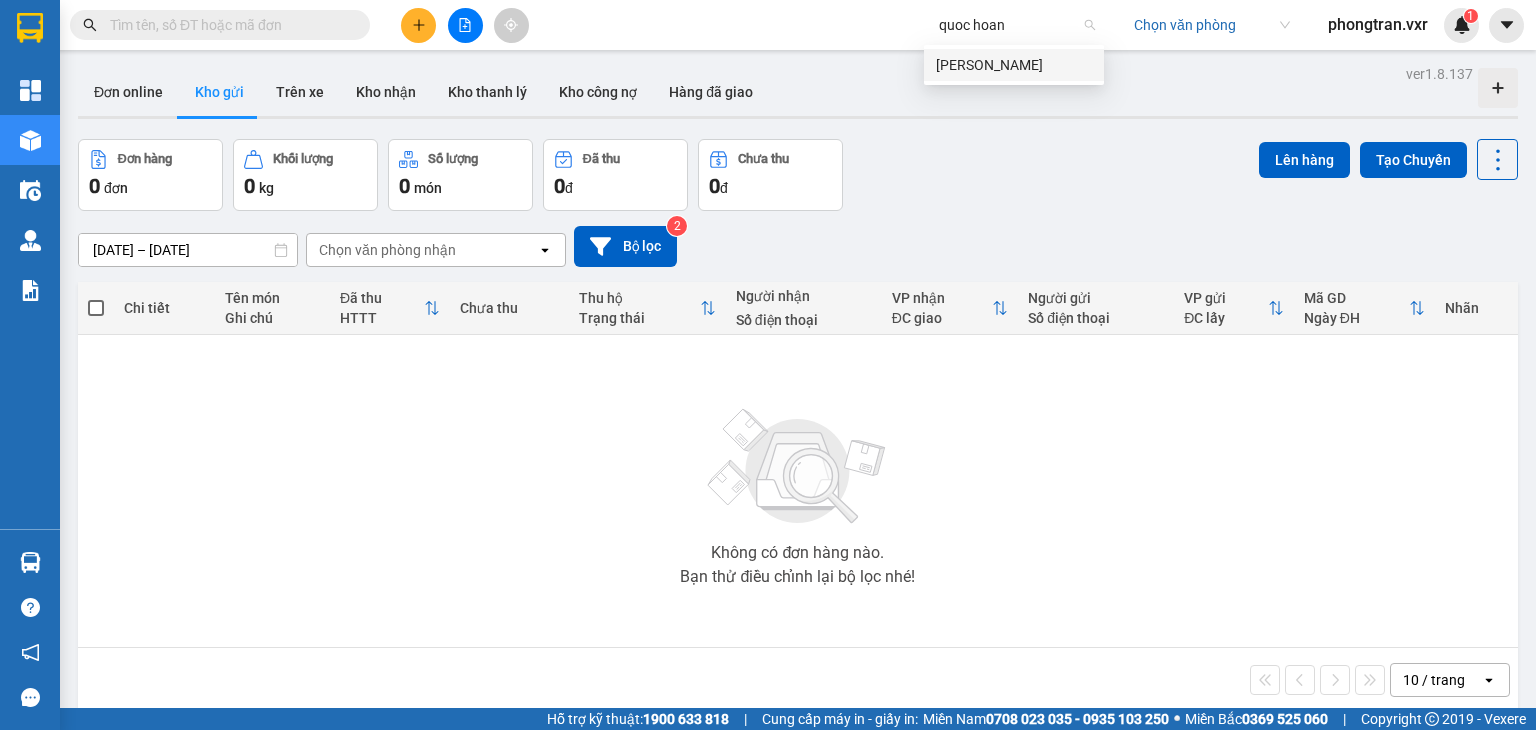type on "quoc hoang" 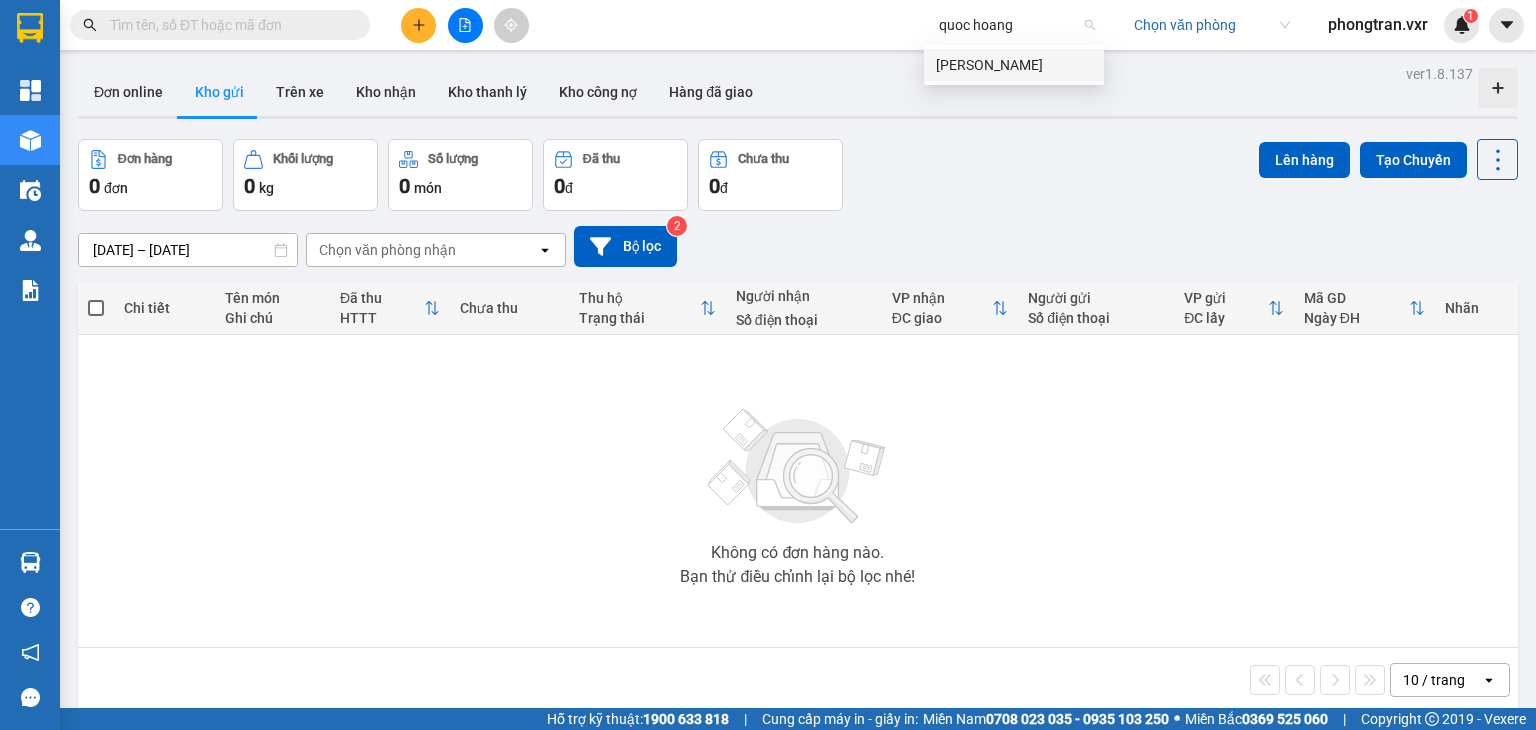 type 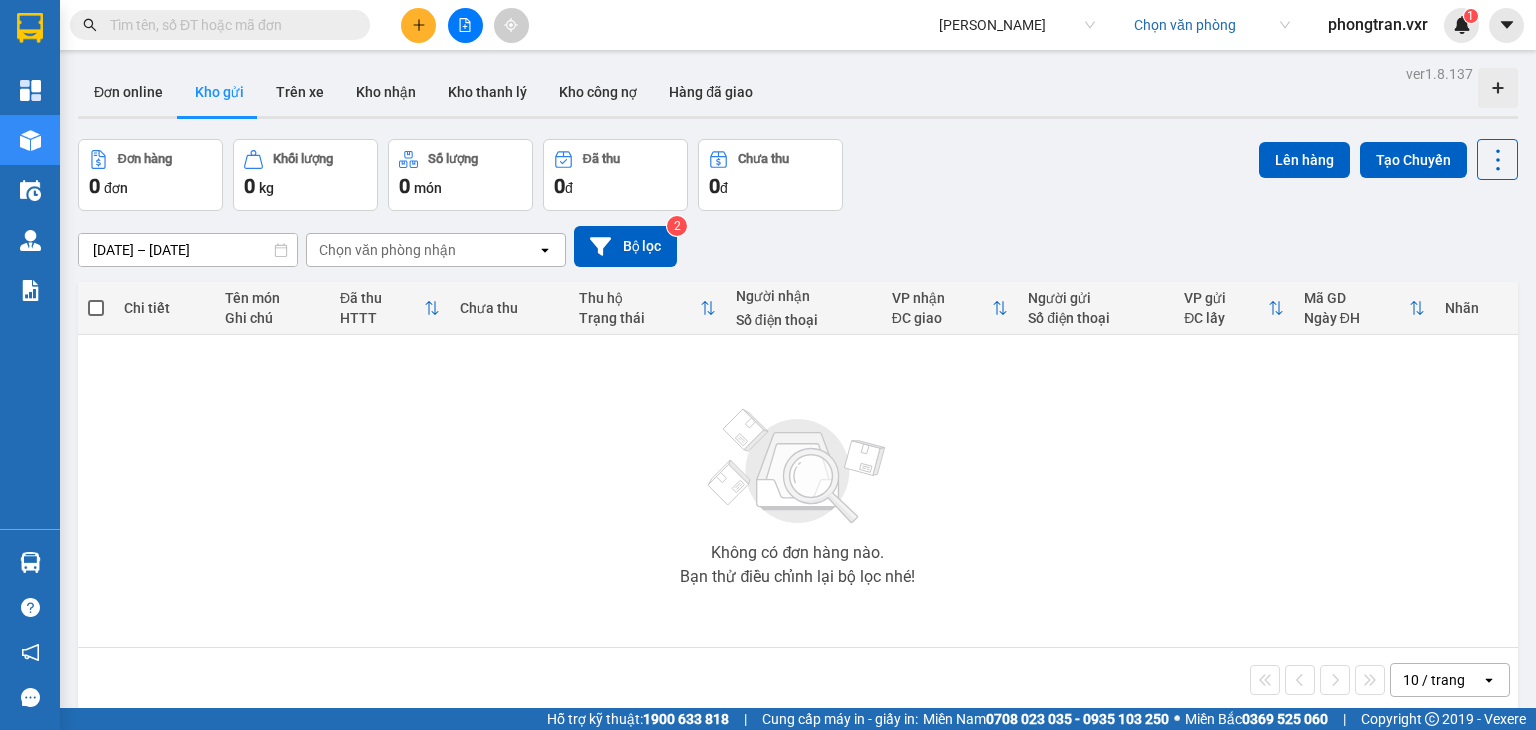 click at bounding box center (465, 25) 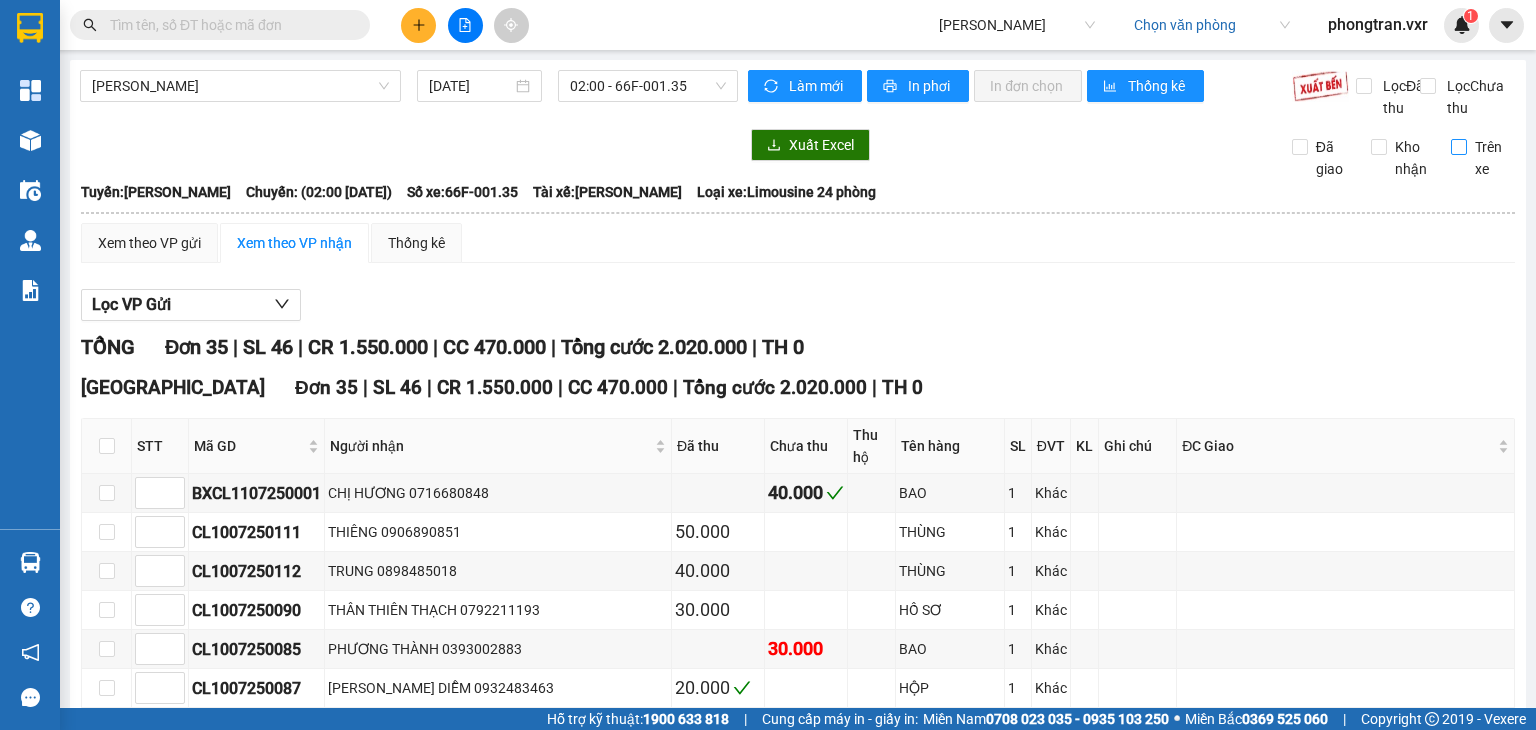 click on "Trên xe" at bounding box center [1491, 158] 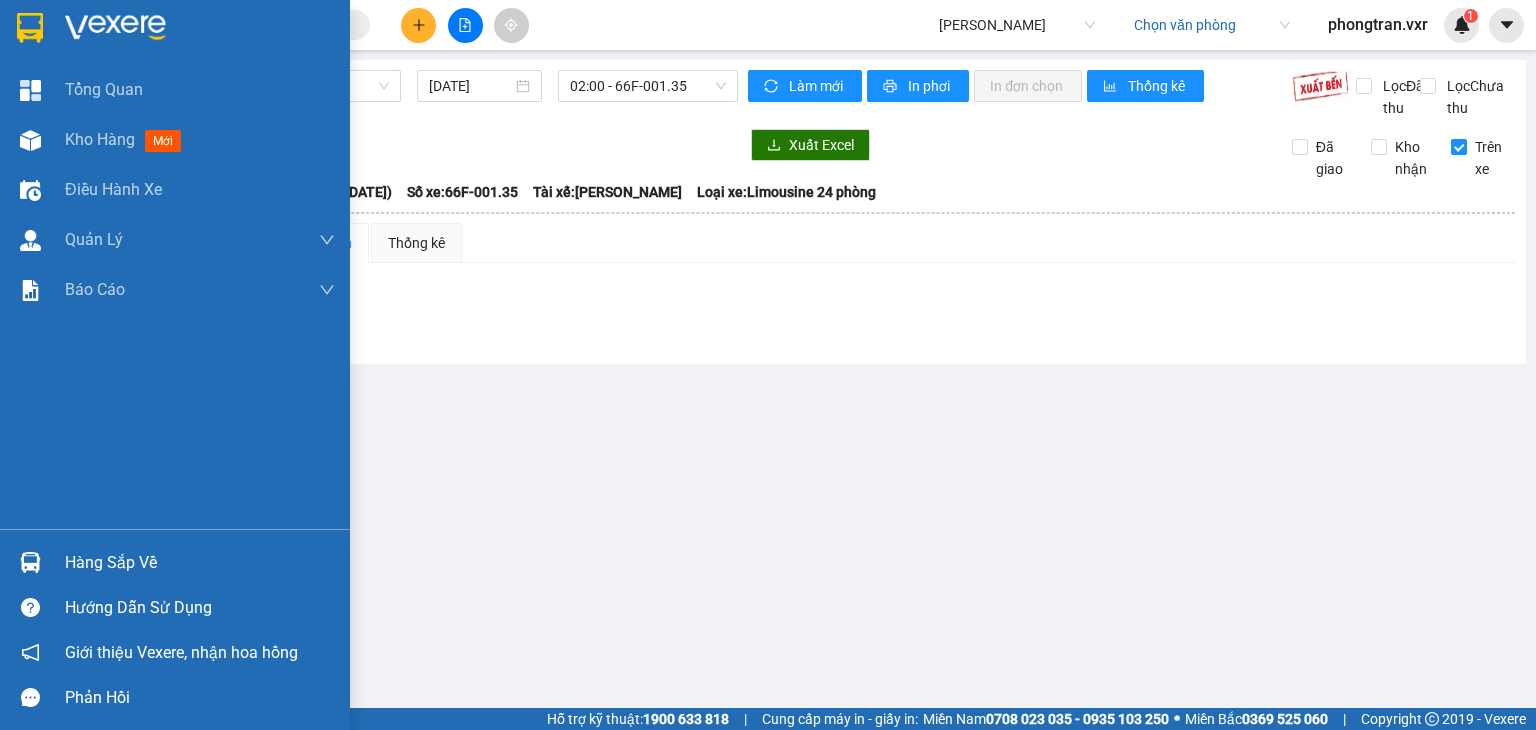 click on "Hàng sắp về" at bounding box center [175, 562] 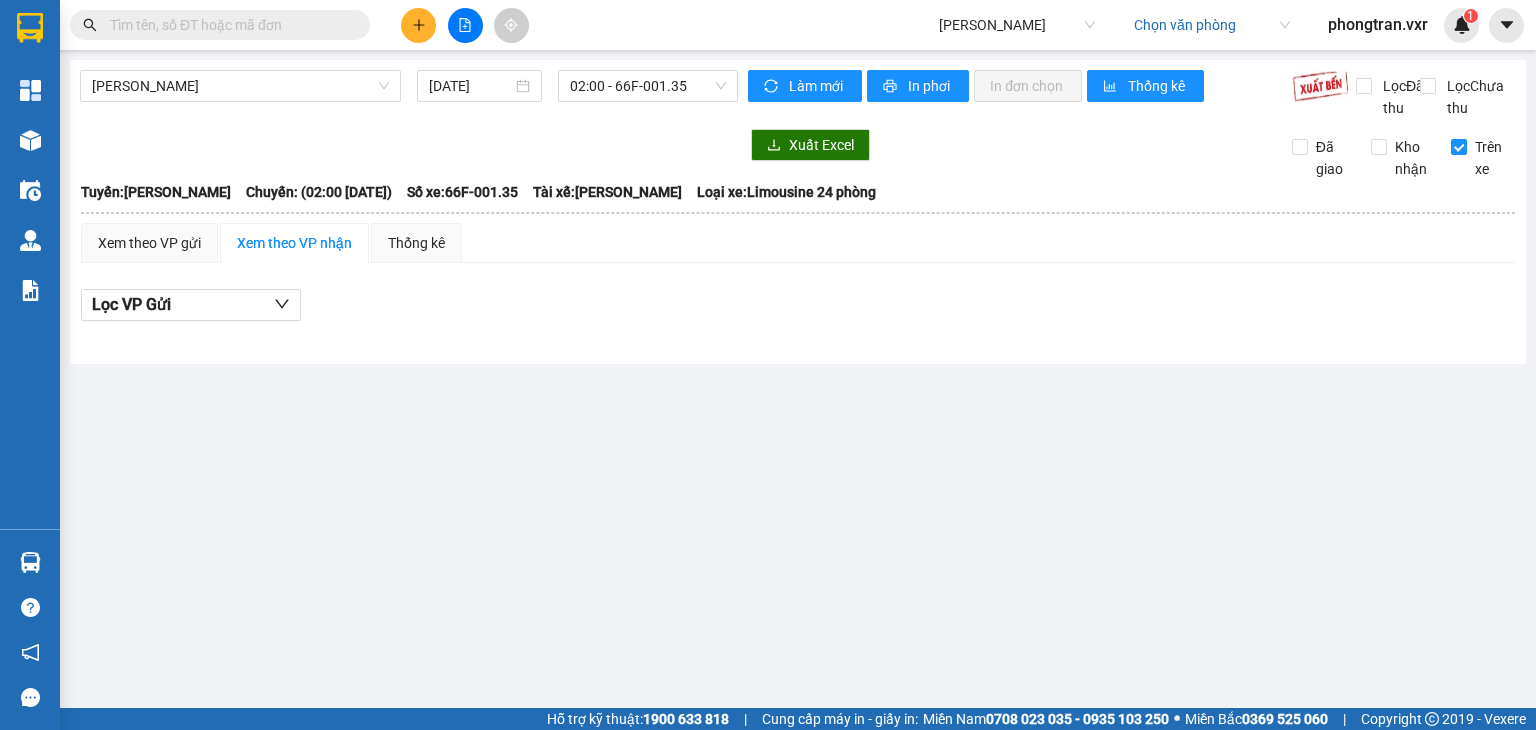 click on "Kết quả tìm kiếm ( 0 )  Bộ lọc  No Data Quốc Hoàng Chọn văn phòng phongtran.vxr 1     Tổng Quan     Kho hàng mới     Điều hành xe     Quản Lý Quản lý chuyến Quản lý khách hàng Quản lý khách hàng mới Quản lý kiểm kho     Báo cáo Báo cáo dòng tiền (nhà xe) Báo cáo dòng tiền (trạm) Doanh số tạo đơn theo VP gửi (nhà xe) Doanh số tạo đơn theo VP gửi (trạm) Hàng sắp về Hướng dẫn sử dụng Giới thiệu Vexere, nhận hoa hồng Phản hồi Phần mềm hỗ trợ bạn tốt chứ? Cao Lãnh - Hồ Chí Minh 11/07/2025 02:00     - 66F-001.35  Làm mới In phơi In đơn chọn Thống kê Lọc  Đã thu Lọc  Chưa thu Xuất Excel Đã giao Kho nhận Trên xe Quốc Hoàng   ,   53 Phạm Hữu Chí, phường 12 08:48 - 11/07/2025 Tuyến:  Cao Lãnh - Hồ Chí Minh Chuyến:   (02:00 - 11/07/2025) Tài xế:  Lê Tấn Vĩnh   Số xe:  66F-001.35 Loại xe:  Limousine 24 phòng Tuyến:  Chuyến:   Đã thu" at bounding box center [768, 365] 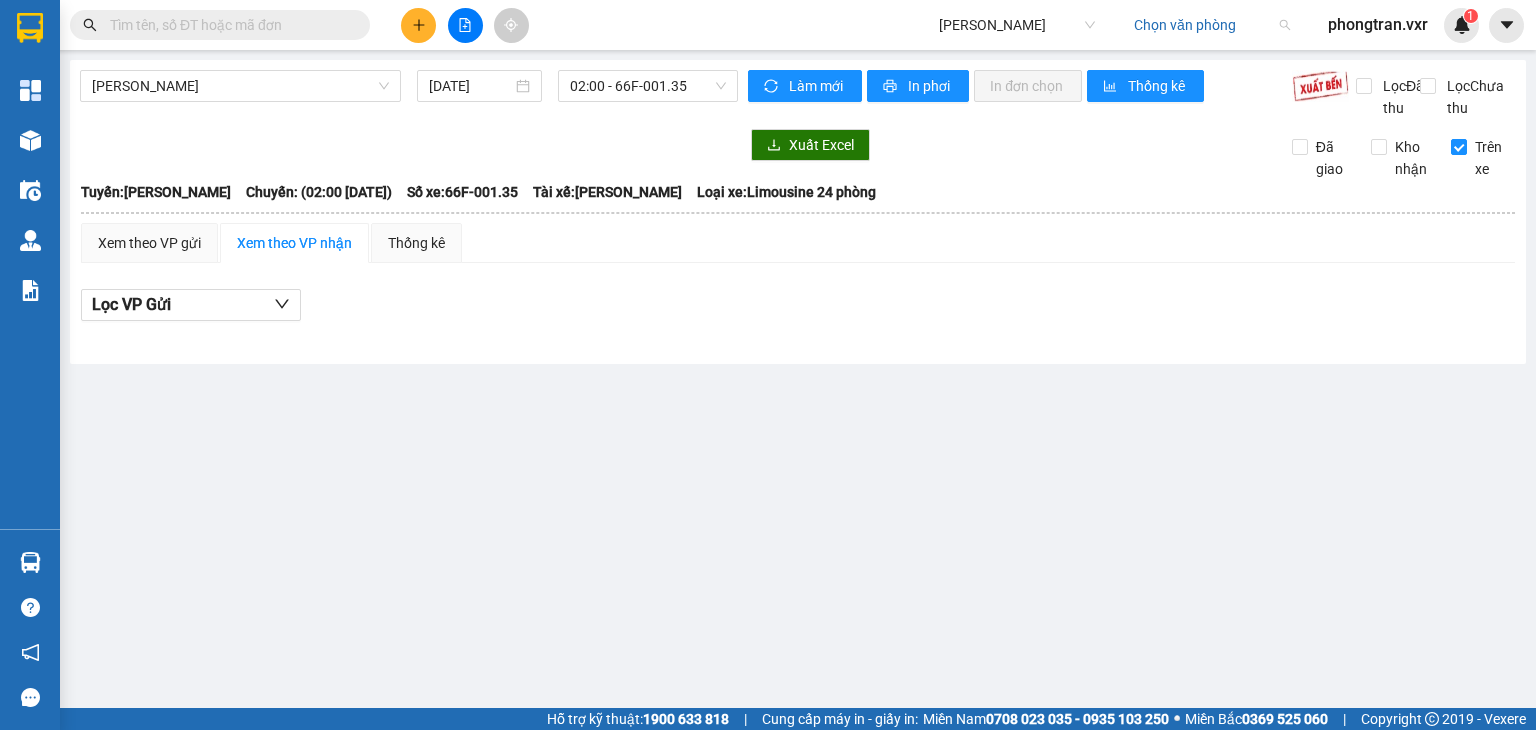click at bounding box center (1205, 25) 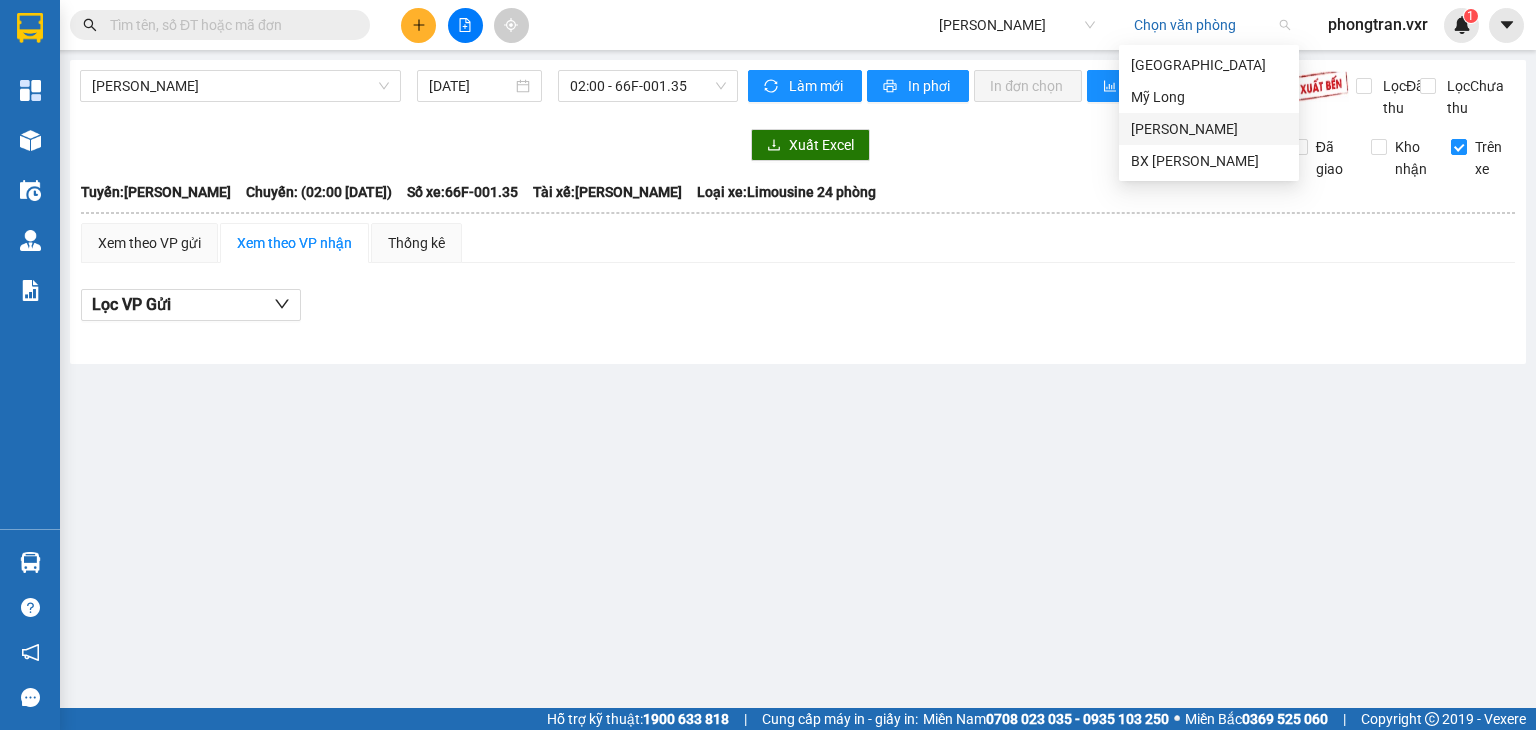 click on "Cao Lãnh" at bounding box center (1209, 129) 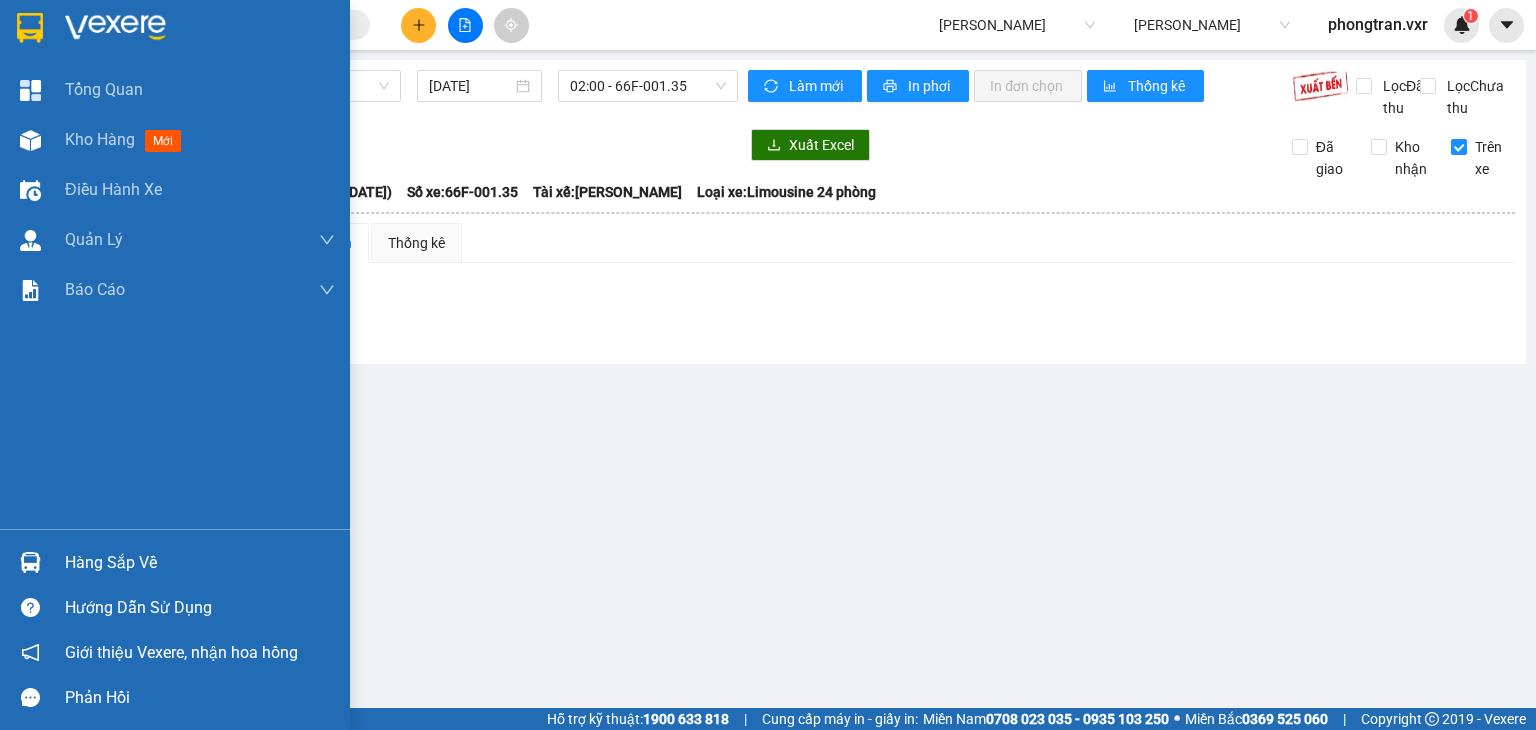 click on "Hàng sắp về" at bounding box center [175, 562] 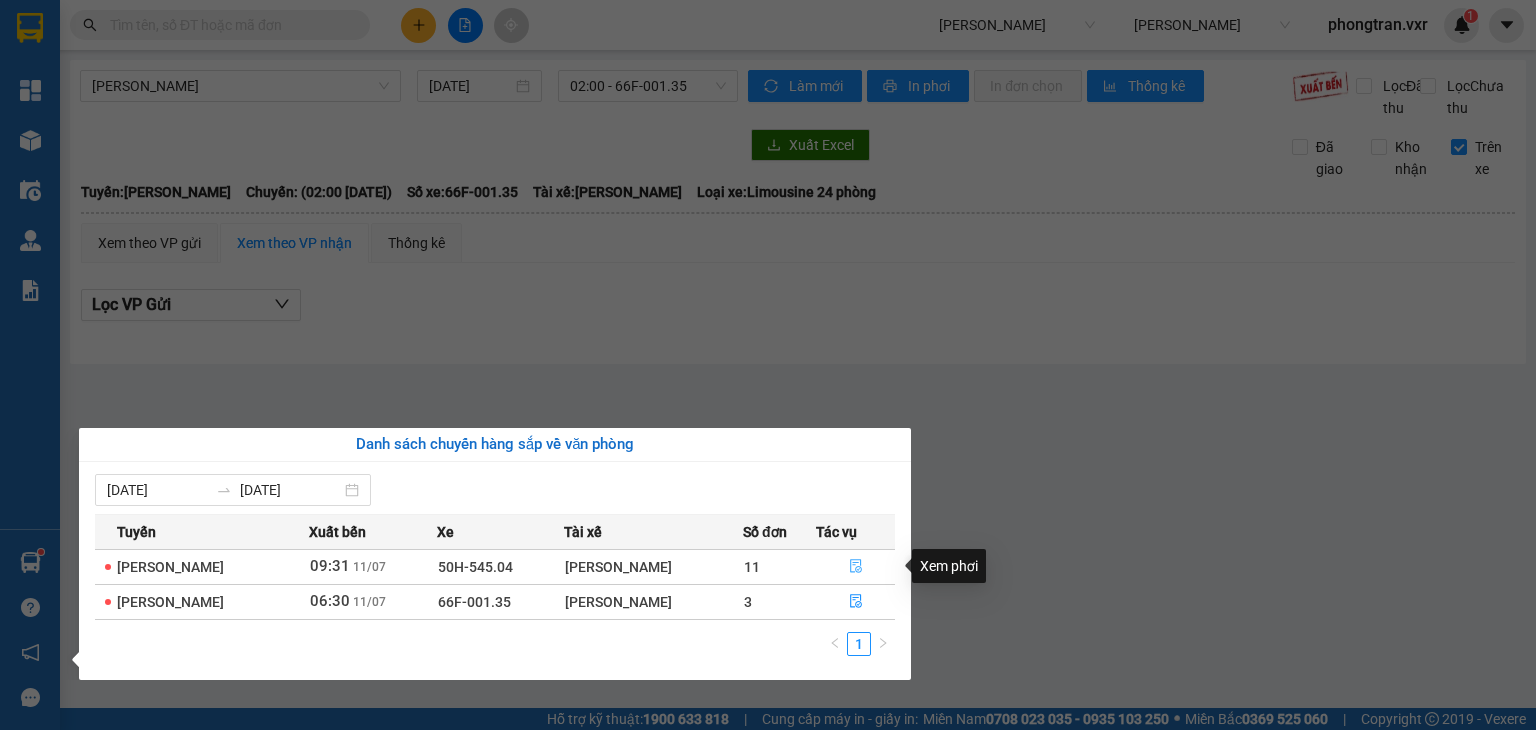 click at bounding box center (855, 567) 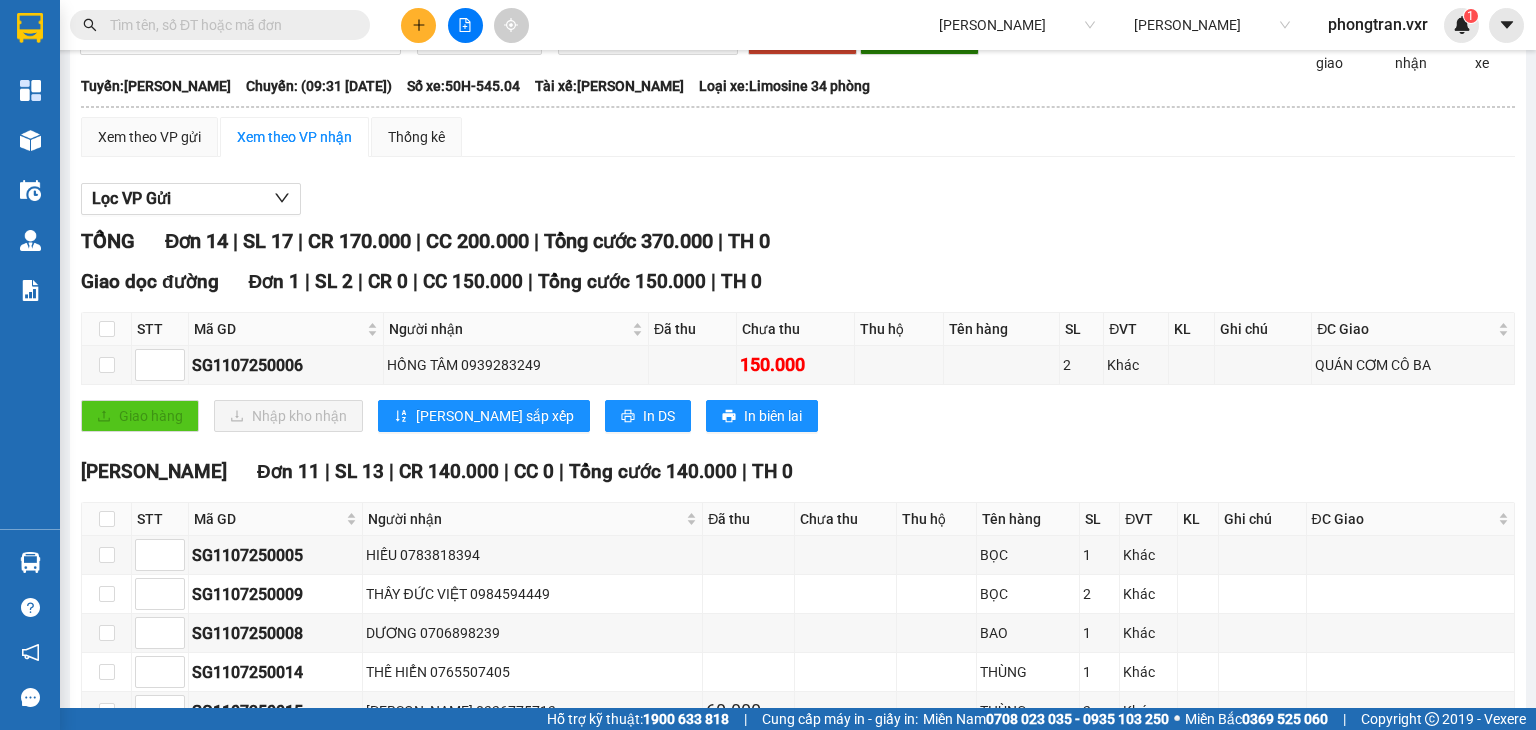 scroll, scrollTop: 0, scrollLeft: 0, axis: both 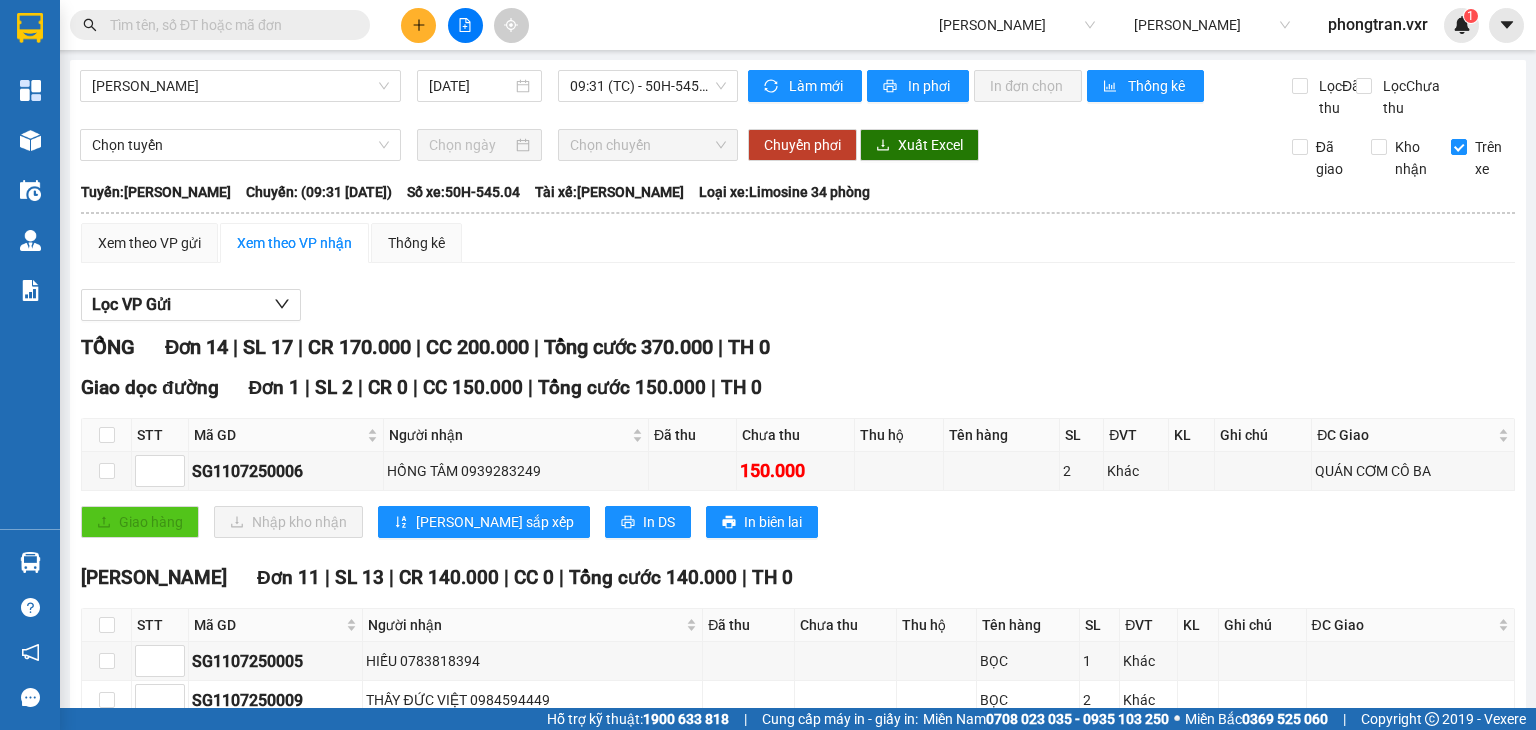 click on "Trên xe" at bounding box center [1476, 158] 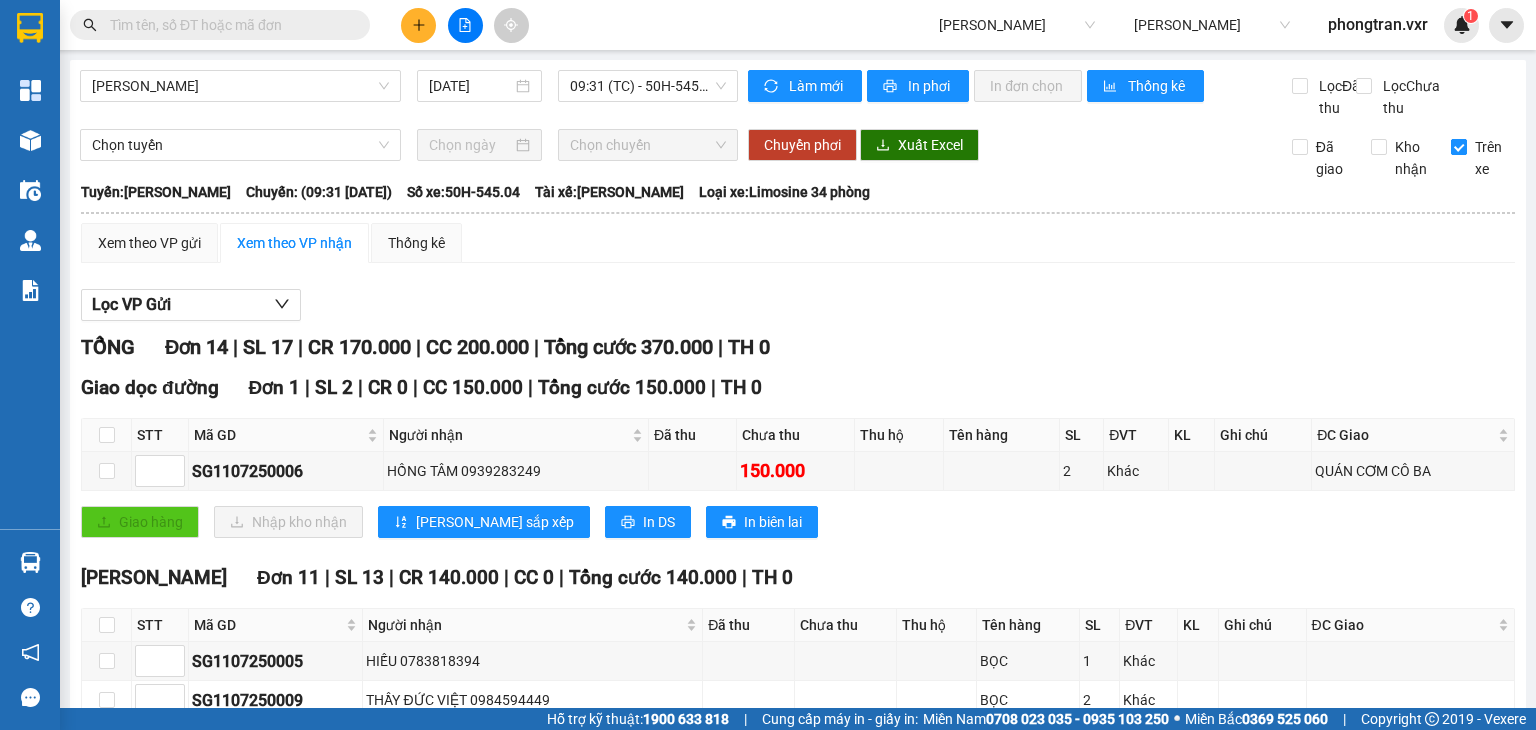 click on "Trên xe" at bounding box center [1459, 147] 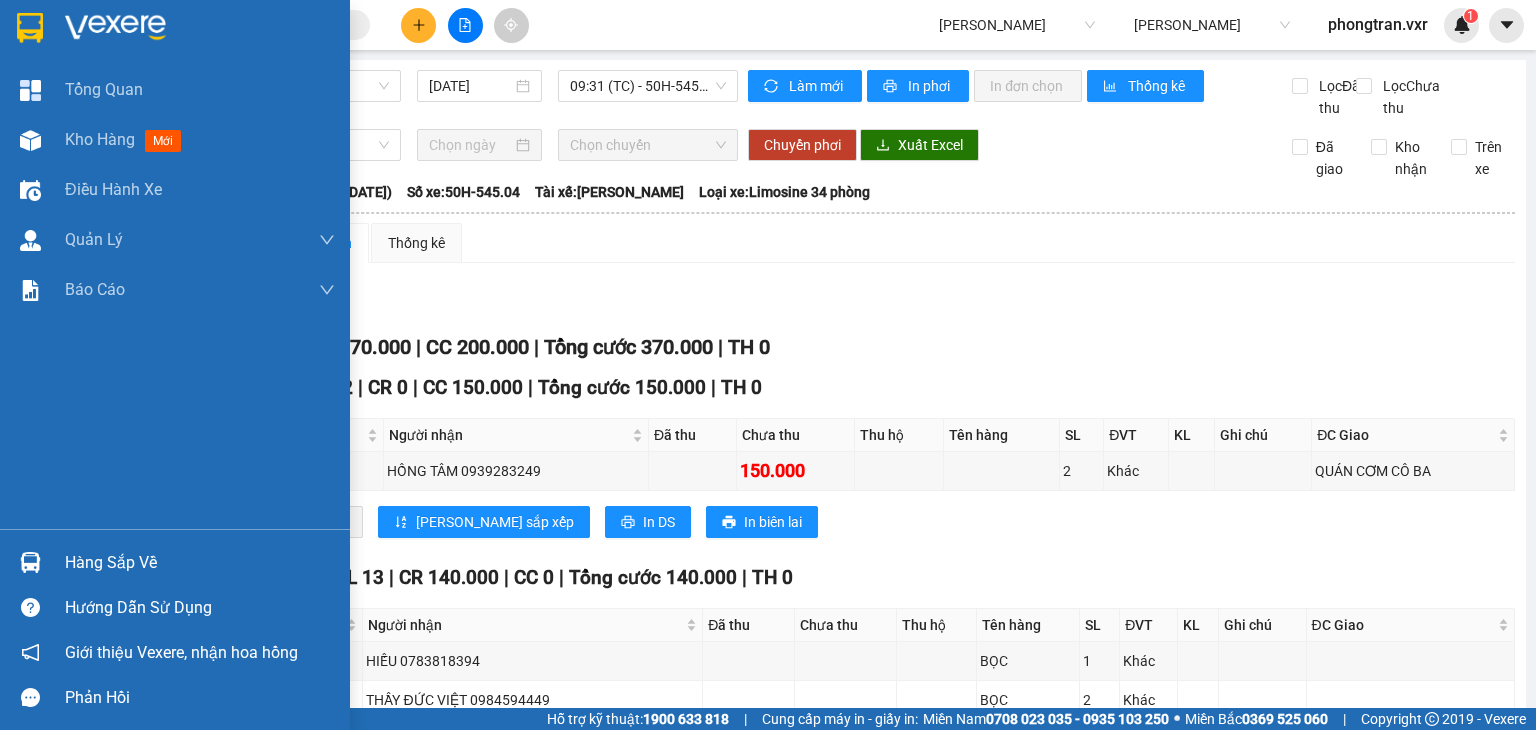 click on "Hàng sắp về" at bounding box center [200, 563] 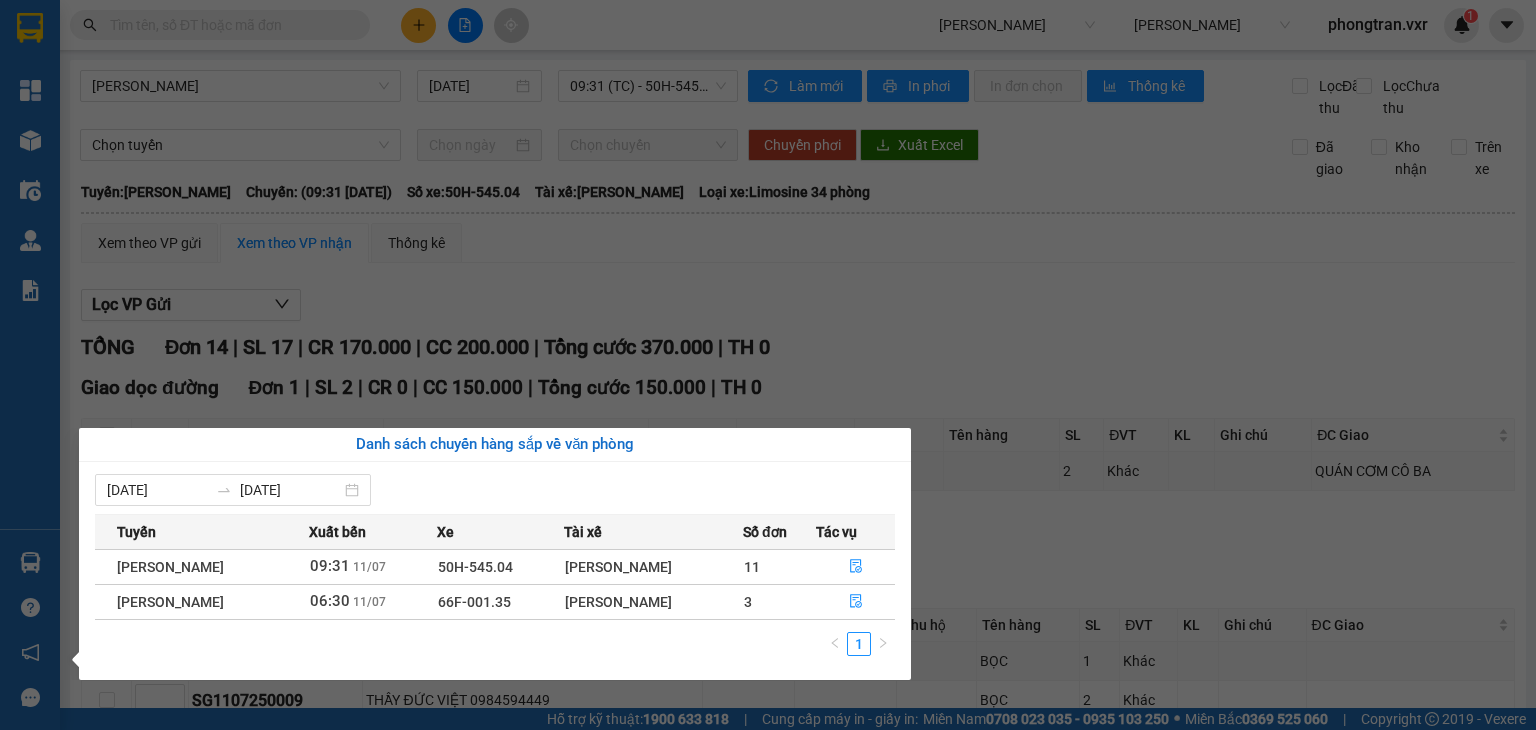 click on "Kết quả tìm kiếm ( 0 )  Bộ lọc  No Data Quốc Hoàng Cao Lãnh phongtran.vxr 1     Tổng Quan     Kho hàng mới     Điều hành xe     Quản Lý Quản lý chuyến Quản lý khách hàng Quản lý khách hàng mới Quản lý kiểm kho     Báo cáo Báo cáo dòng tiền (nhà xe) Báo cáo dòng tiền (trạm) Doanh số tạo đơn theo VP gửi (nhà xe) Doanh số tạo đơn theo VP gửi (trạm) Hàng sắp về Hướng dẫn sử dụng Giới thiệu Vexere, nhận hoa hồng Phản hồi Phần mềm hỗ trợ bạn tốt chứ? Hồ Chí Minh - Cao Lãnh 11/07/2025 09:31   (TC)   - 50H-545.04  Làm mới In phơi In đơn chọn Thống kê Lọc  Đã thu Lọc  Chưa thu Chọn tuyến Chọn chuyến Chuyển phơi Xuất Excel Đã giao Kho nhận Trên xe Quốc Hoàng   ,   53 Phạm Hữu Chí, phường 12 08:48 - 11/07/2025 Tuyến:  Hồ Chí Minh - Cao Lãnh Chuyến:   (09:31 - 11/07/2025) Tài xế:  Ngô Phương Vũ   Số xe:  50H-545.04 Loại xe:      14" at bounding box center [768, 365] 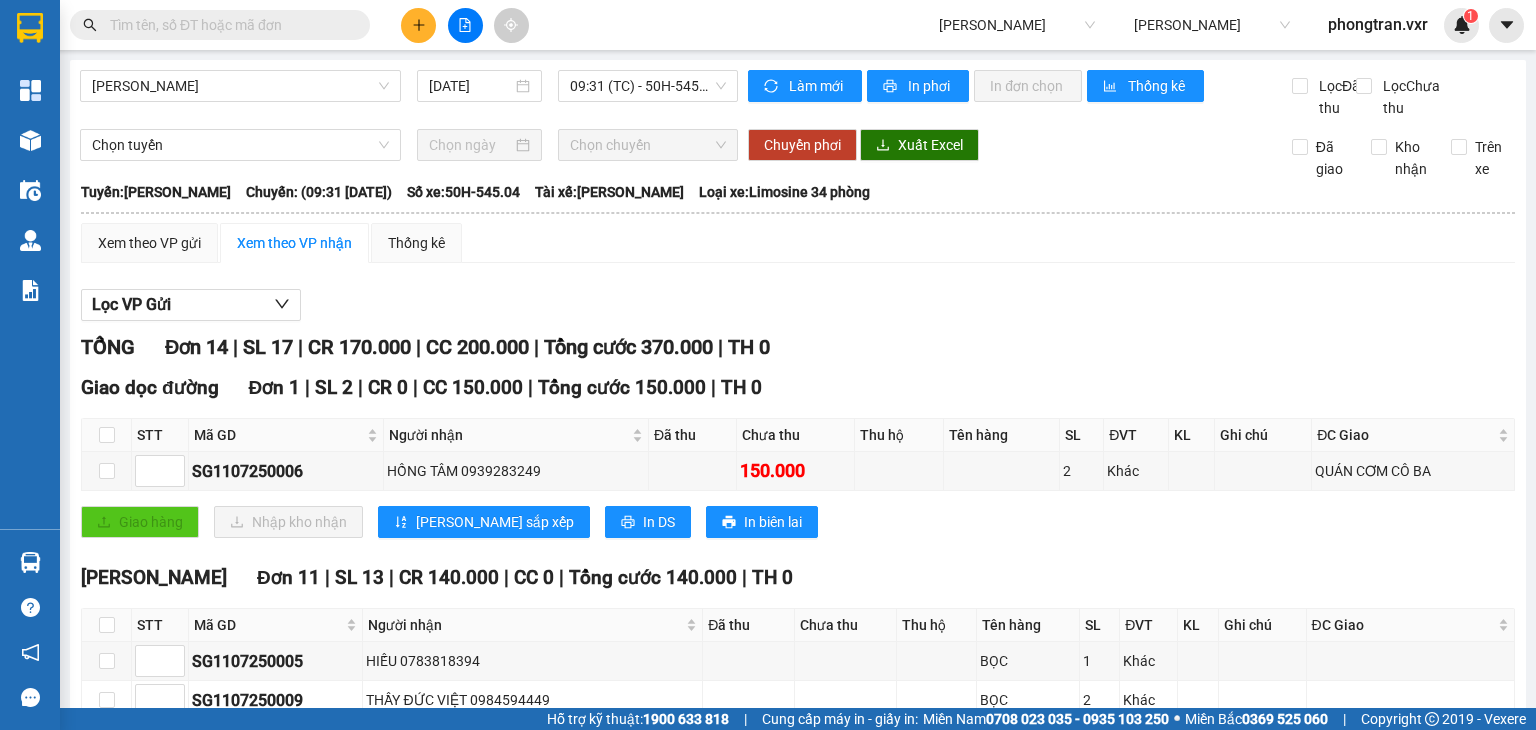click on "Quốc Hoàng Cao Lãnh phongtran.vxr 1" at bounding box center [1231, 25] 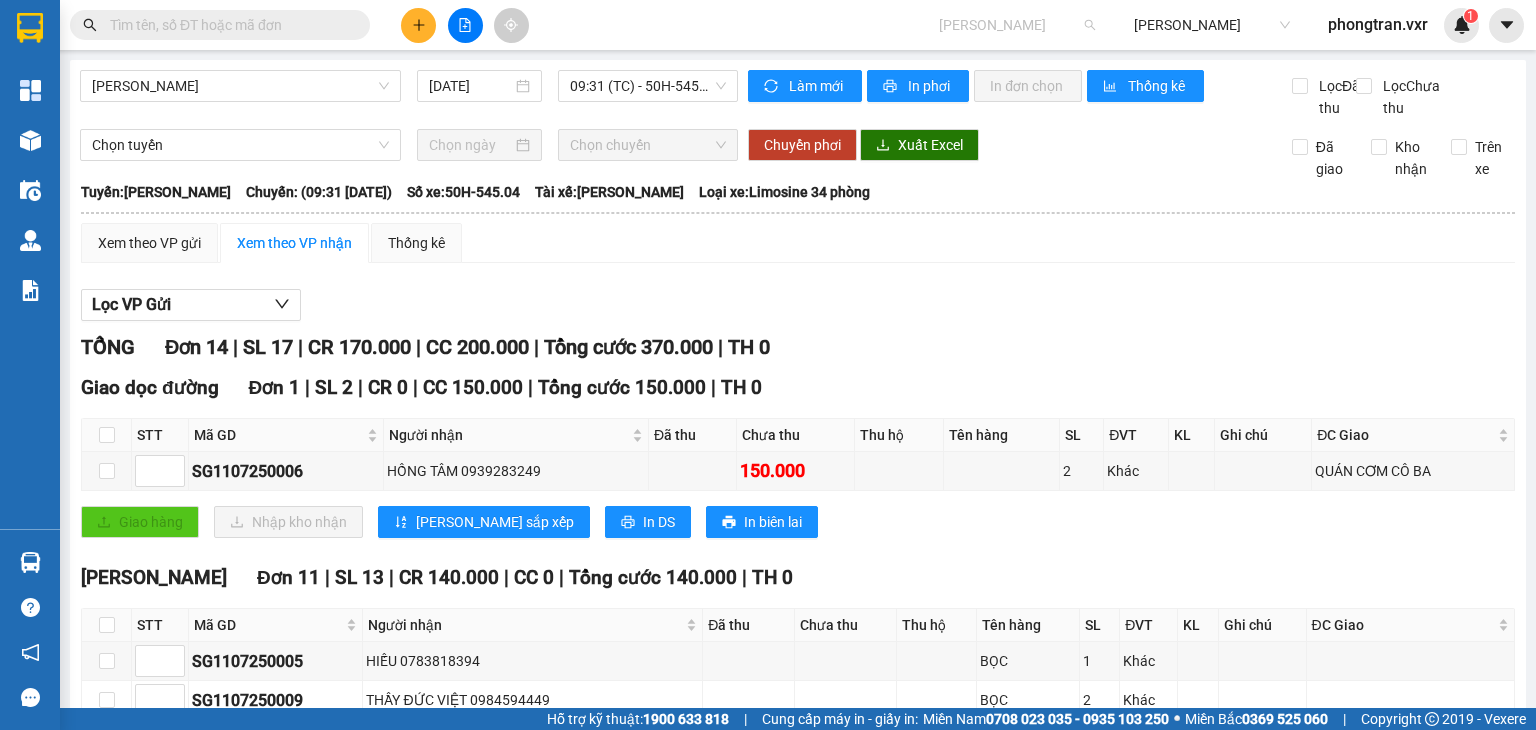 scroll, scrollTop: 2848, scrollLeft: 0, axis: vertical 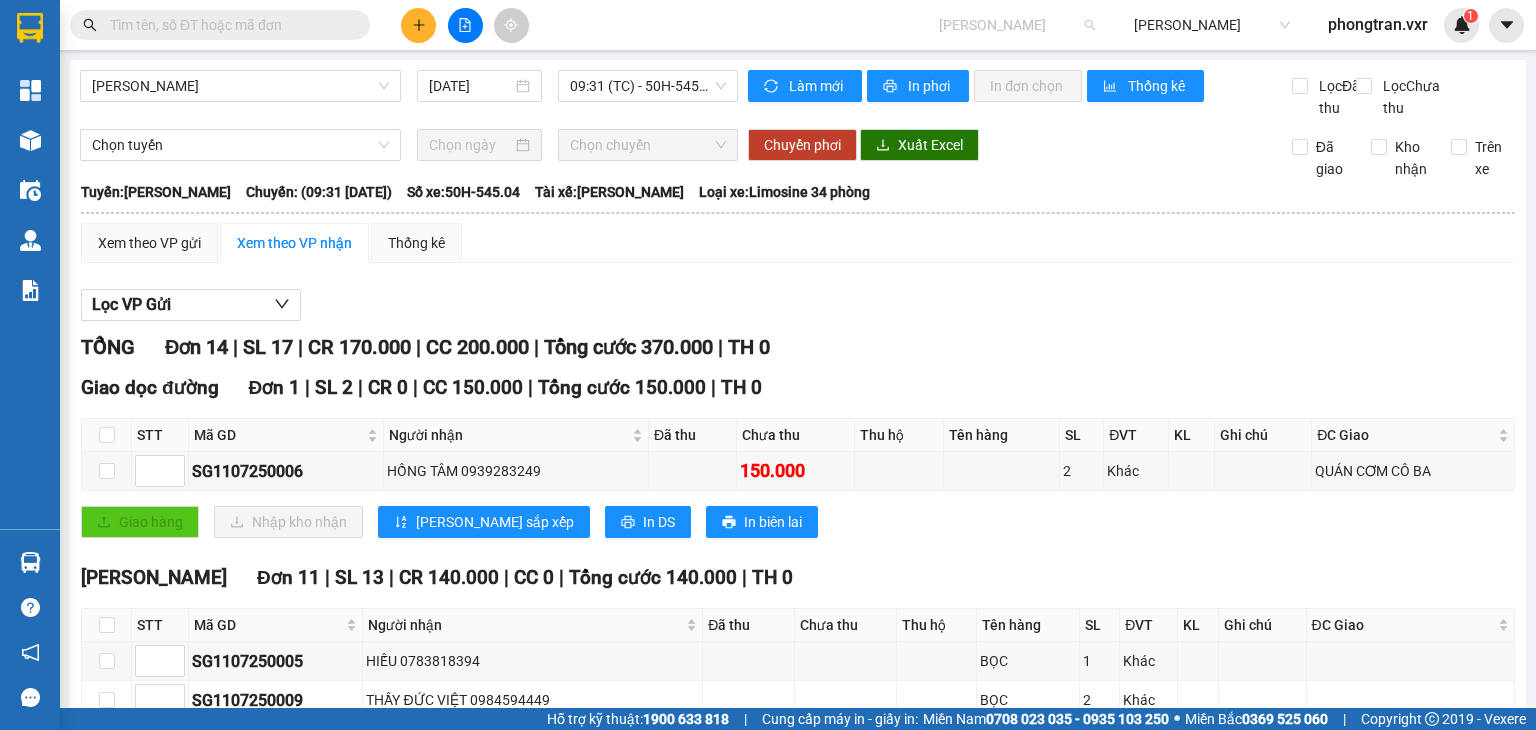 click on "Quốc Hoàng" at bounding box center [1017, 25] 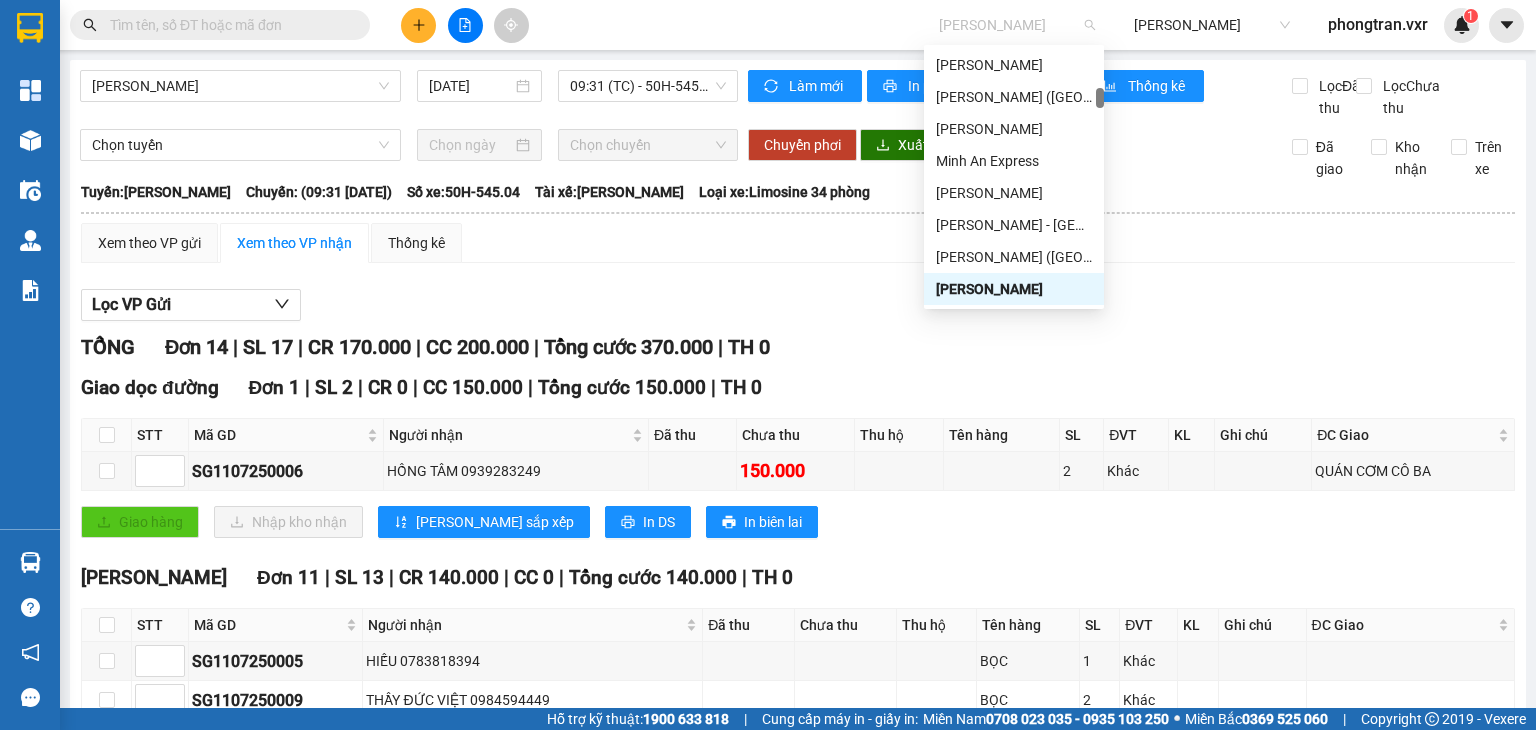 type on "v" 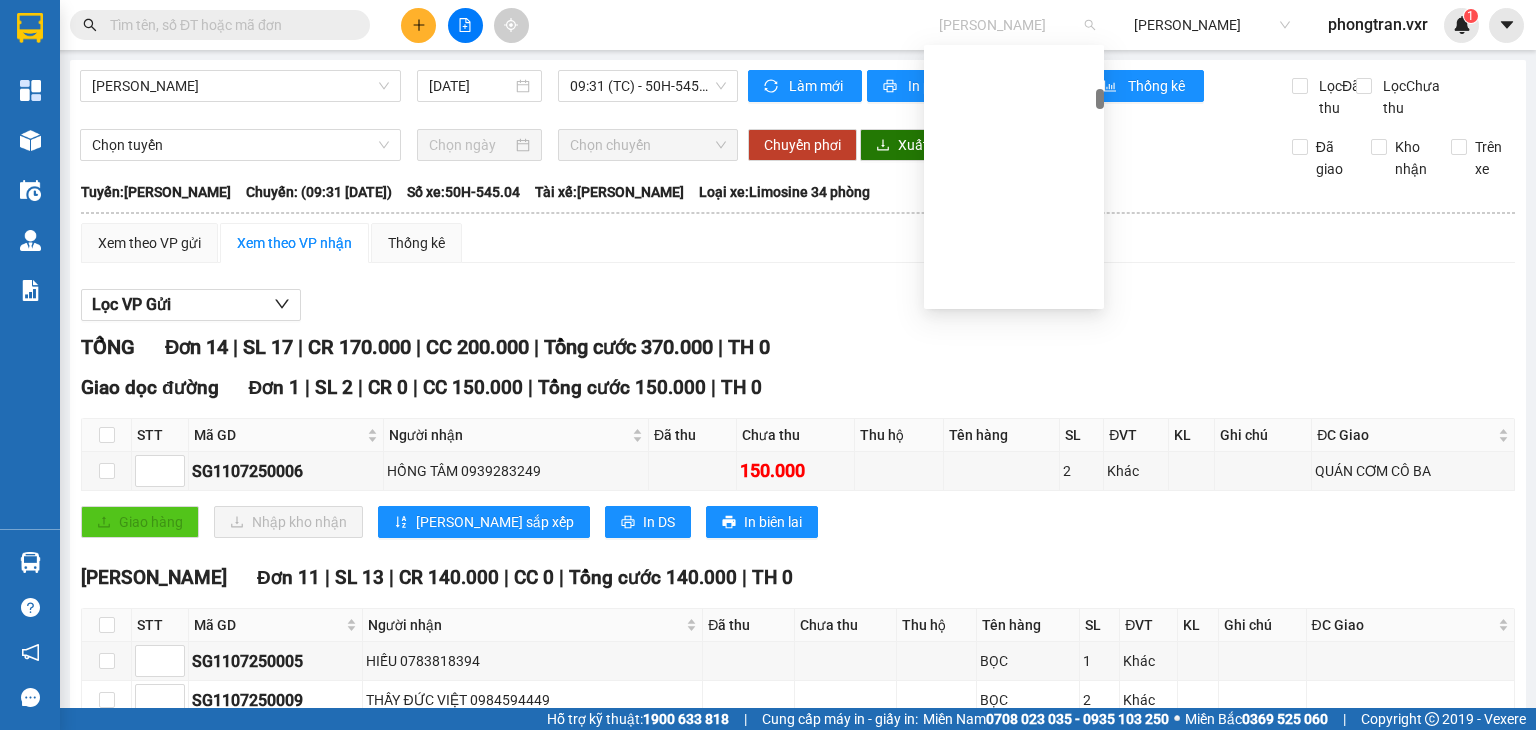 scroll, scrollTop: 2952, scrollLeft: 0, axis: vertical 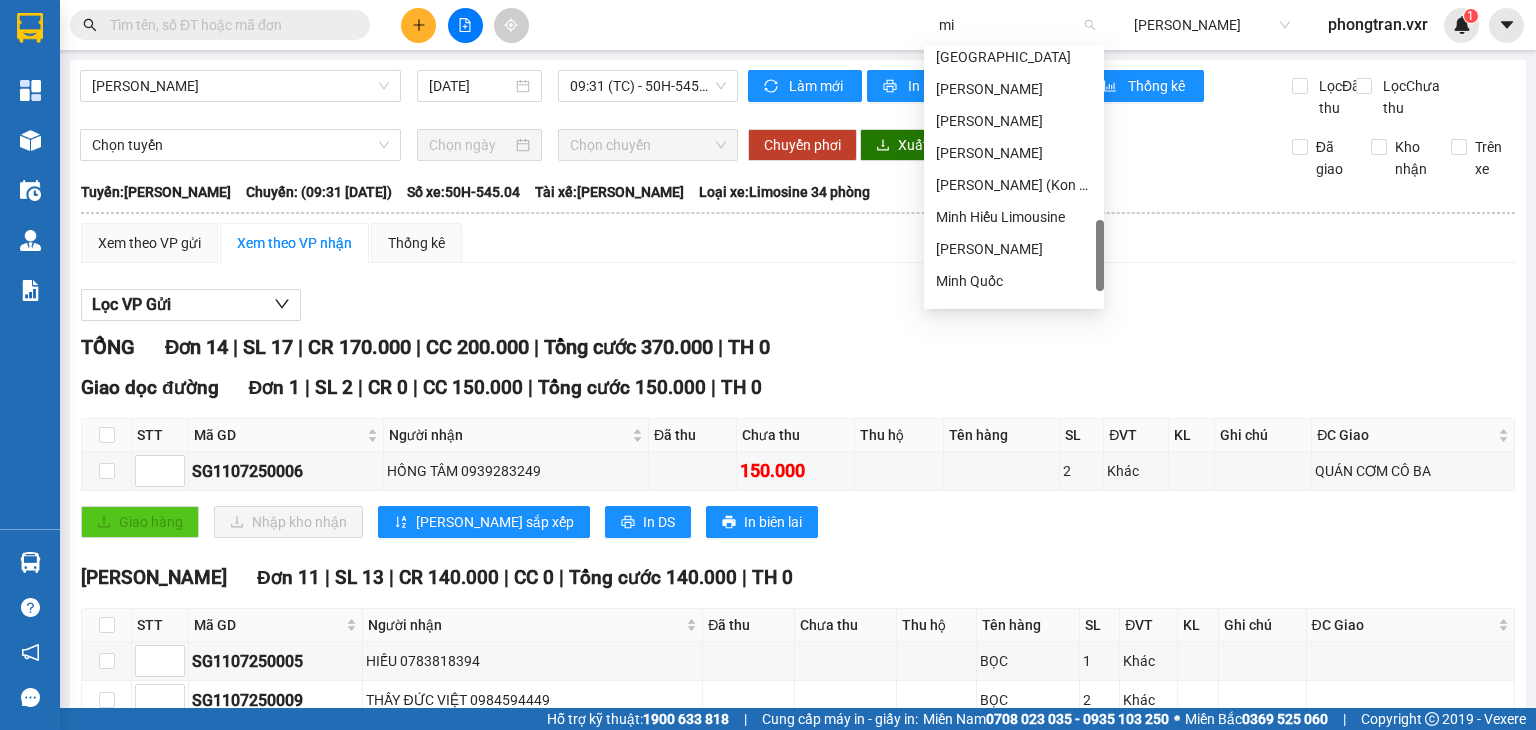 type on "m" 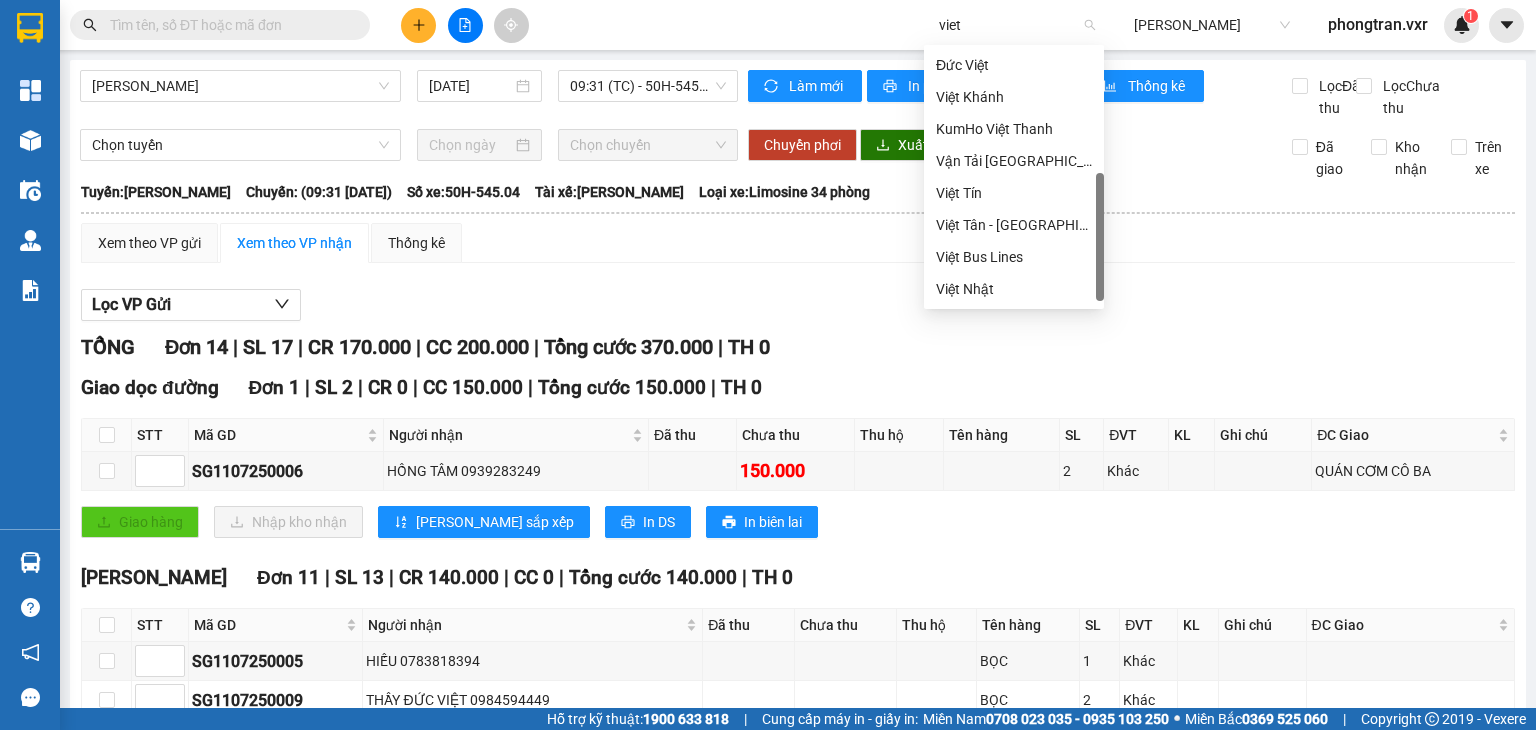 scroll, scrollTop: 0, scrollLeft: 0, axis: both 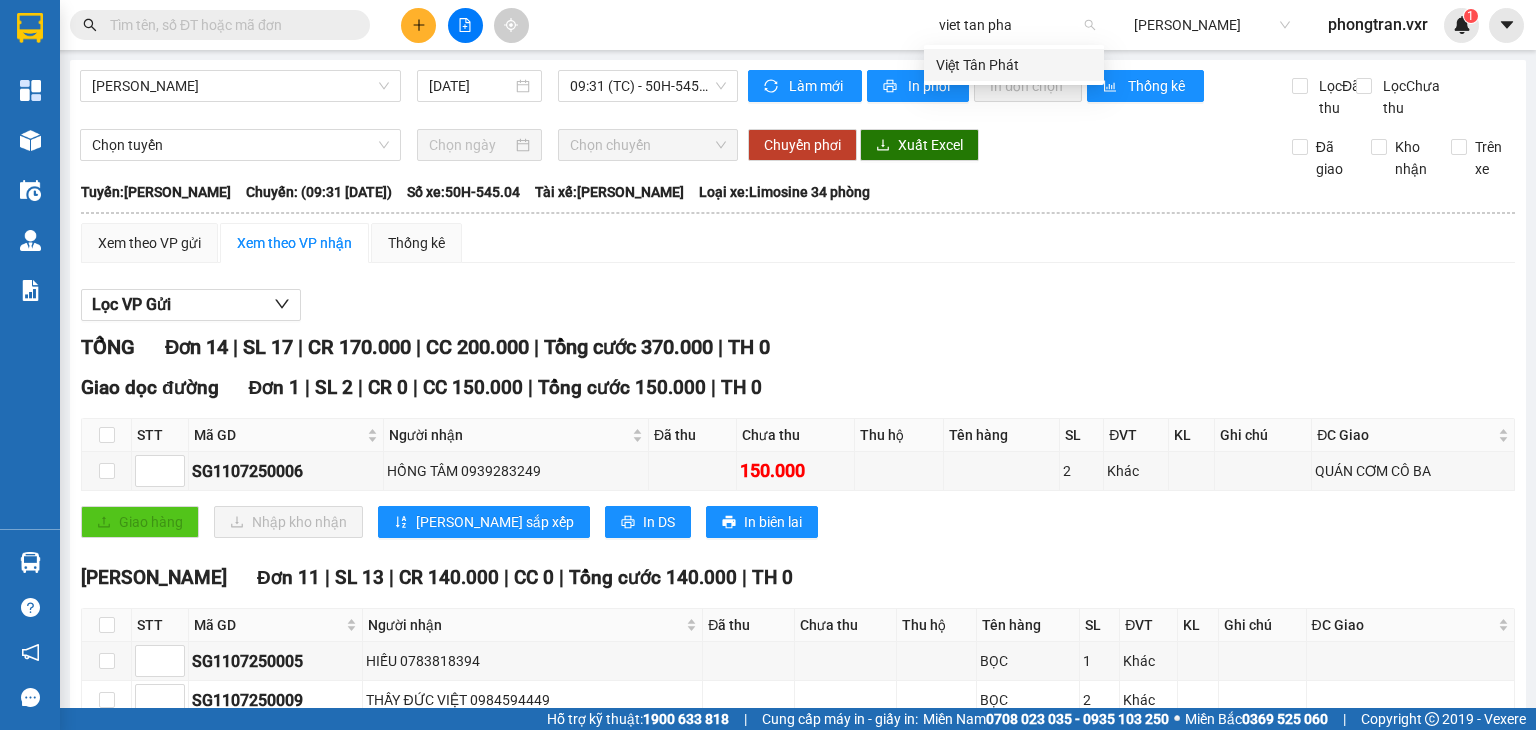type on "viet tan phat" 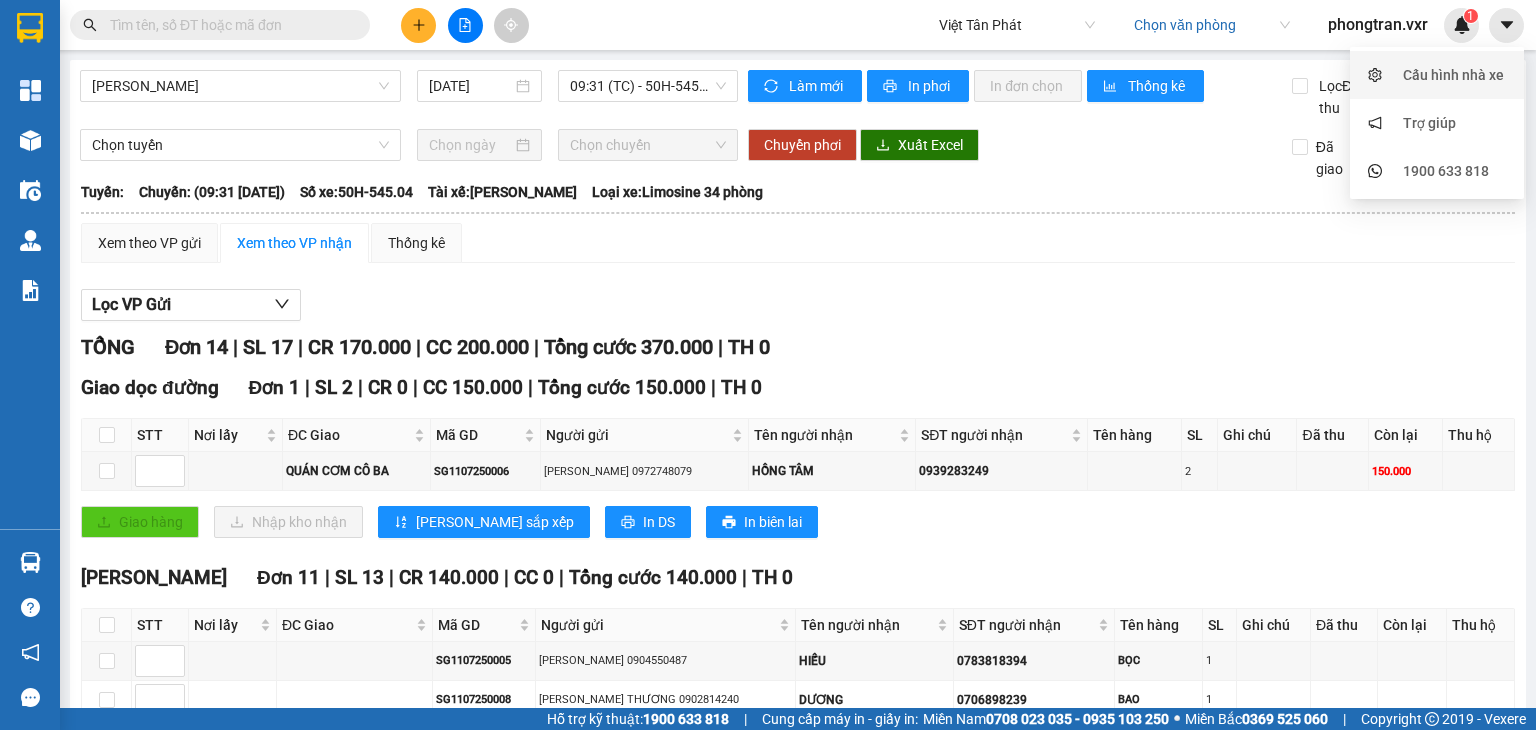 click on "Cấu hình nhà xe" at bounding box center (1453, 75) 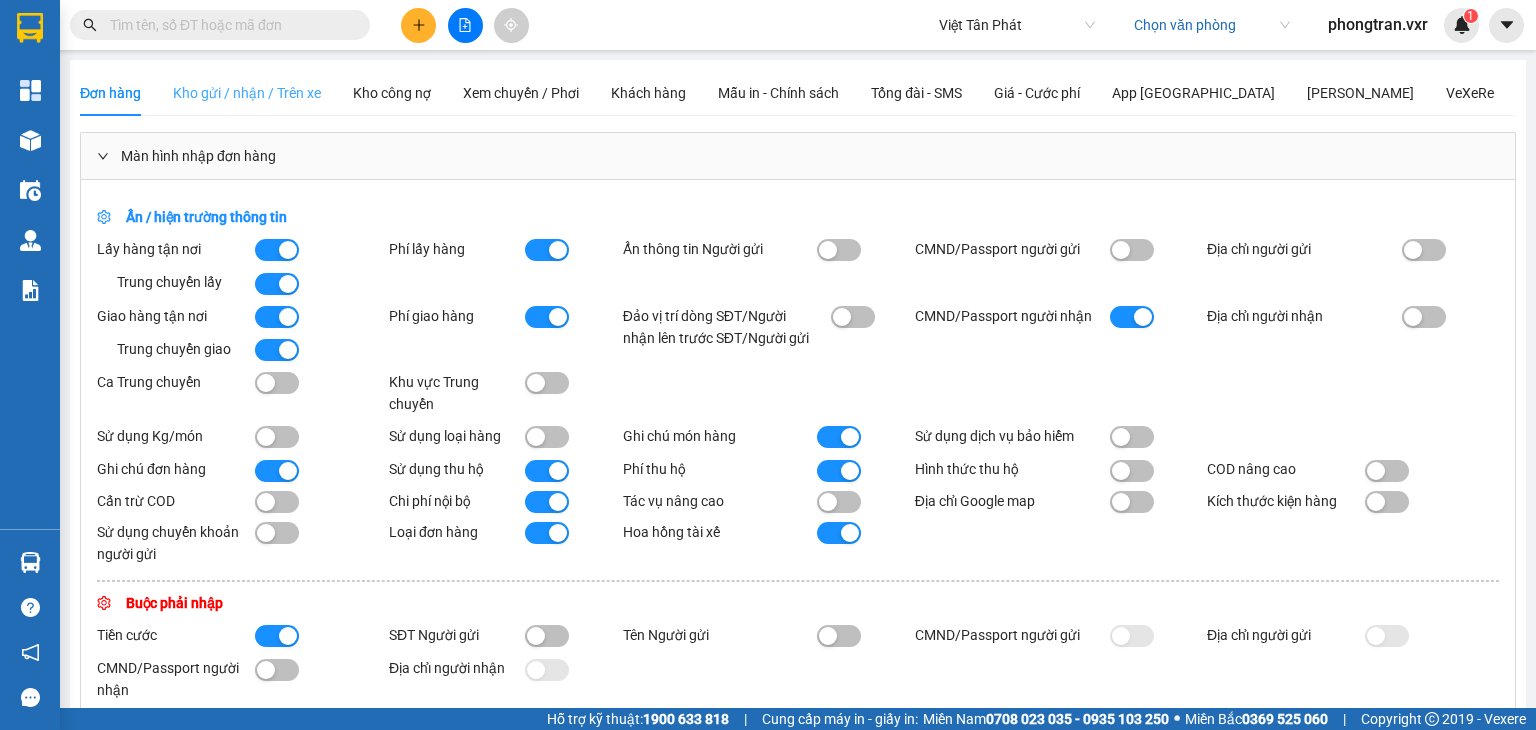 click on "Kho gửi / nhận / Trên xe" at bounding box center [247, 93] 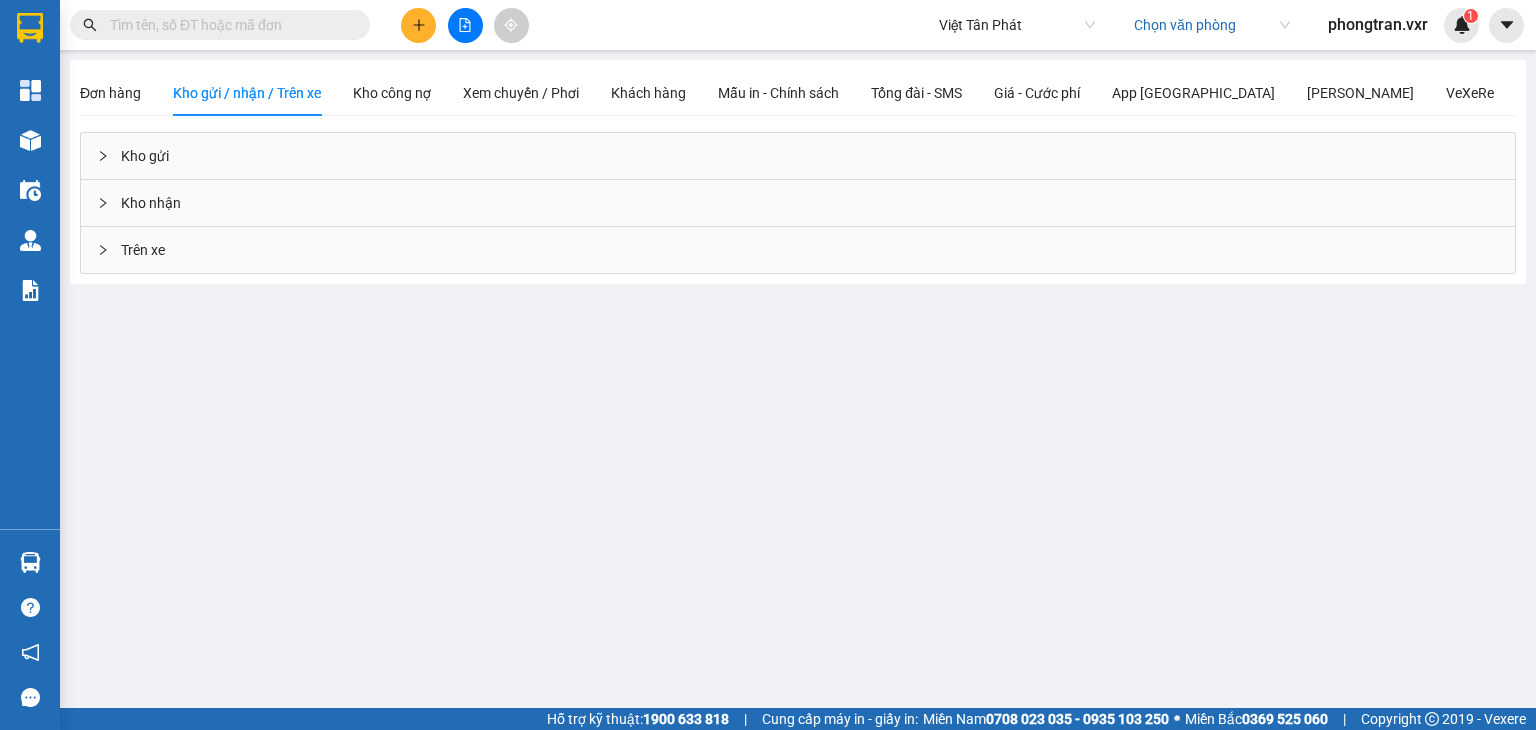 click on "Kho nhận" at bounding box center (798, 203) 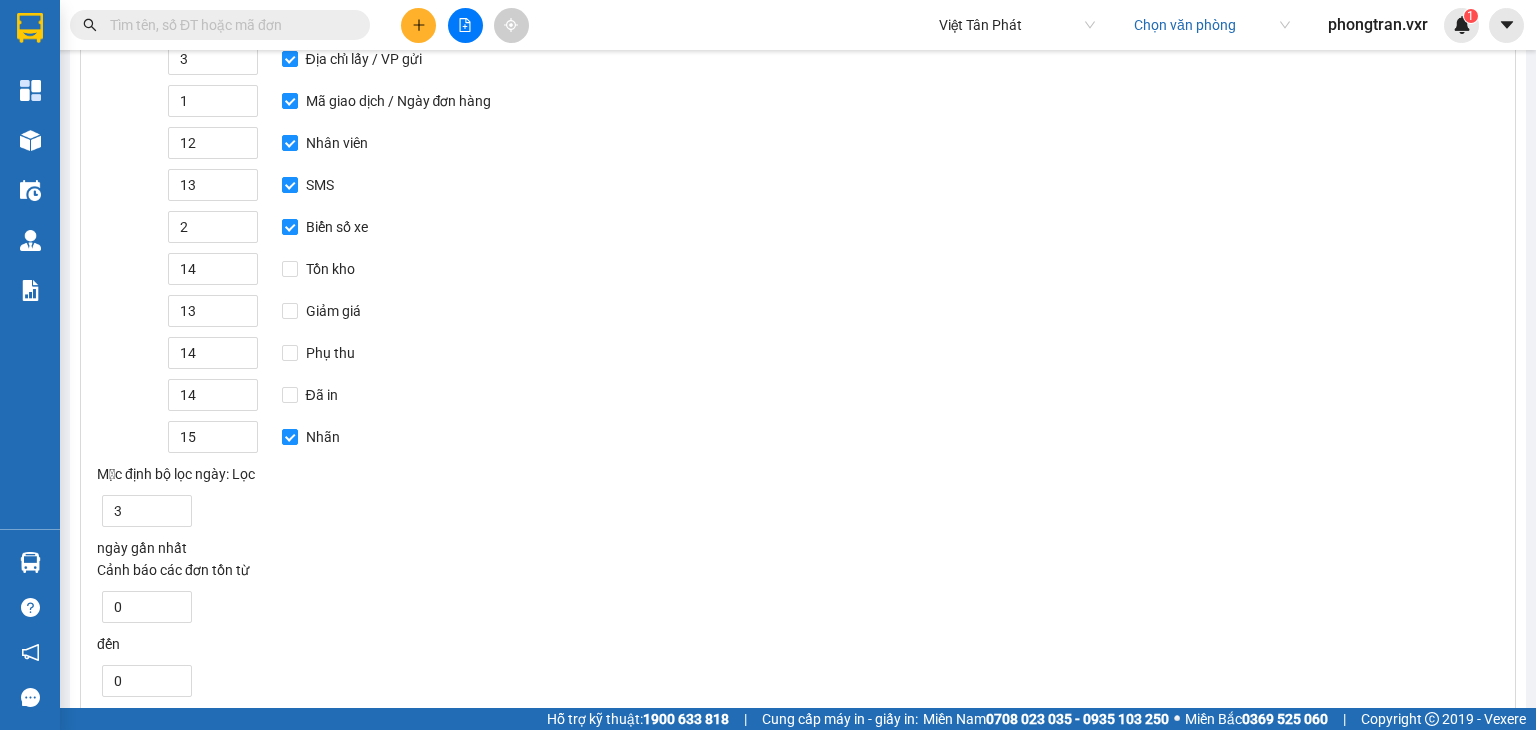 scroll, scrollTop: 740, scrollLeft: 0, axis: vertical 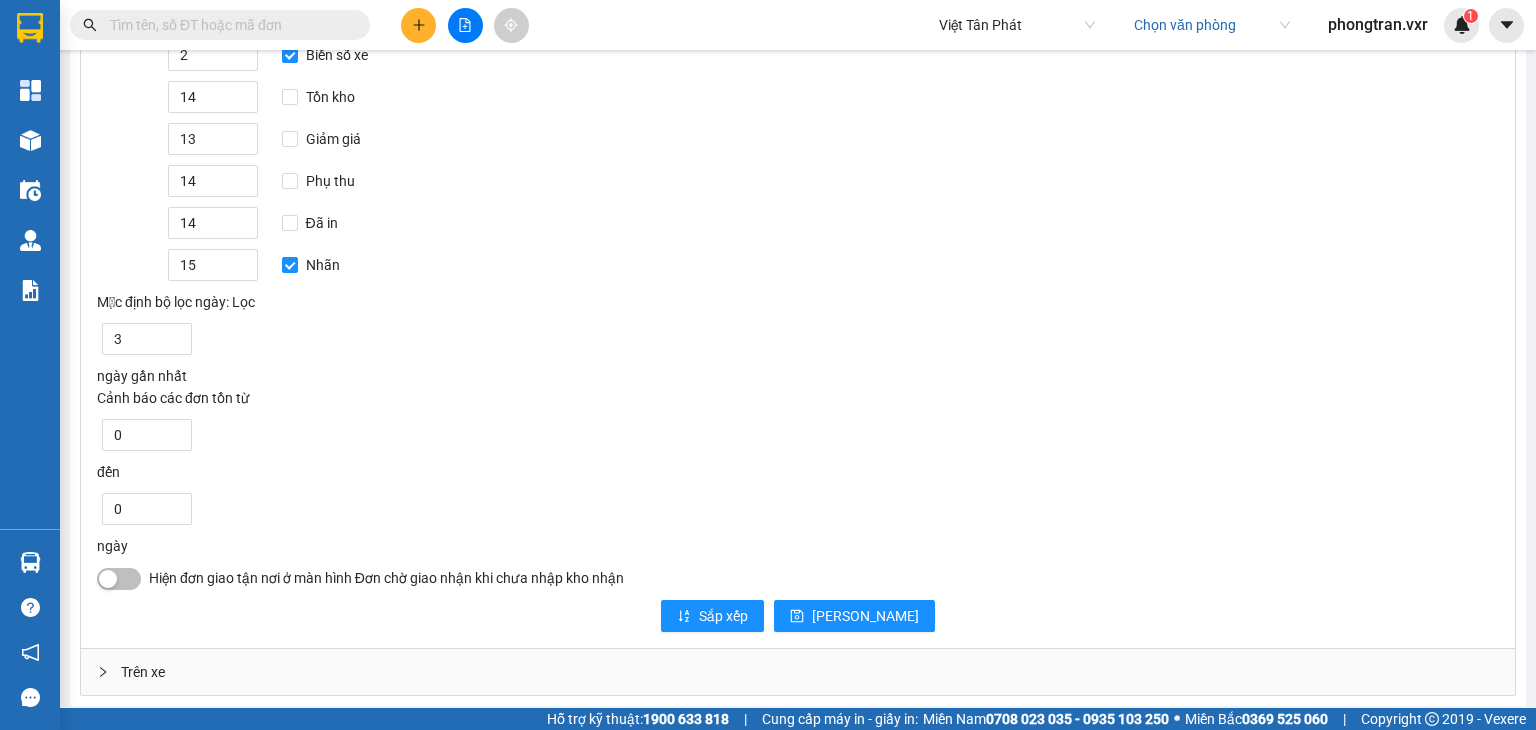 click at bounding box center (119, 579) 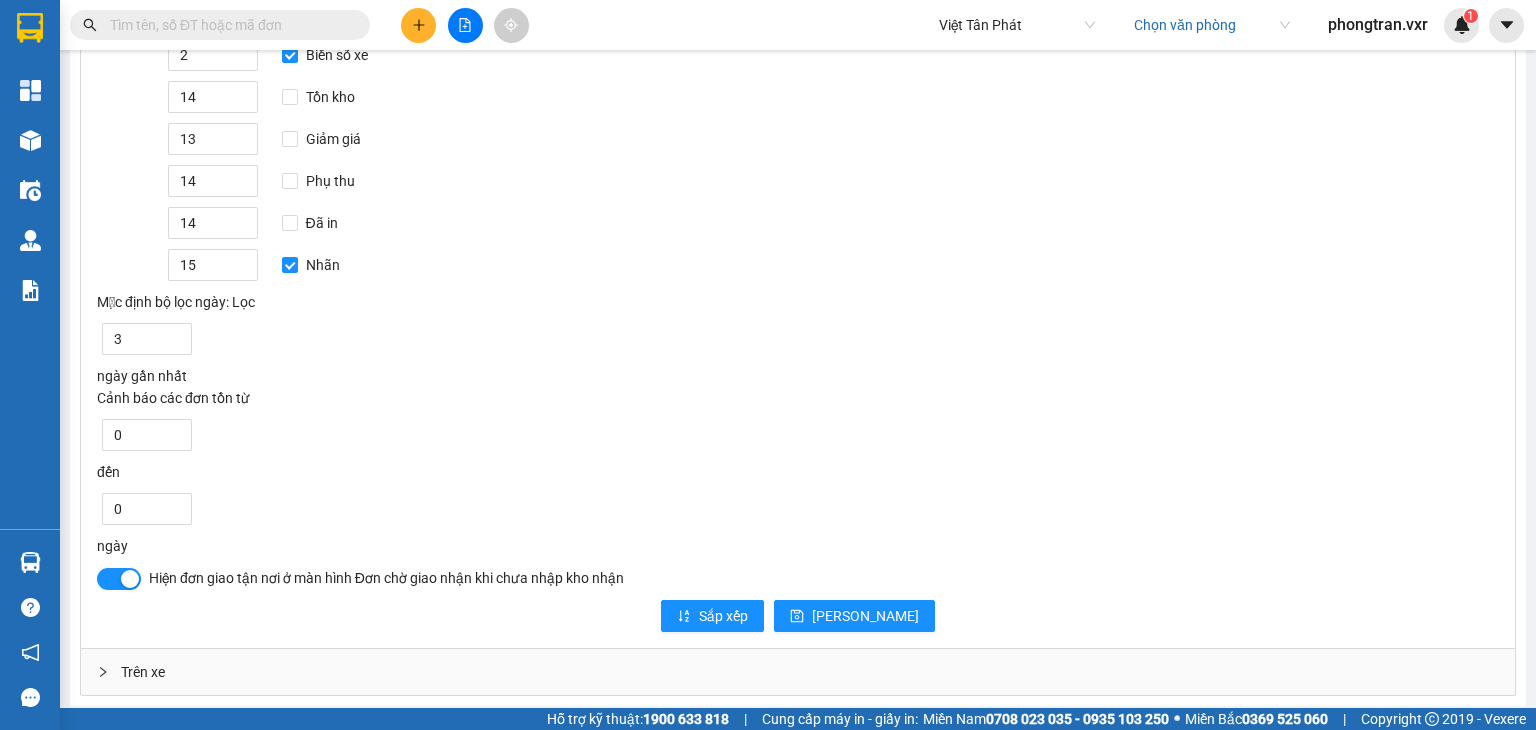 click at bounding box center (130, 579) 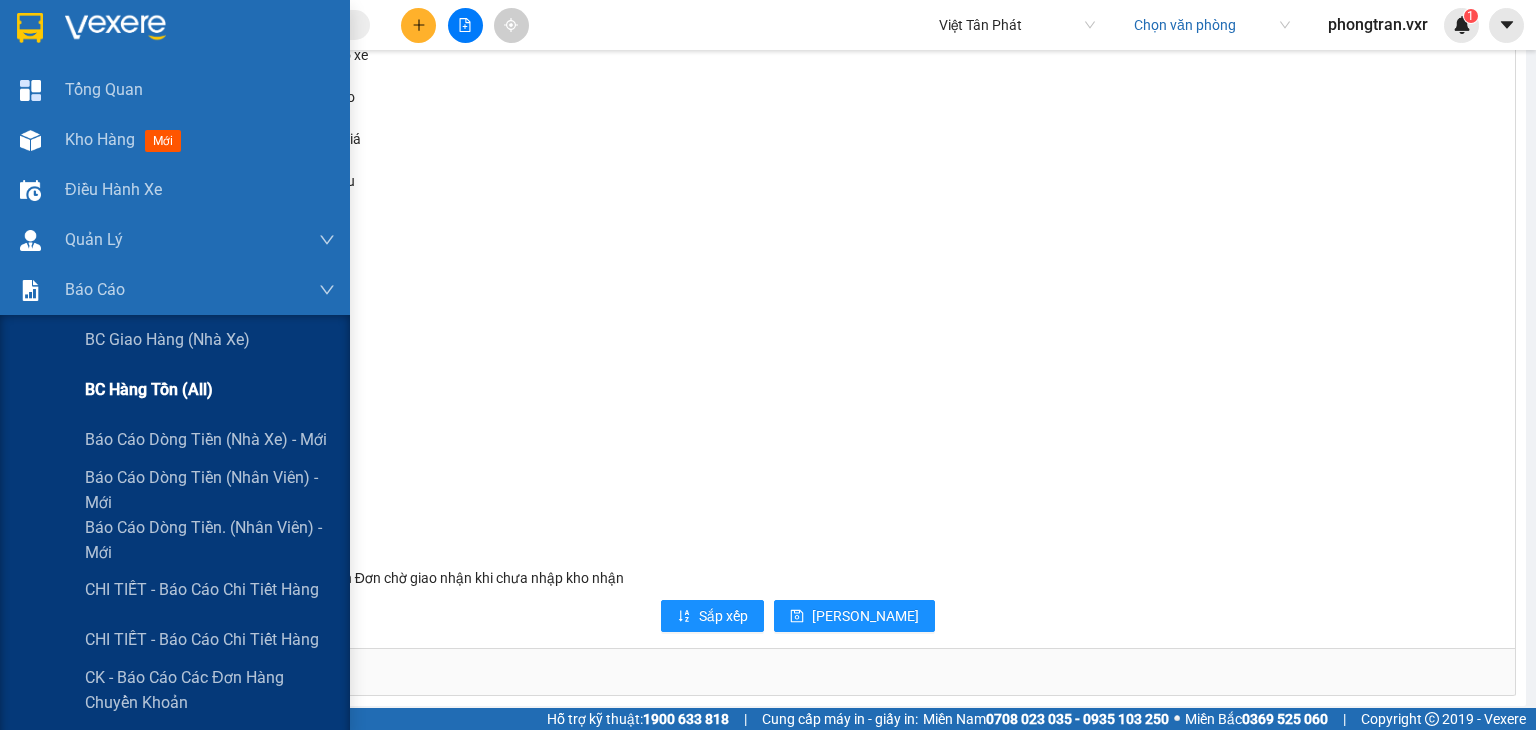 click on "BC hàng tồn (all)" at bounding box center (149, 389) 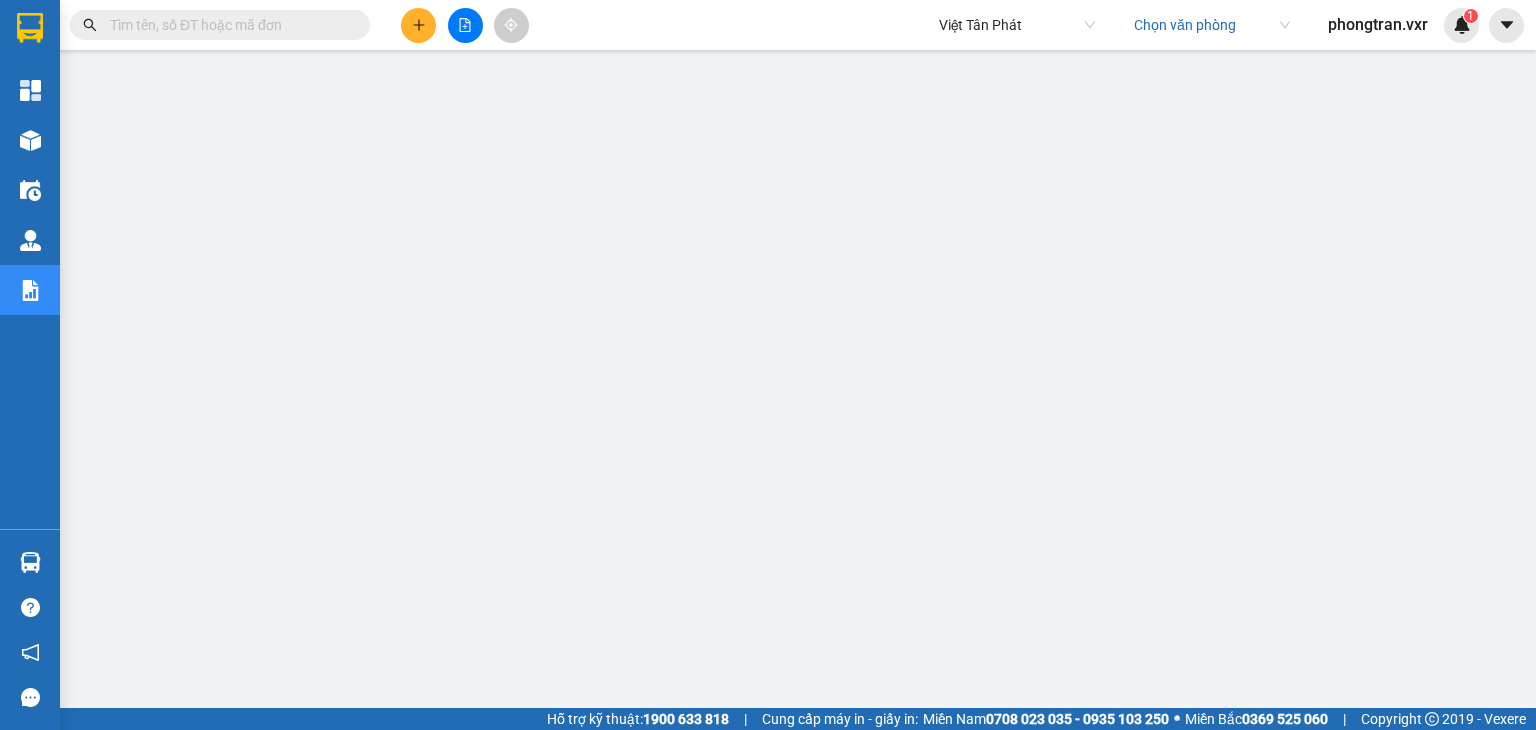 scroll, scrollTop: 0, scrollLeft: 0, axis: both 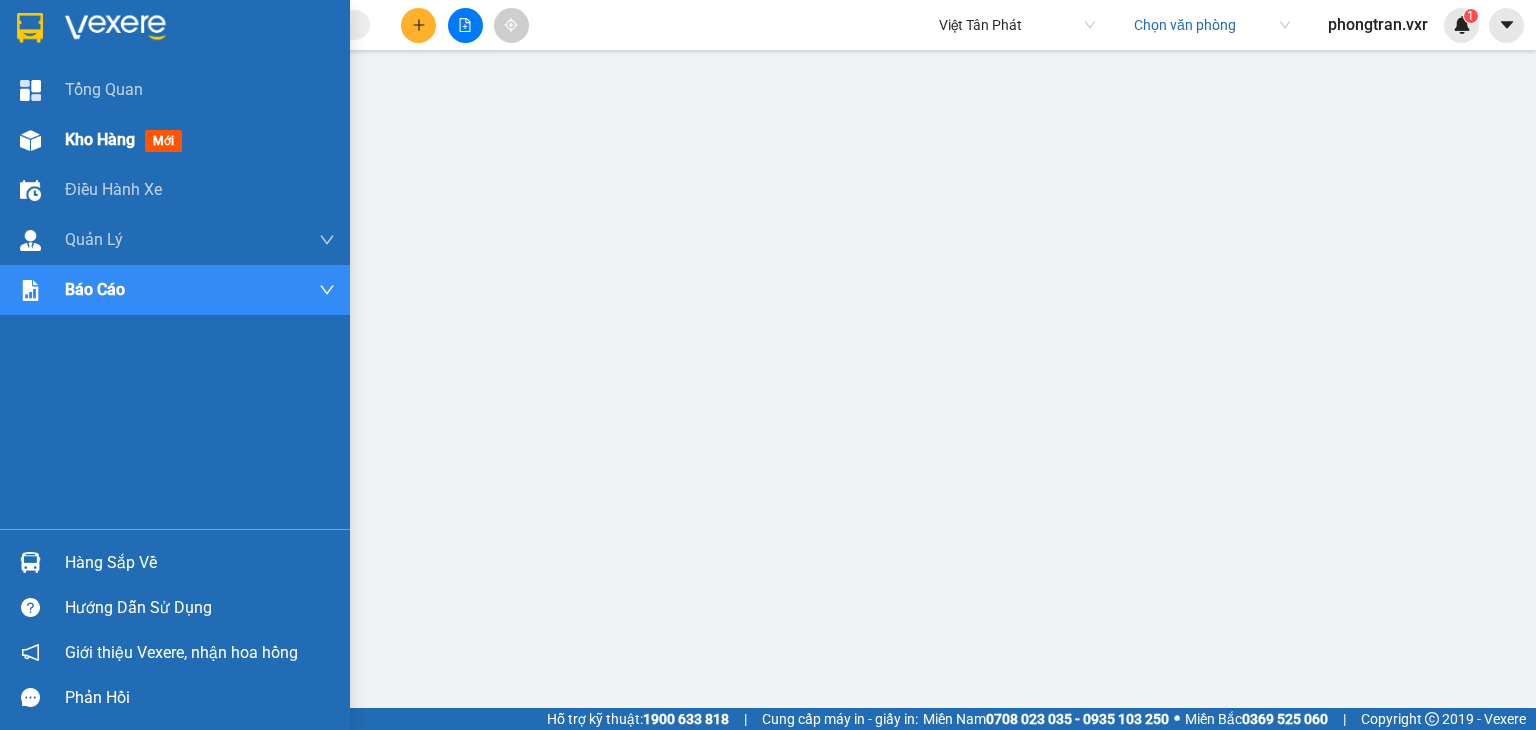 click on "Kho hàng mới" at bounding box center (175, 140) 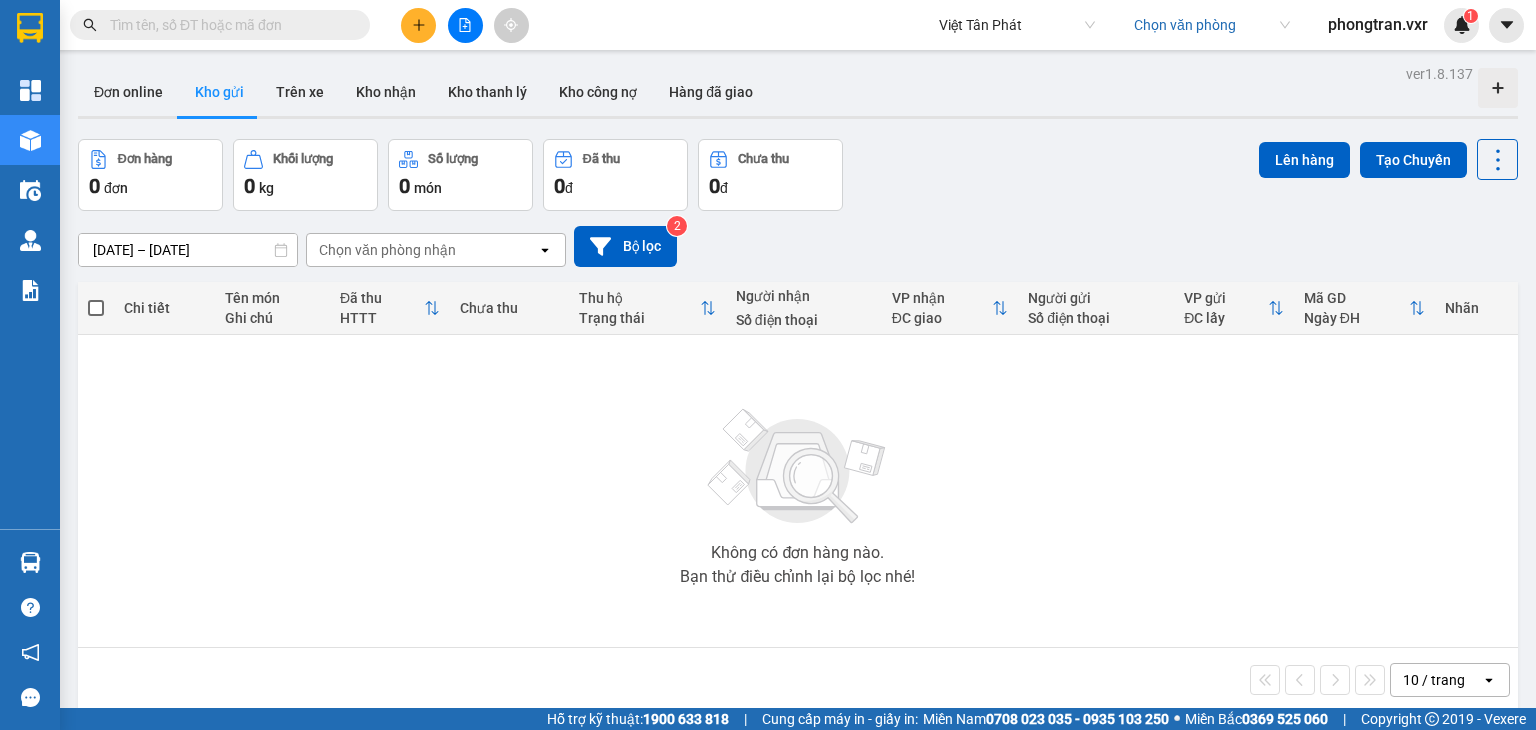 click on "Việt Tân Phát" at bounding box center [1017, 25] 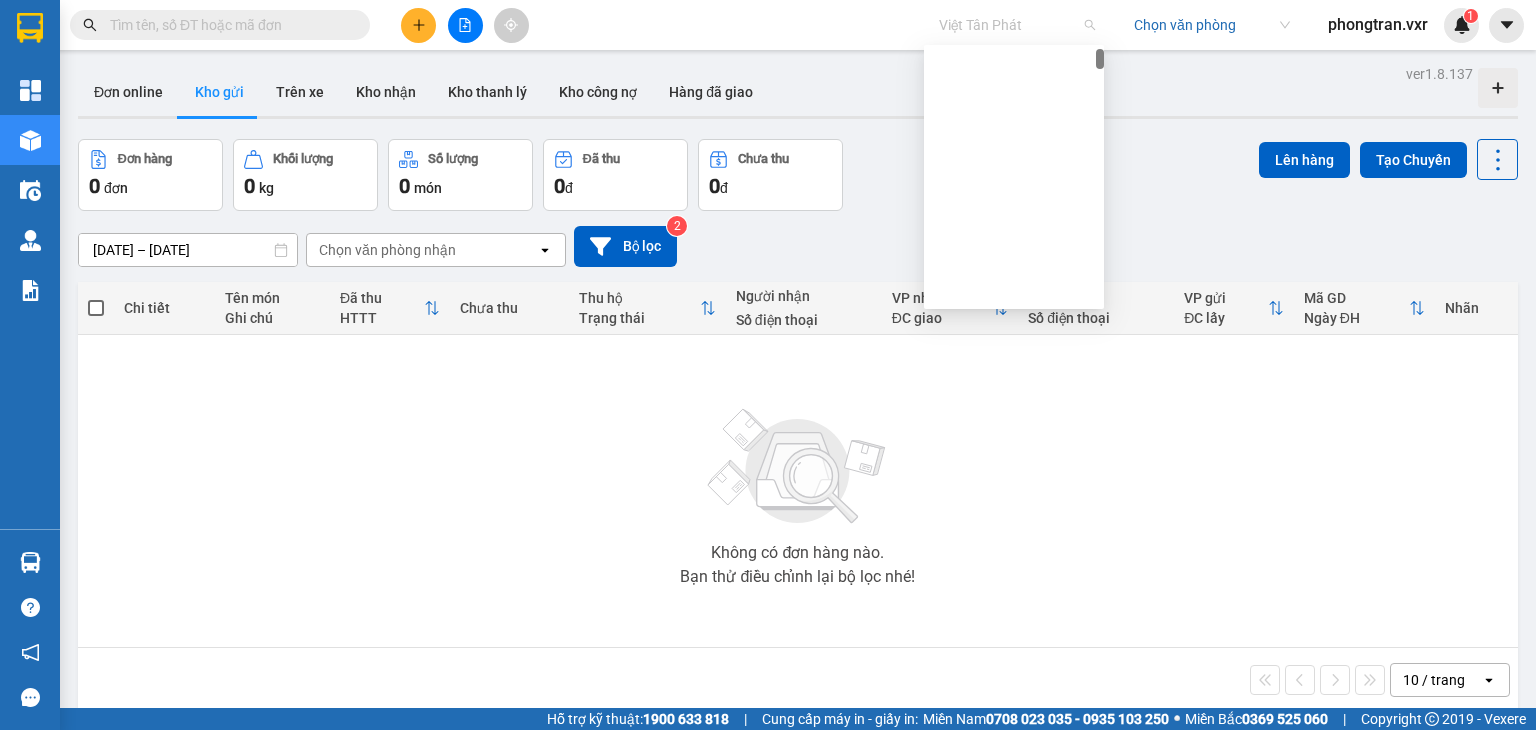 scroll, scrollTop: 0, scrollLeft: 0, axis: both 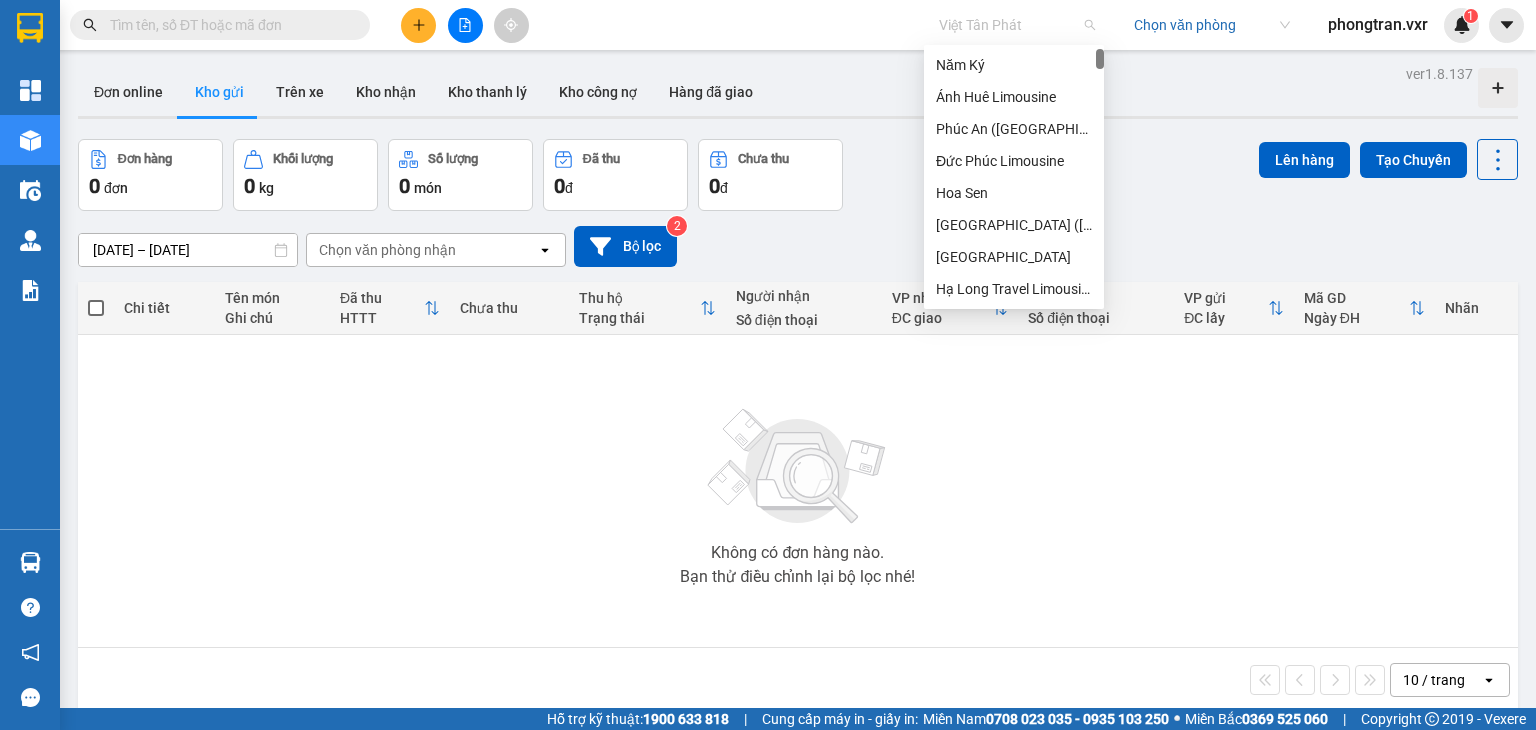 drag, startPoint x: 1100, startPoint y: 158, endPoint x: 1092, endPoint y: 30, distance: 128.24976 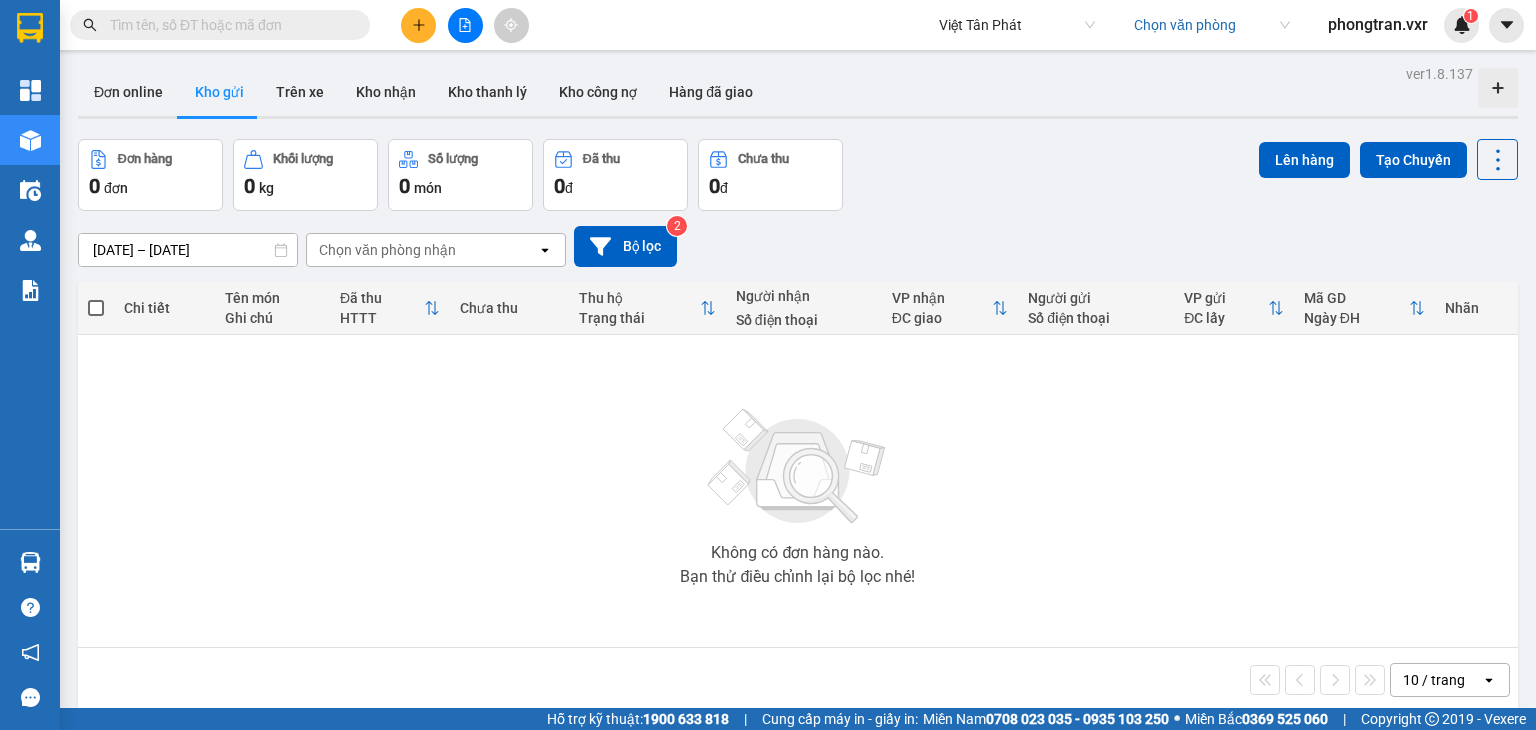 click at bounding box center (1205, 25) 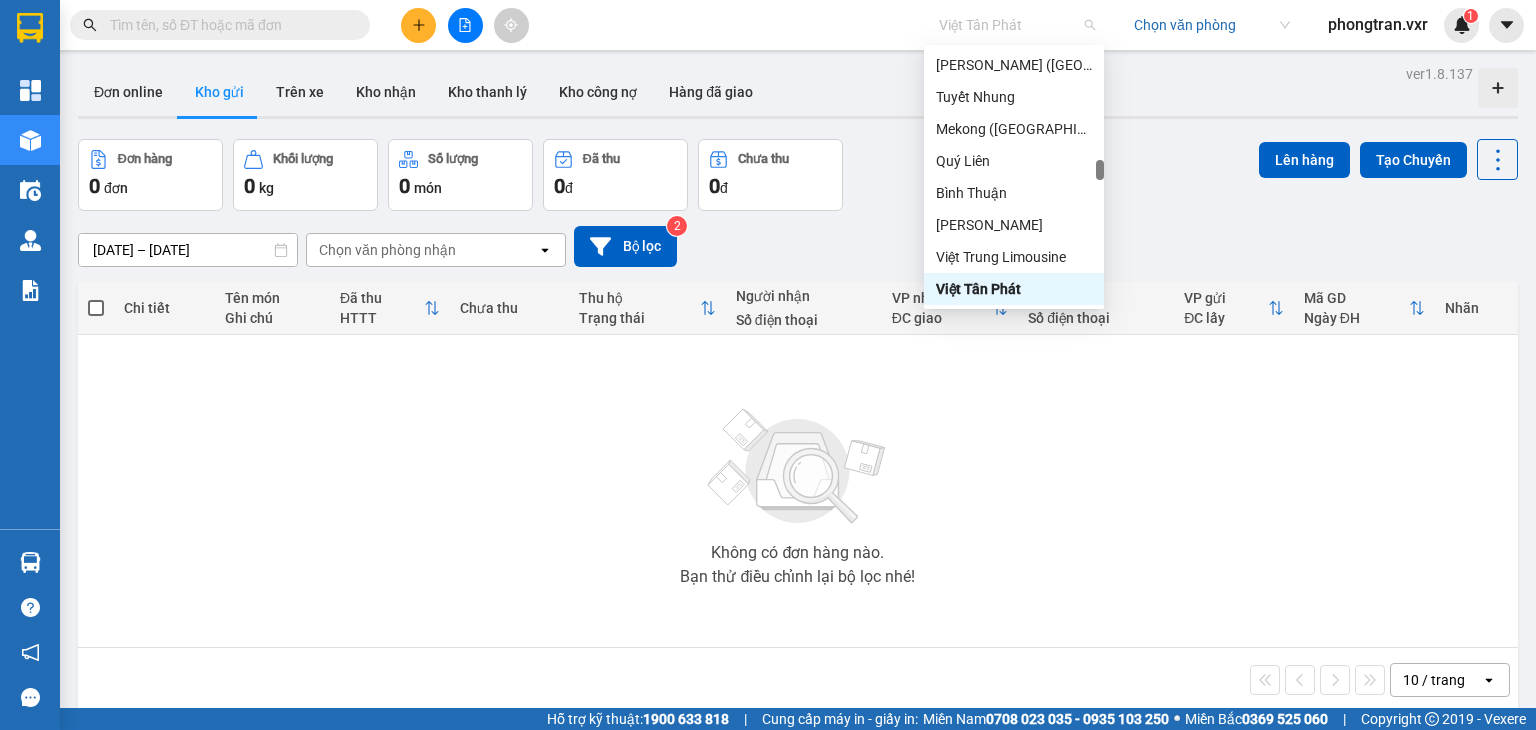 click on "Việt Tân Phát" at bounding box center (1017, 25) 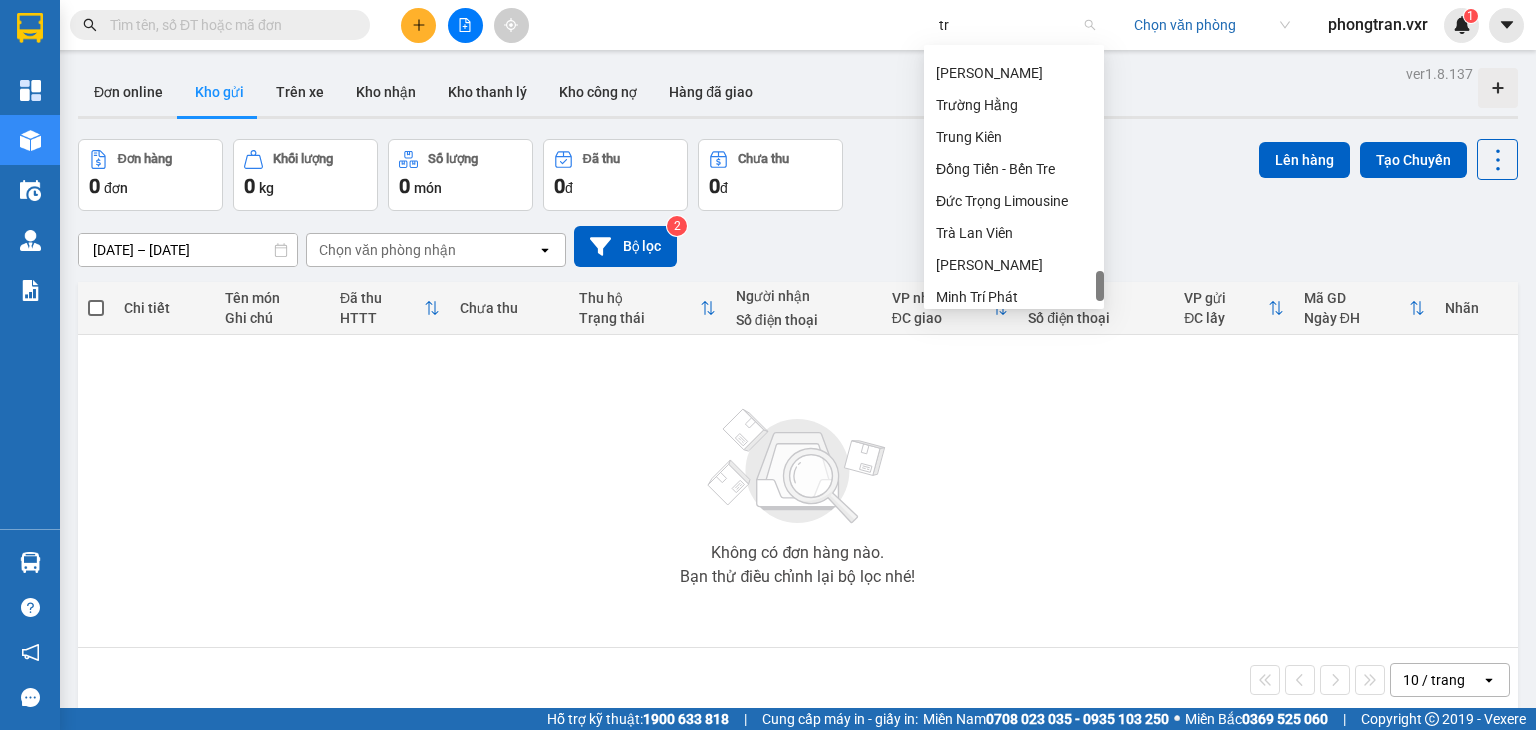 type on "t" 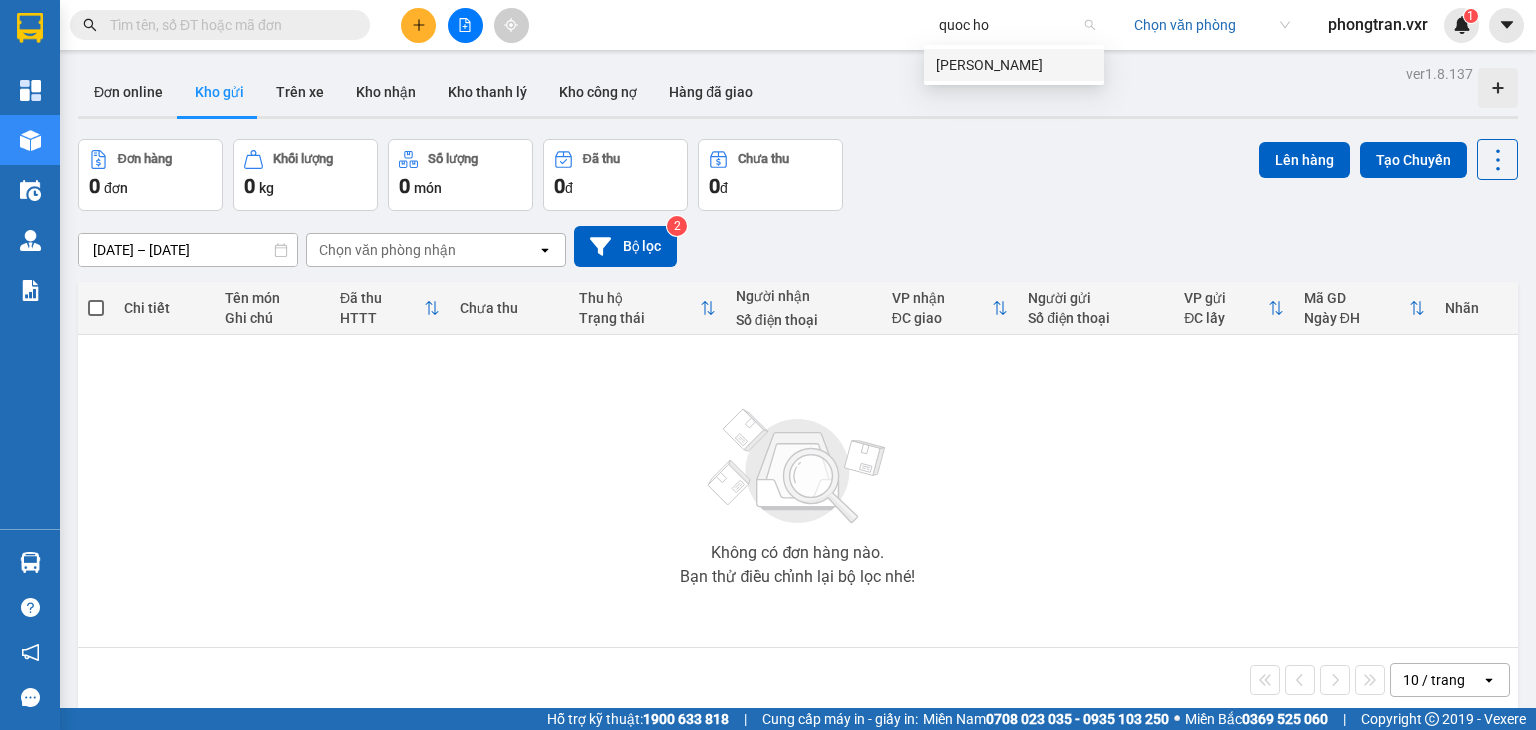 scroll, scrollTop: 0, scrollLeft: 0, axis: both 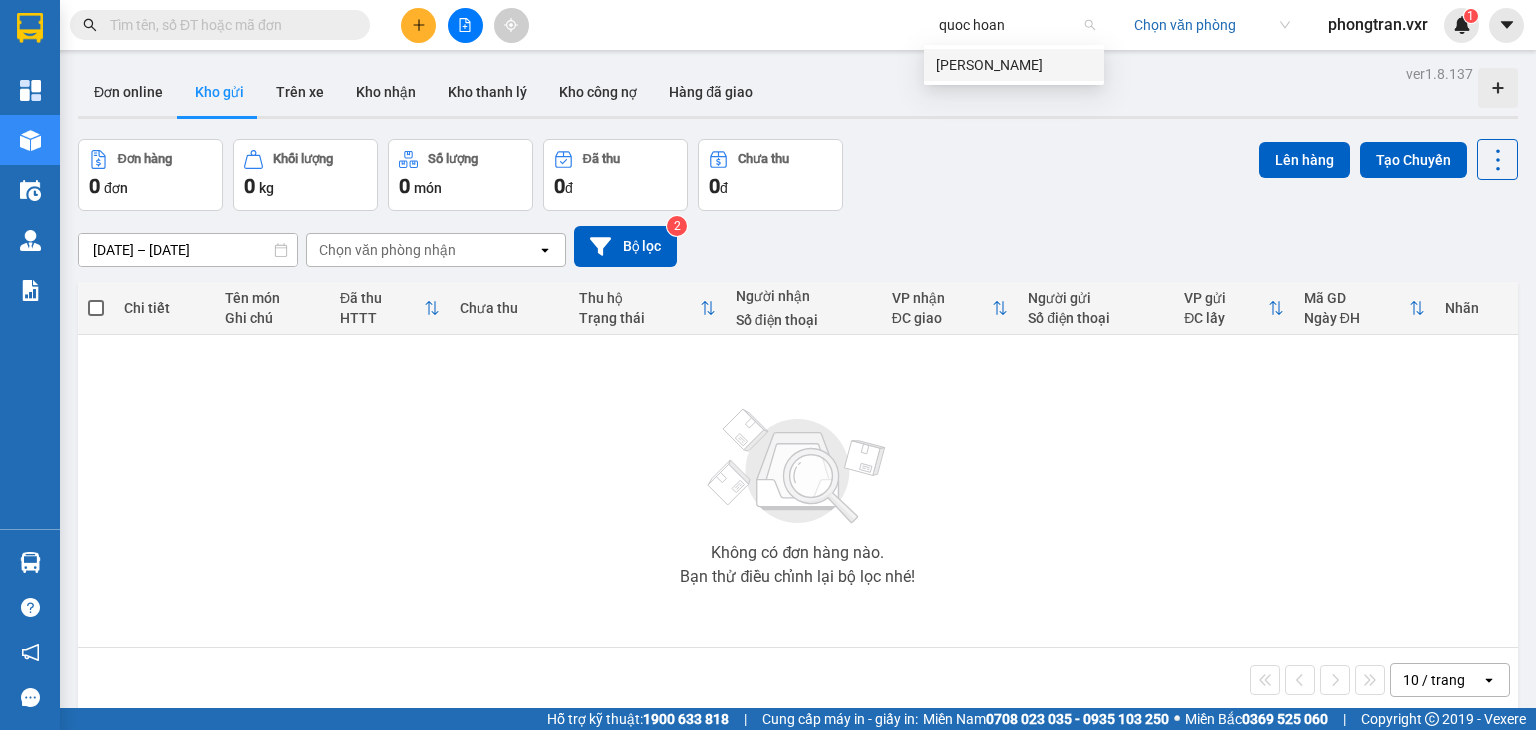 type on "quoc hoang" 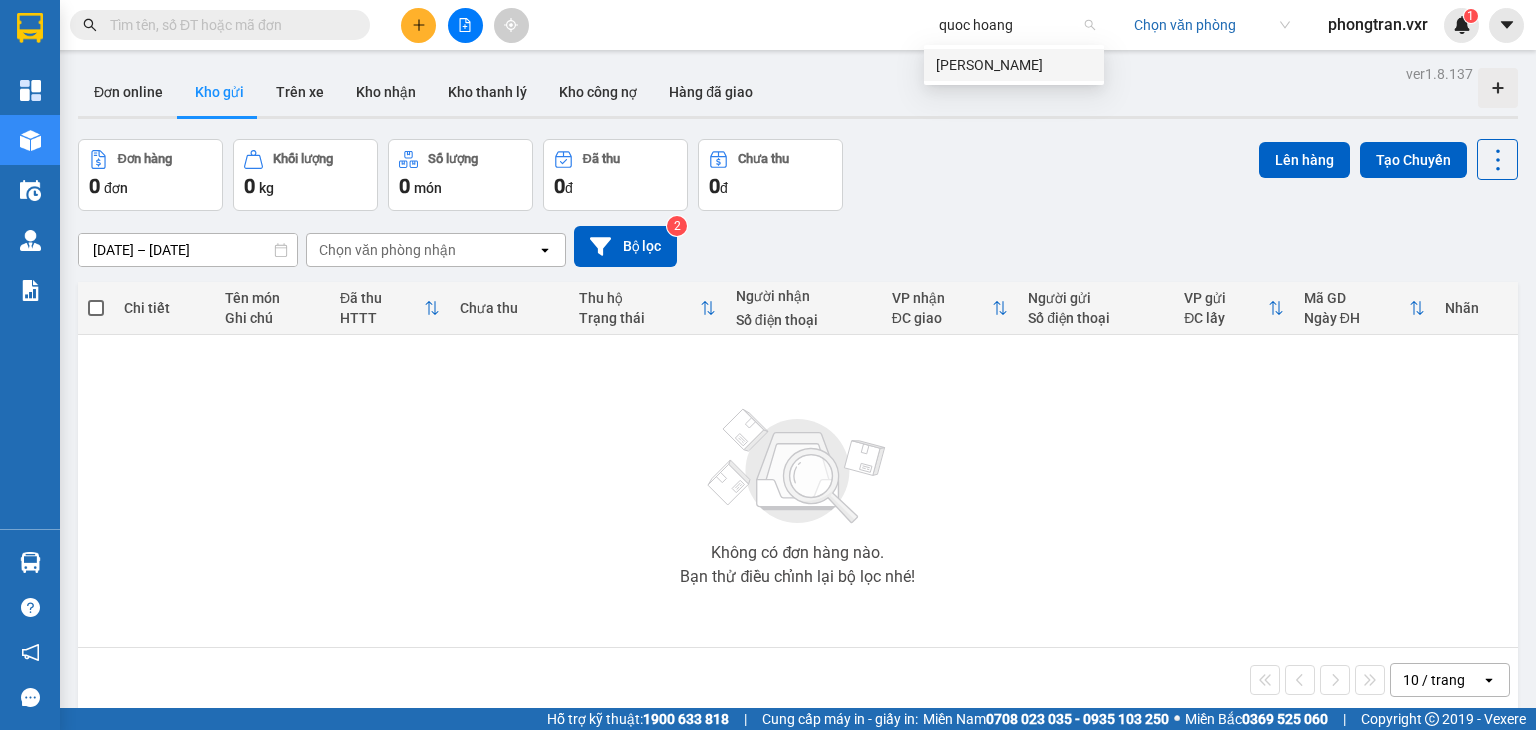 type 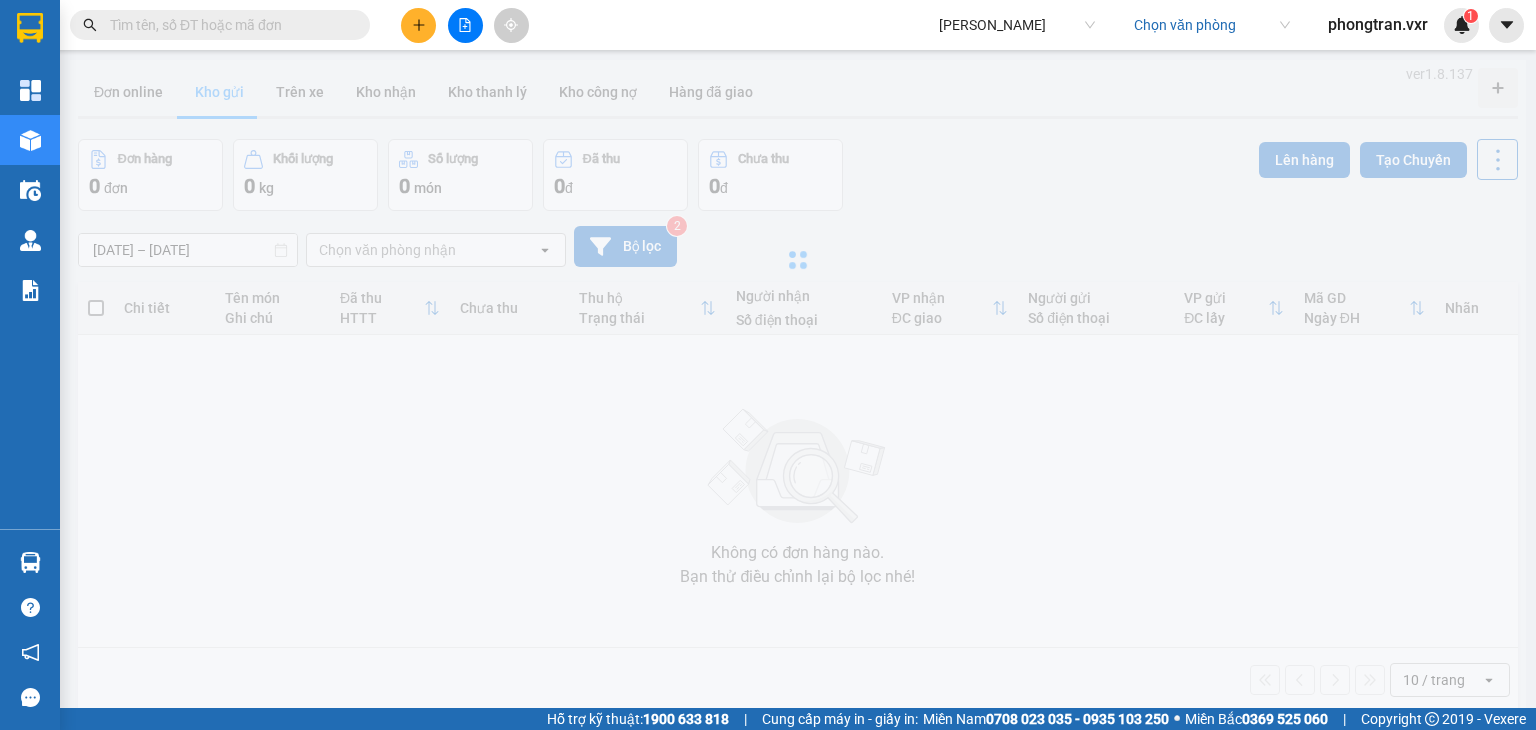 type on "[DATE] – [DATE]" 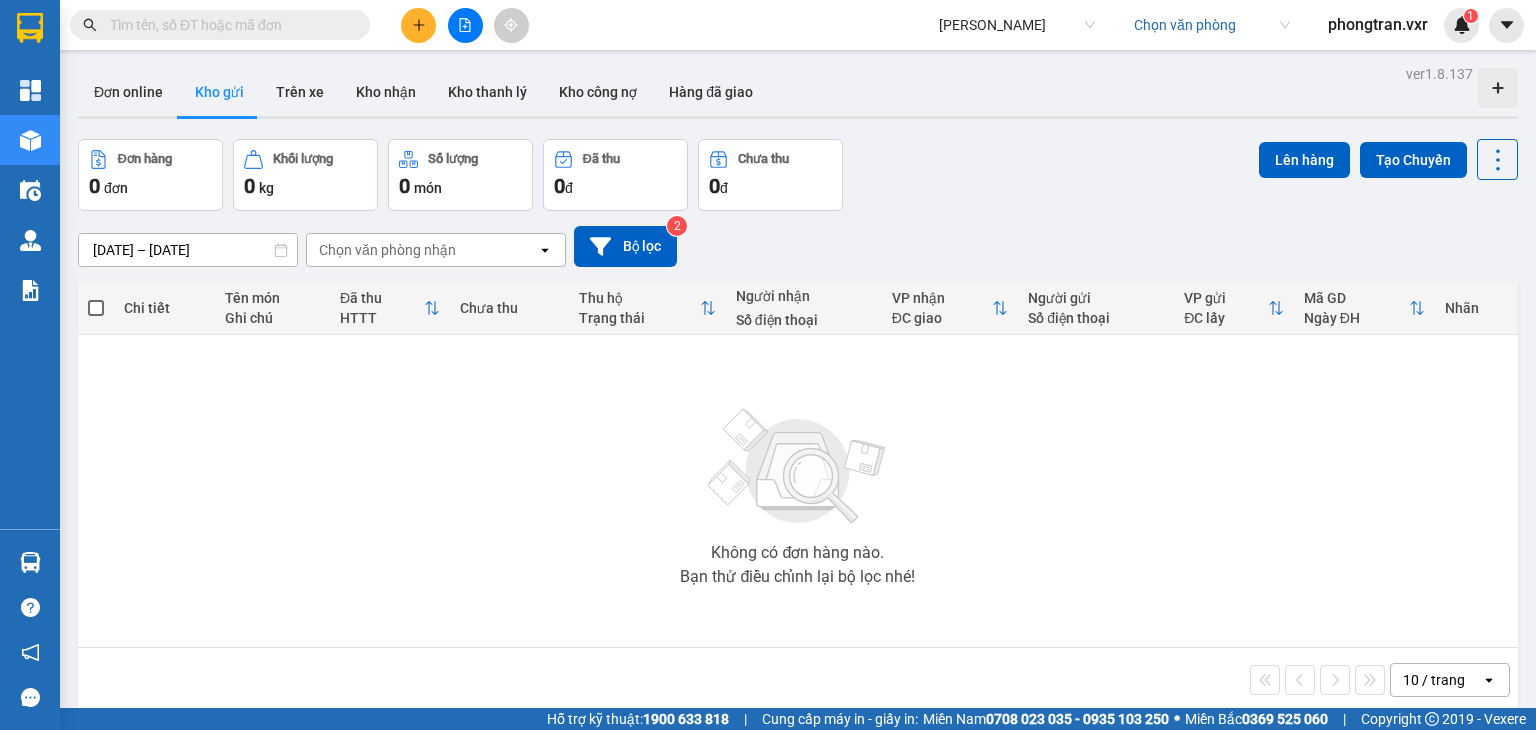 click at bounding box center (1205, 25) 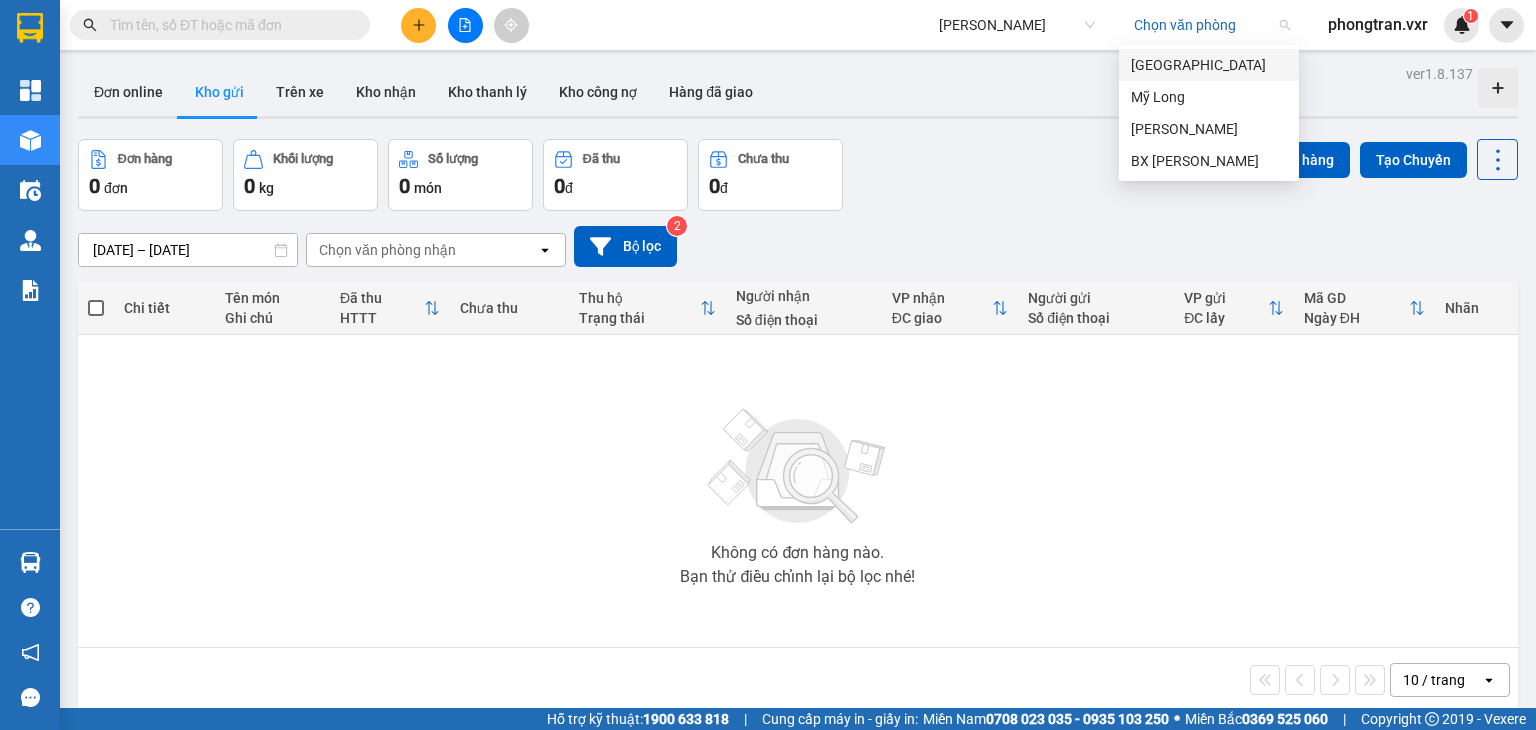 click on "Sài Gòn" at bounding box center (1209, 65) 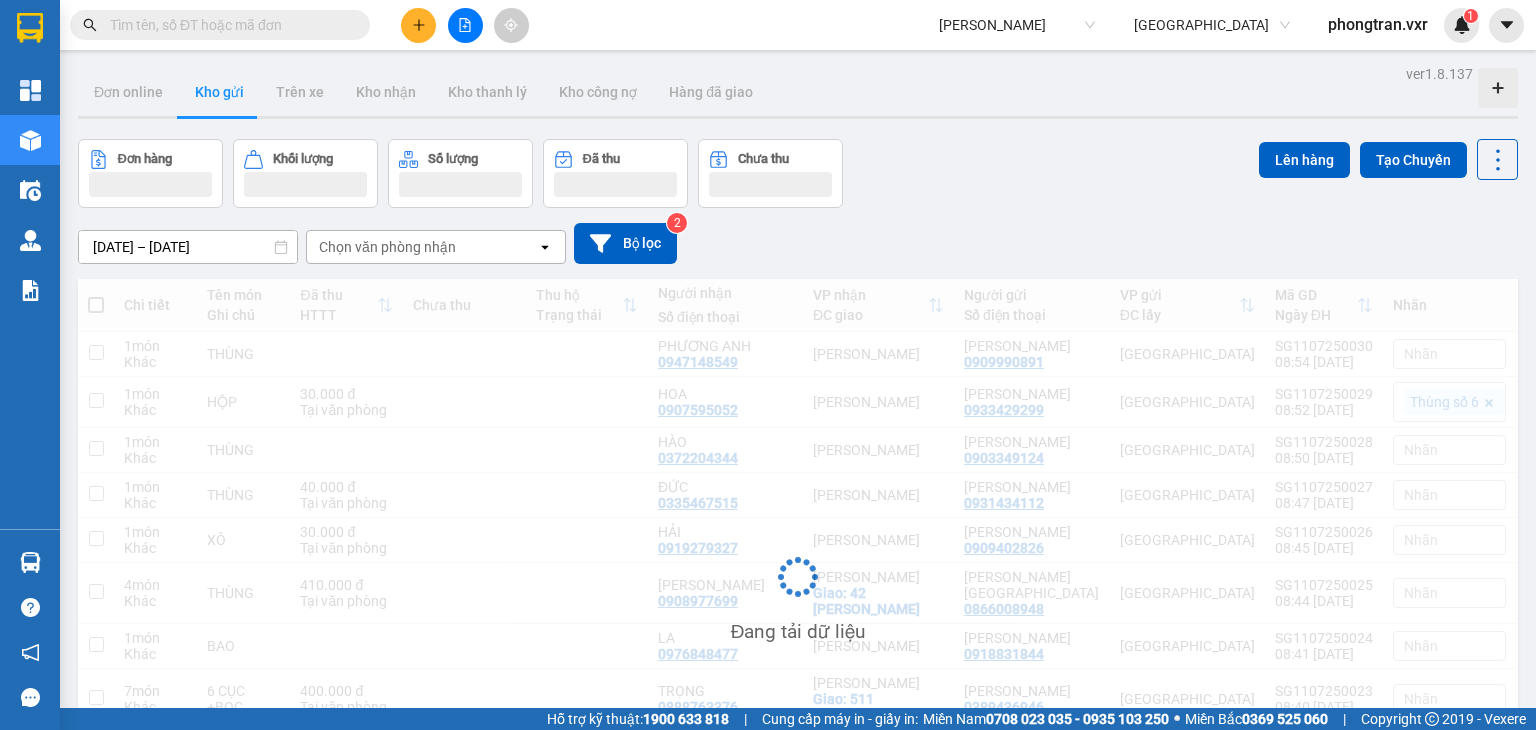 click on "Sài Gòn" at bounding box center [1212, 25] 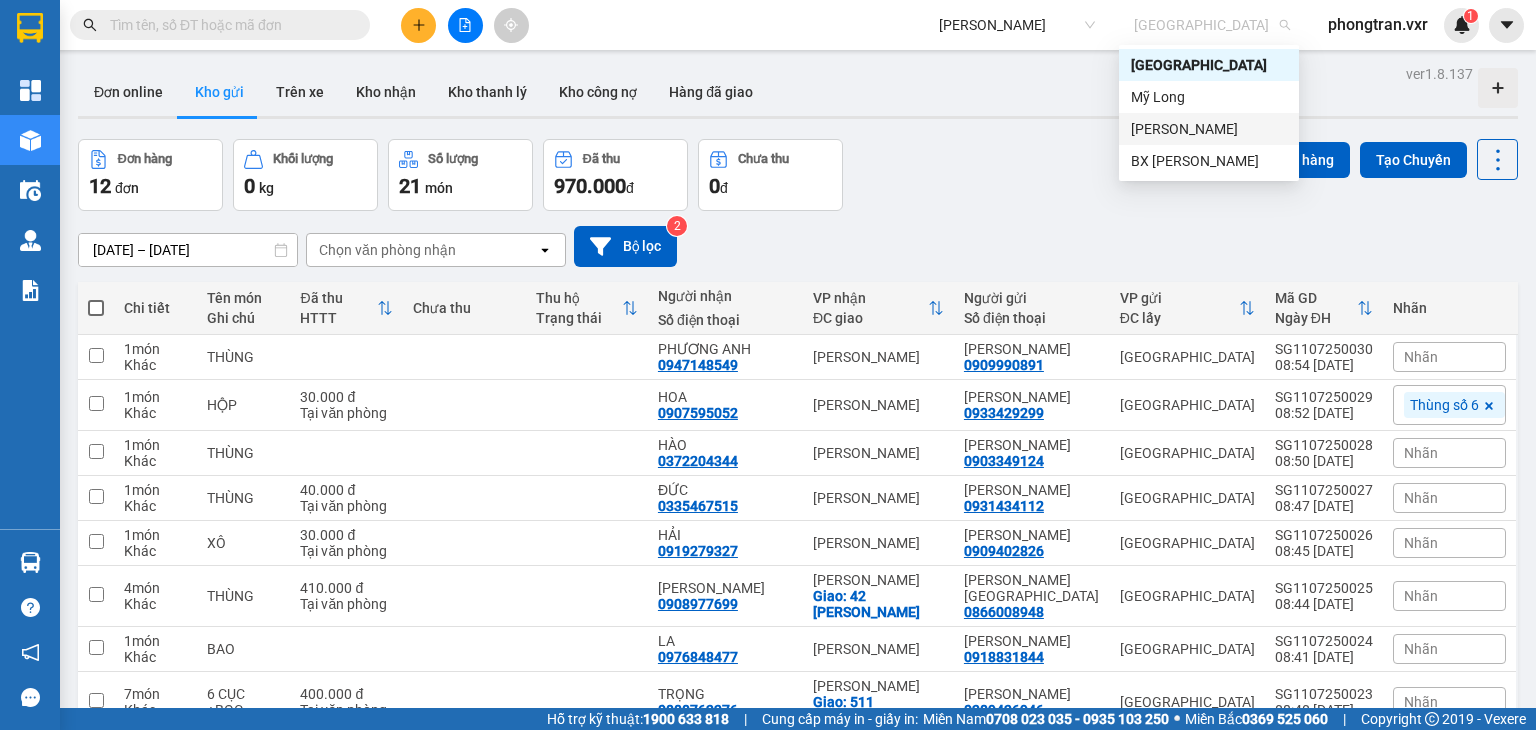 click on "Cao Lãnh" at bounding box center (1209, 129) 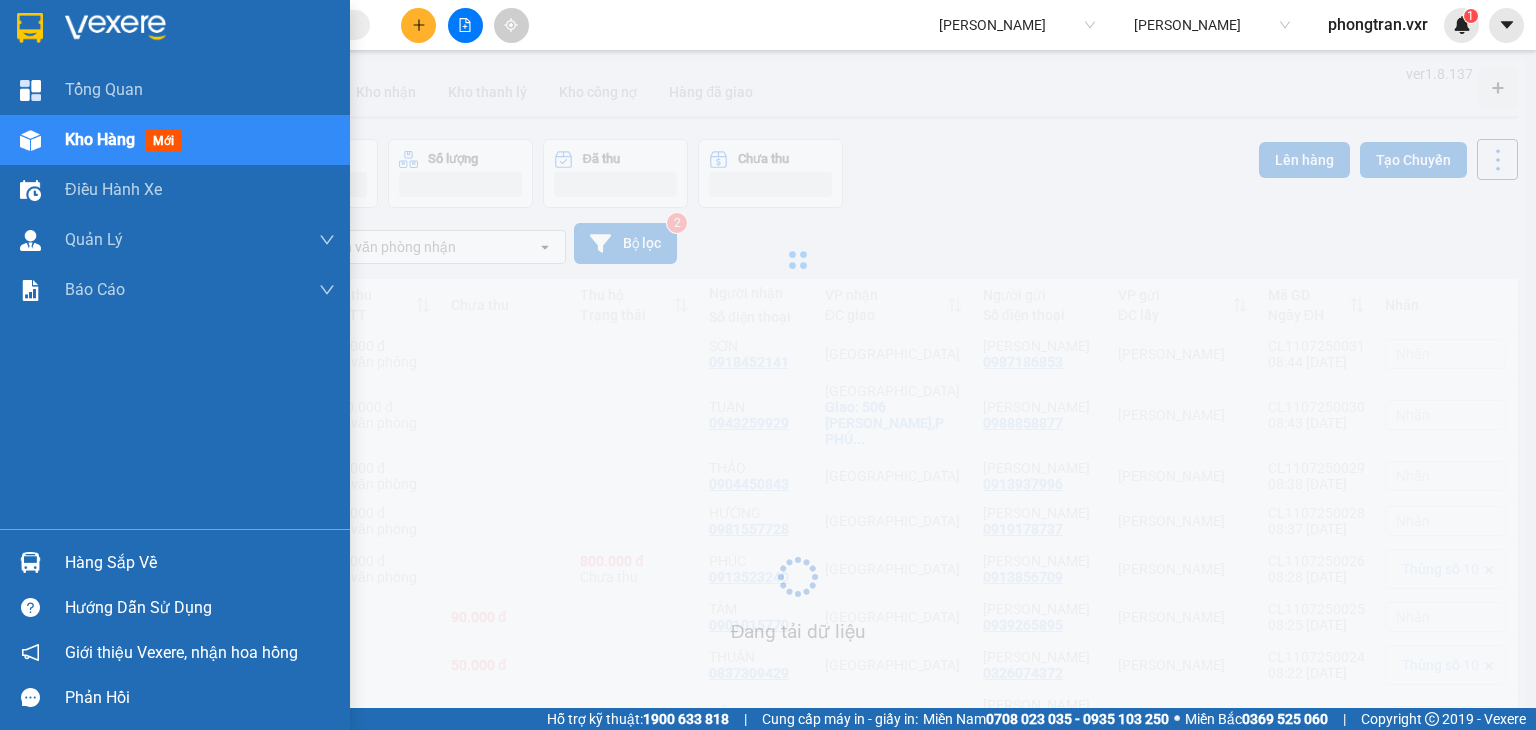 click at bounding box center [30, 562] 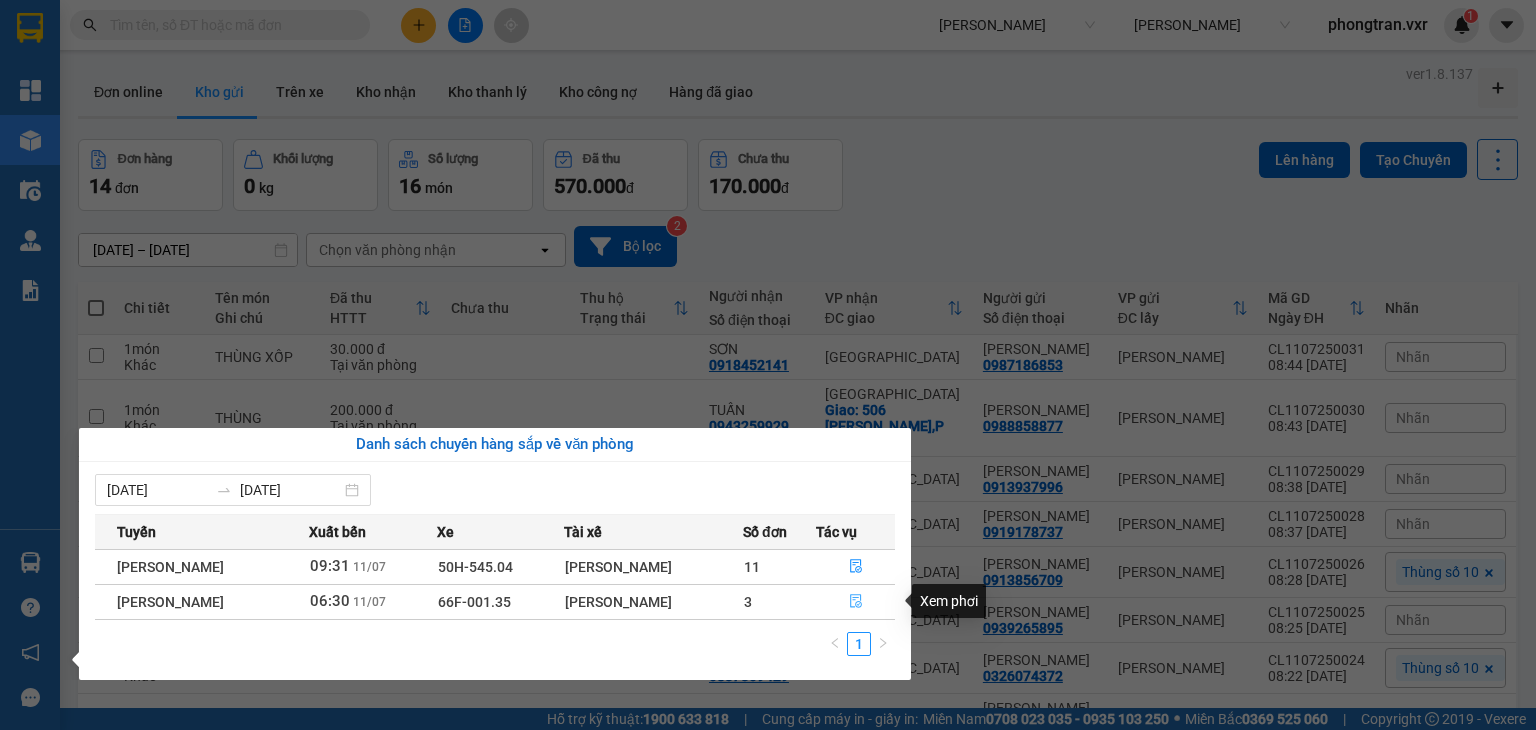 click 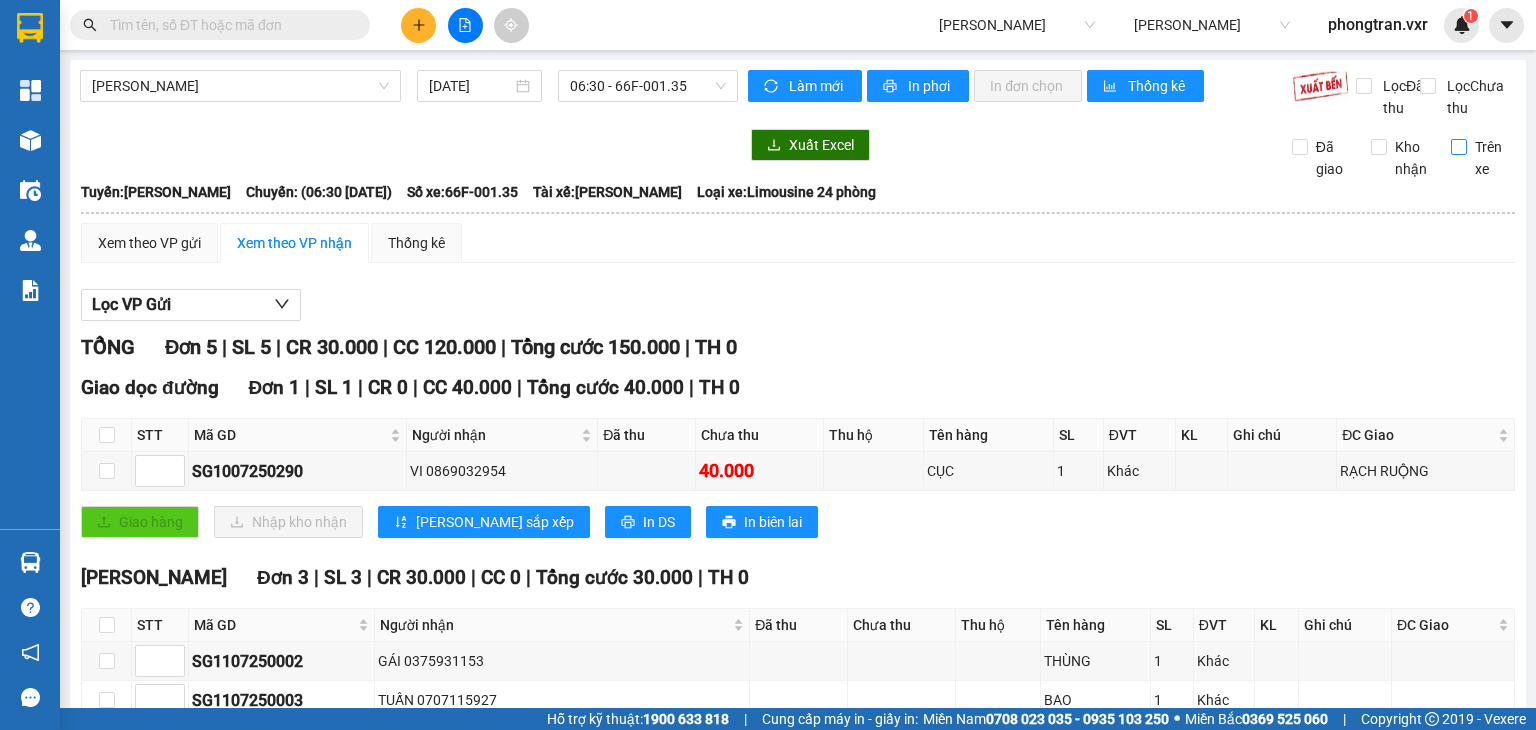 click on "Trên xe" at bounding box center (1459, 147) 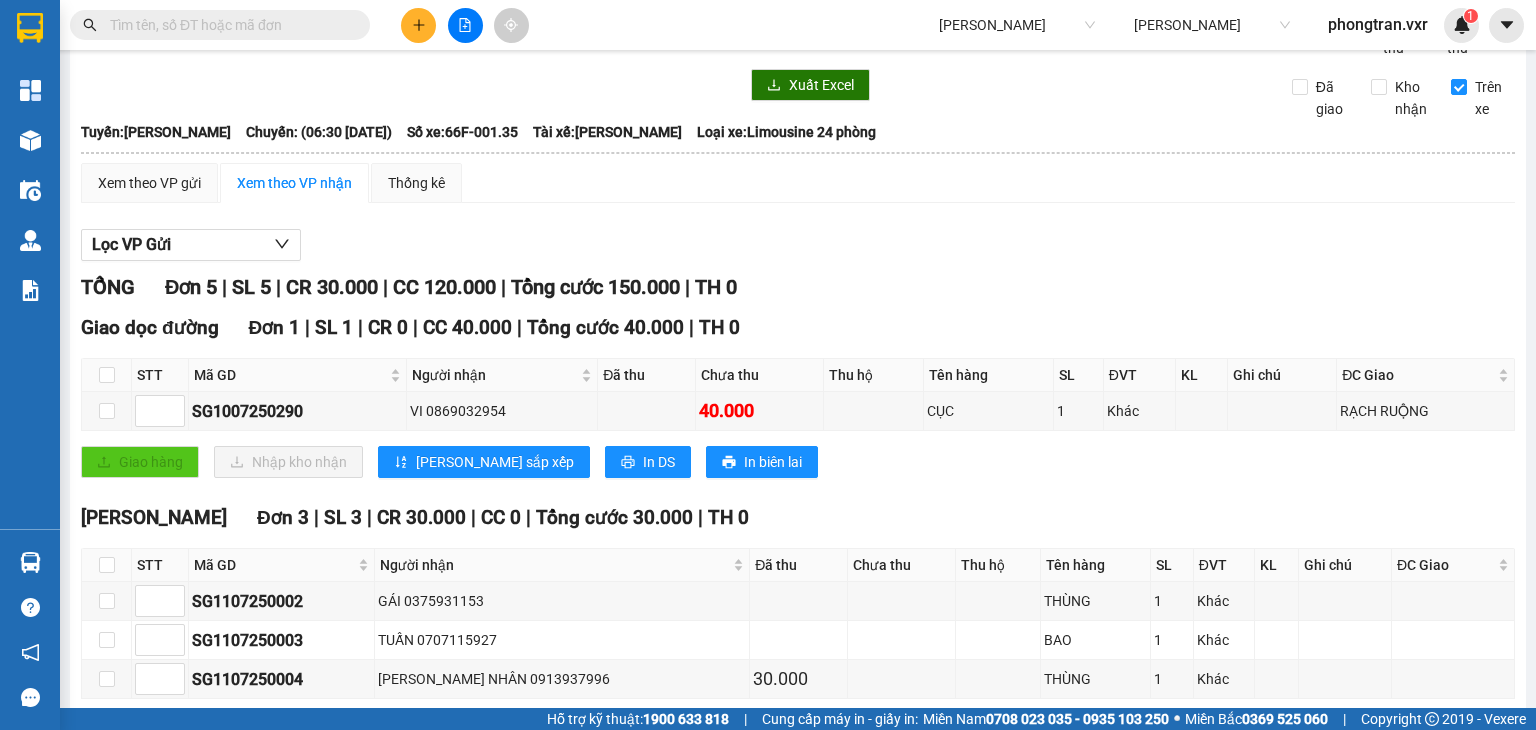 scroll, scrollTop: 0, scrollLeft: 0, axis: both 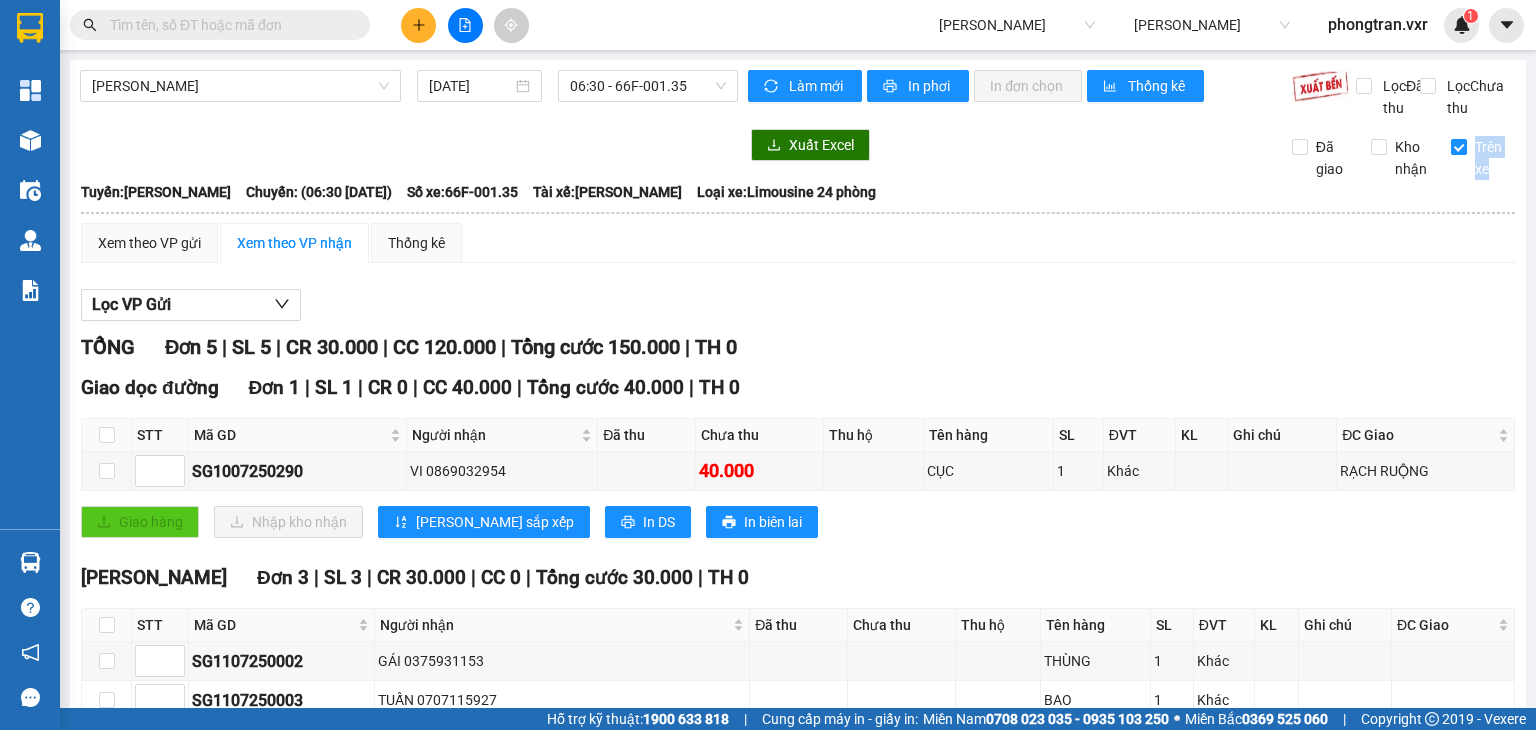 drag, startPoint x: 1488, startPoint y: 189, endPoint x: 1444, endPoint y: 171, distance: 47.539455 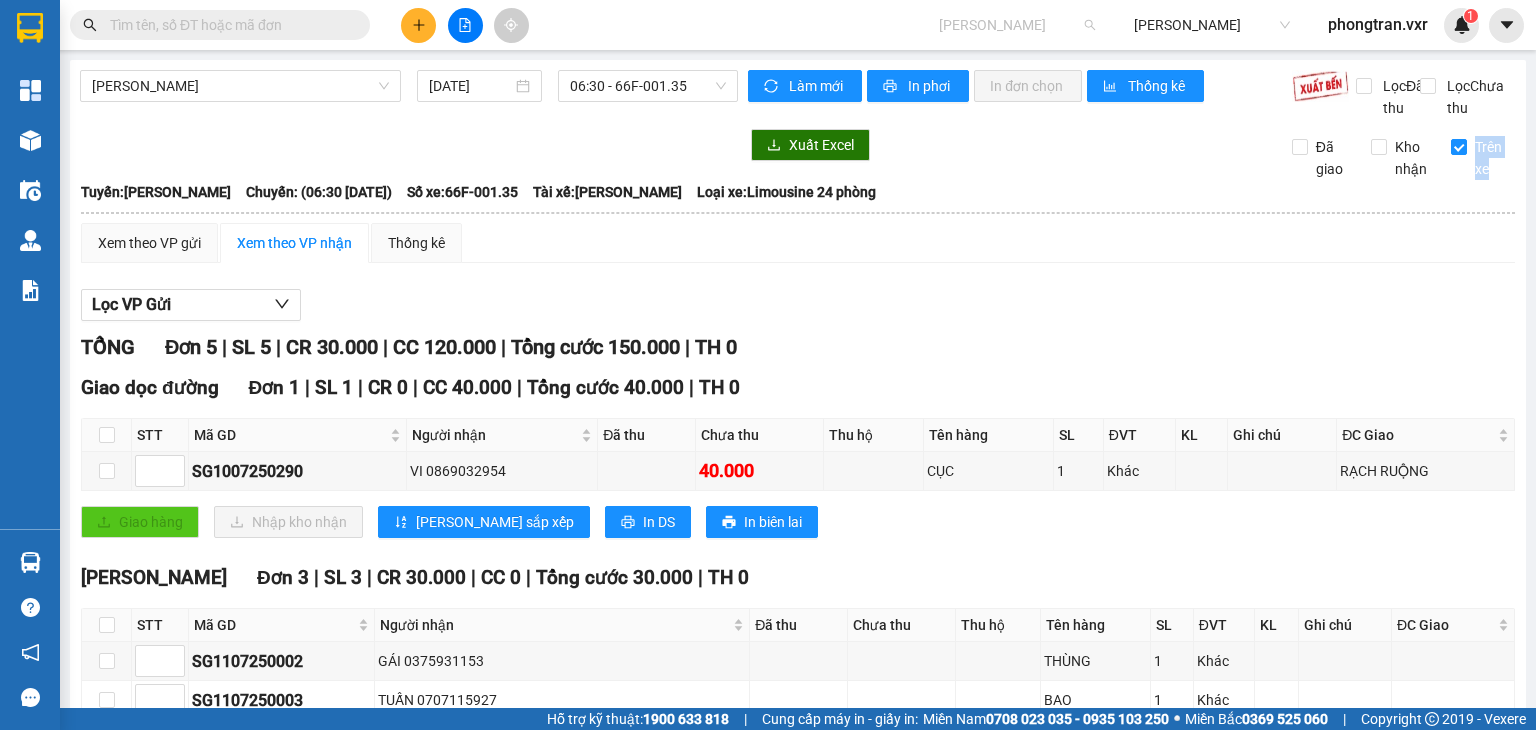 click on "Quốc Hoàng" at bounding box center (1017, 25) 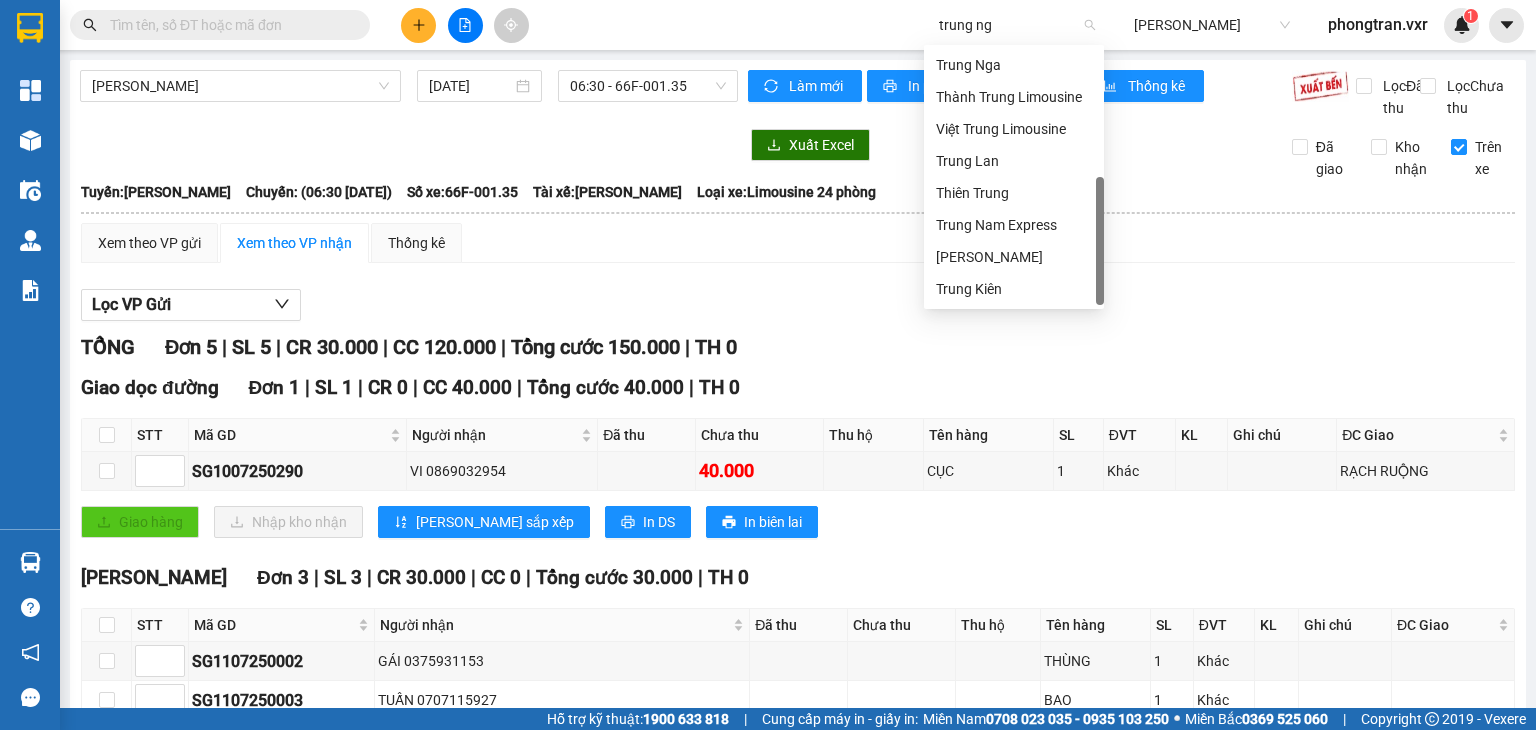 scroll, scrollTop: 0, scrollLeft: 0, axis: both 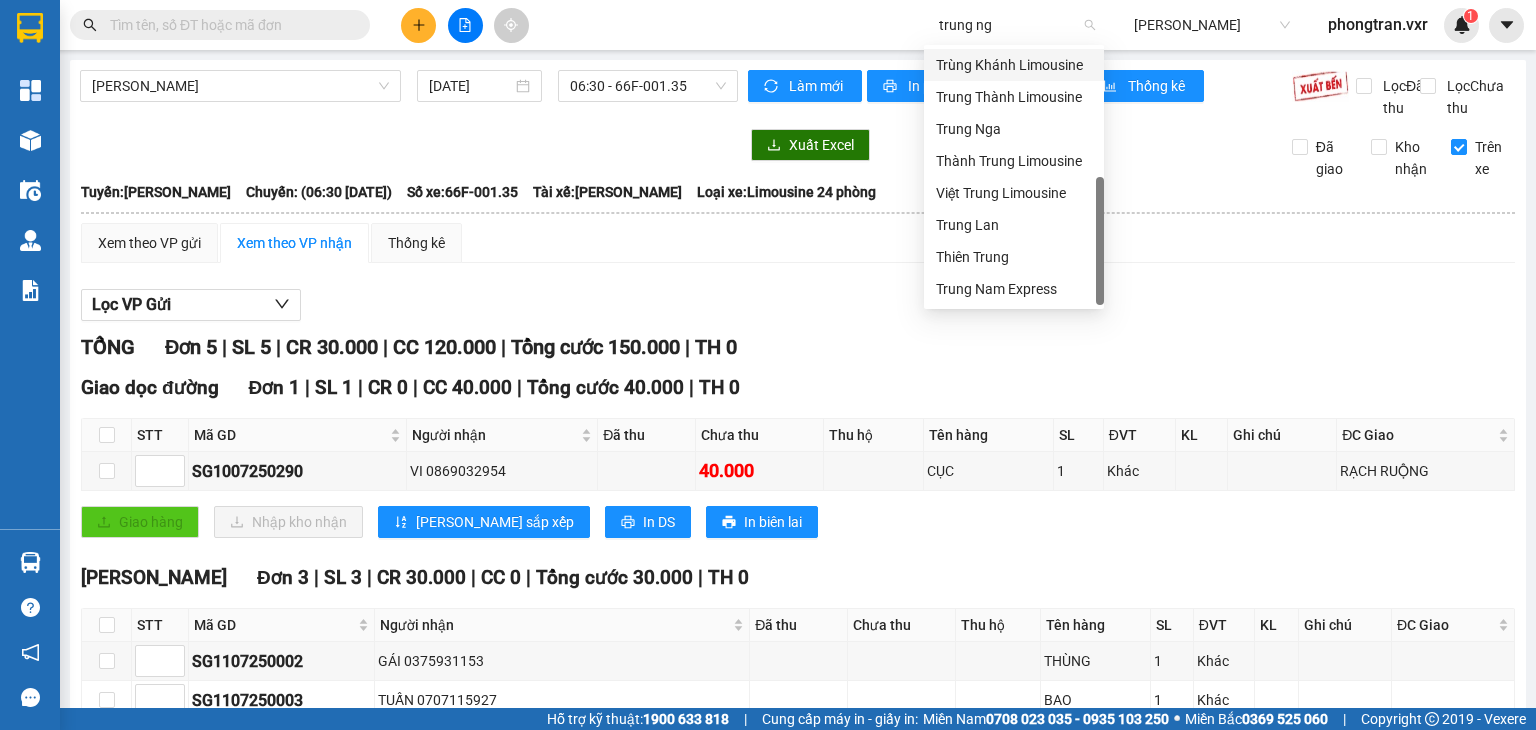type on "trung nga" 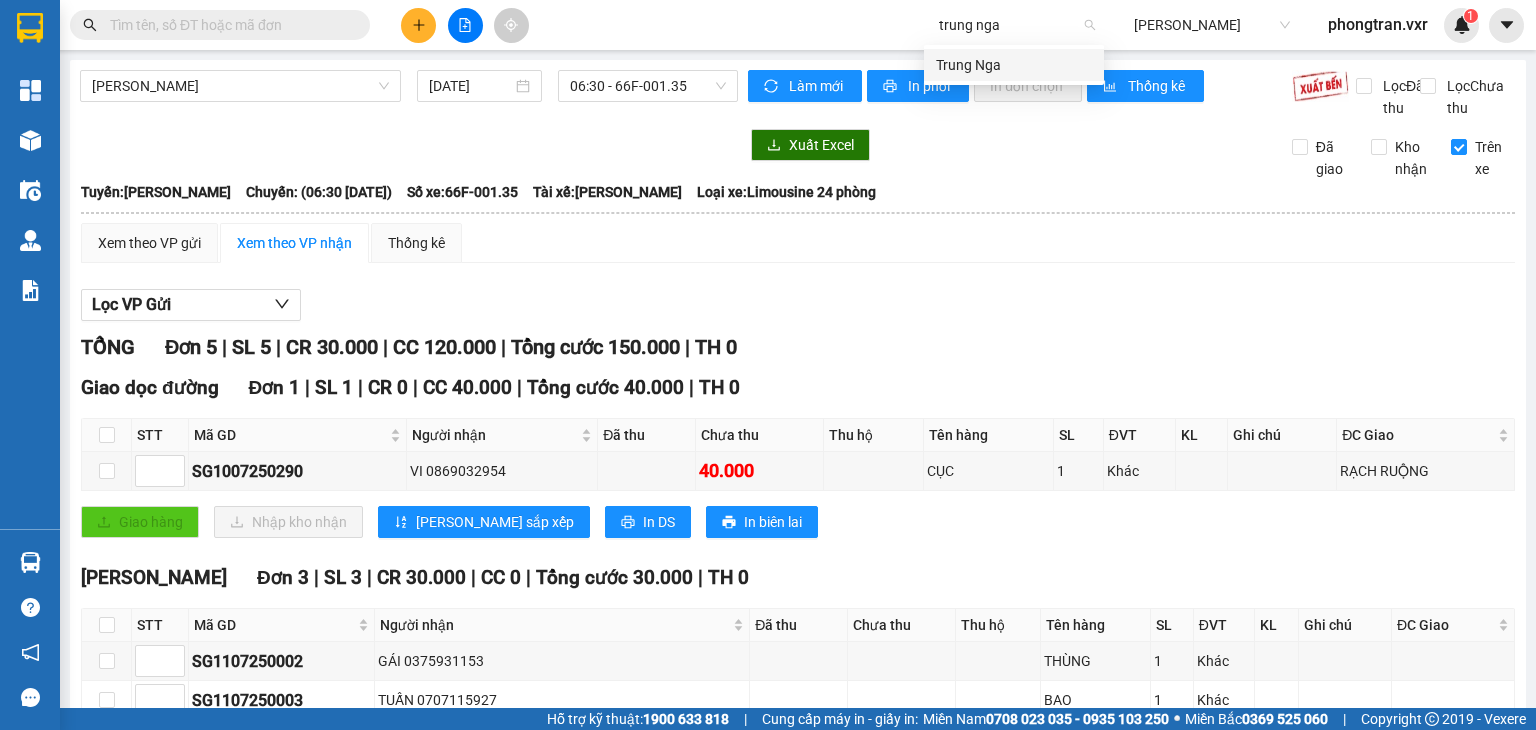 type 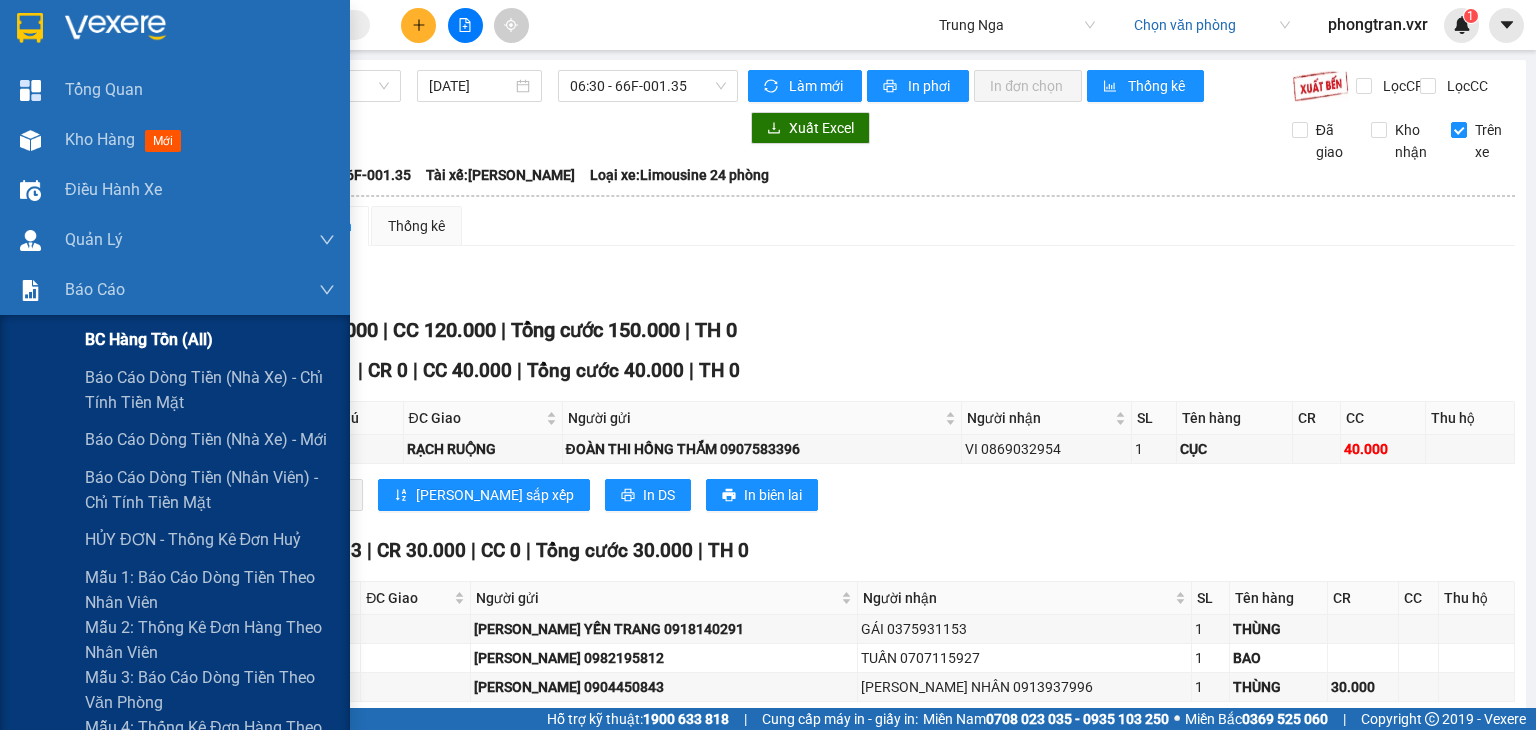 click on "BC hàng tồn (all)" at bounding box center [210, 340] 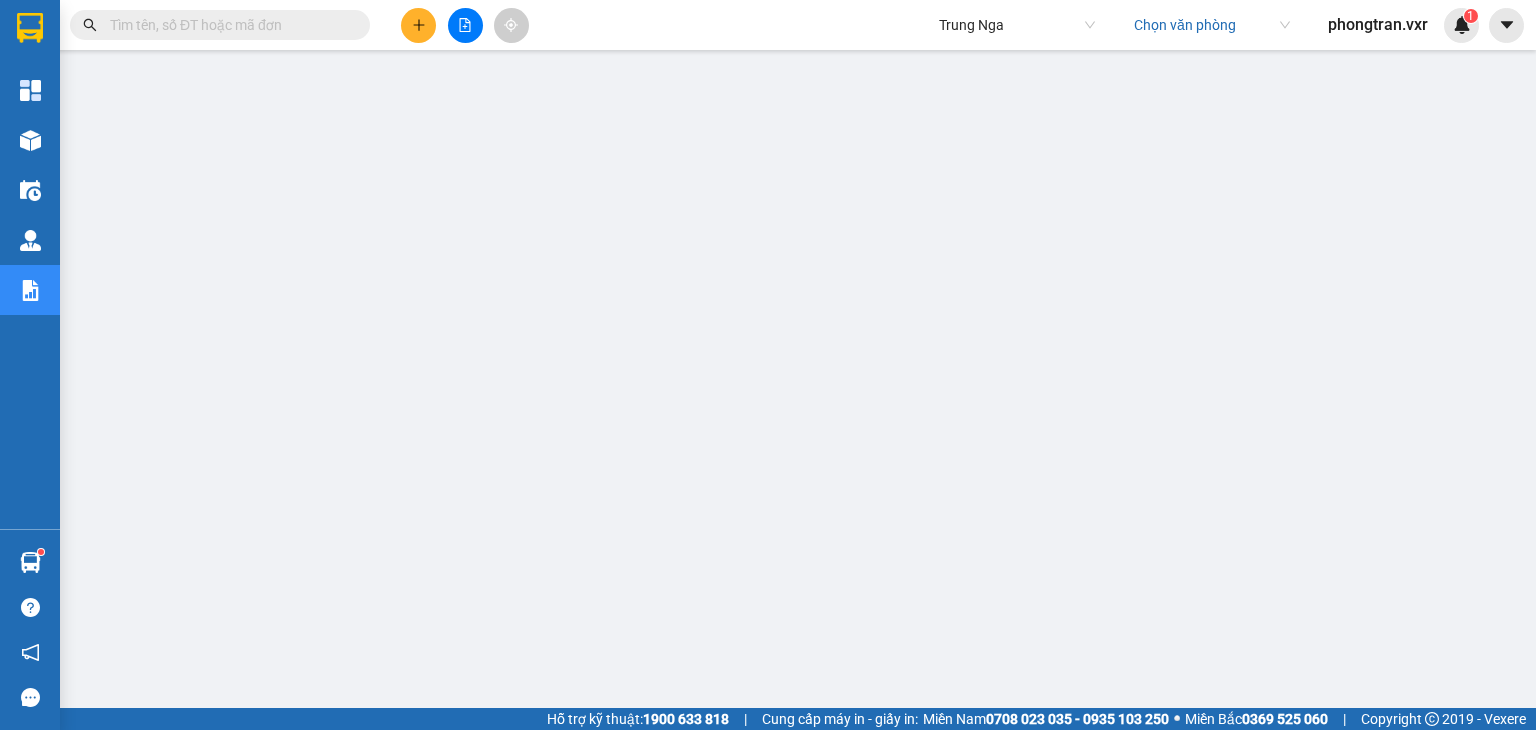 scroll, scrollTop: 262, scrollLeft: 0, axis: vertical 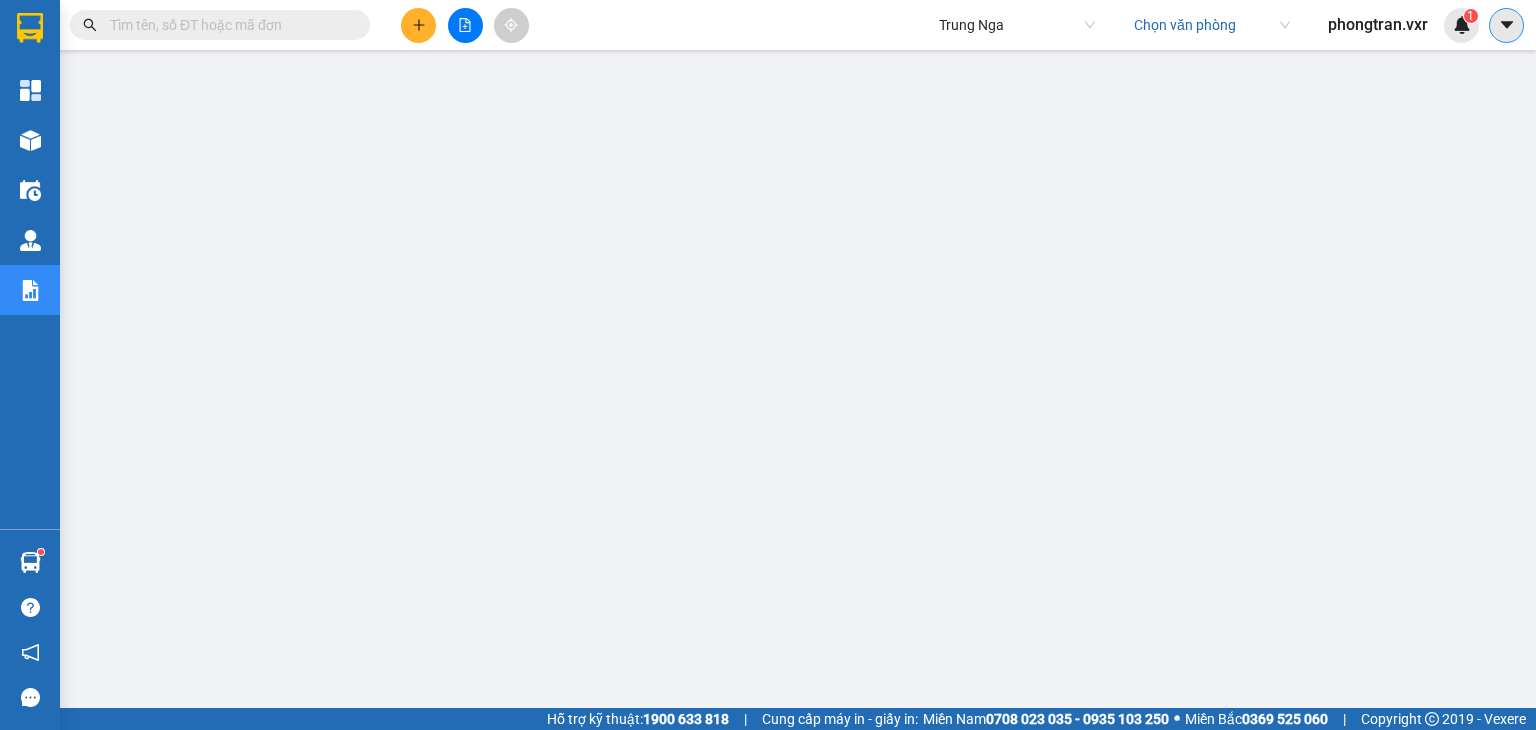 click 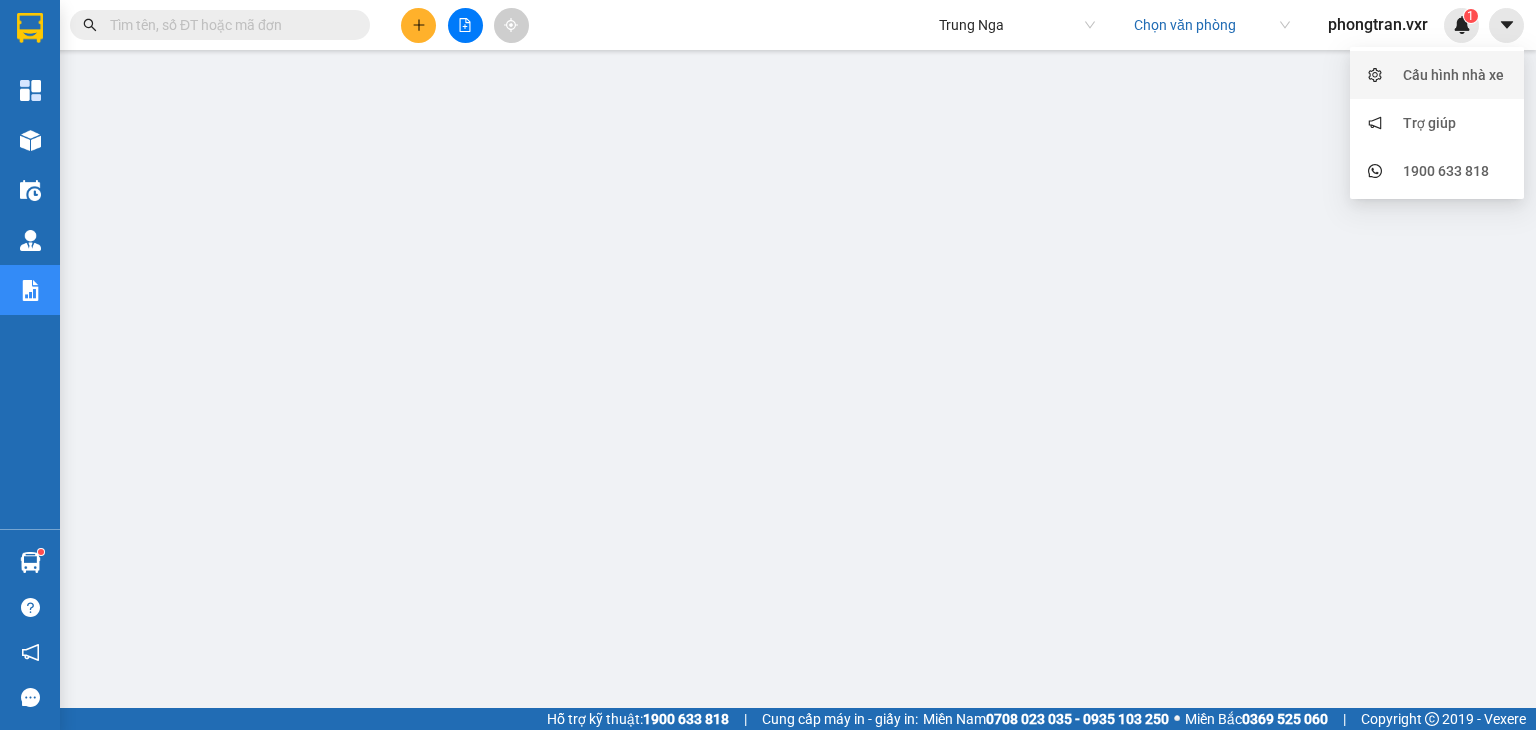 click on "Cấu hình nhà xe" at bounding box center (1453, 75) 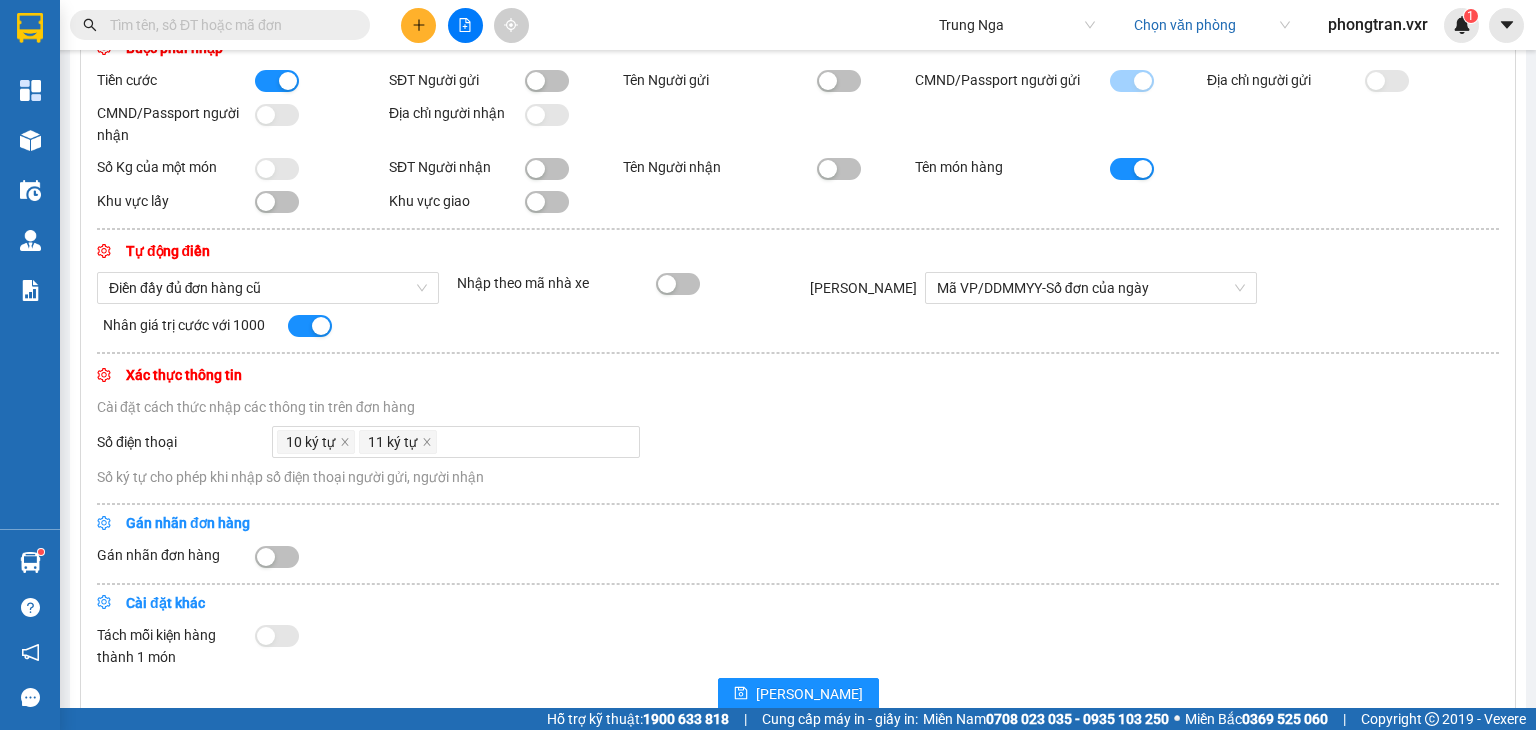 scroll, scrollTop: 562, scrollLeft: 0, axis: vertical 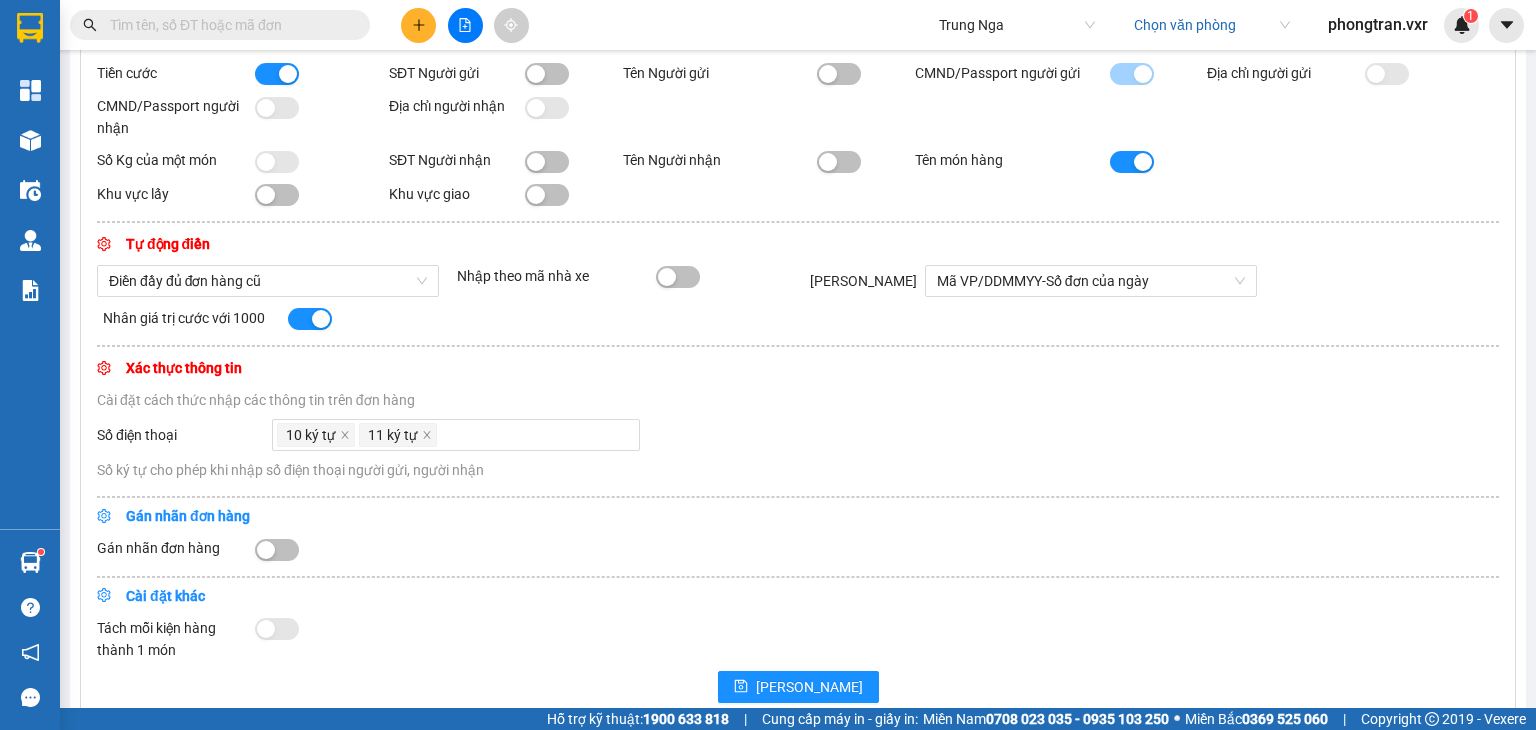 click at bounding box center [277, 550] 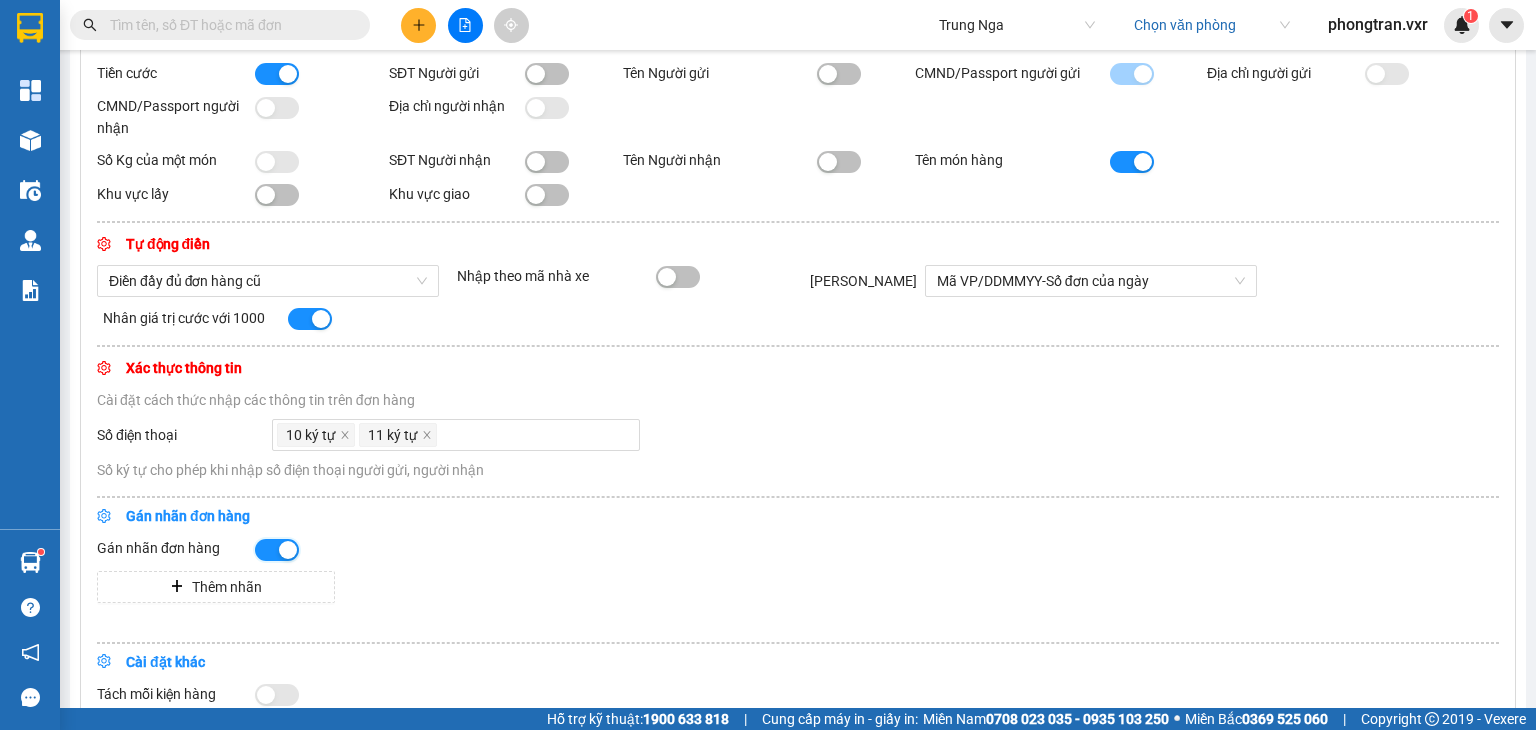 scroll, scrollTop: 762, scrollLeft: 0, axis: vertical 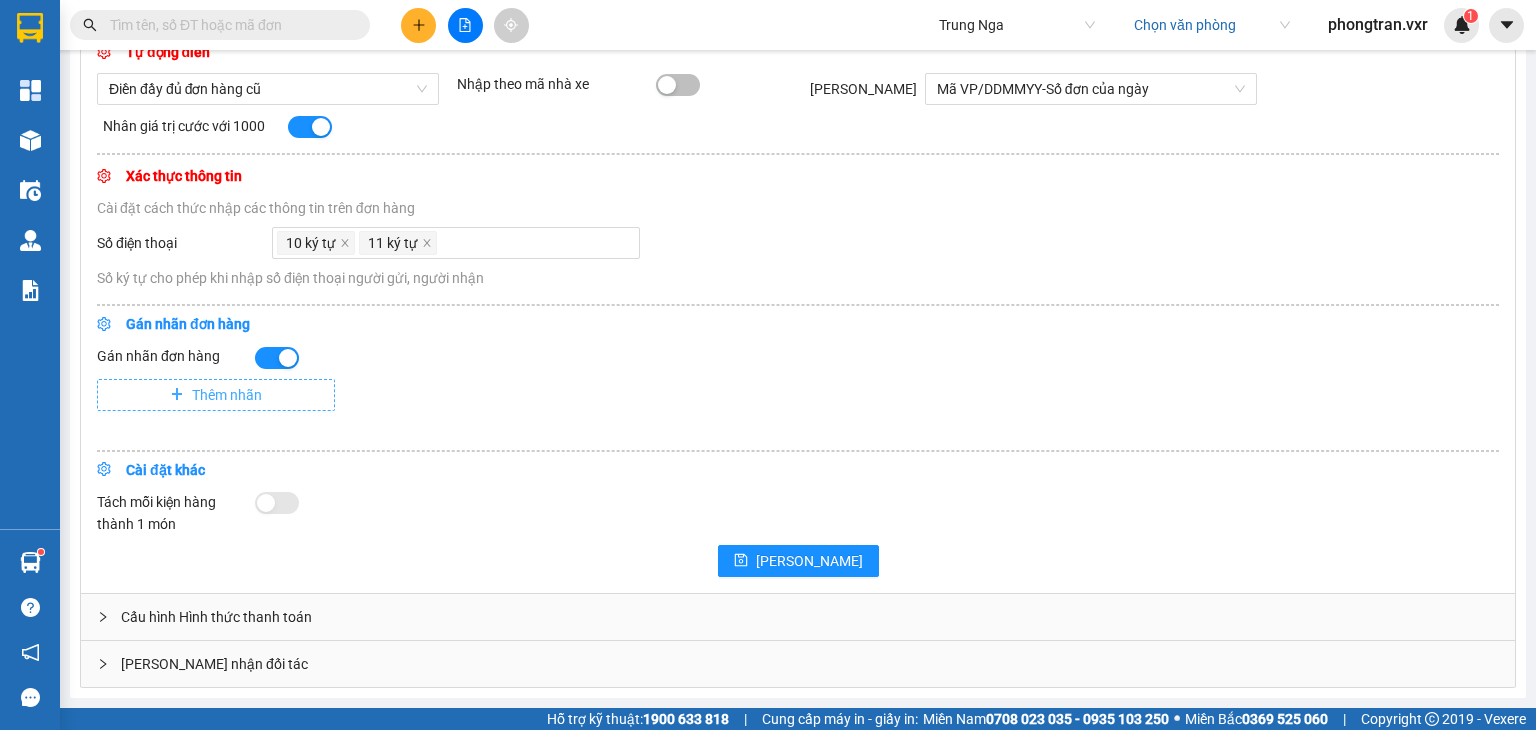 click on "Thêm nhãn" at bounding box center [227, 395] 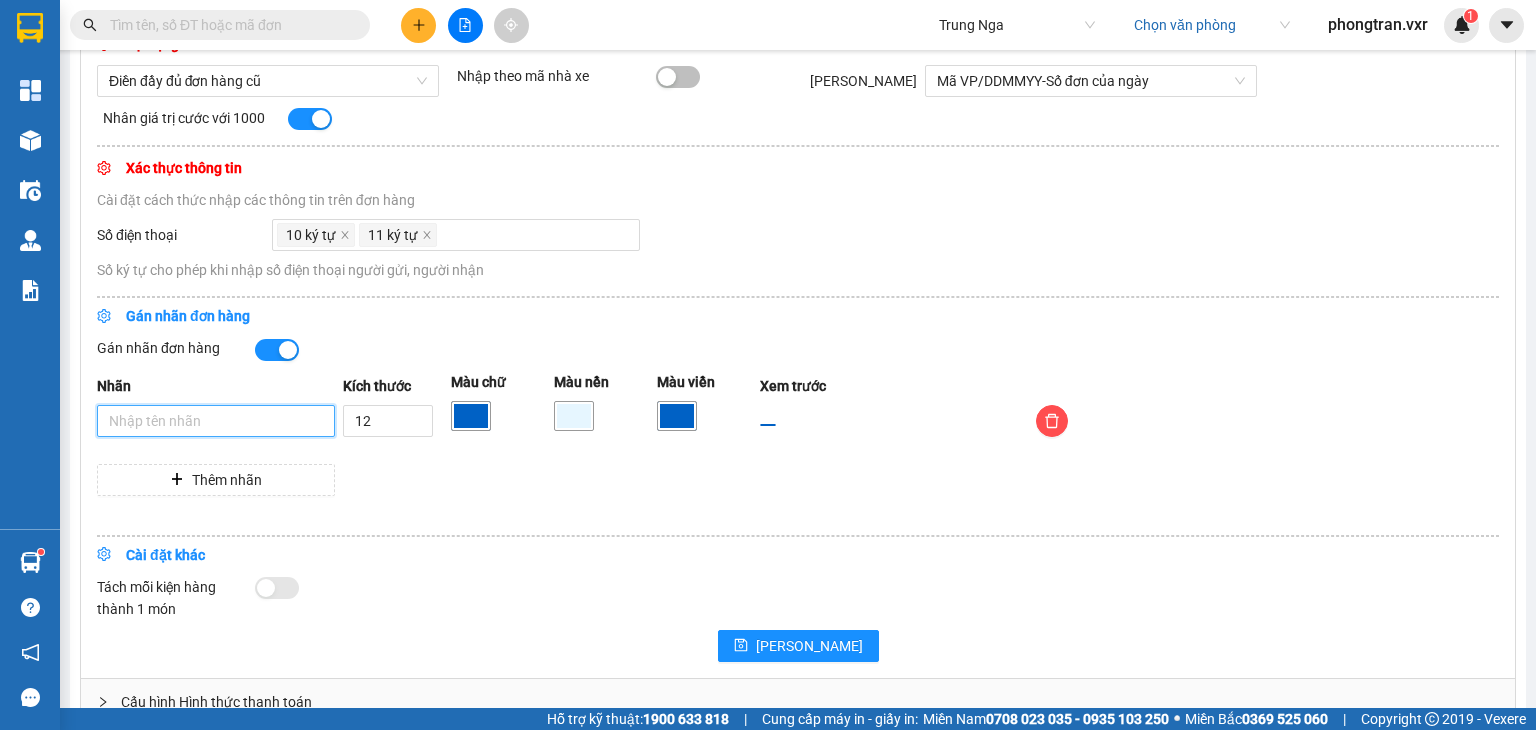 click on "Nhãn" at bounding box center [216, 421] 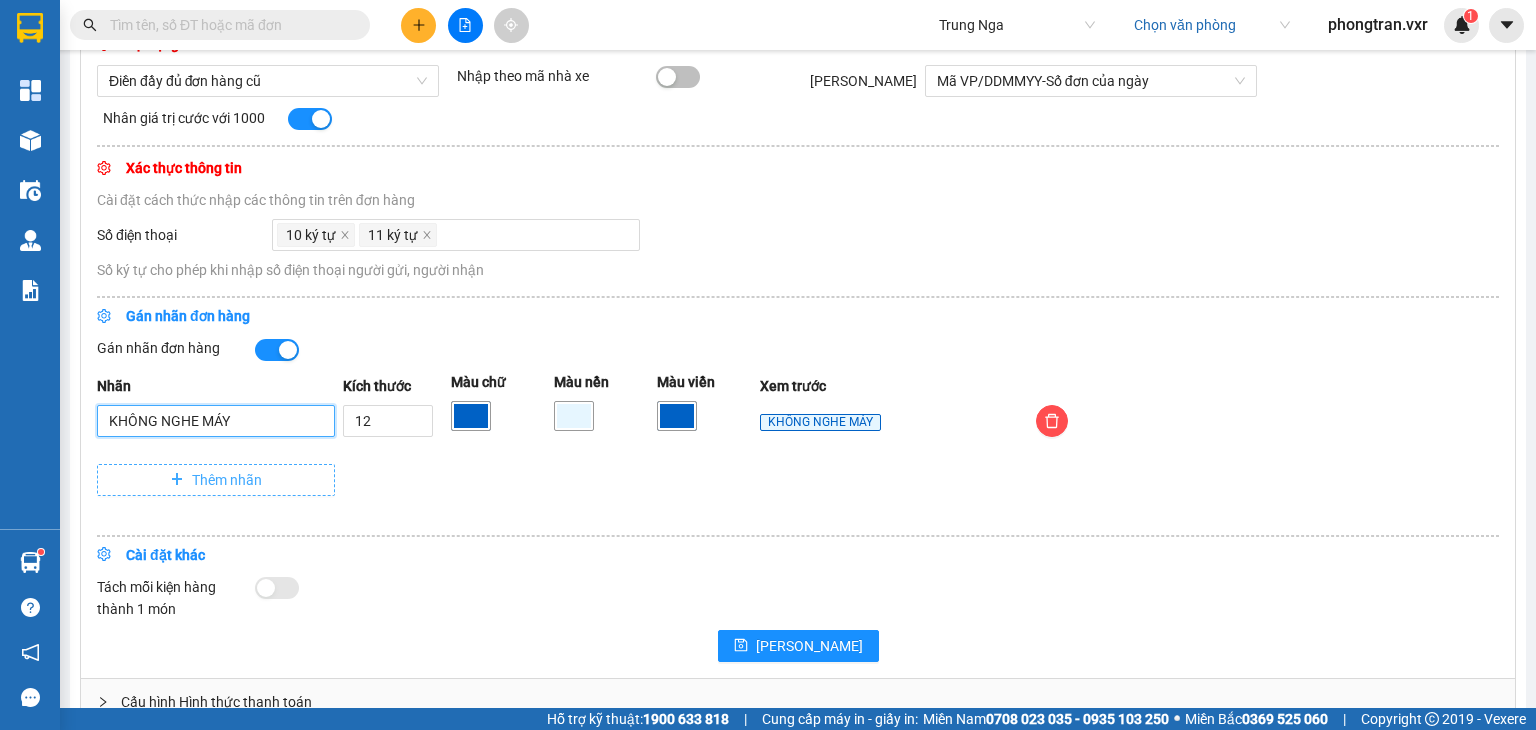 type on "KHÔNG NGHE MÁY" 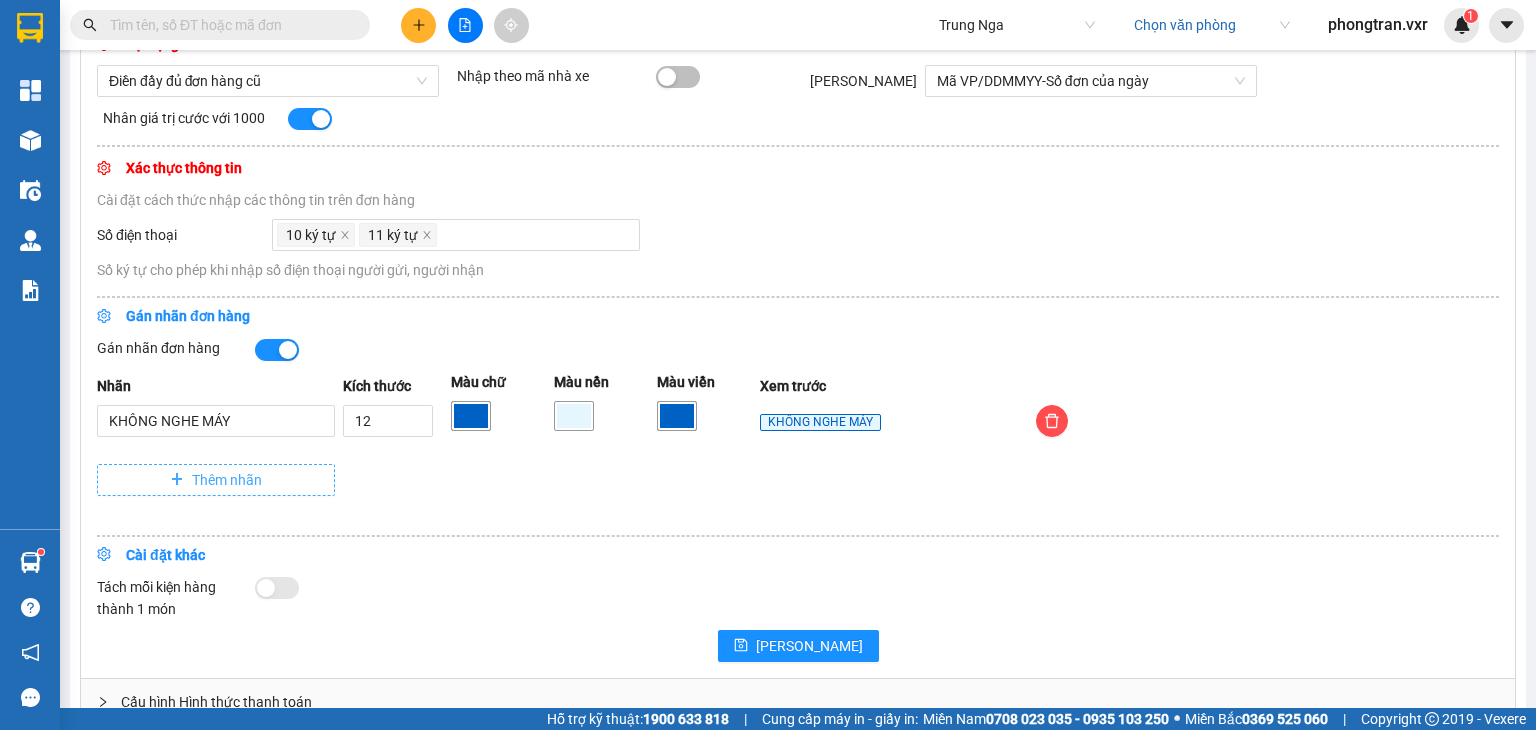 click on "Thêm nhãn" at bounding box center [216, 480] 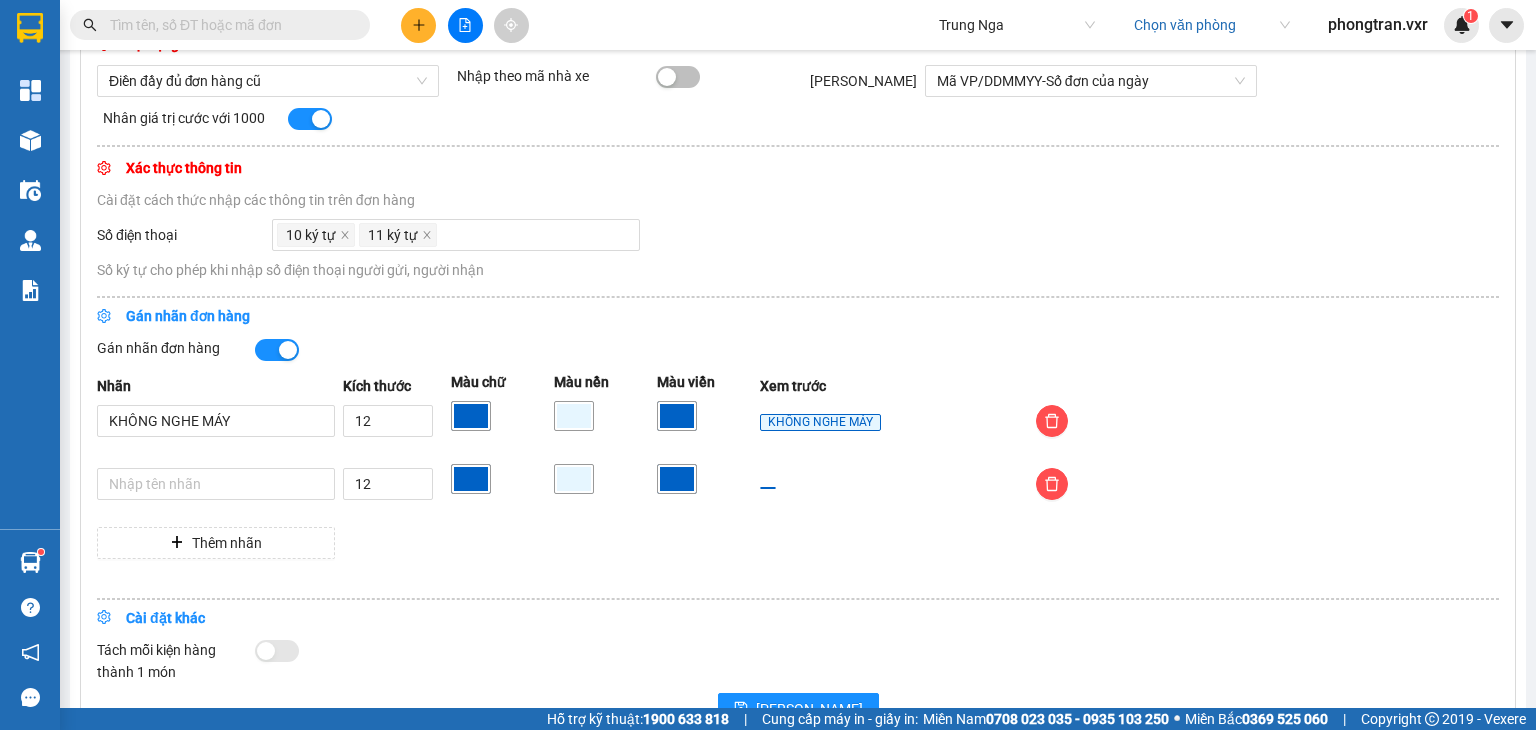 drag, startPoint x: 280, startPoint y: 484, endPoint x: 236, endPoint y: 470, distance: 46.173584 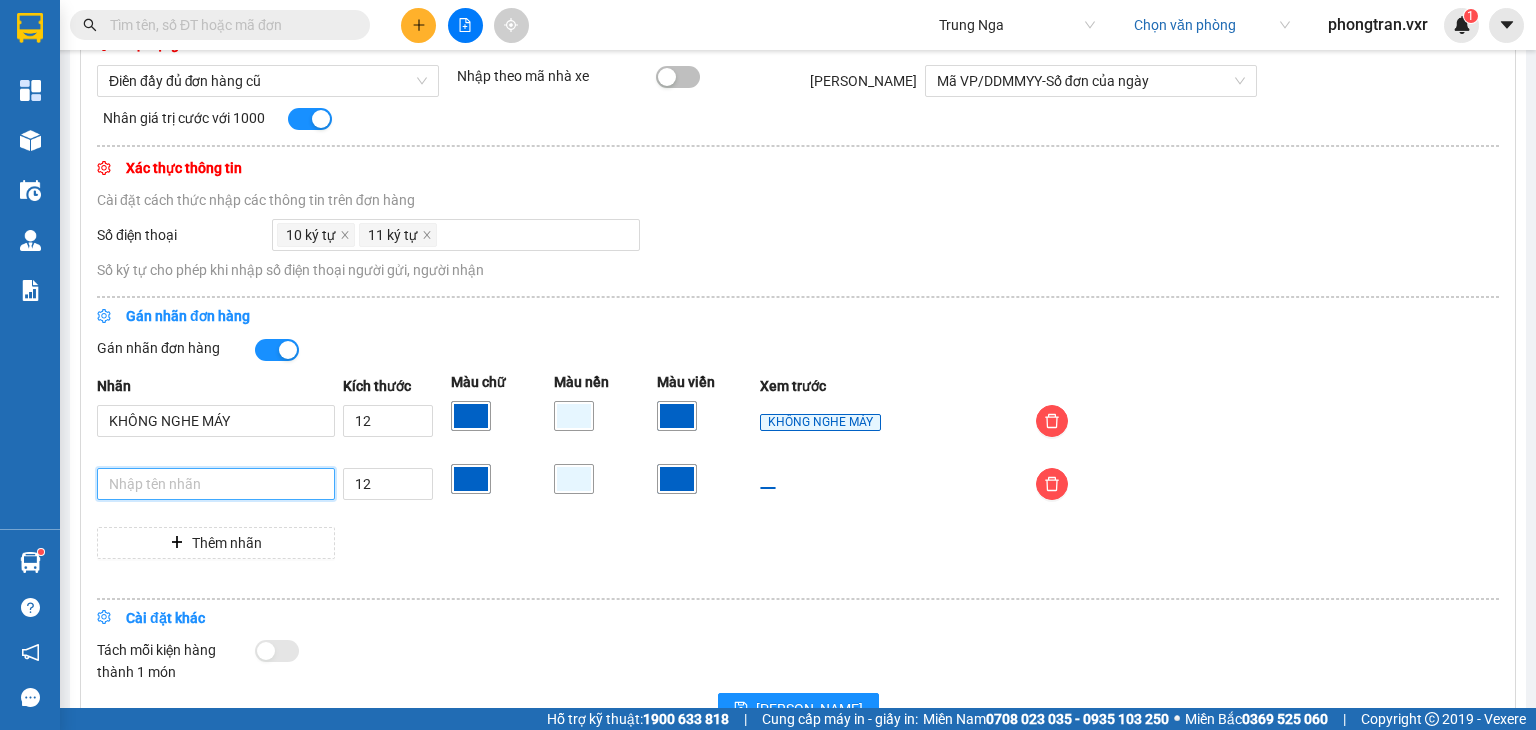 click at bounding box center (216, 484) 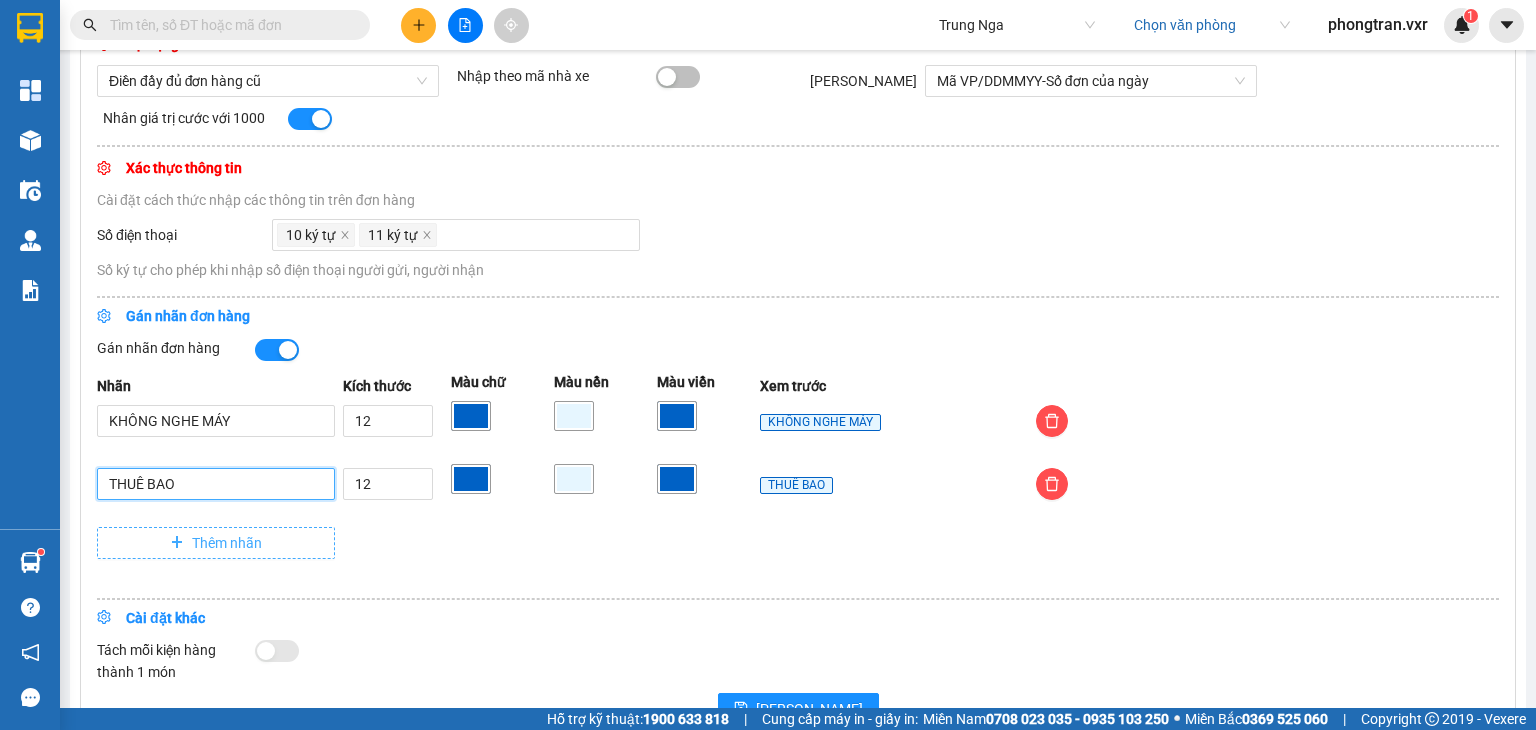 type on "THUÊ BAO" 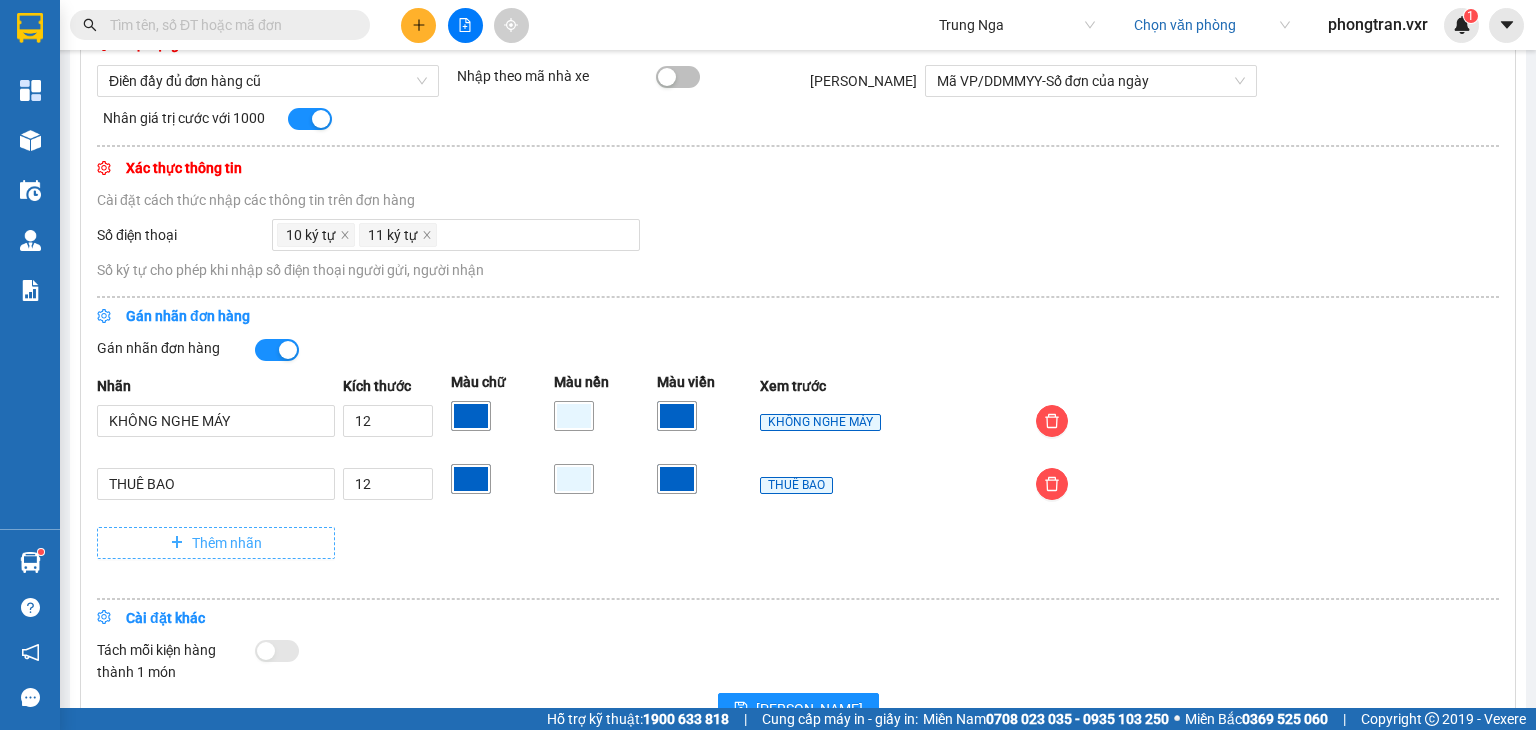 click on "Thêm nhãn" at bounding box center (227, 543) 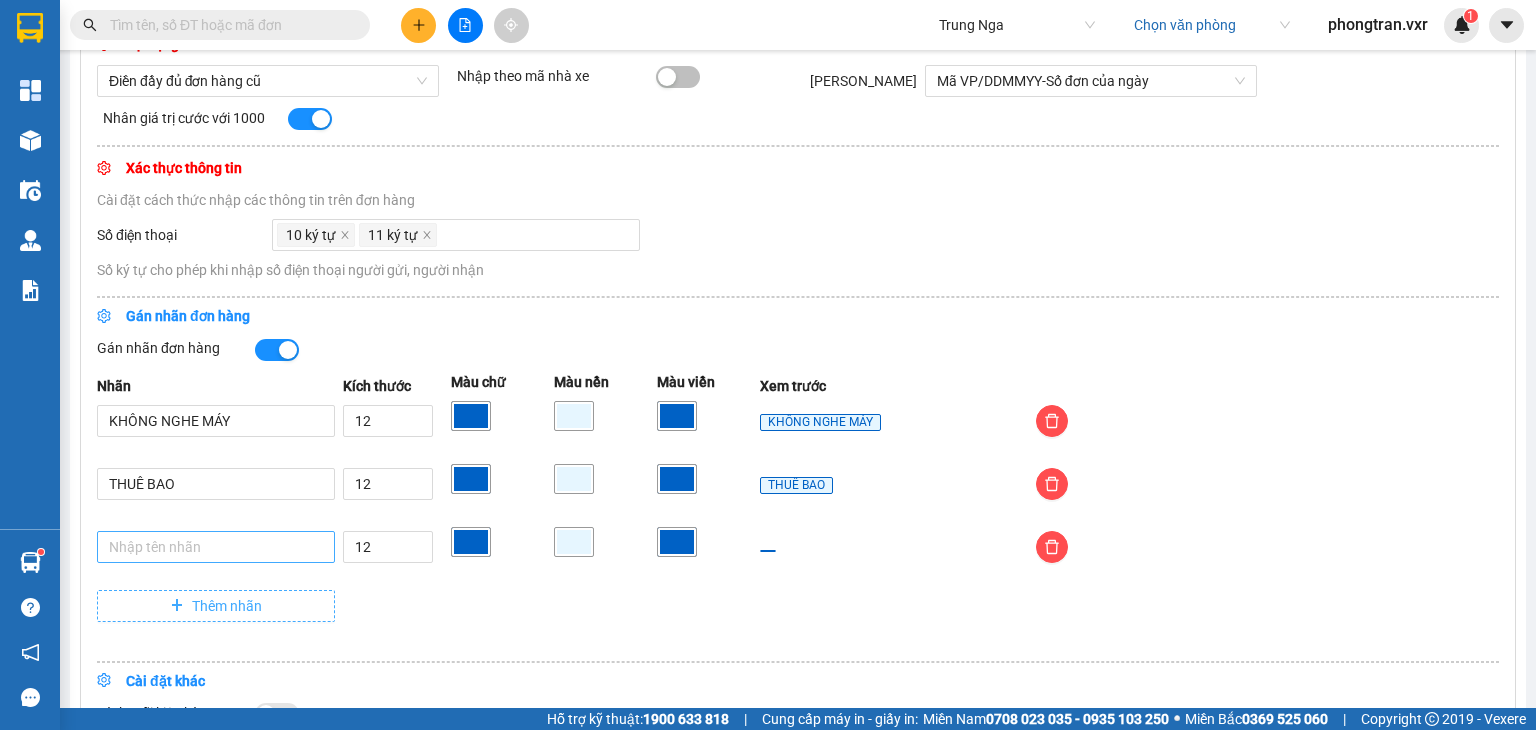 type 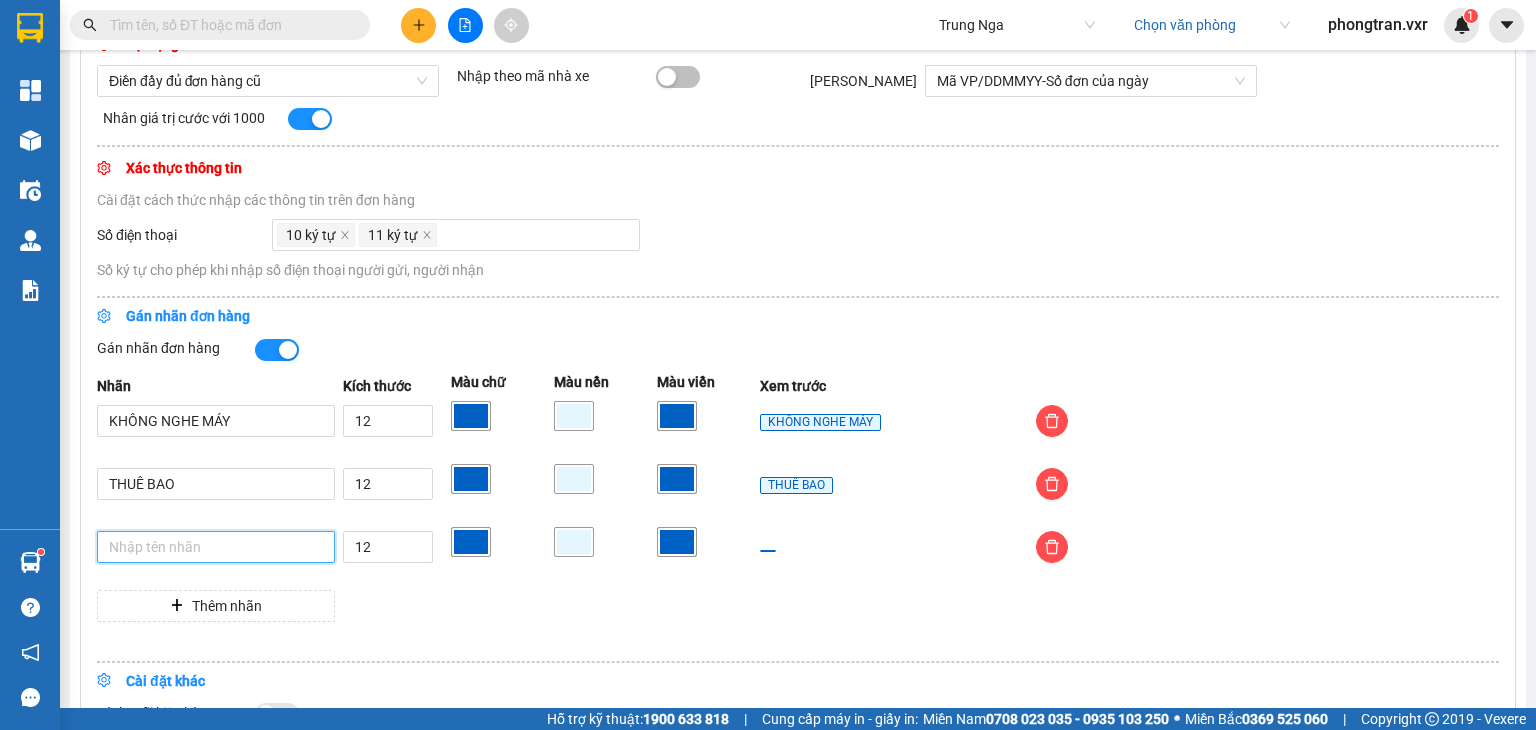 click at bounding box center [216, 547] 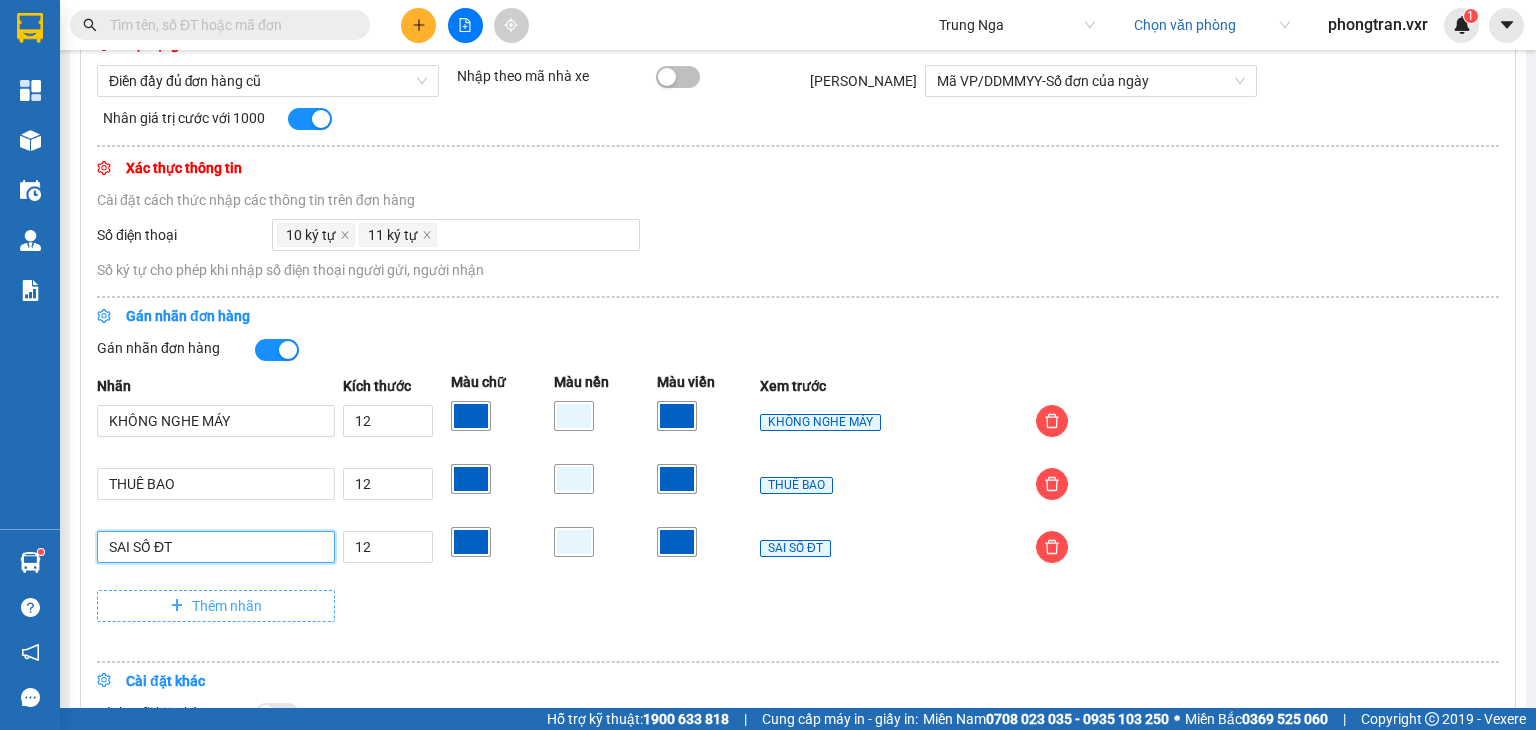 type on "SAI SỐ ĐT" 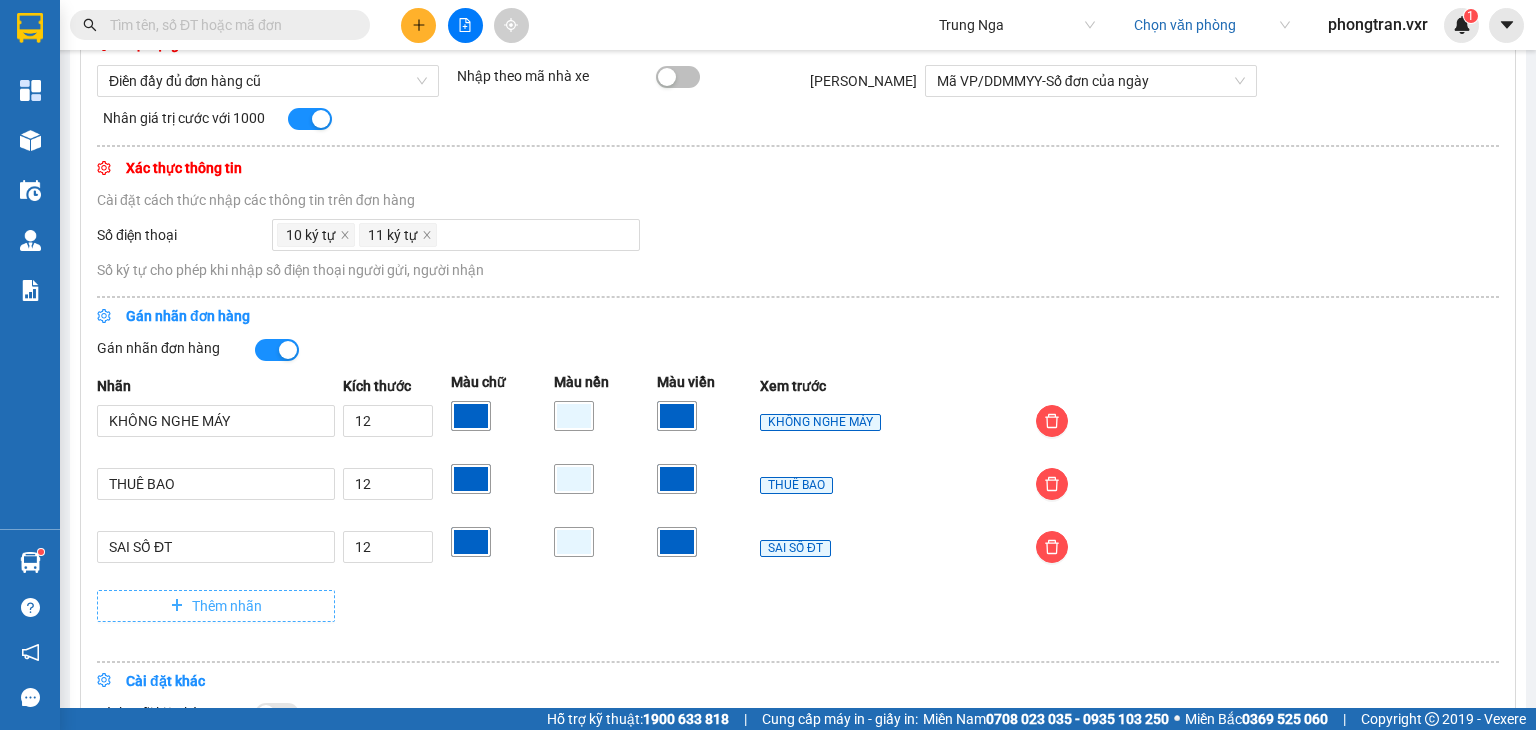 click on "Thêm nhãn" at bounding box center (227, 606) 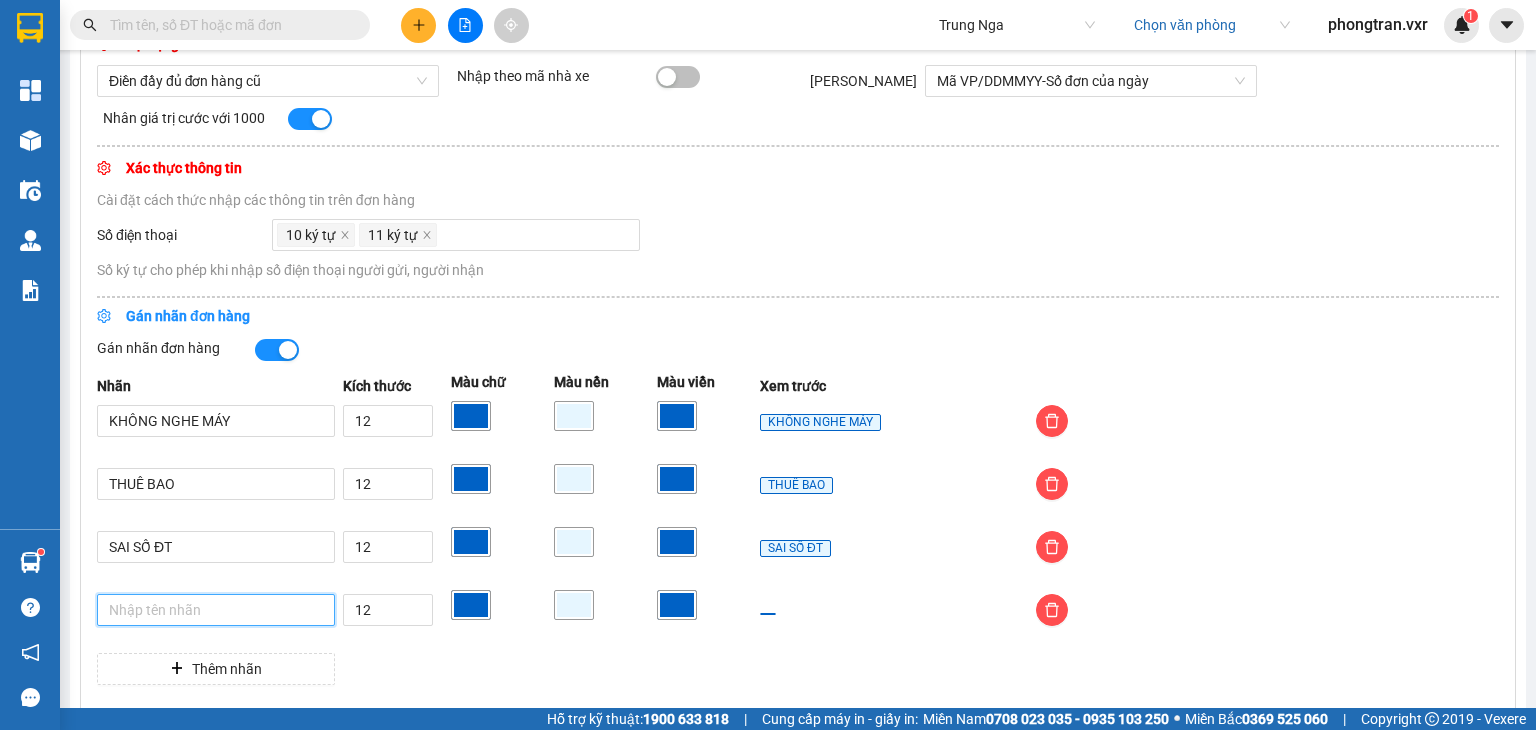click at bounding box center (216, 610) 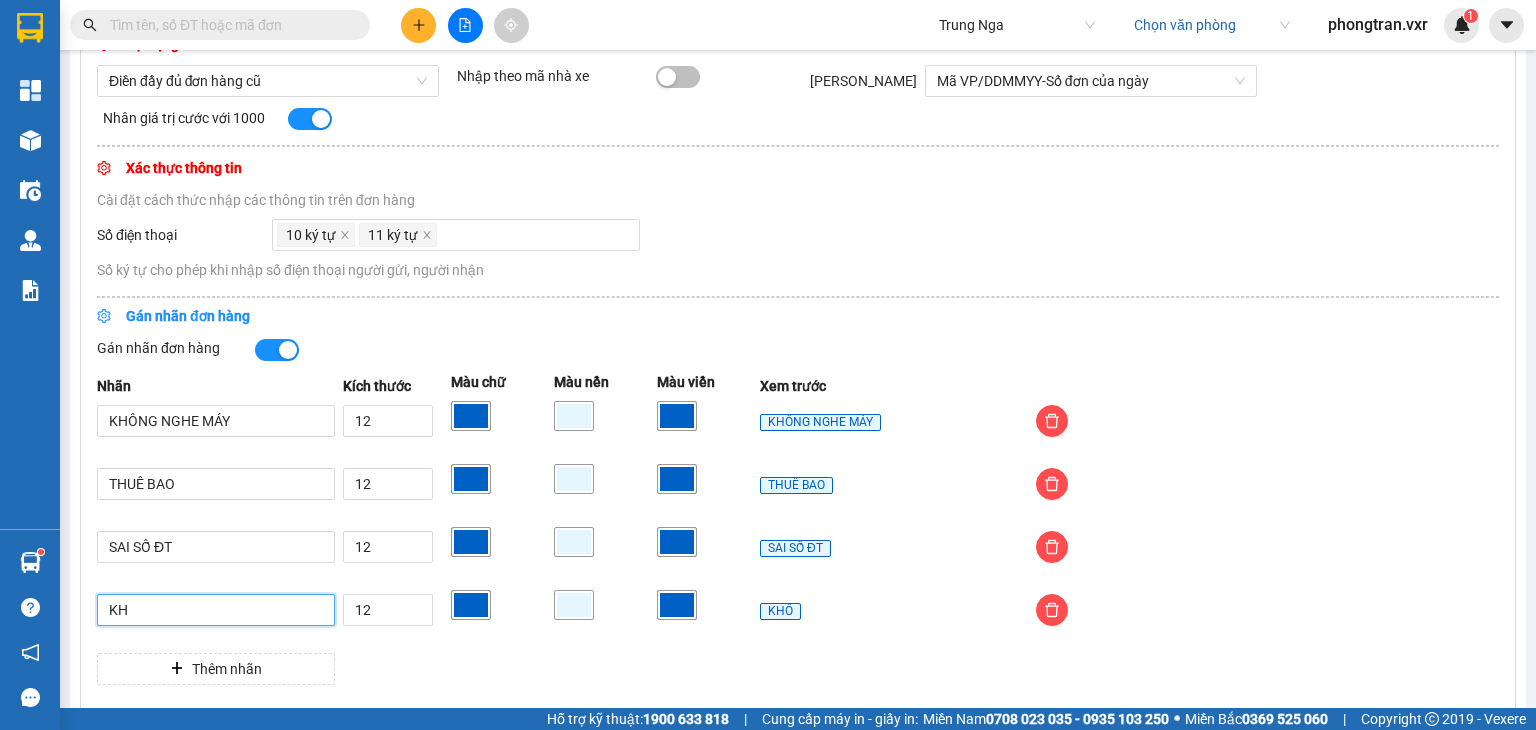 type on "K" 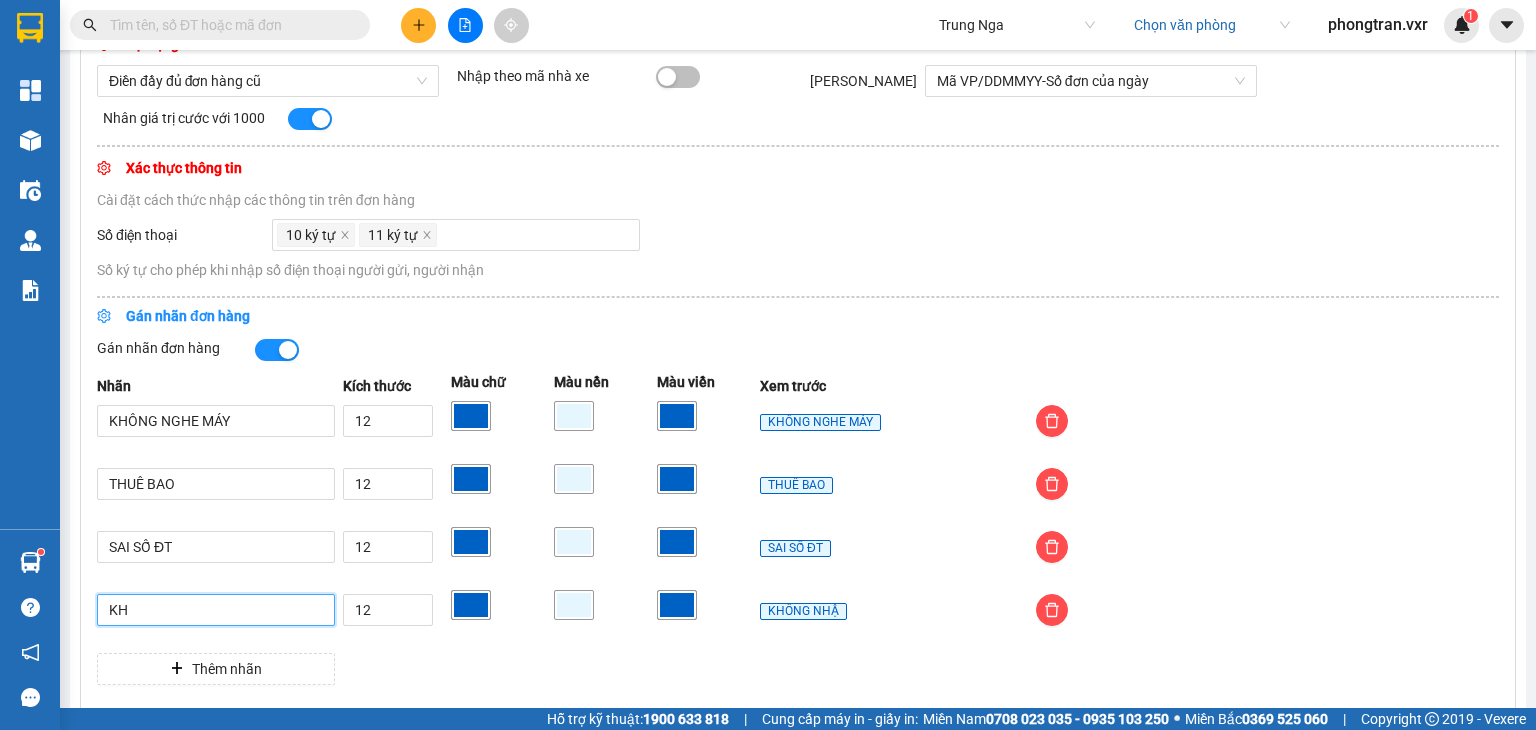 type on "K" 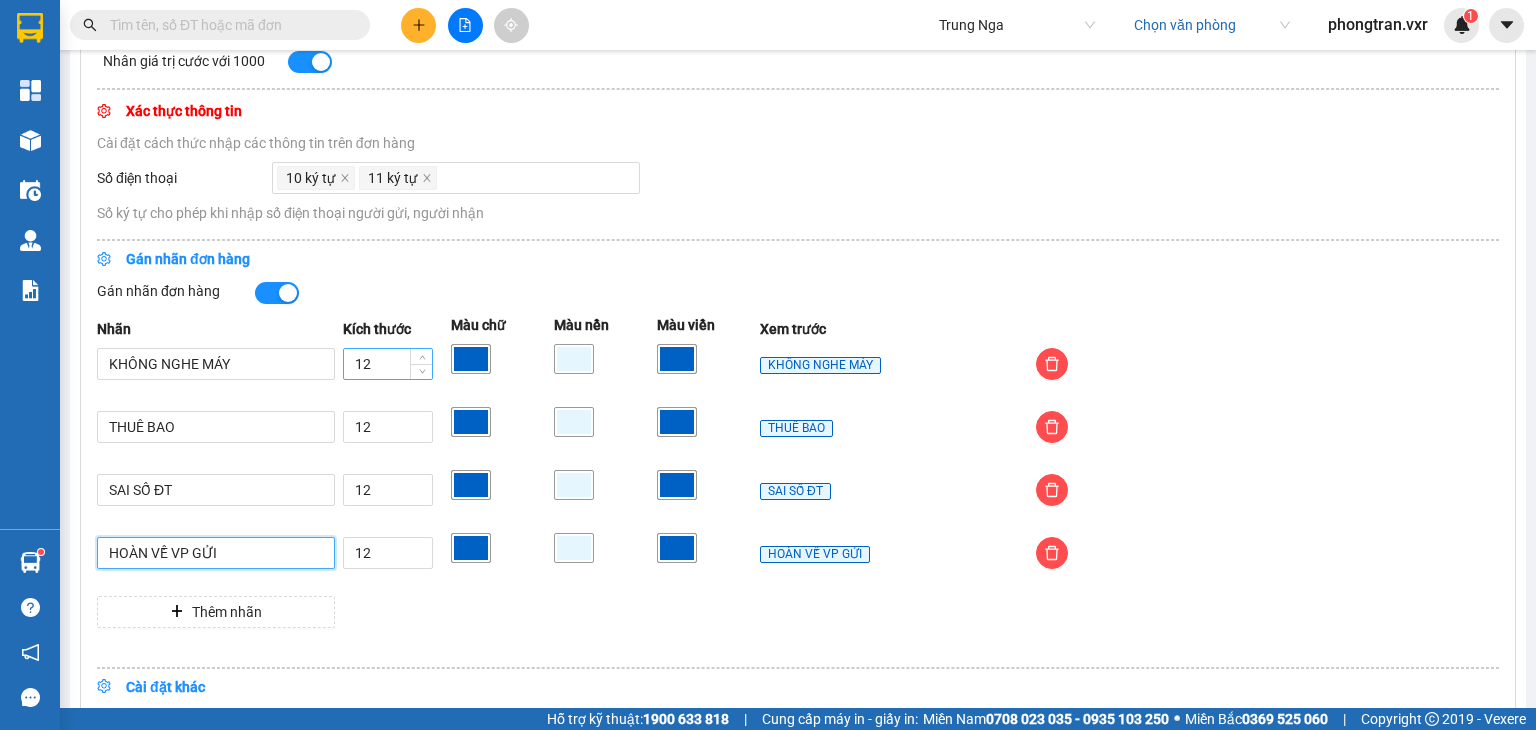 scroll, scrollTop: 962, scrollLeft: 0, axis: vertical 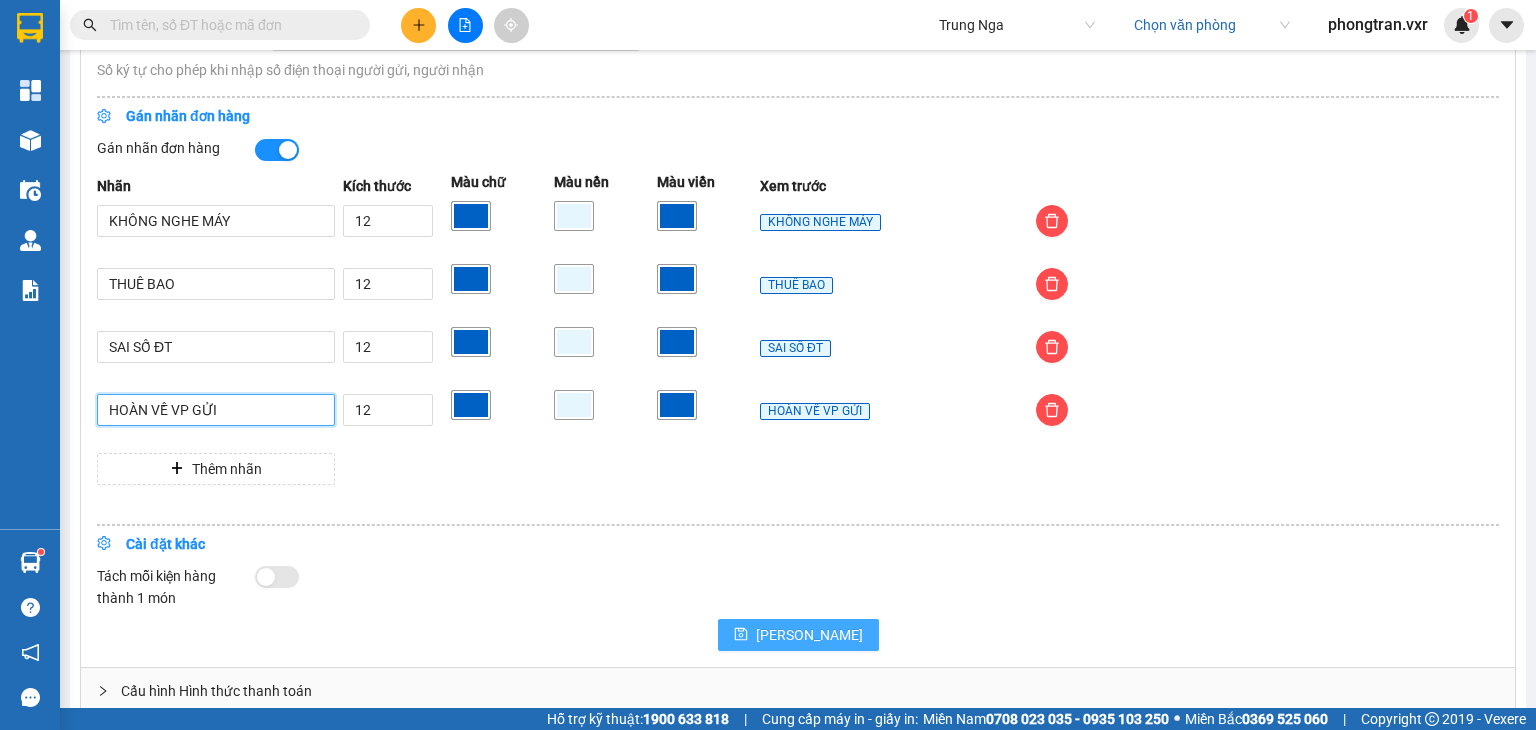 type on "HOÀN VỀ VP GỬI" 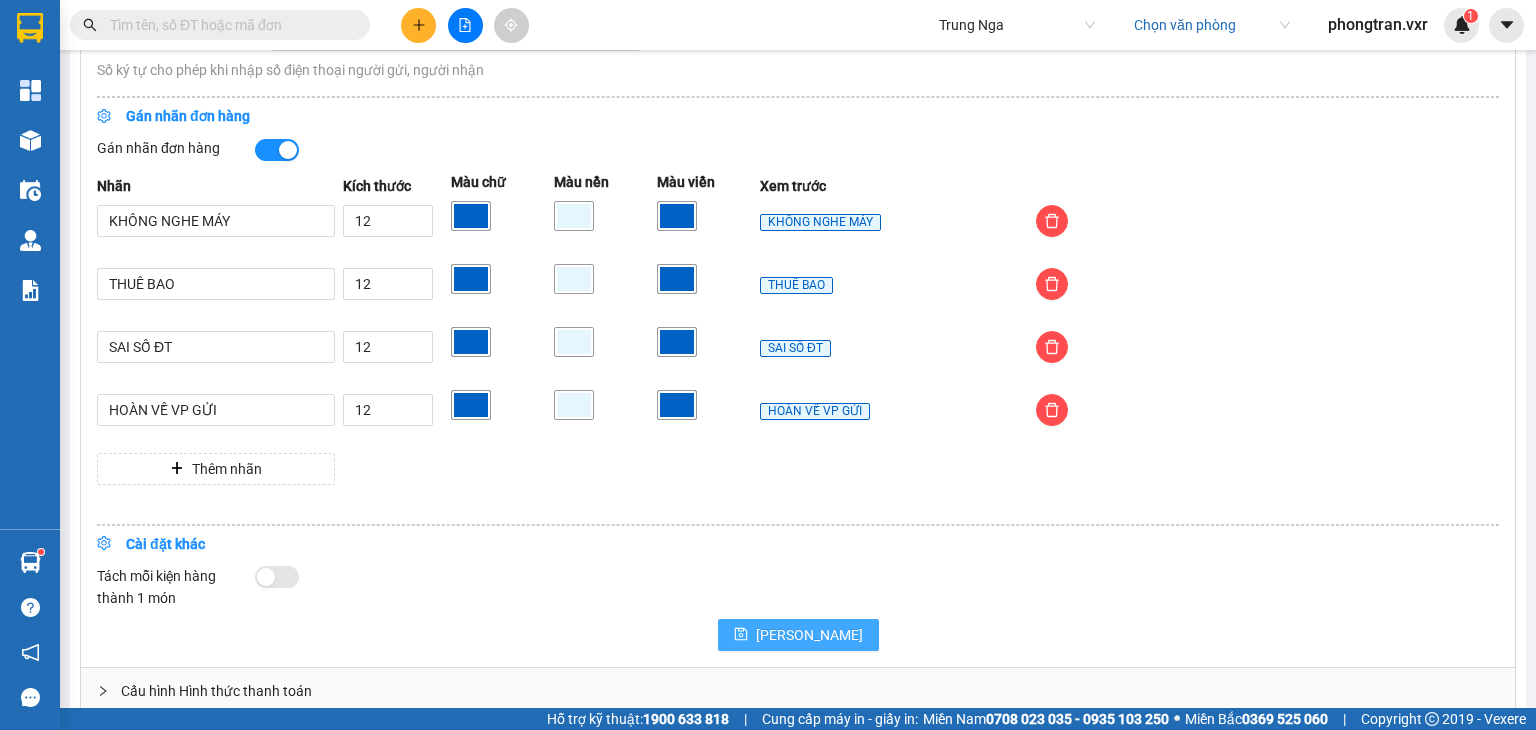 click on "[PERSON_NAME]" at bounding box center (809, 635) 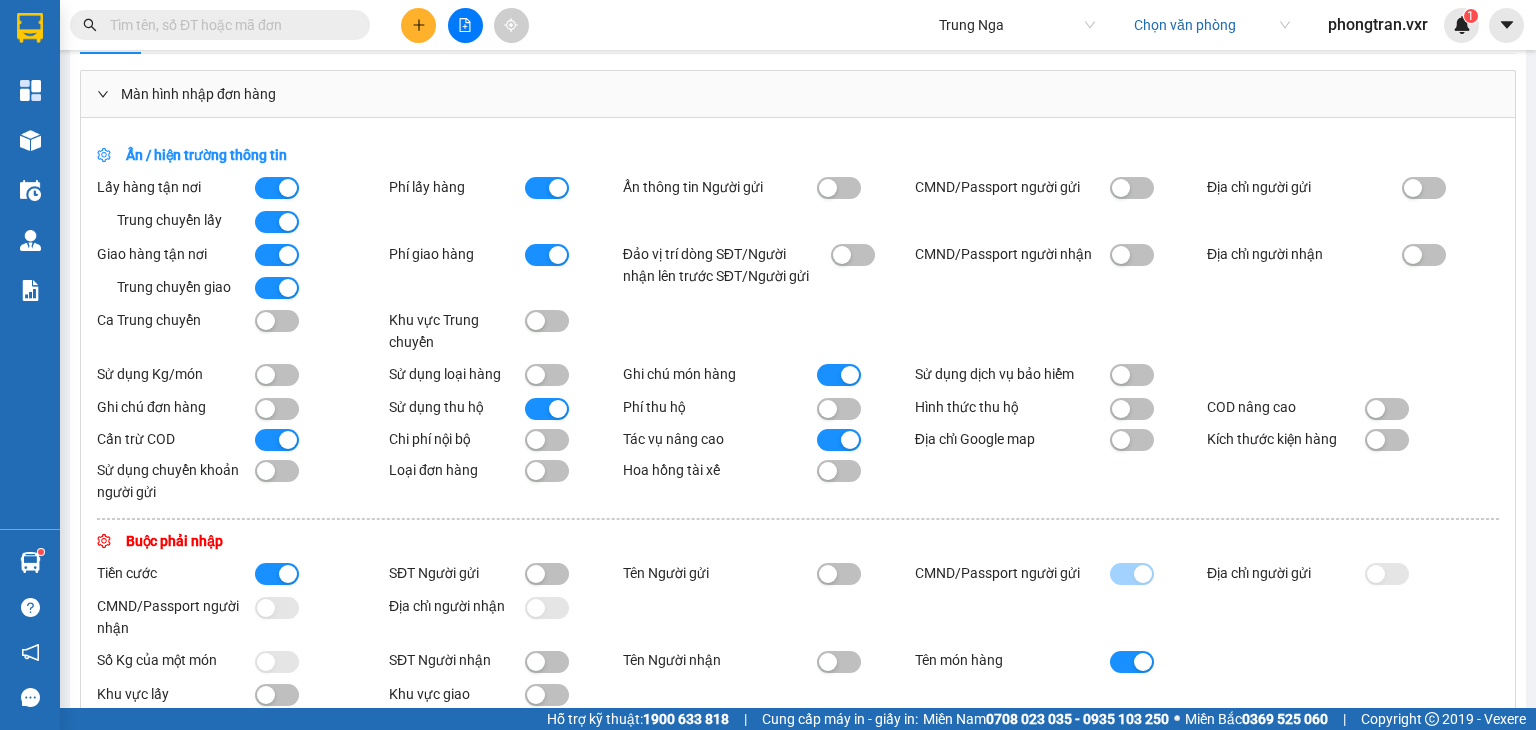 scroll, scrollTop: 0, scrollLeft: 0, axis: both 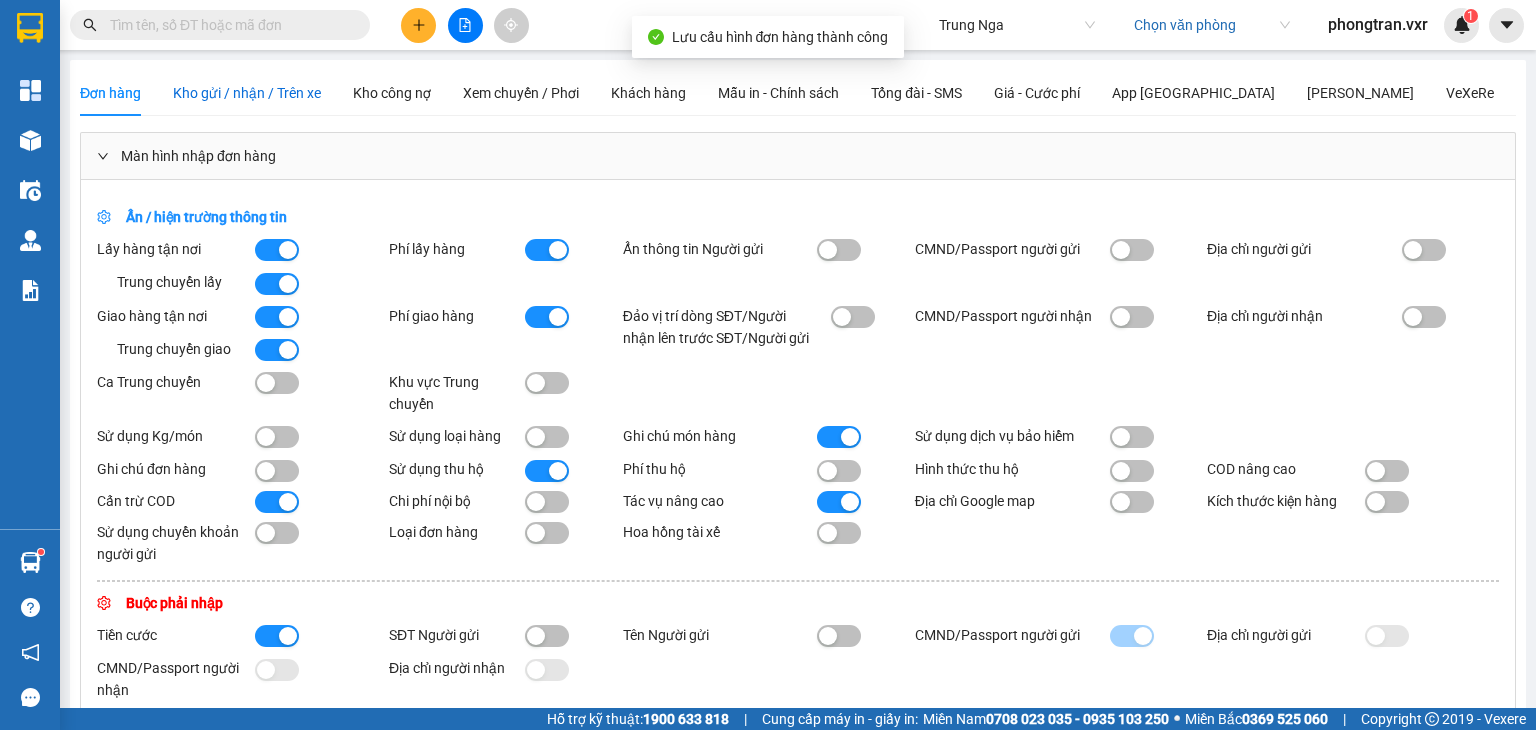 click on "Kho gửi / nhận / Trên xe" at bounding box center (247, 93) 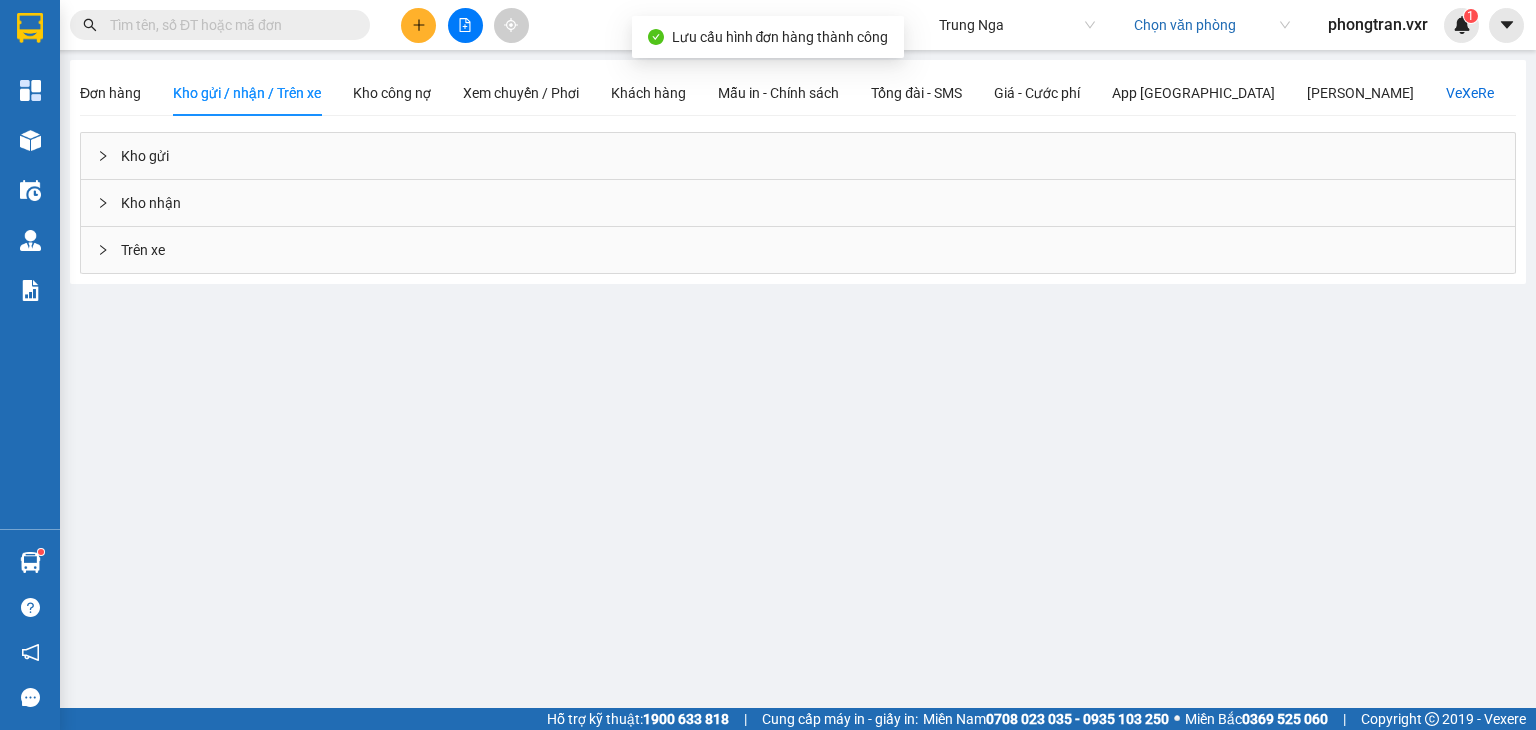 click on "VeXeRe" at bounding box center (1470, 93) 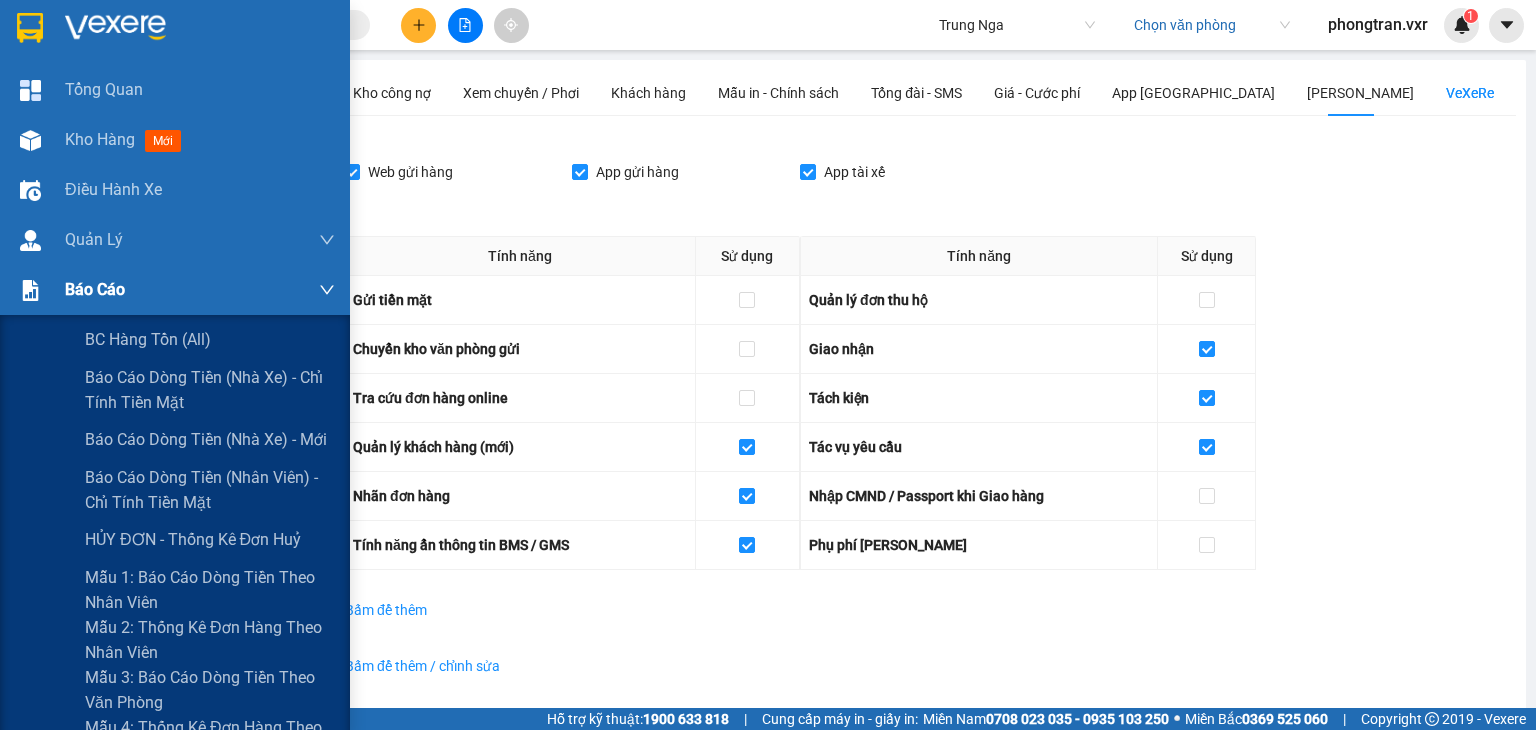 click on "Báo cáo" at bounding box center [175, 290] 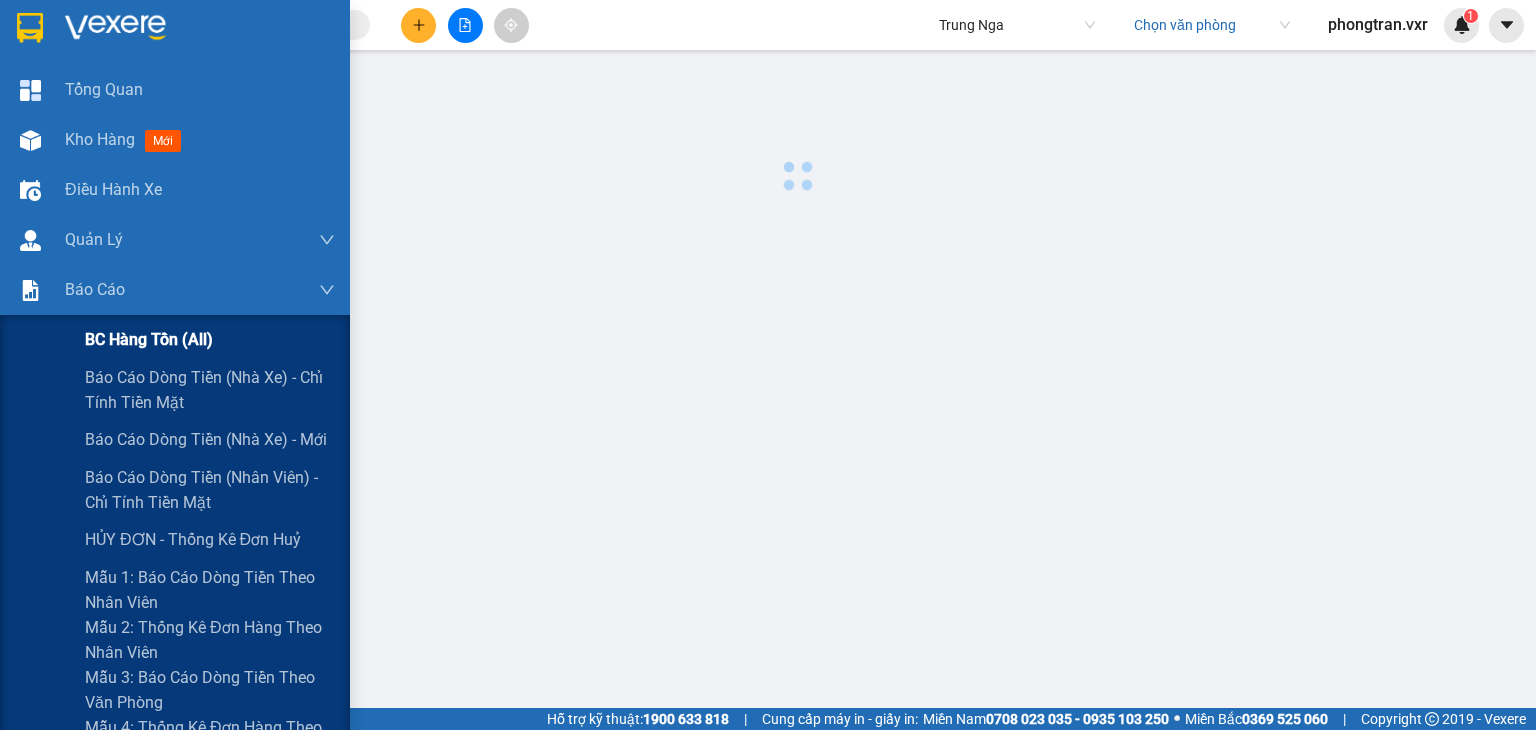 click on "BC hàng tồn (all)" at bounding box center (149, 339) 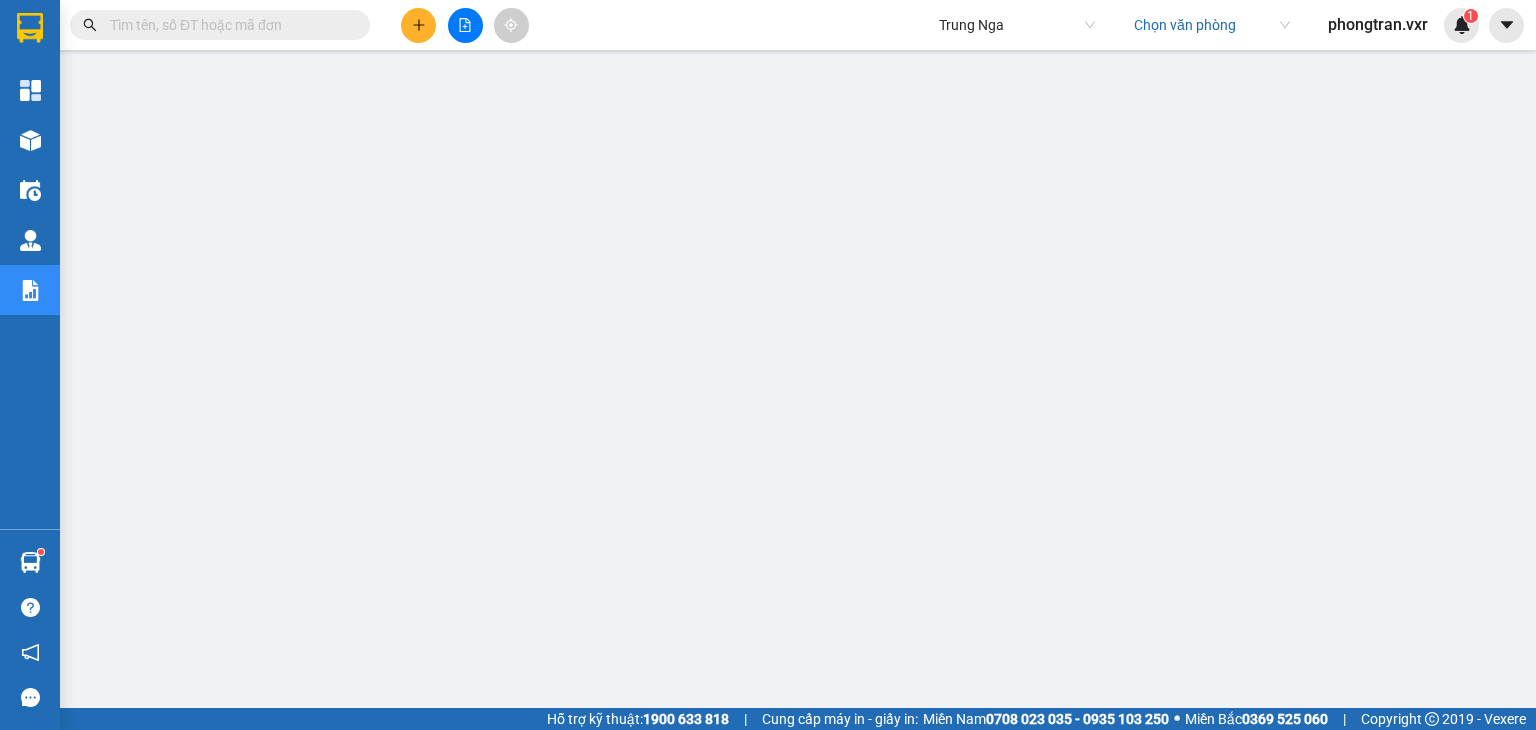 scroll, scrollTop: 262, scrollLeft: 0, axis: vertical 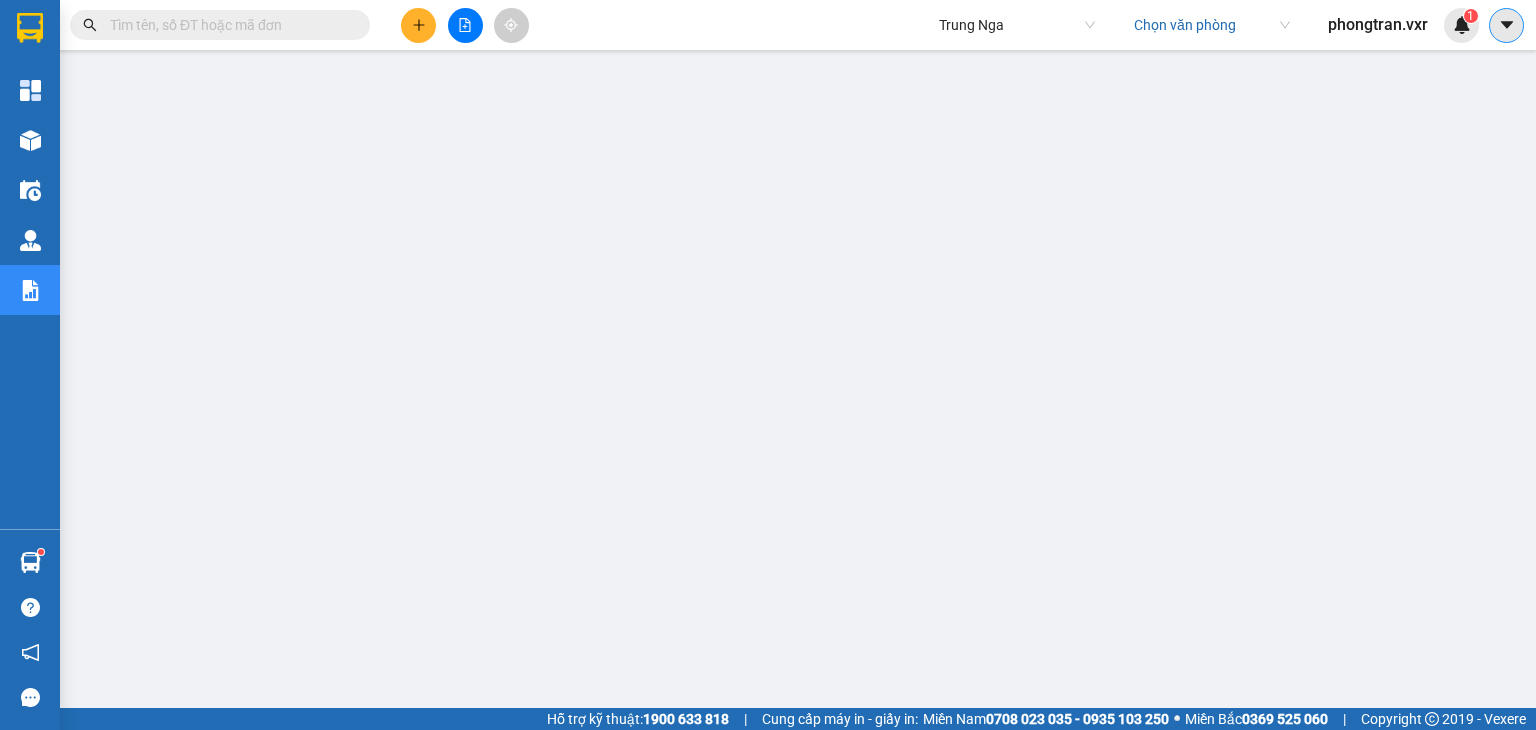 click at bounding box center (1506, 25) 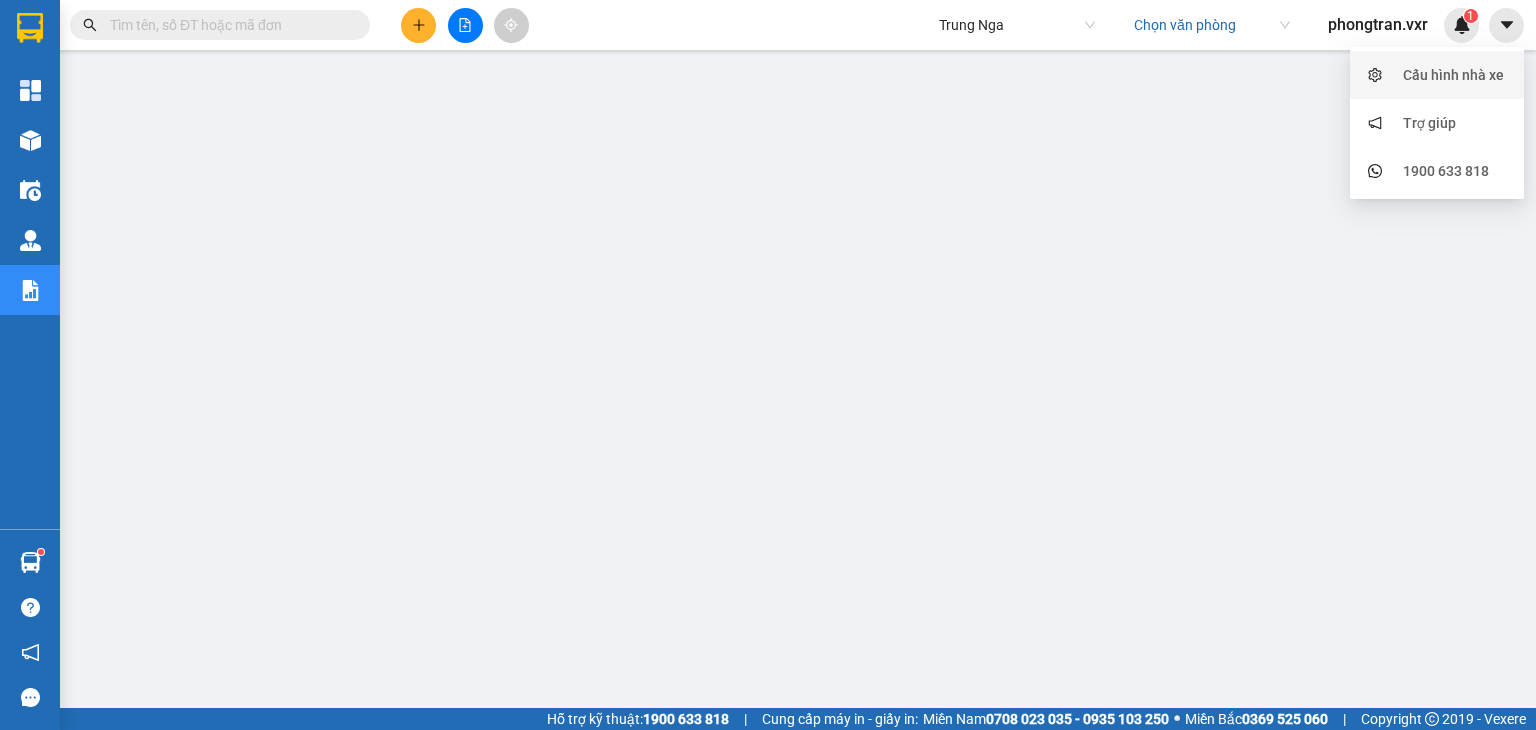 click on "Cấu hình nhà xe" at bounding box center [1453, 75] 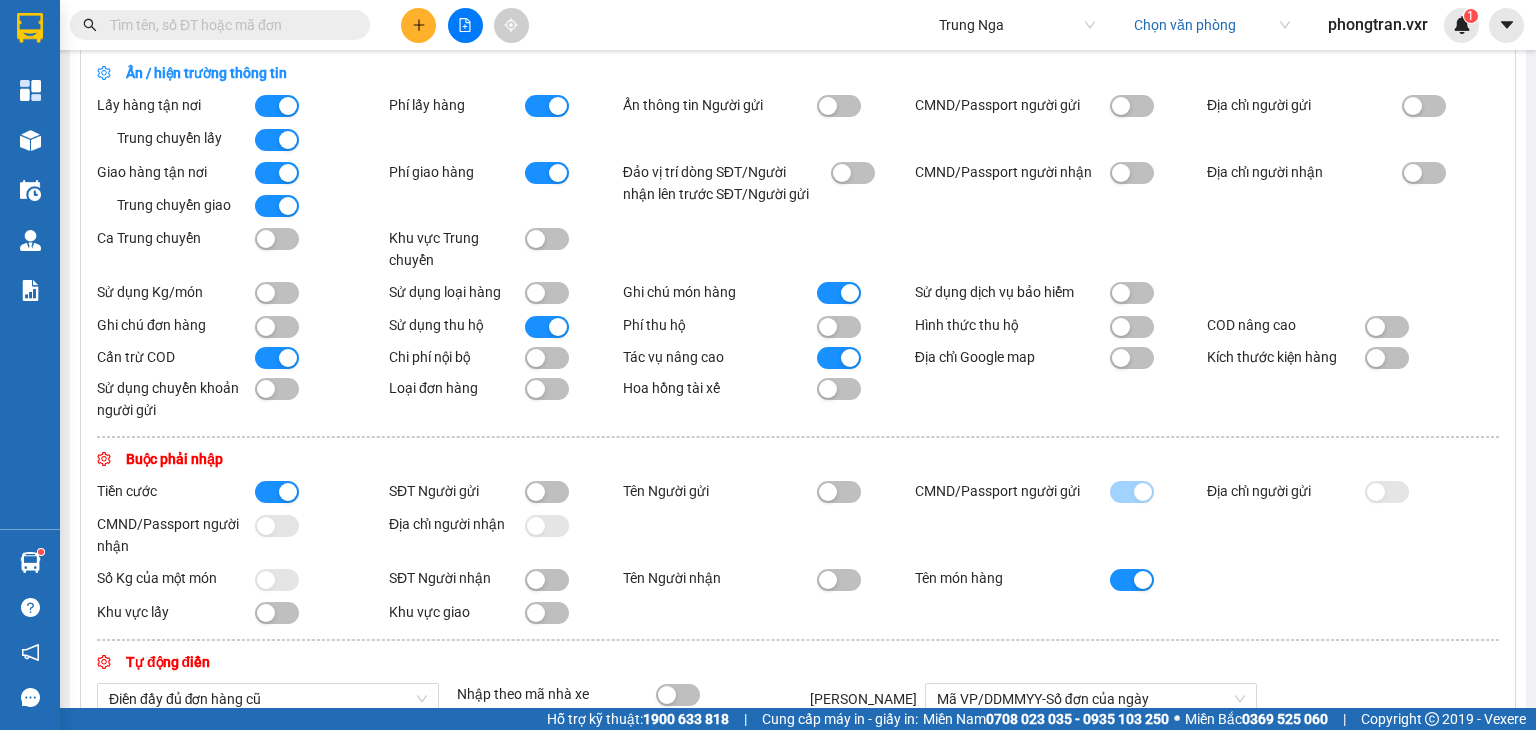 scroll, scrollTop: 0, scrollLeft: 0, axis: both 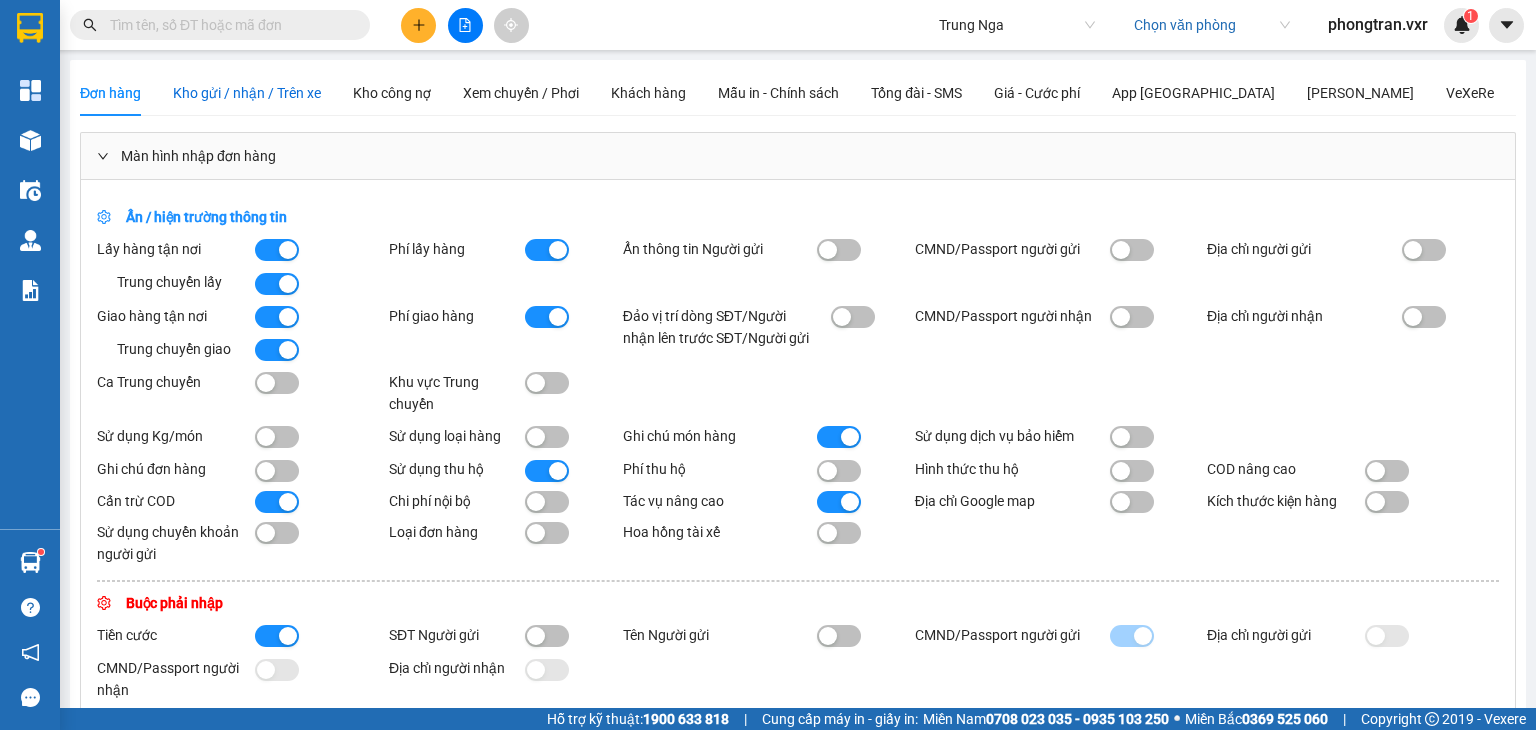 click on "Kho gửi / nhận / Trên xe" at bounding box center (247, 93) 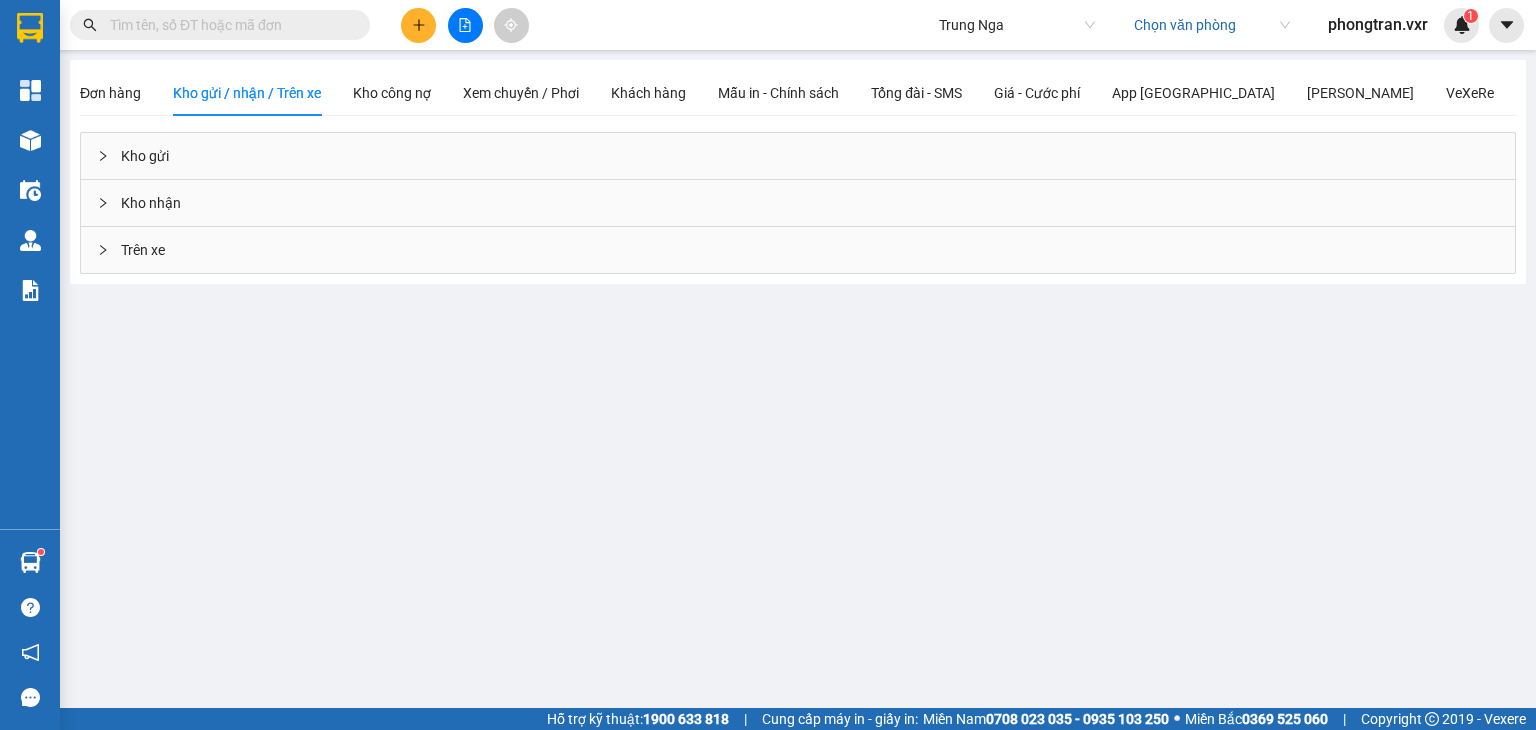 click on "Kho nhận" at bounding box center (798, 203) 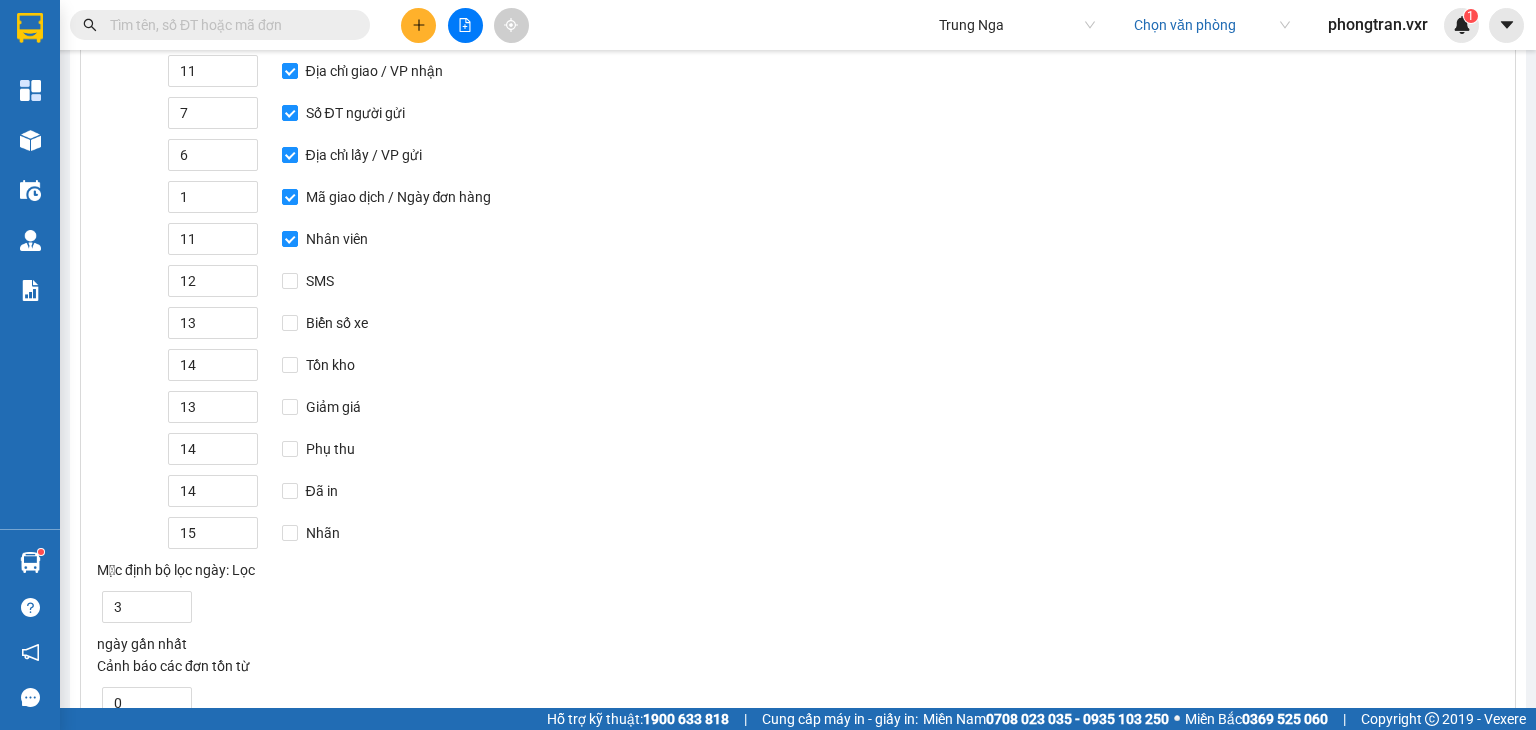 scroll, scrollTop: 700, scrollLeft: 0, axis: vertical 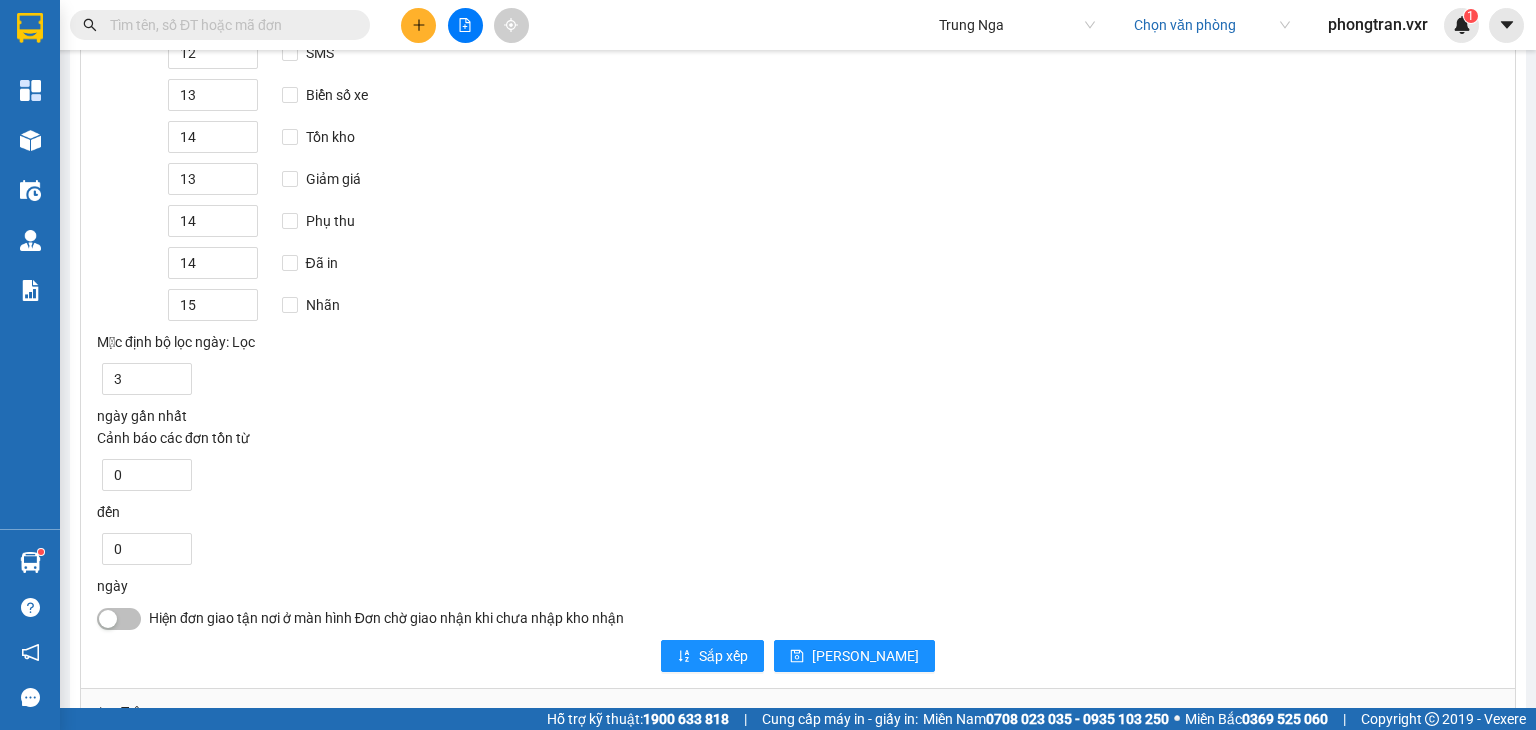 click on "15 Nhãn" at bounding box center (442, 305) 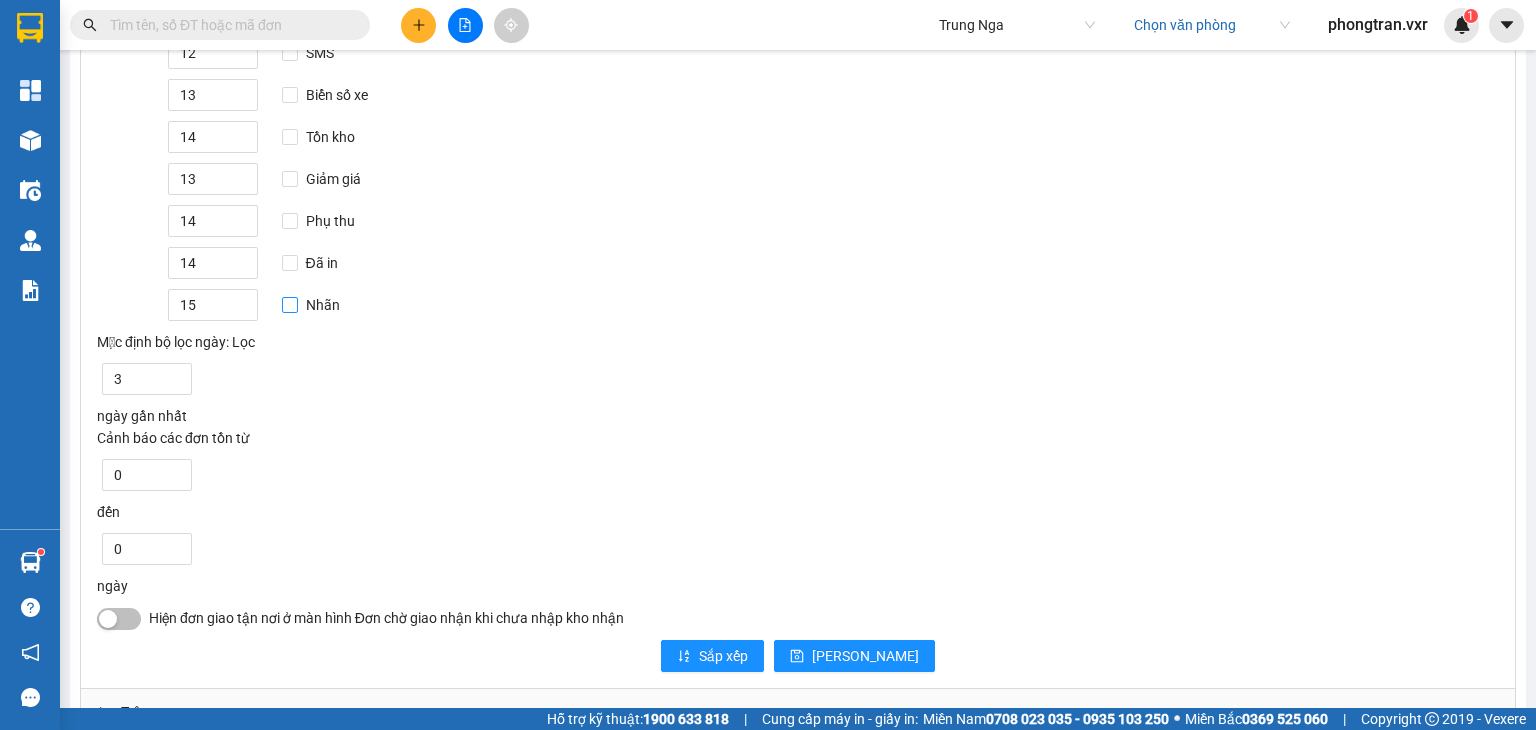 click on "Nhãn" at bounding box center [290, 305] 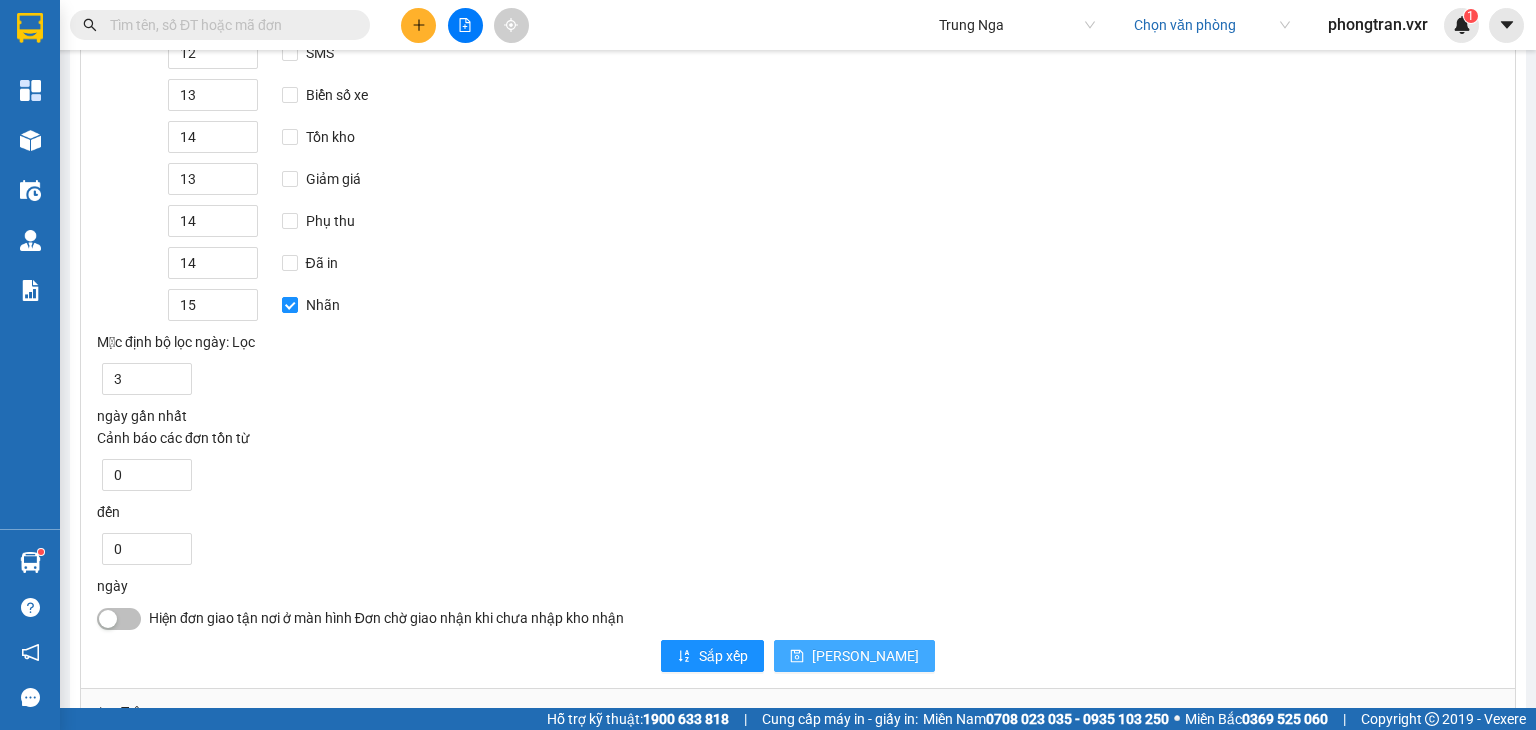 click on "[PERSON_NAME]" at bounding box center (854, 656) 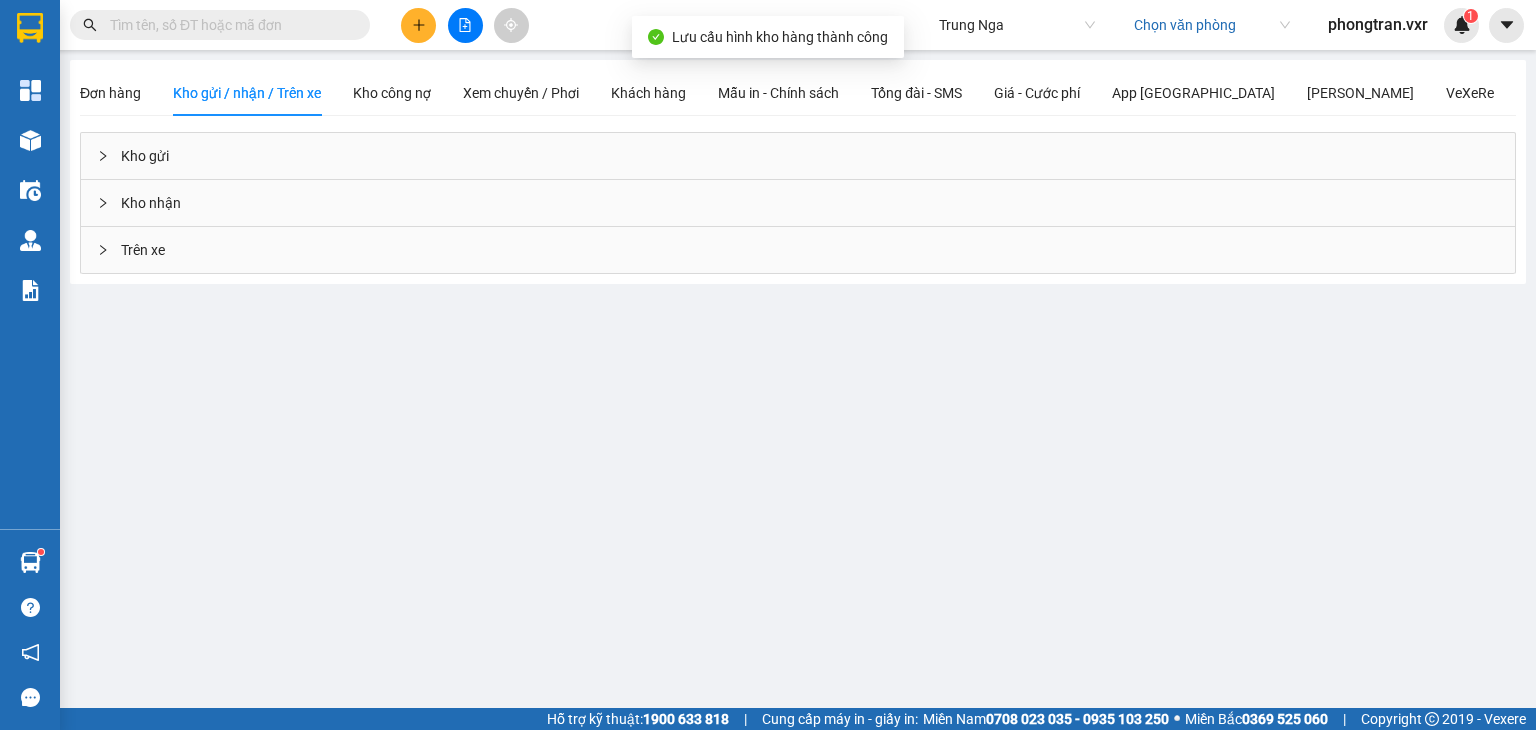 scroll, scrollTop: 0, scrollLeft: 0, axis: both 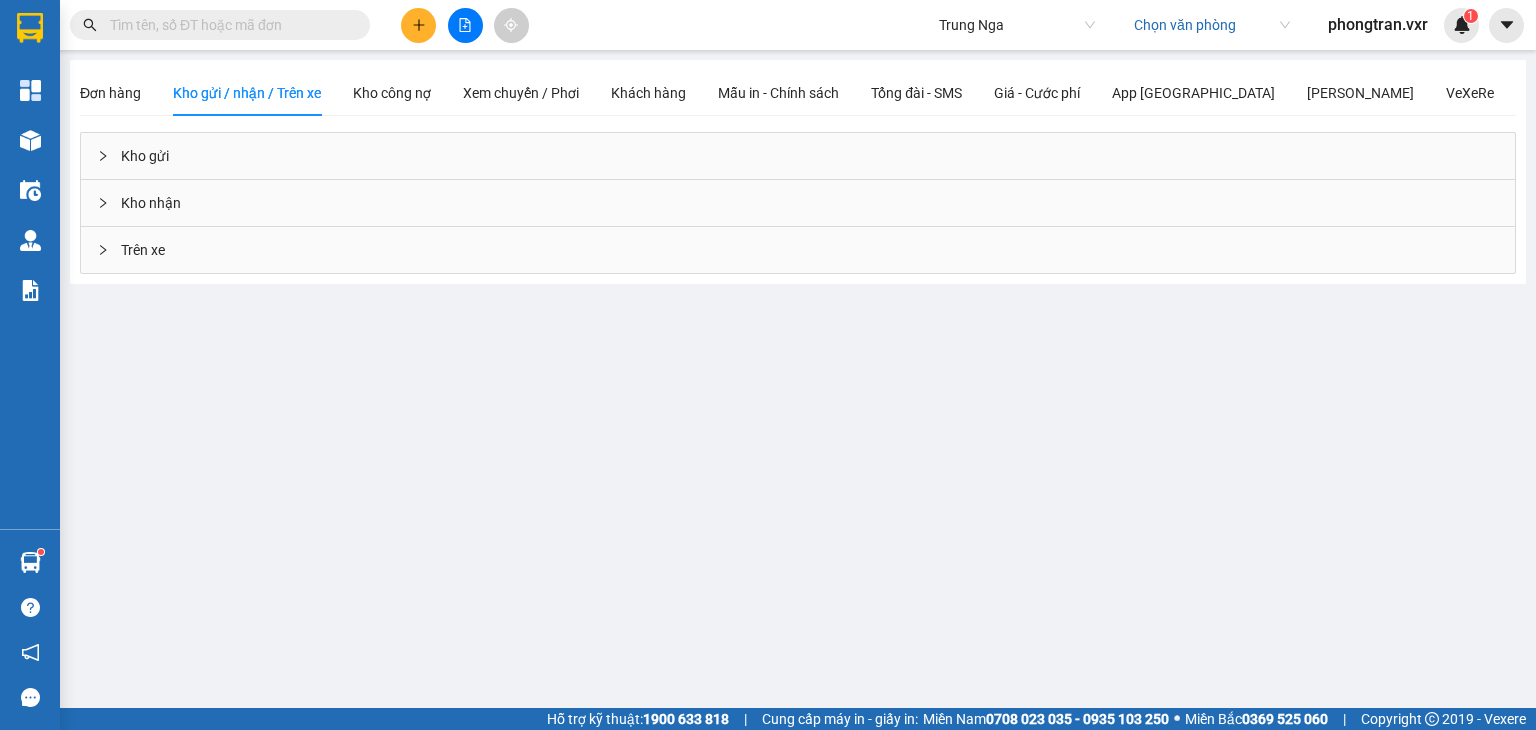 click on "Trên xe" at bounding box center (798, 250) 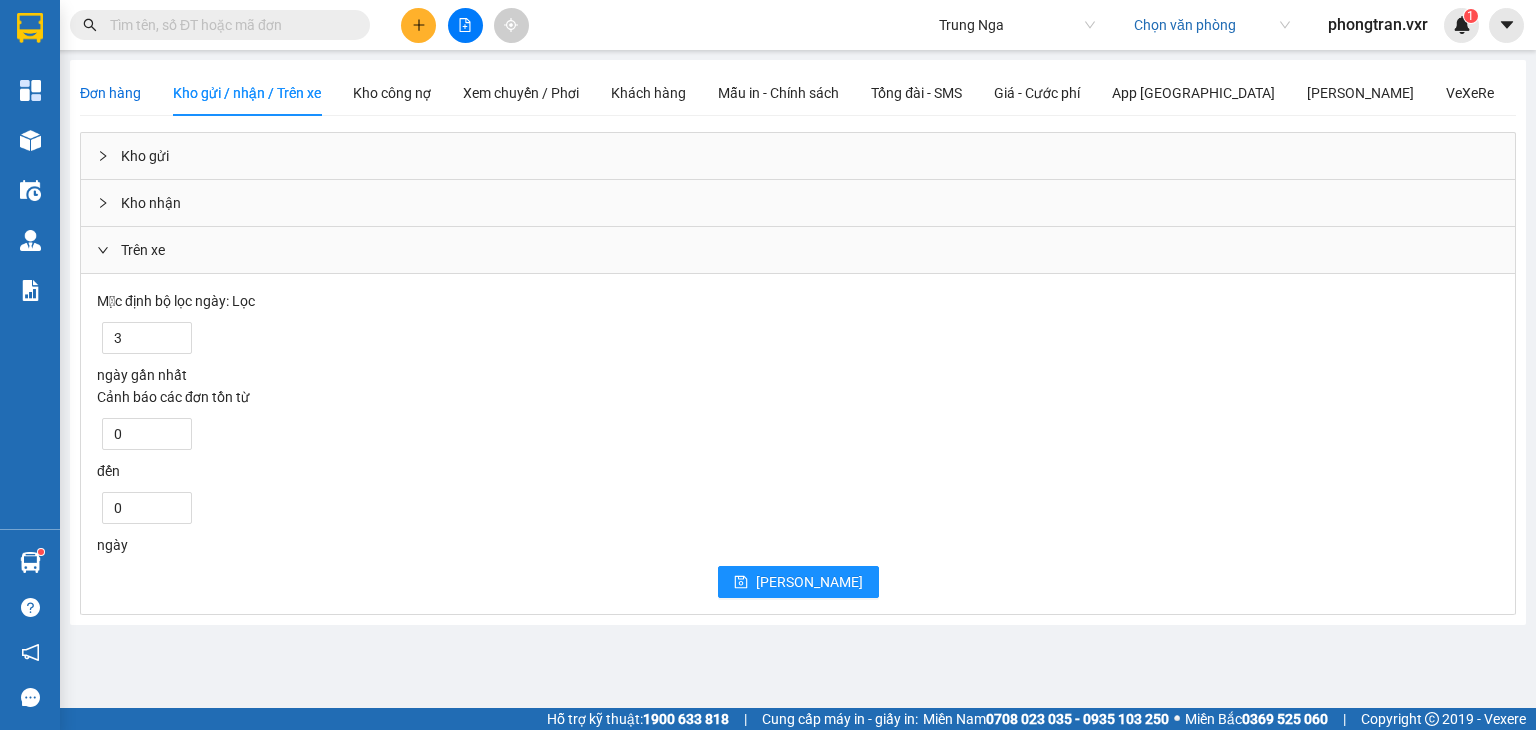 click on "Đơn hàng" at bounding box center [110, 93] 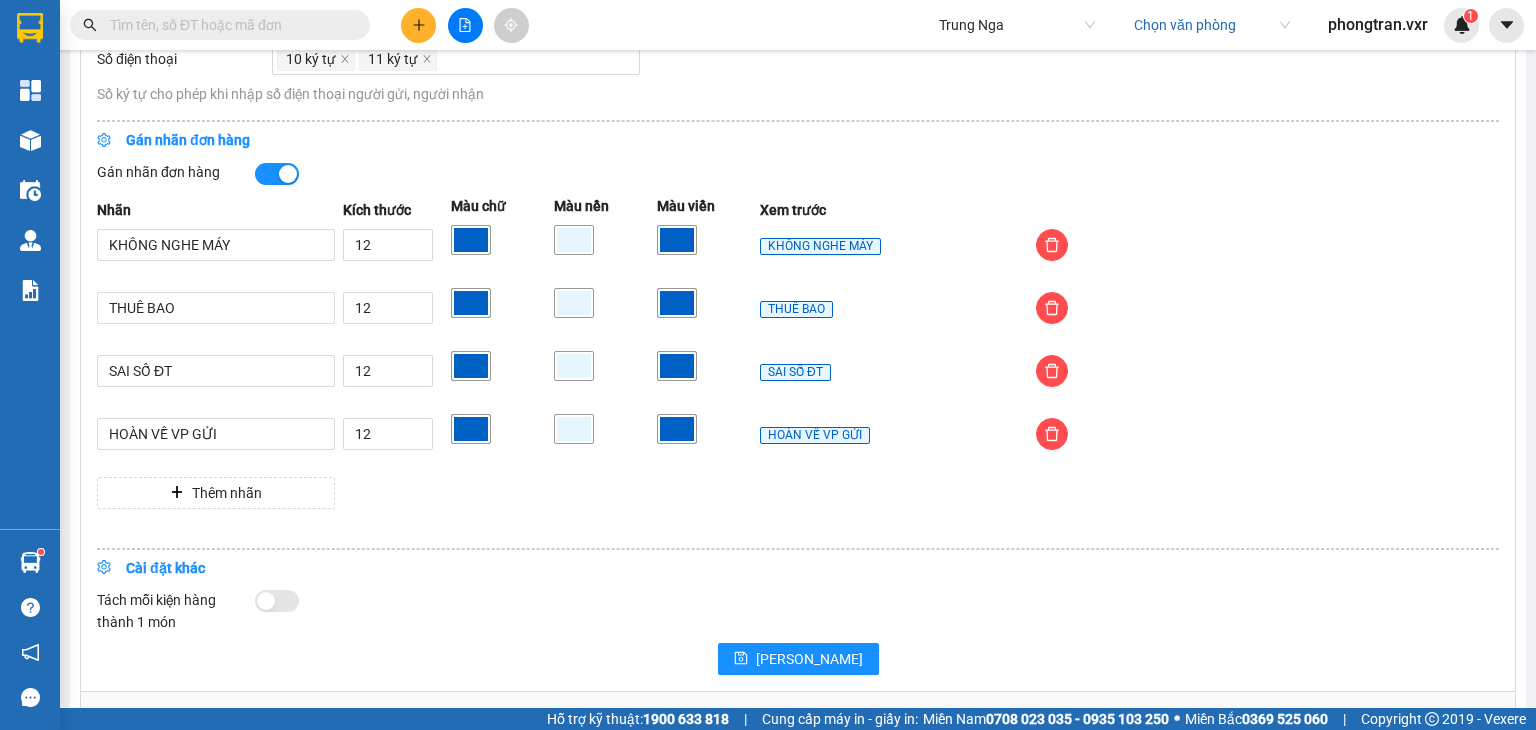 scroll, scrollTop: 1040, scrollLeft: 0, axis: vertical 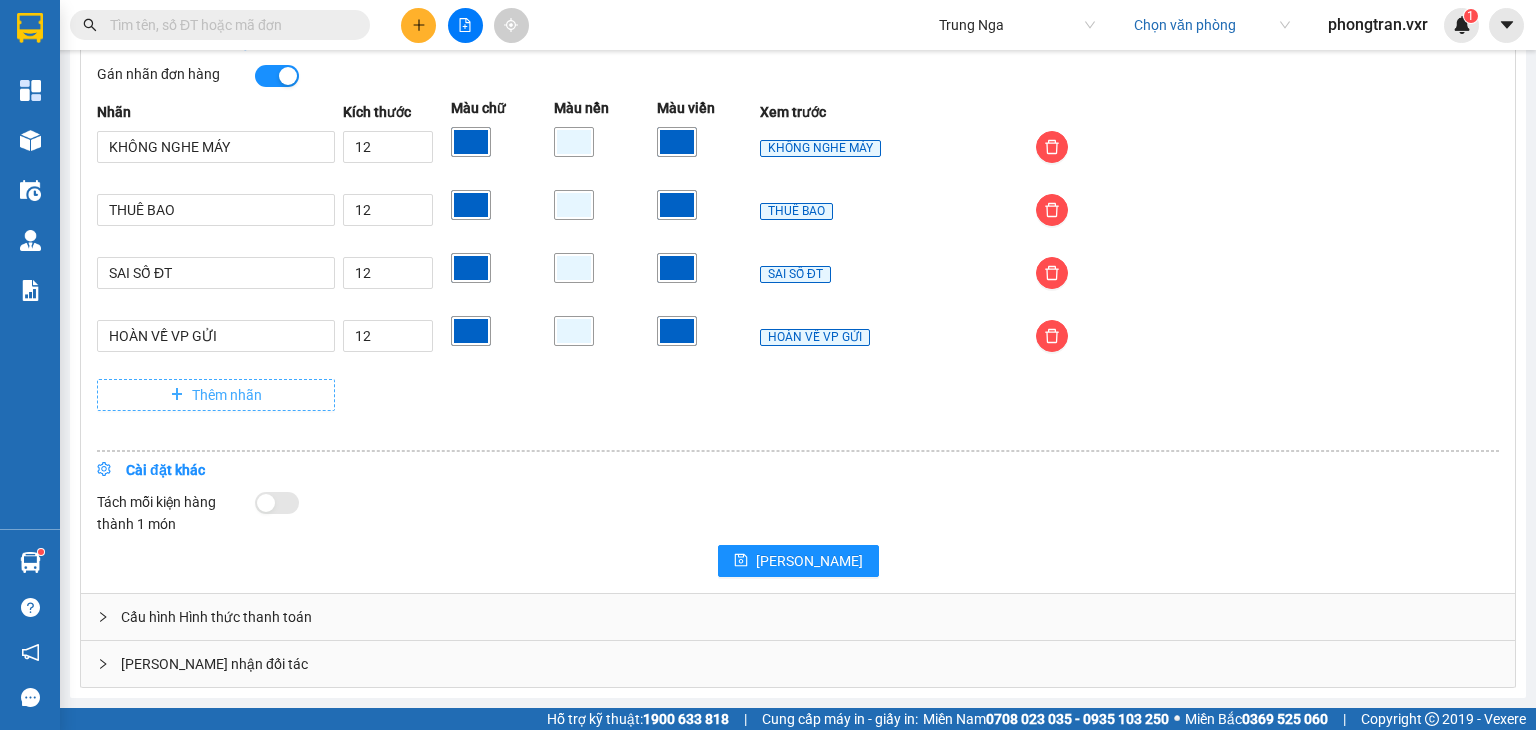 click on "Thêm nhãn" at bounding box center [227, 395] 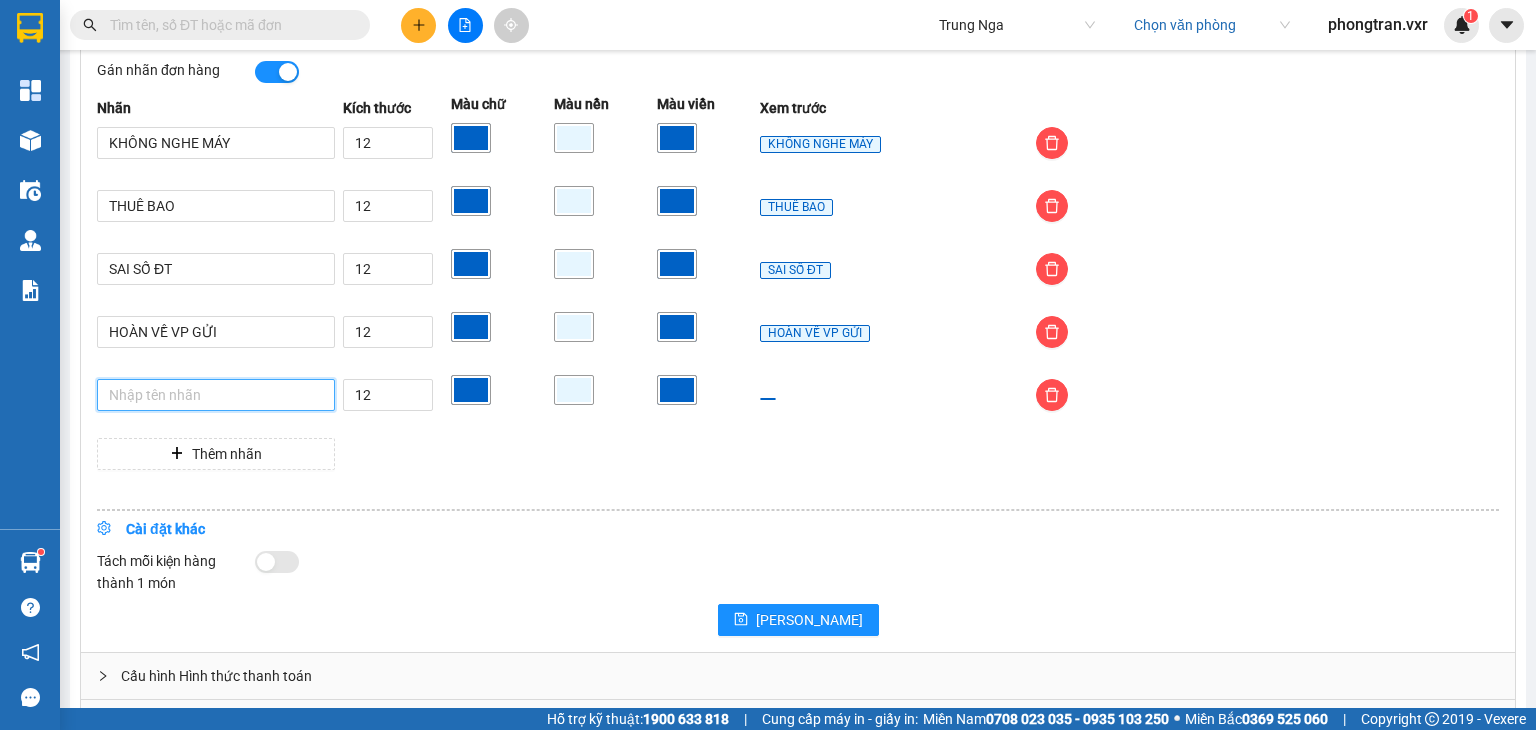 click at bounding box center (216, 395) 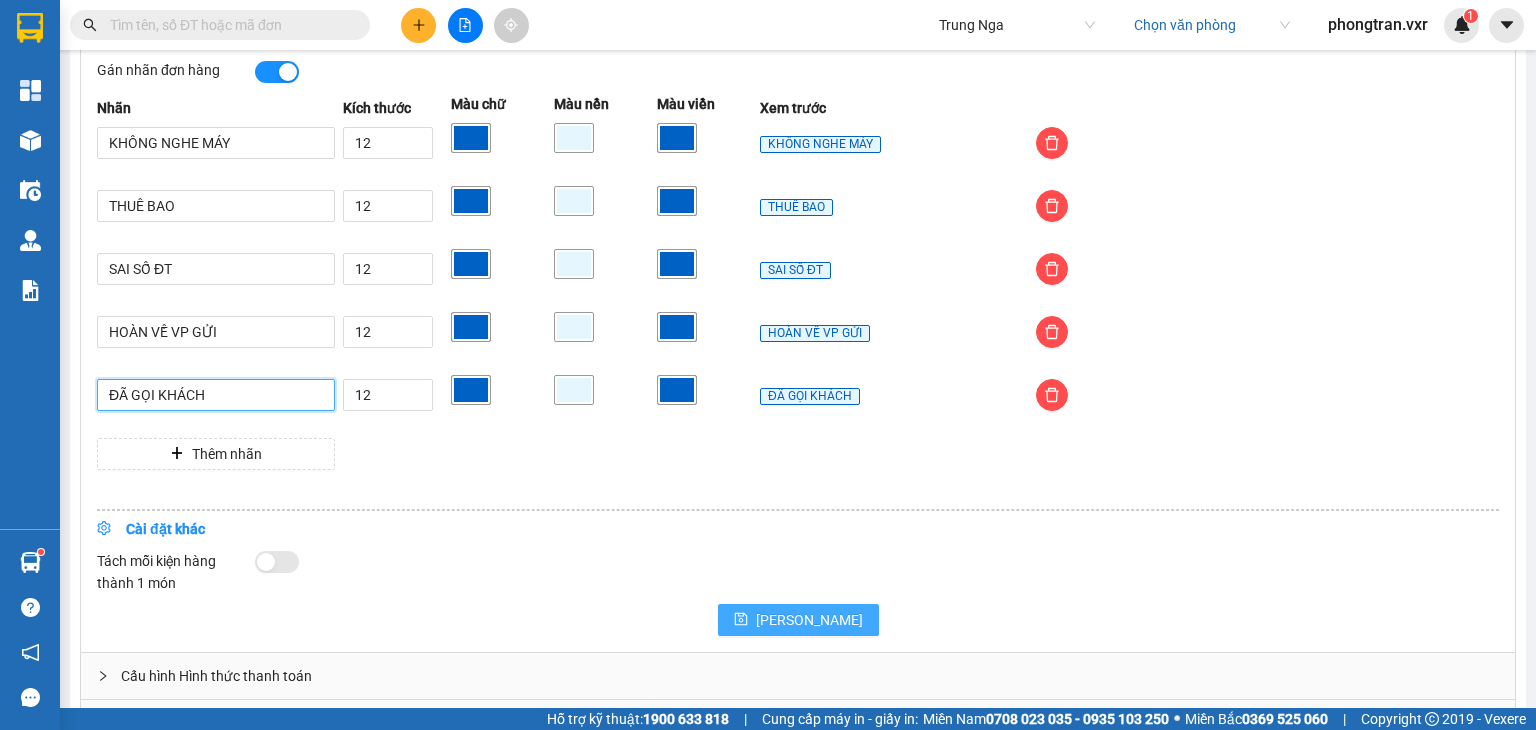 type on "ĐÃ GỌI KHÁCH" 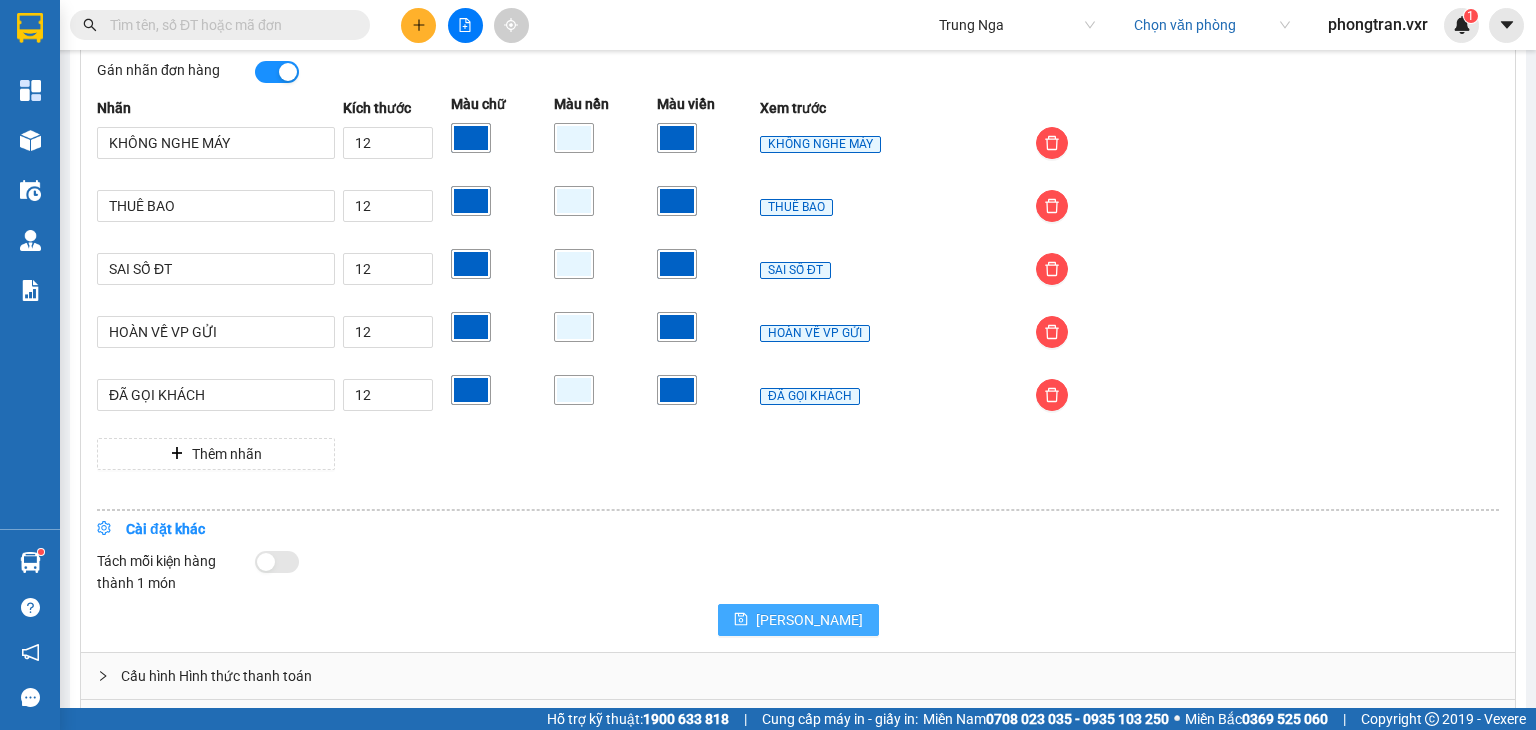 click on "[PERSON_NAME]" at bounding box center (809, 620) 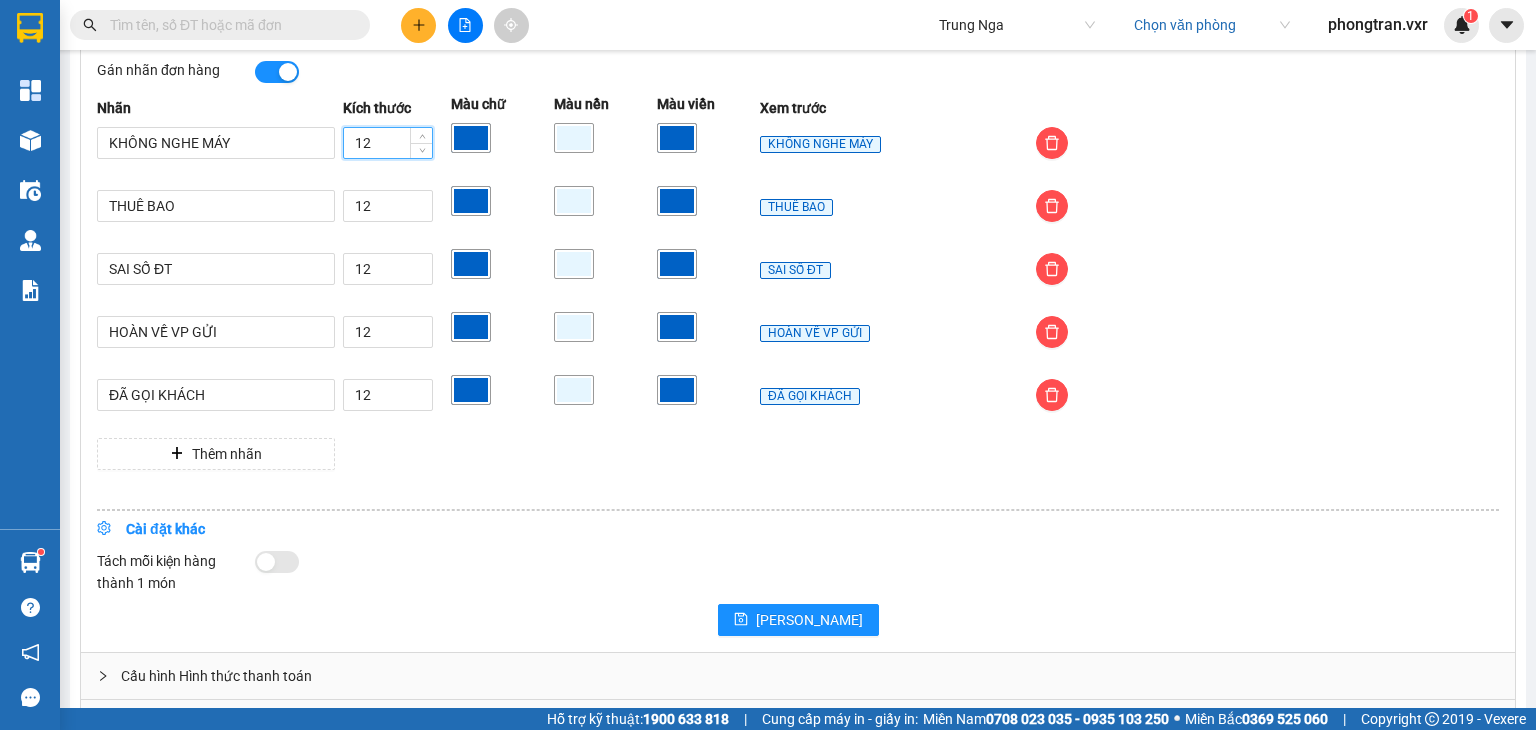 drag, startPoint x: 357, startPoint y: 160, endPoint x: 305, endPoint y: 170, distance: 52.95281 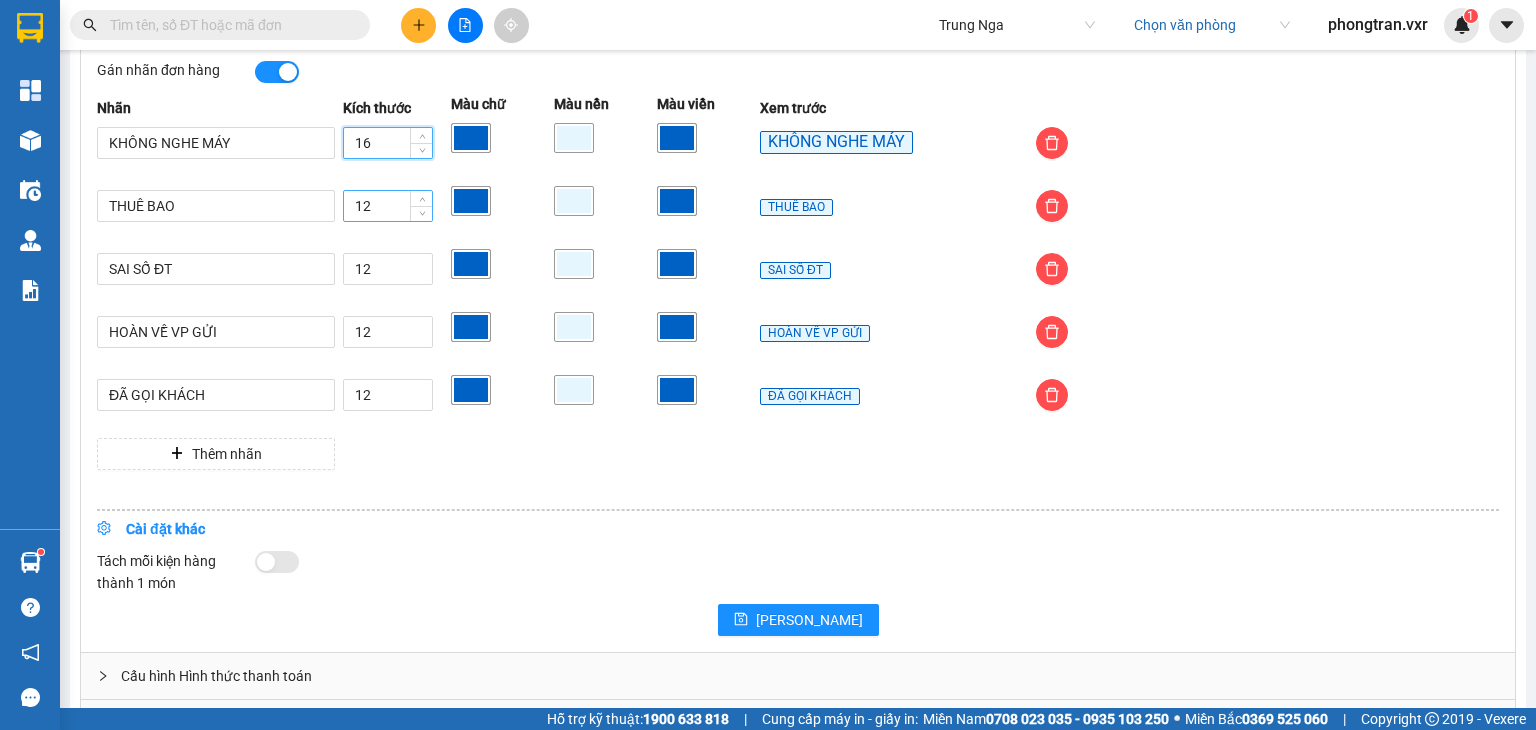 drag, startPoint x: 388, startPoint y: 221, endPoint x: 353, endPoint y: 225, distance: 35.22783 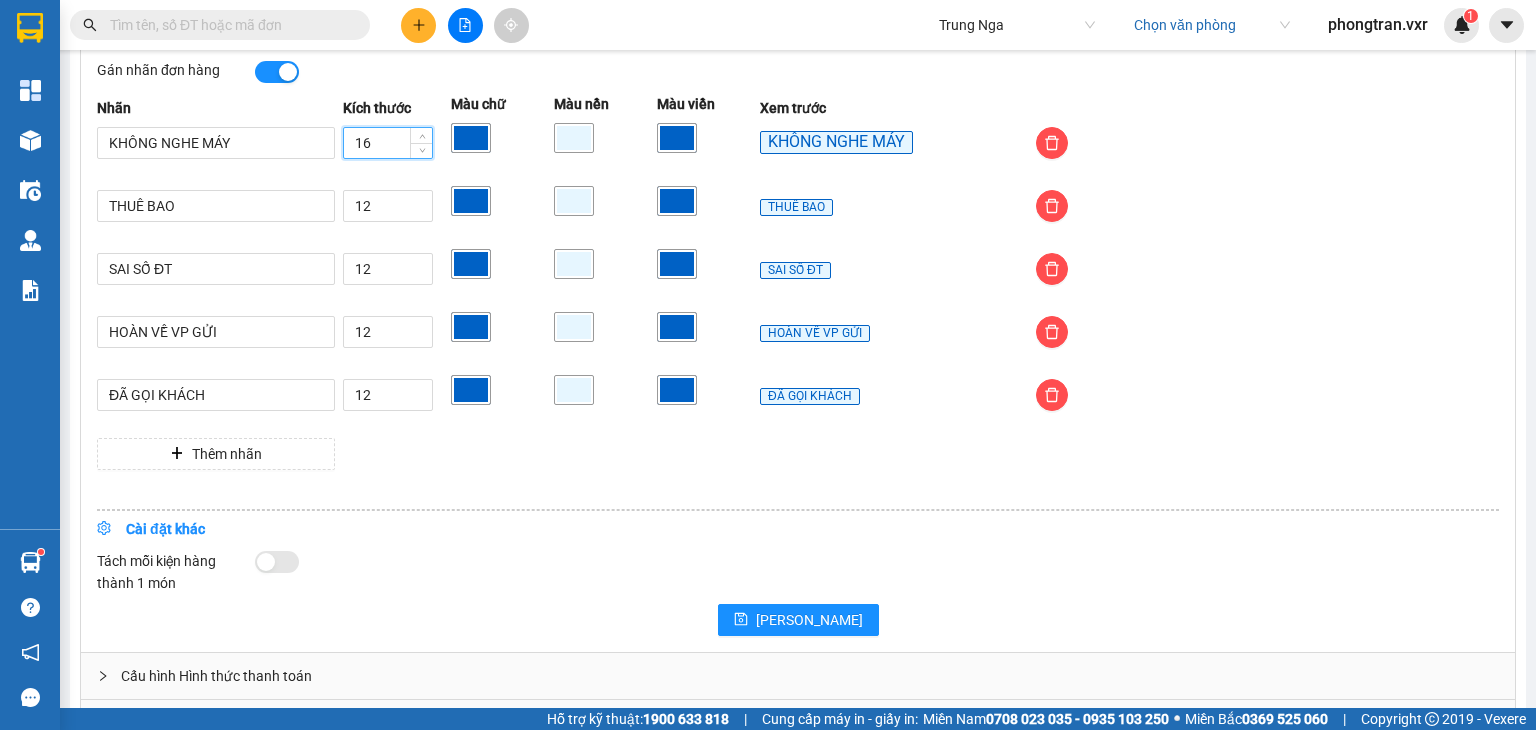 drag, startPoint x: 395, startPoint y: 151, endPoint x: 343, endPoint y: 153, distance: 52.03845 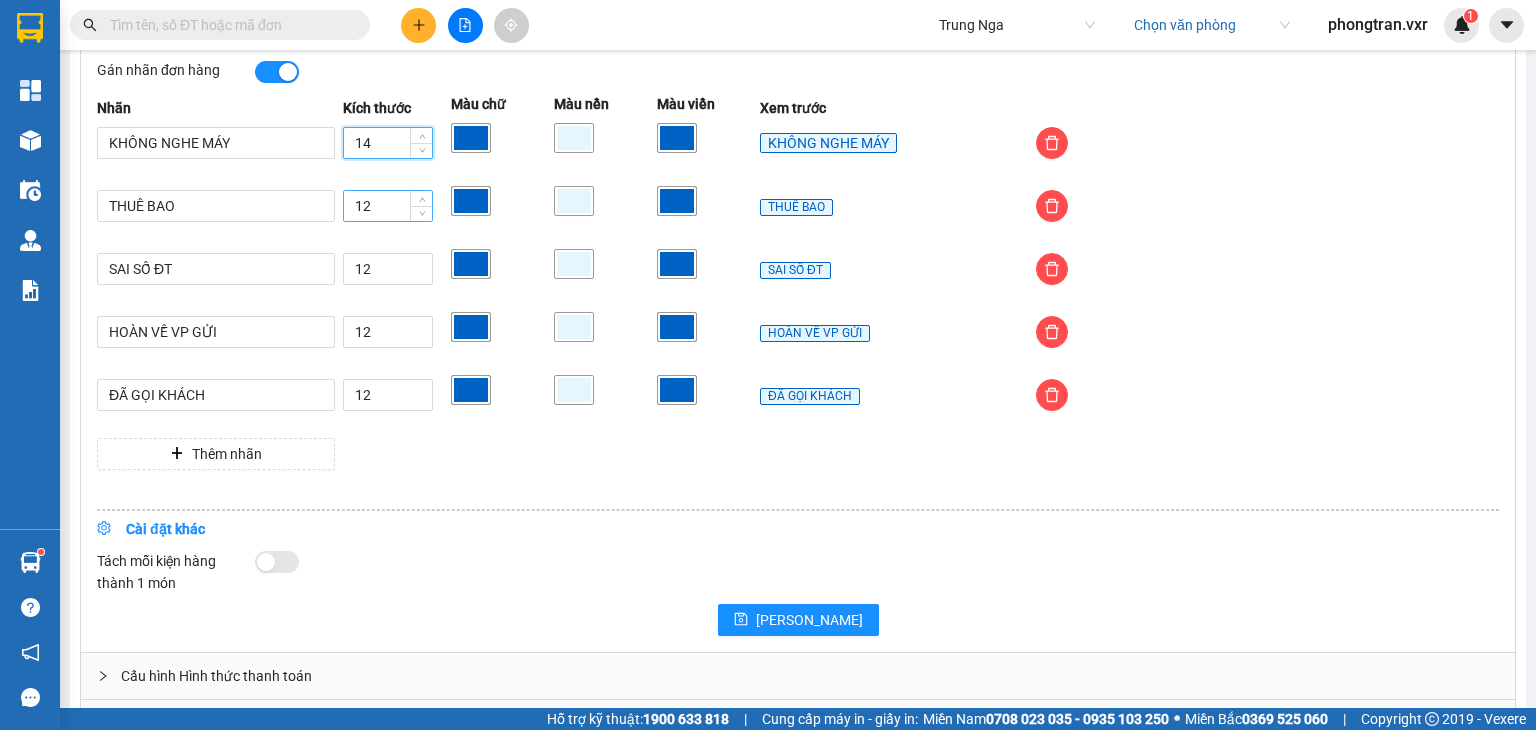 type on "14" 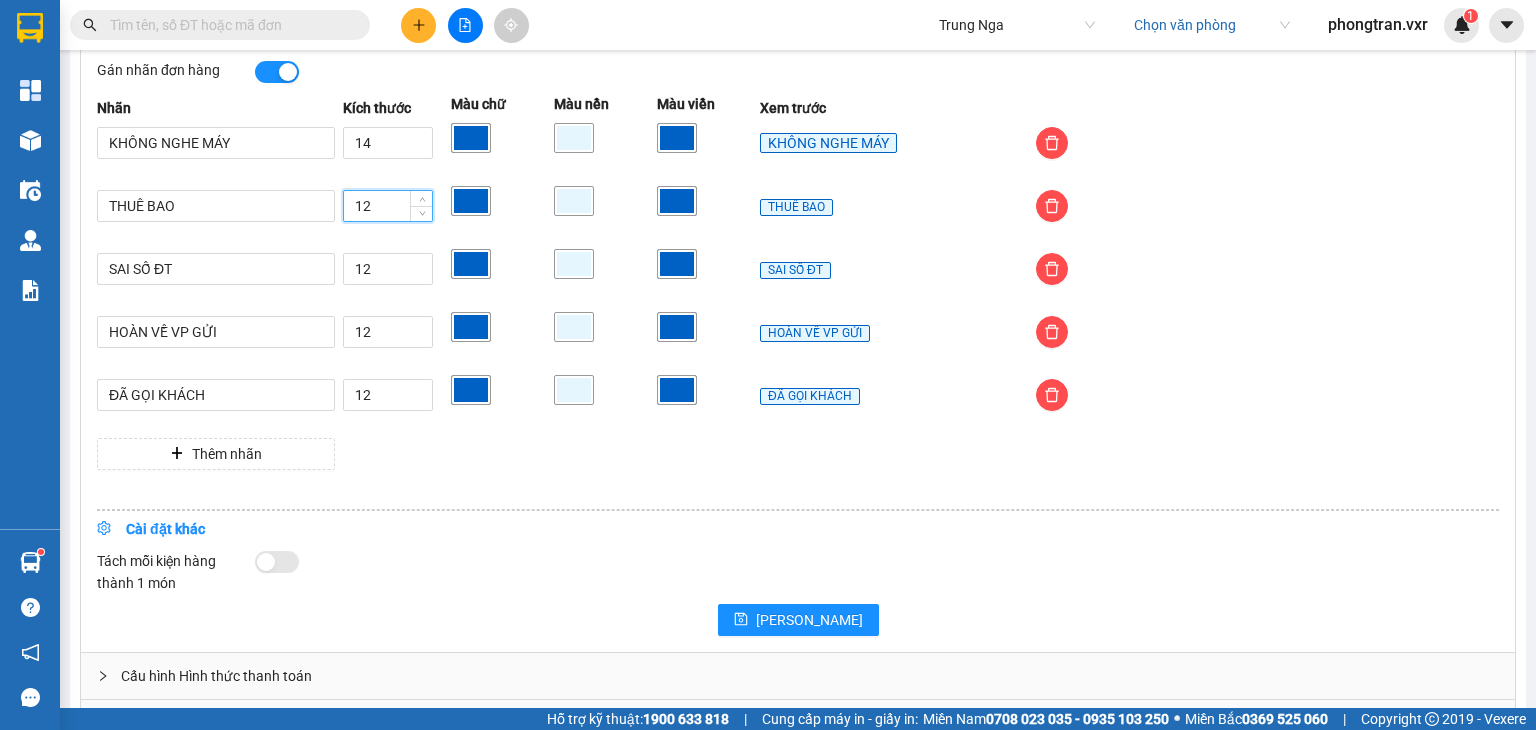 click on "12" at bounding box center [388, 206] 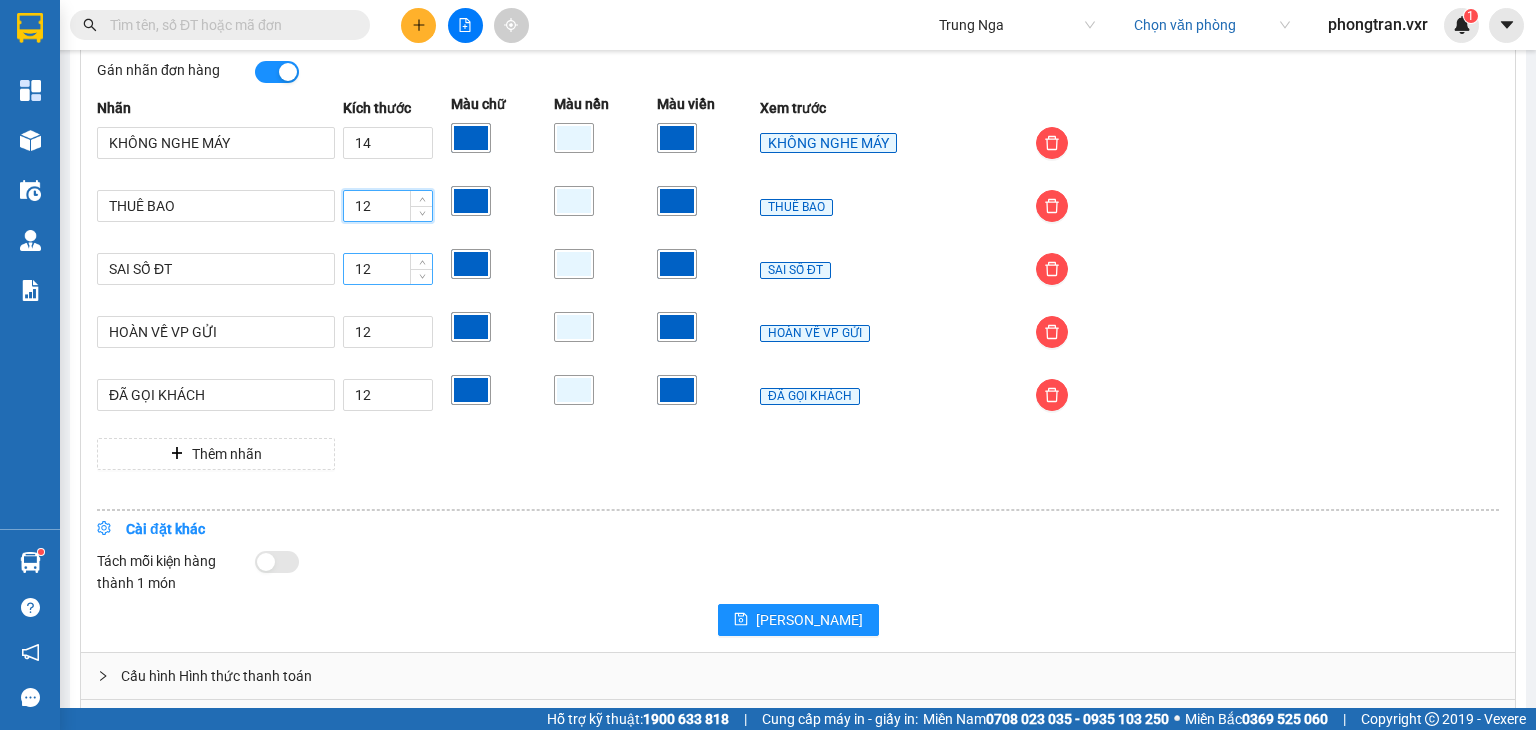 paste on "4" 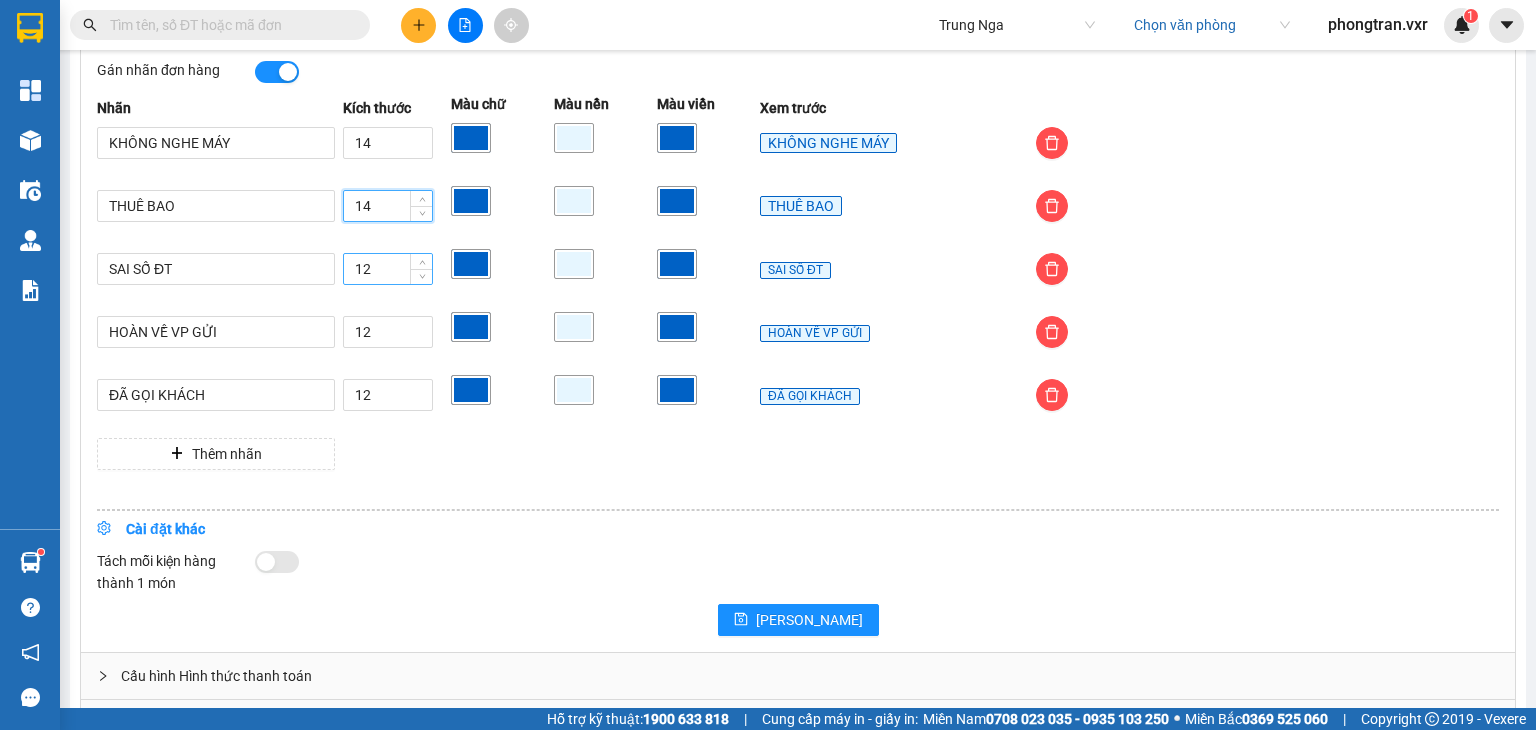 type on "14" 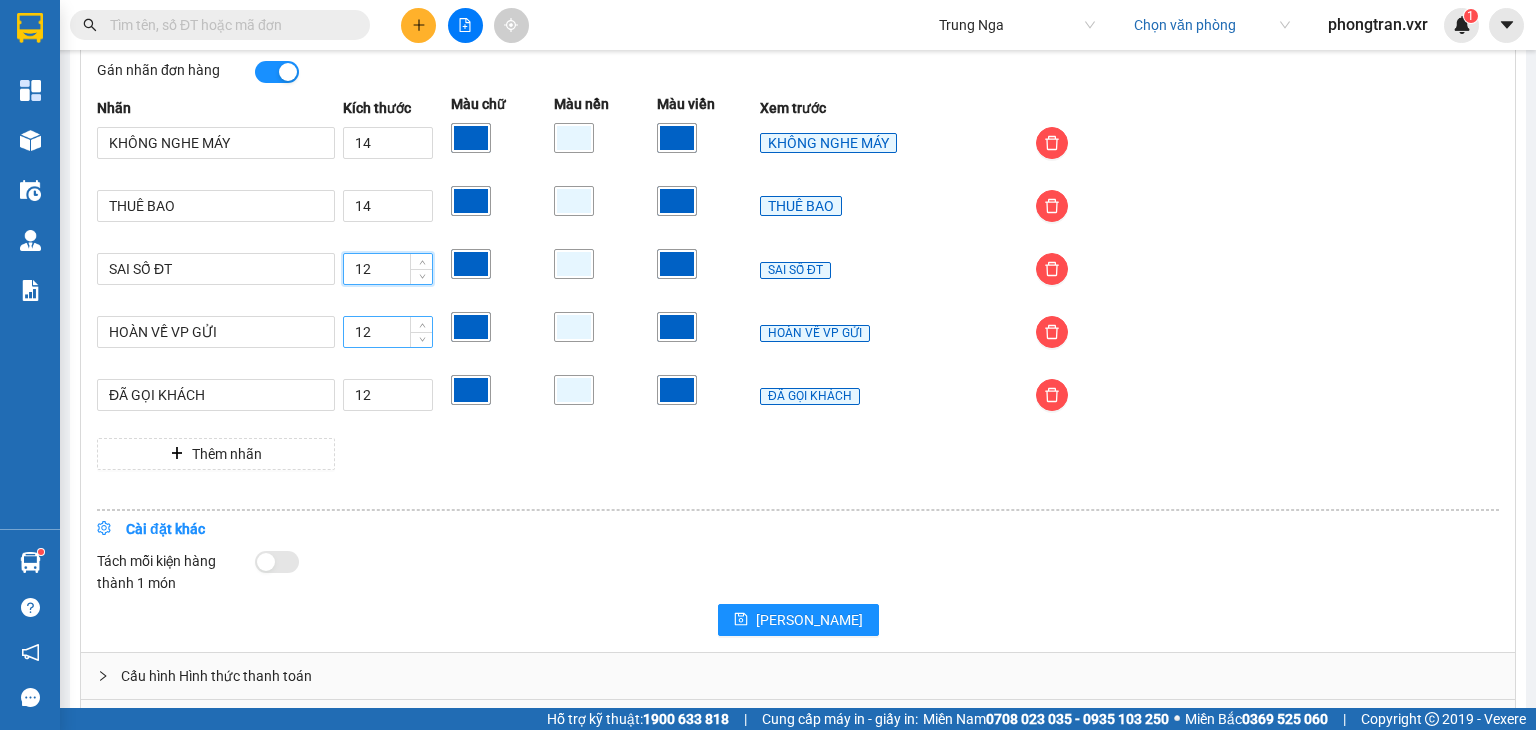 paste on "4" 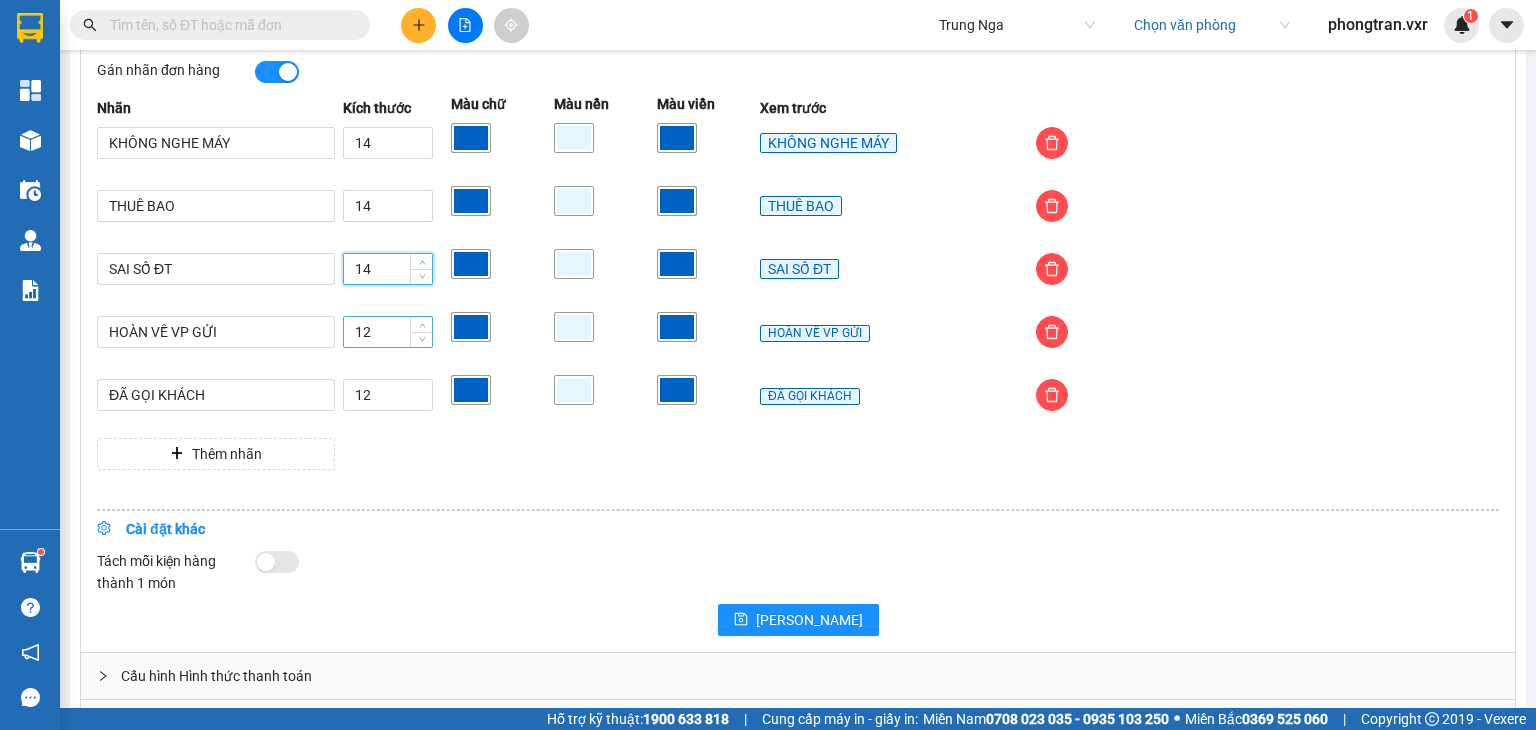 type on "14" 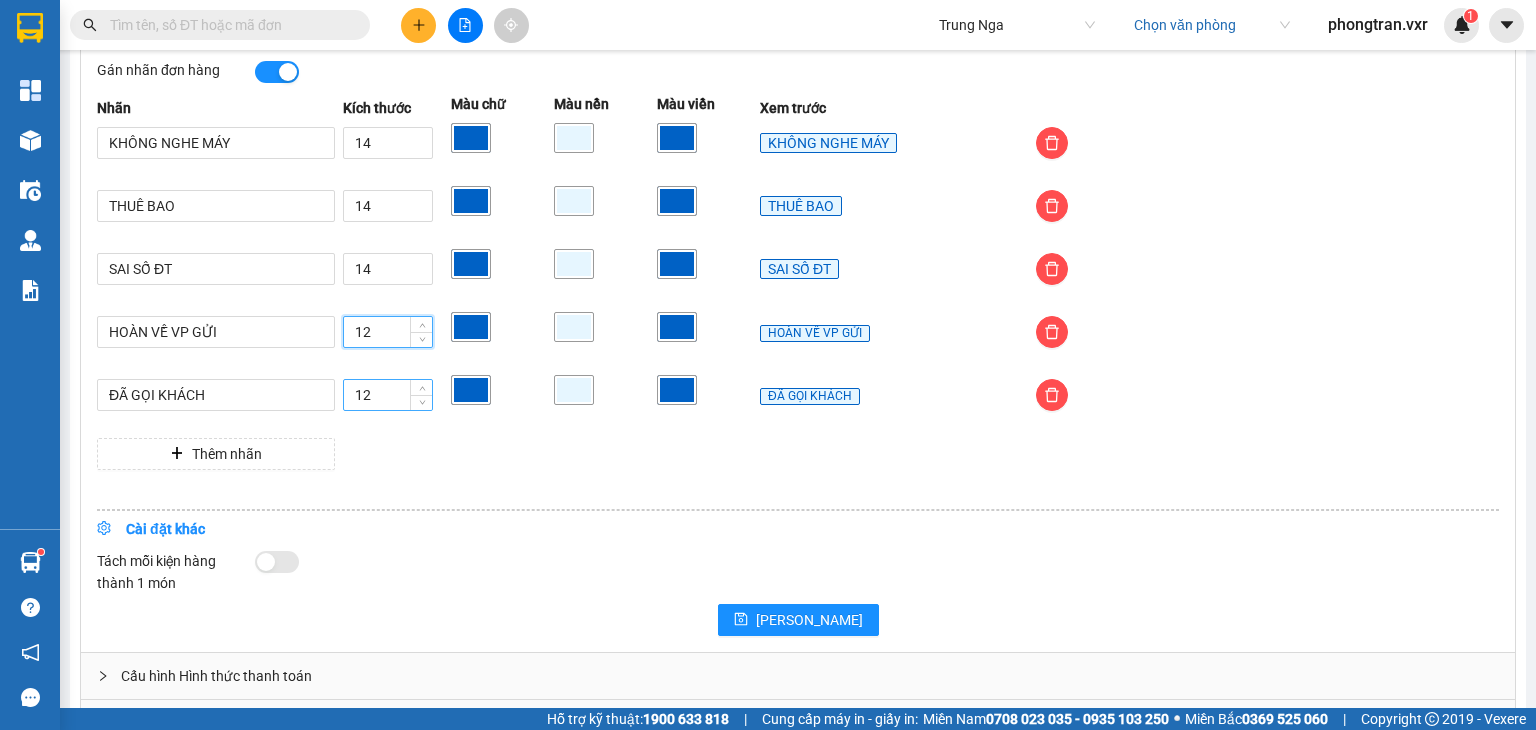 paste on "4" 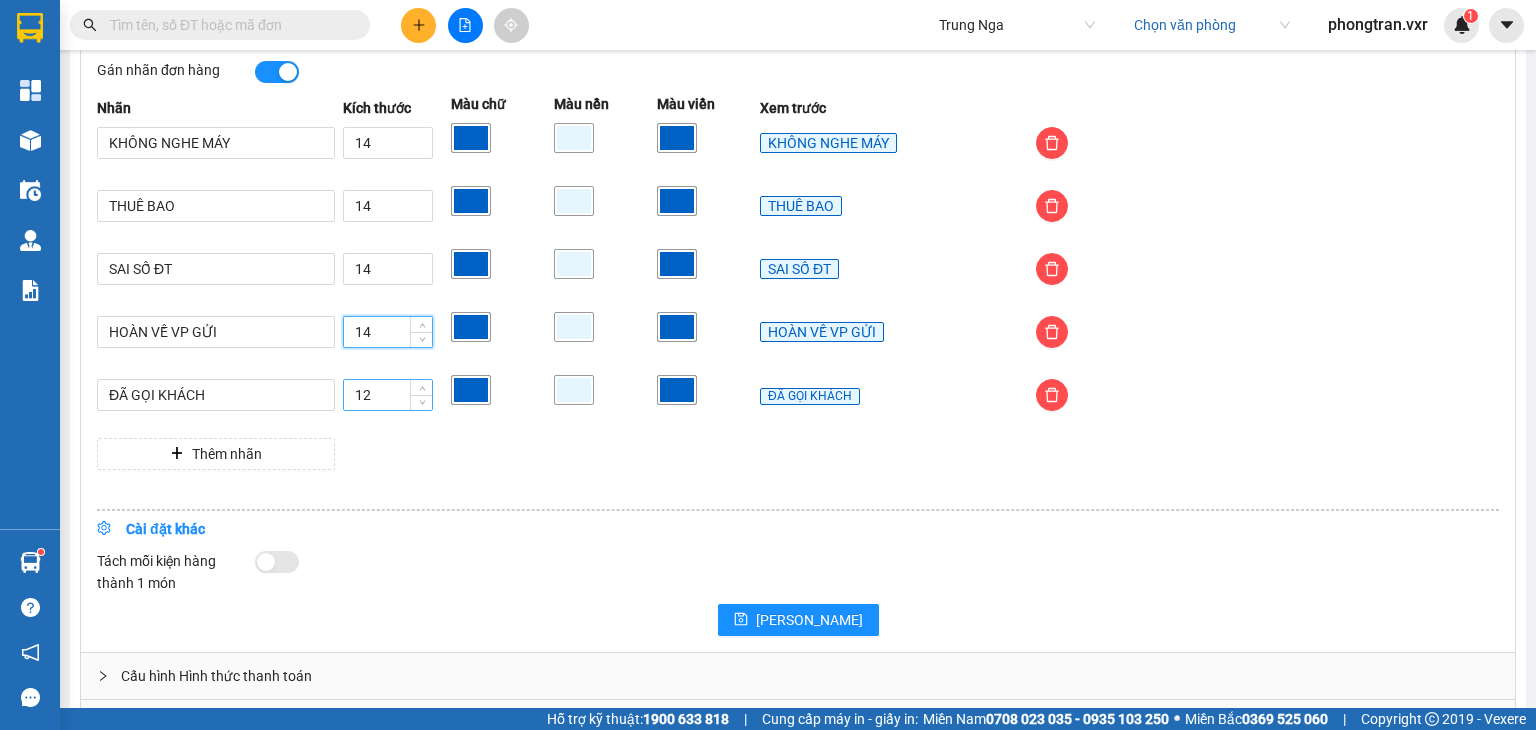 type on "14" 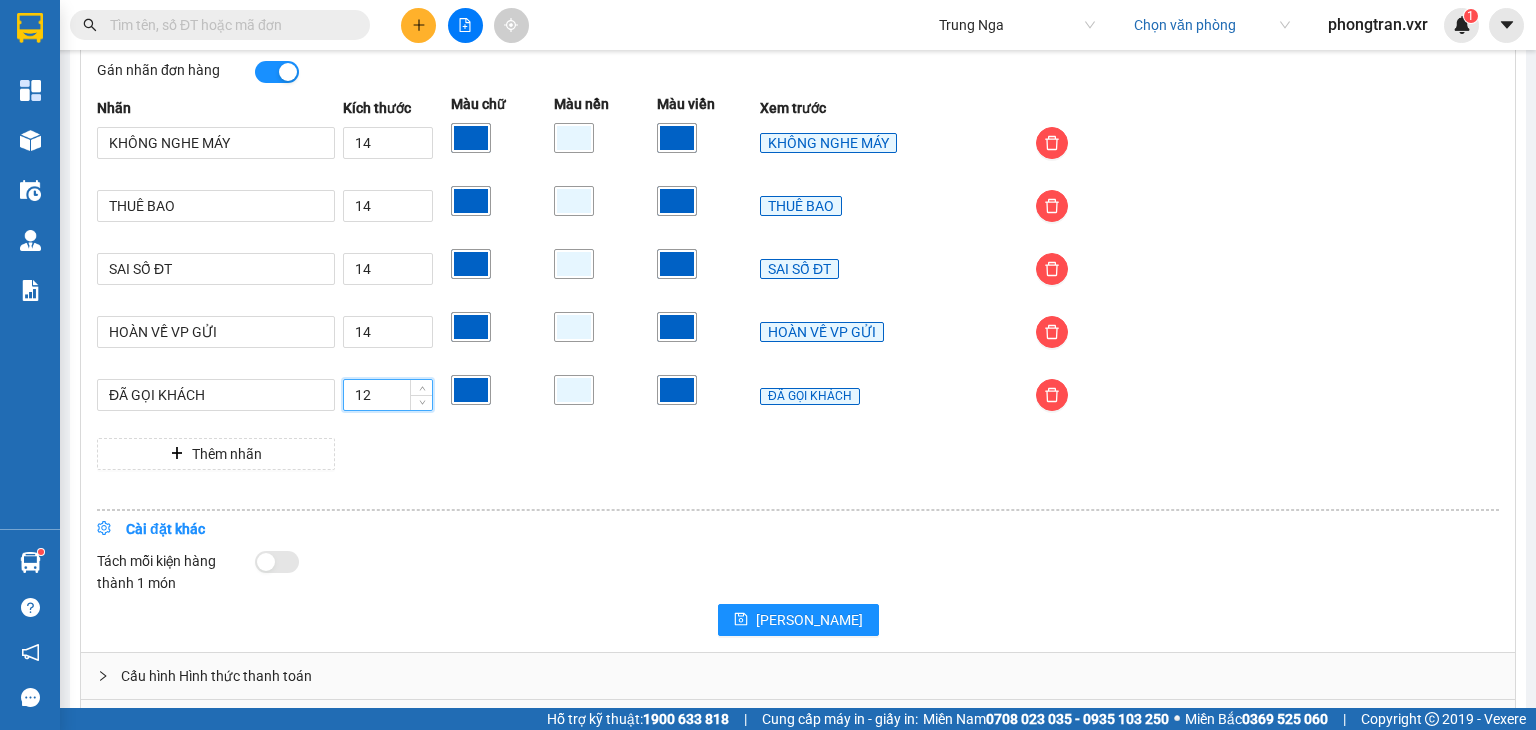 click on "12" at bounding box center (388, 395) 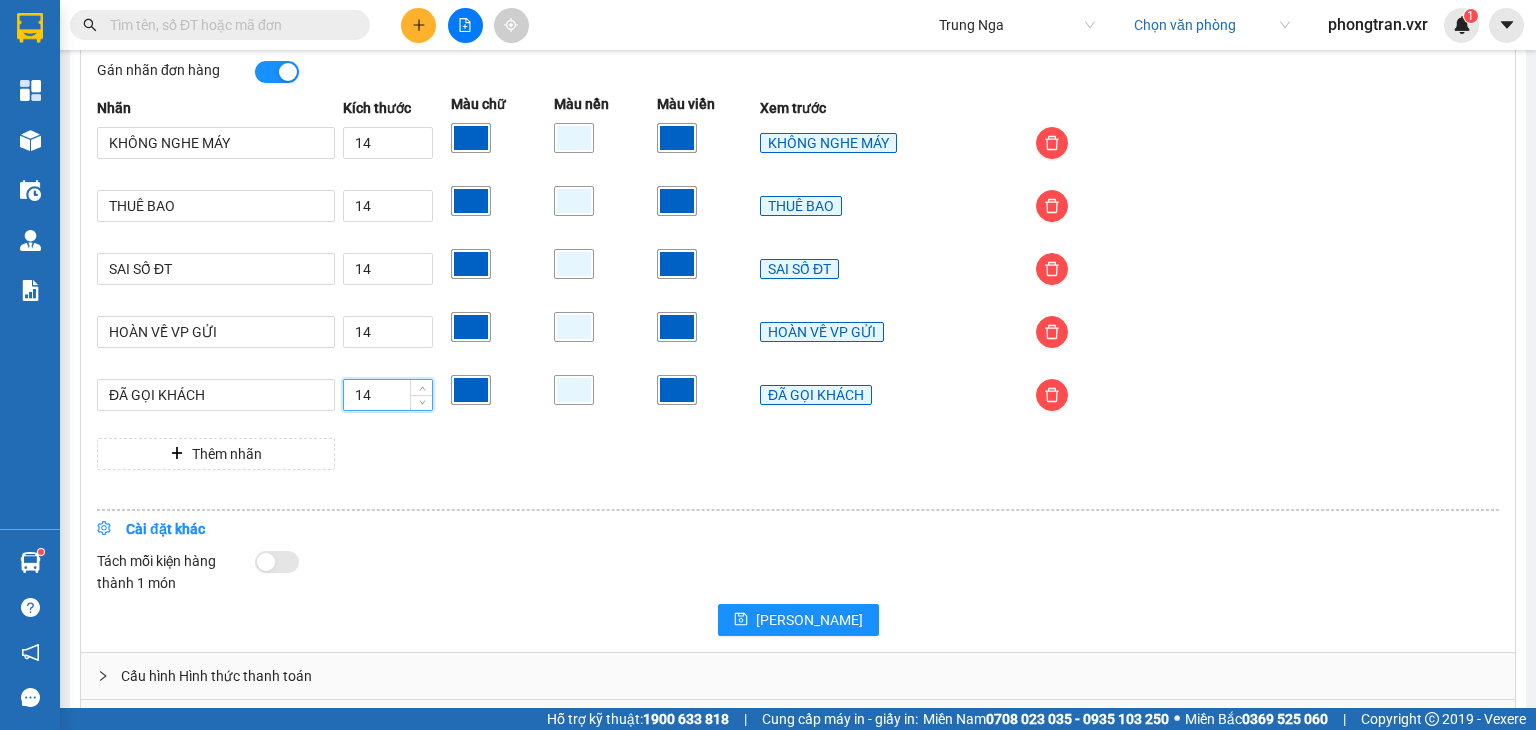 type on "14" 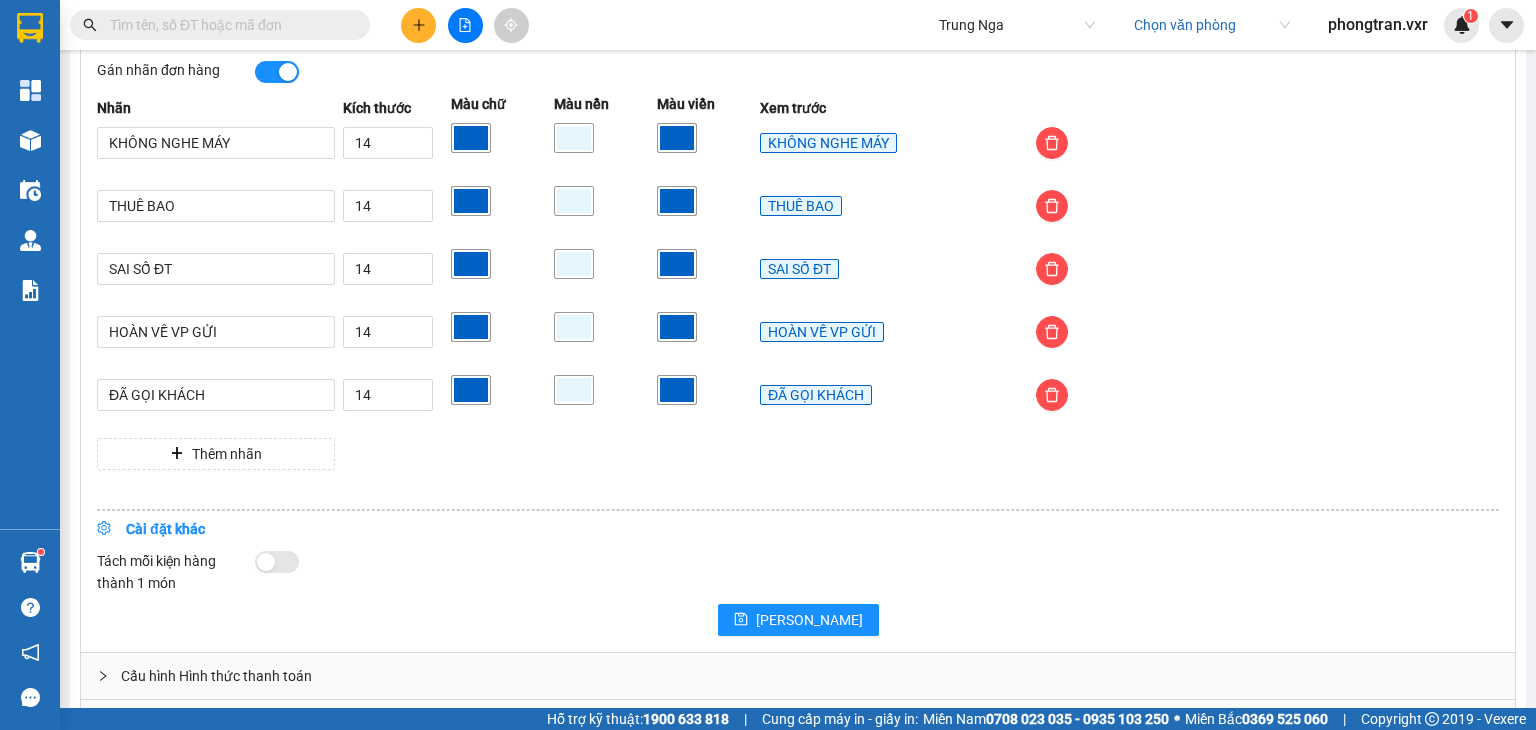 drag, startPoint x: 648, startPoint y: 149, endPoint x: 662, endPoint y: 147, distance: 14.142136 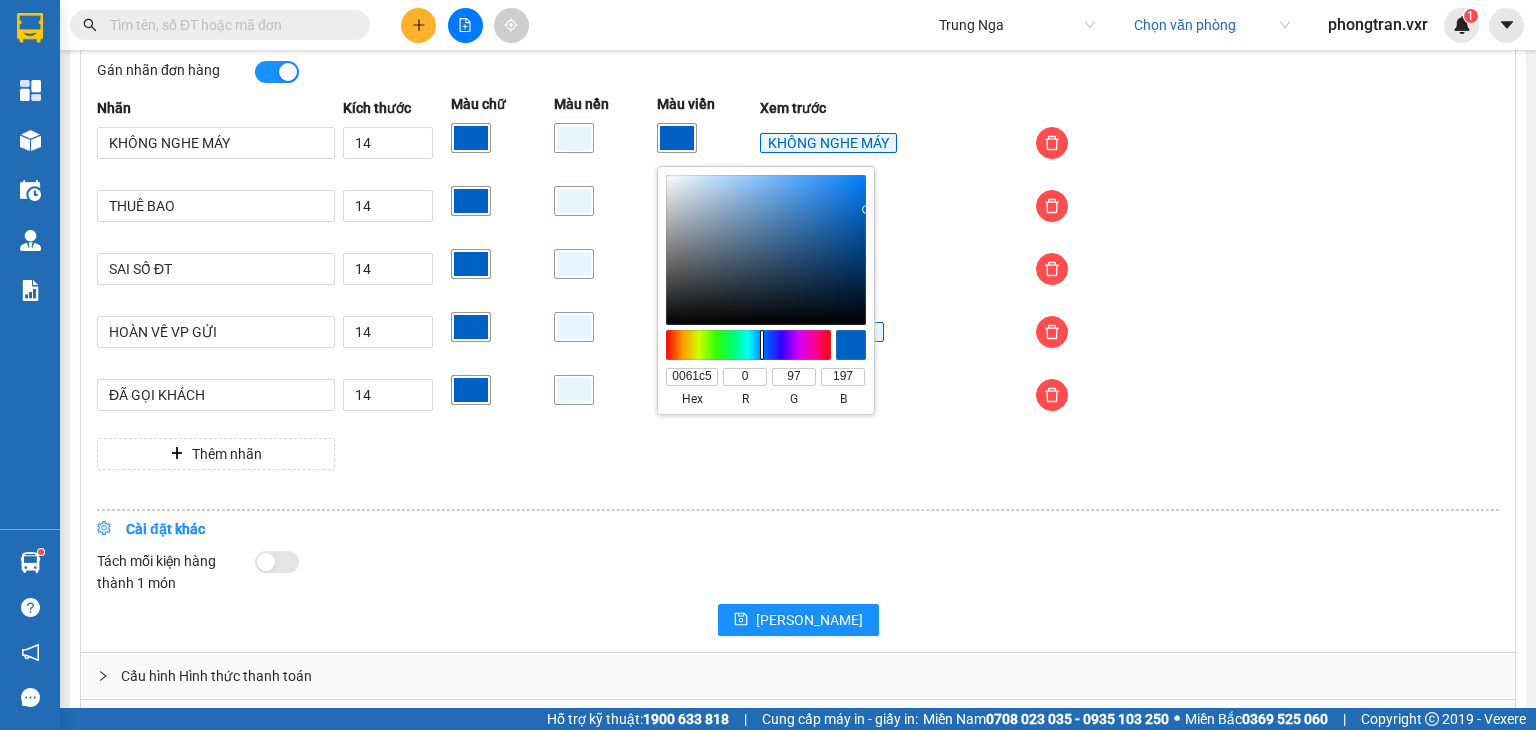 type on "#006cc5" 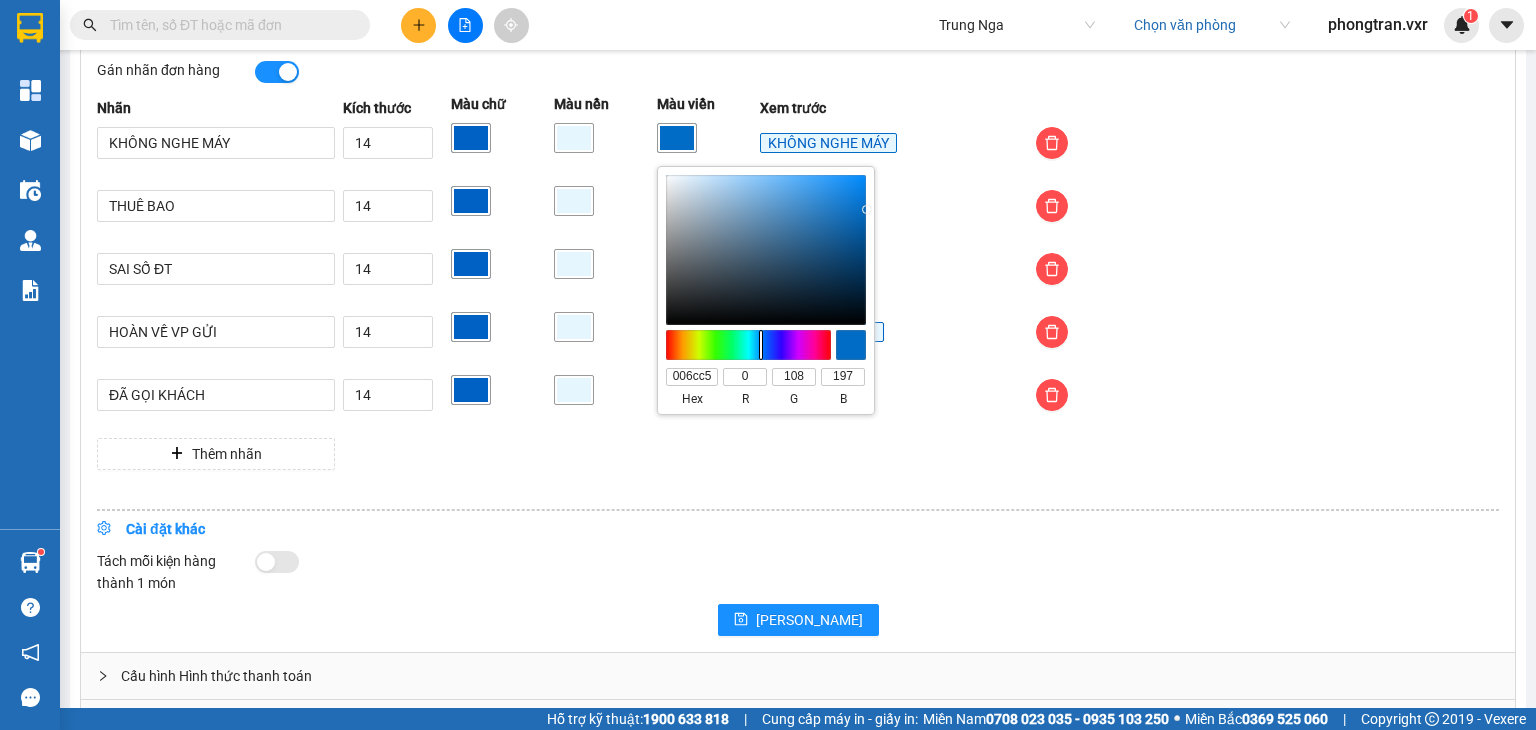 type on "#0081c5" 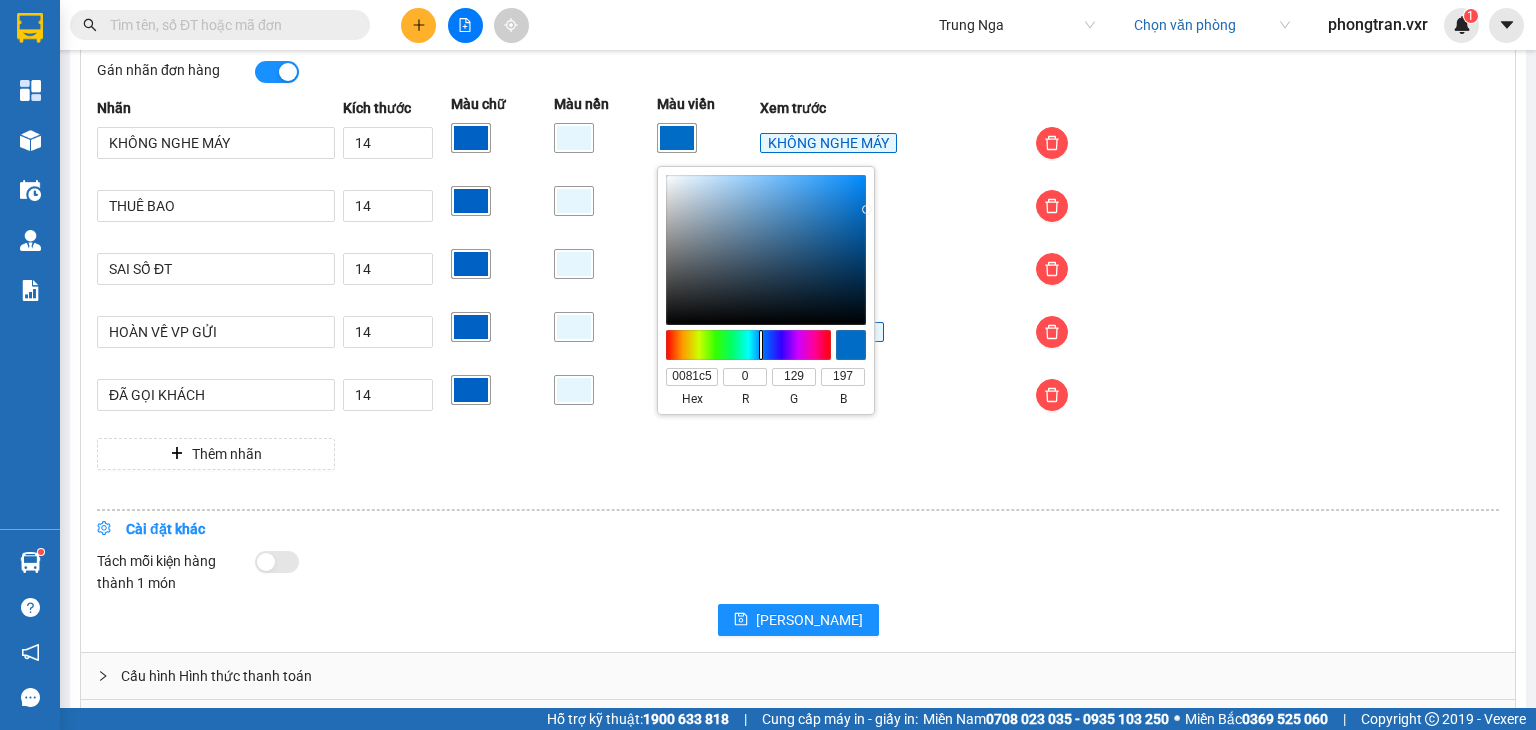 type on "#009ec5" 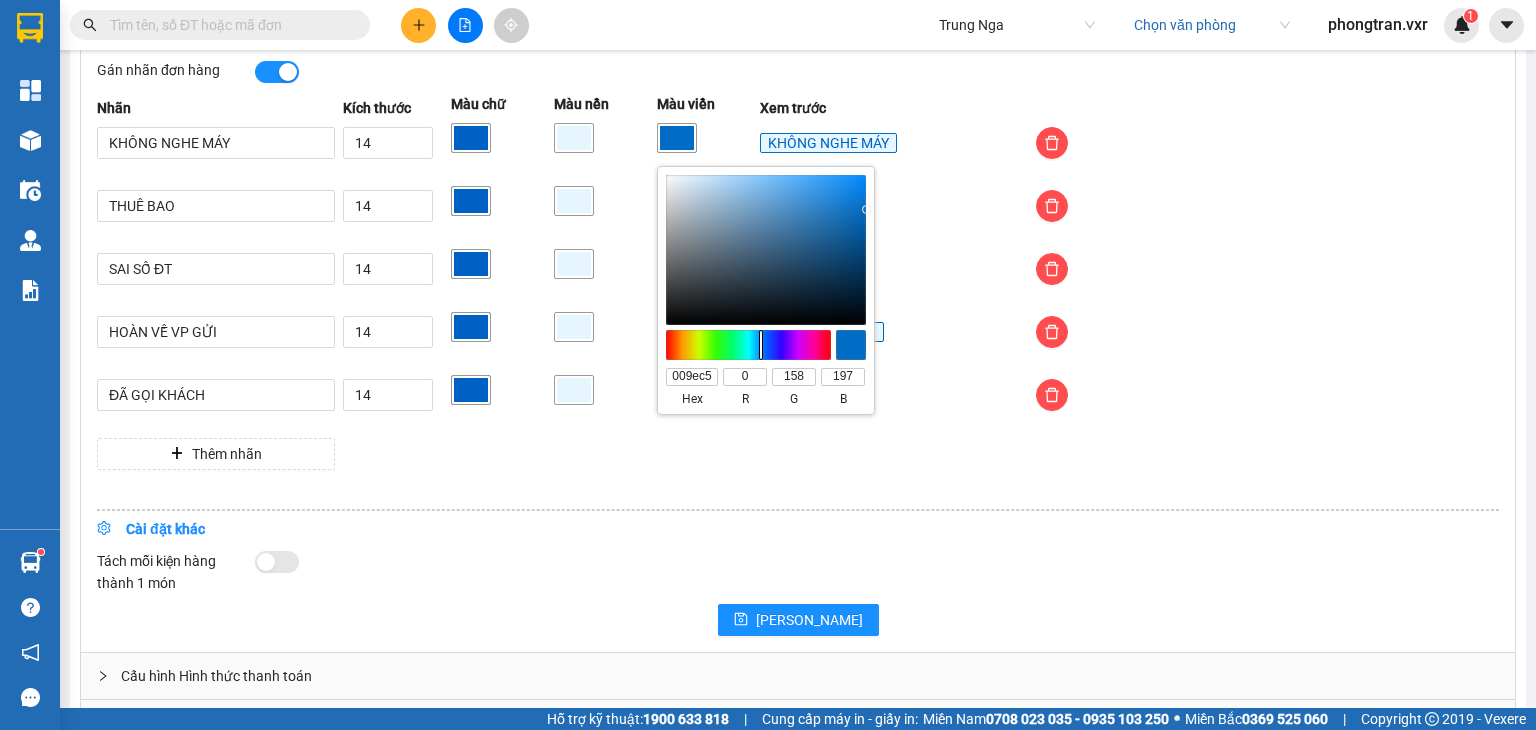 type on "#00c5a5" 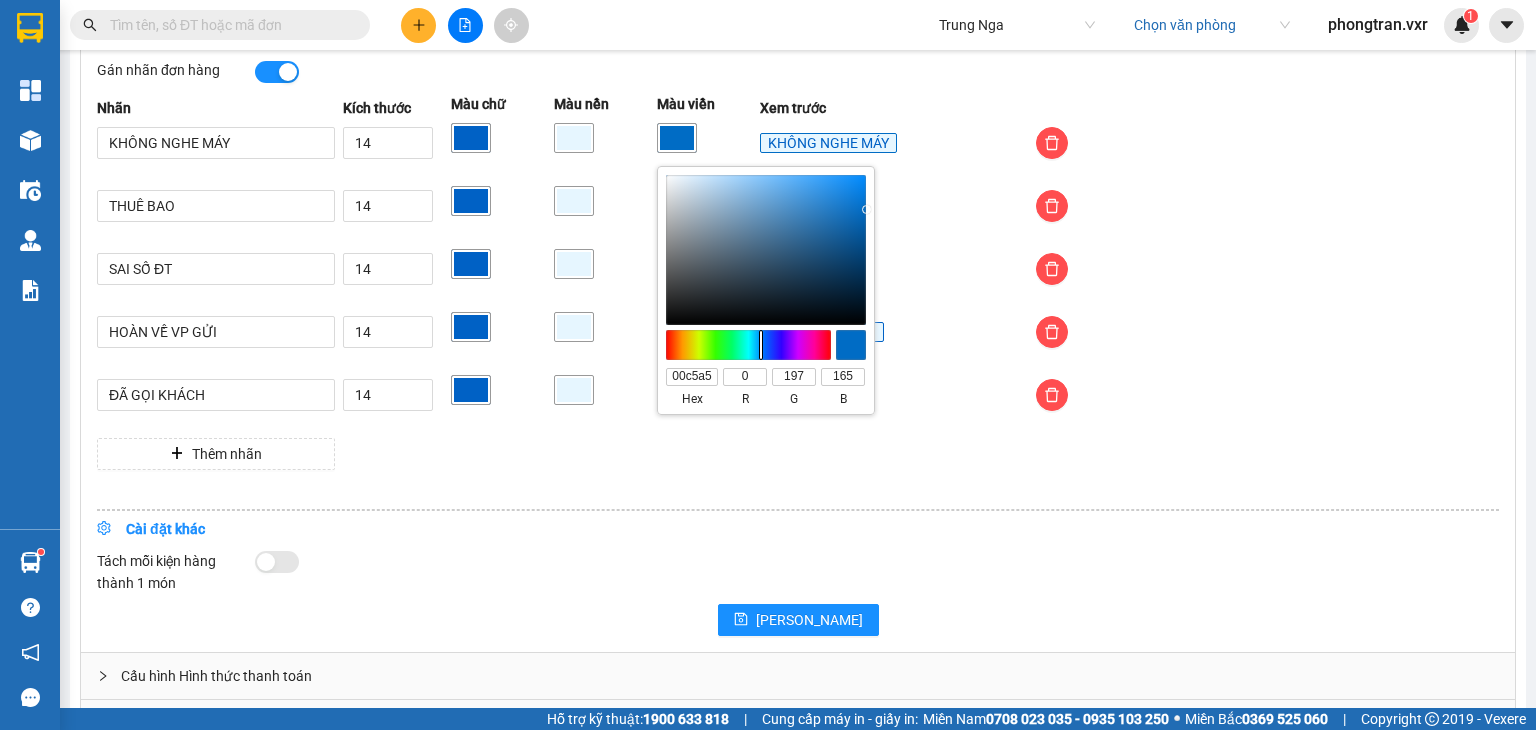 type on "#00c53a" 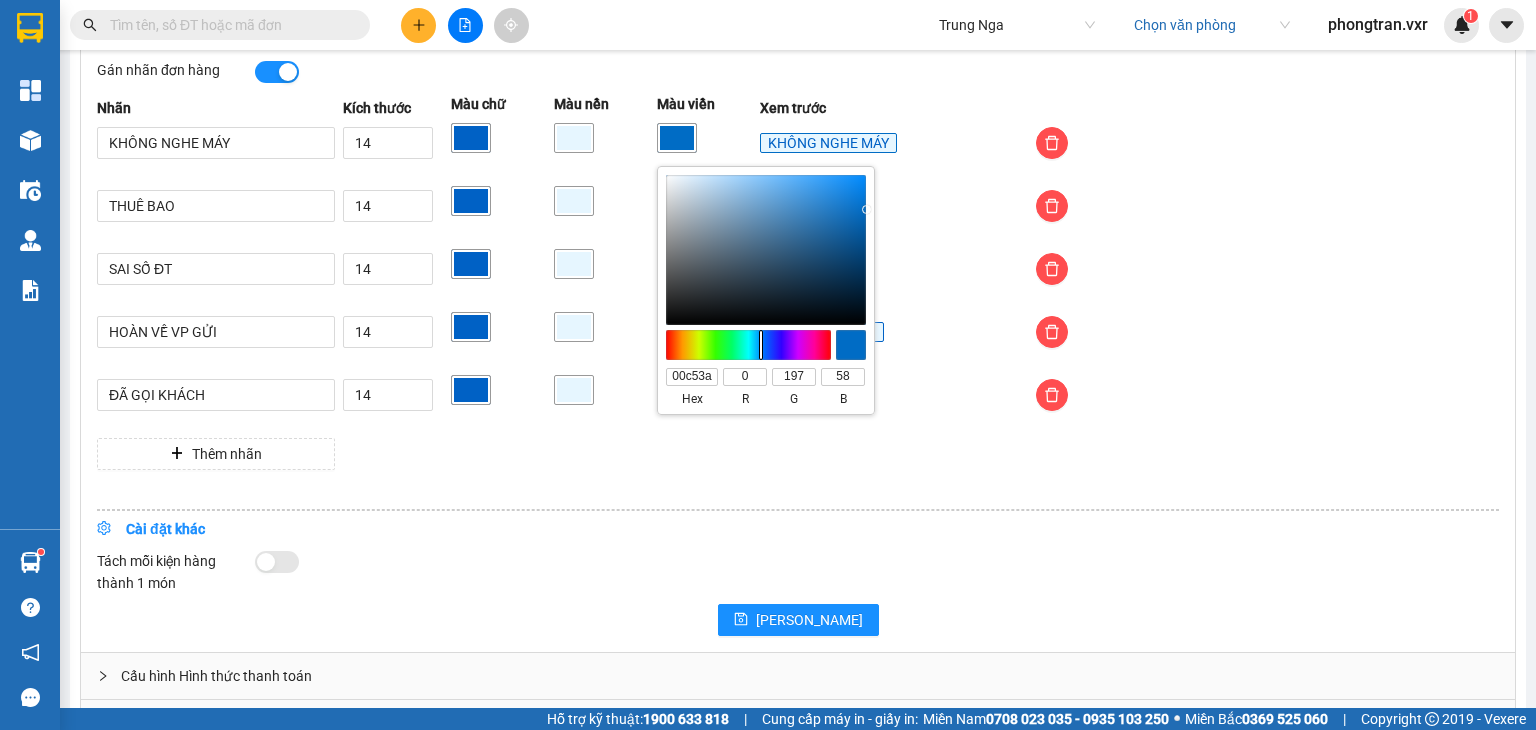 type on "#39c500" 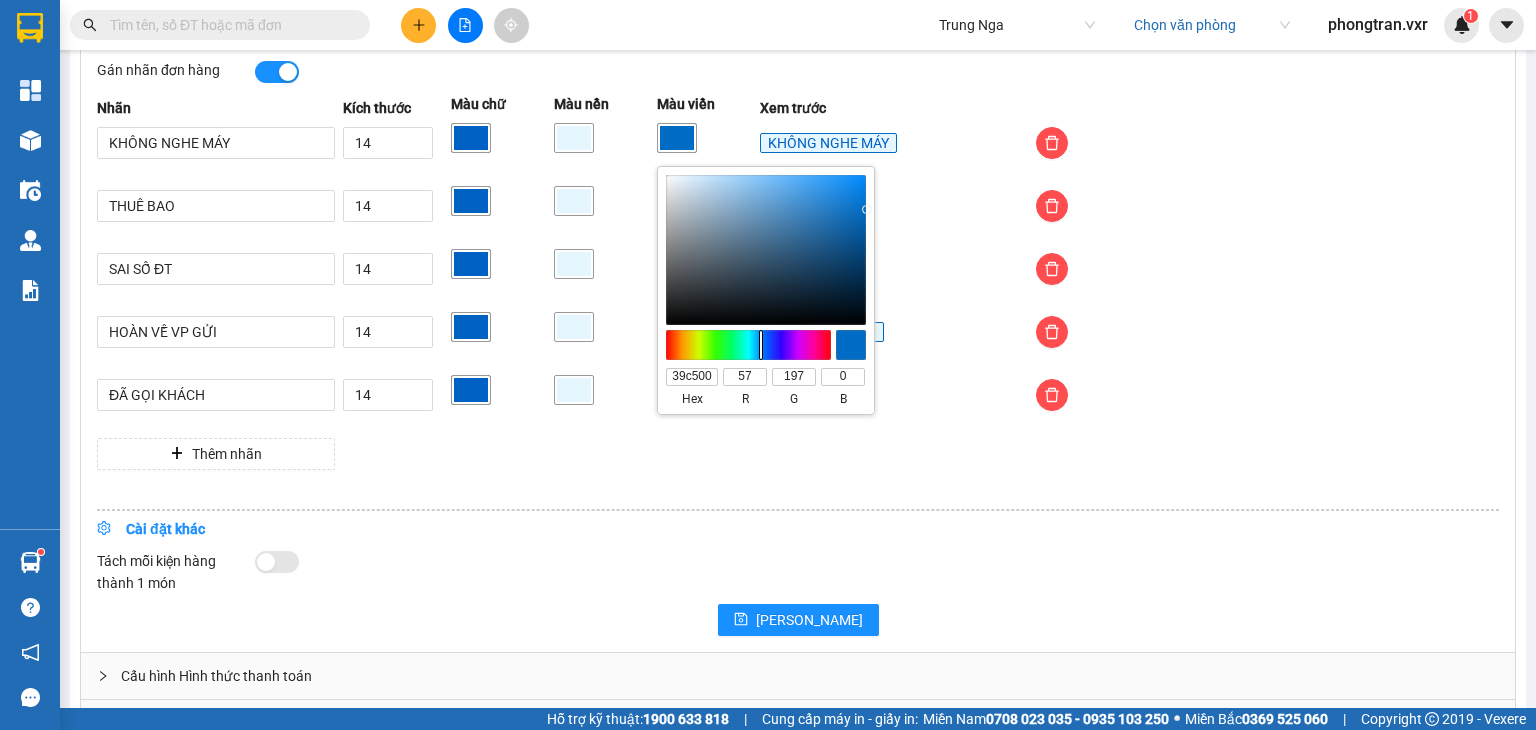 type on "#abc500" 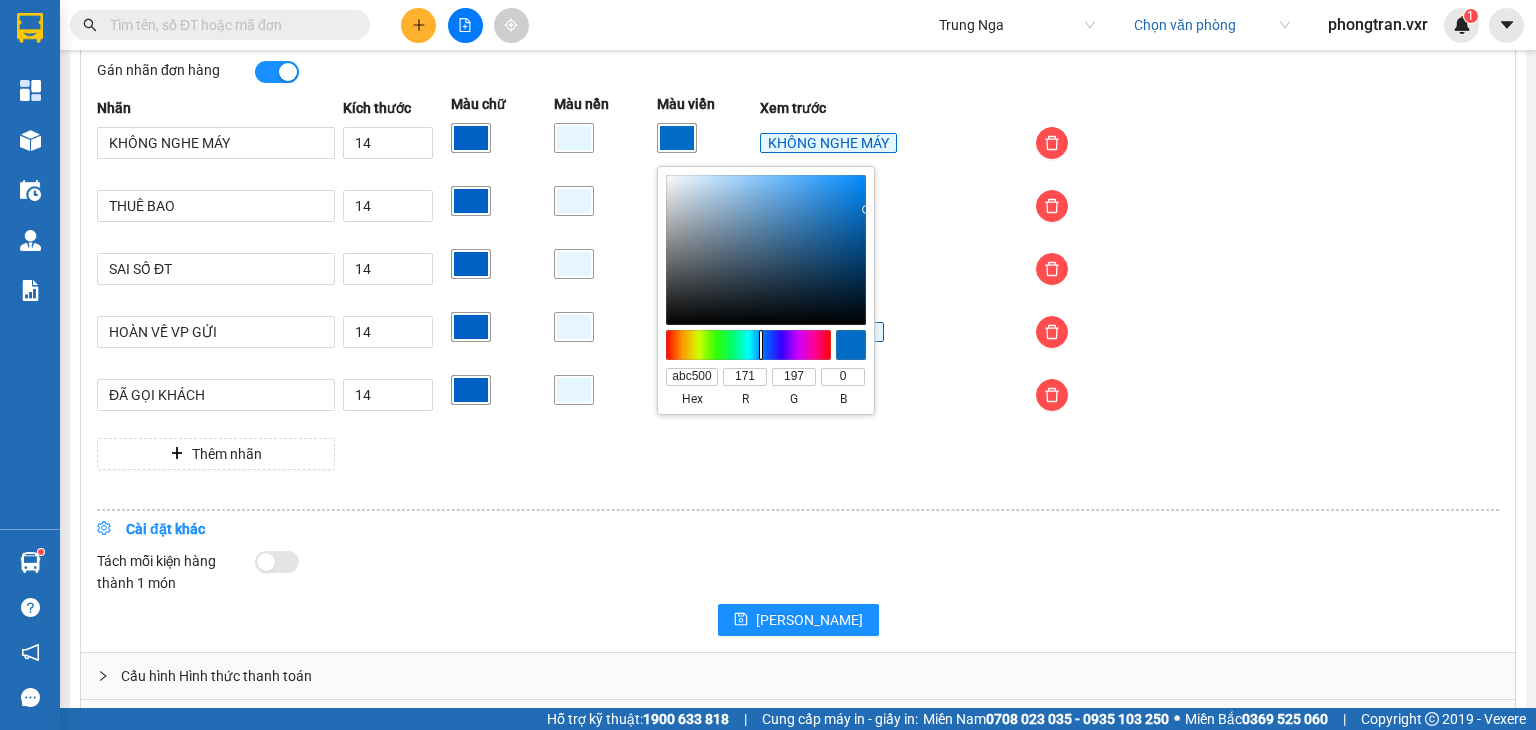 type on "#c57400" 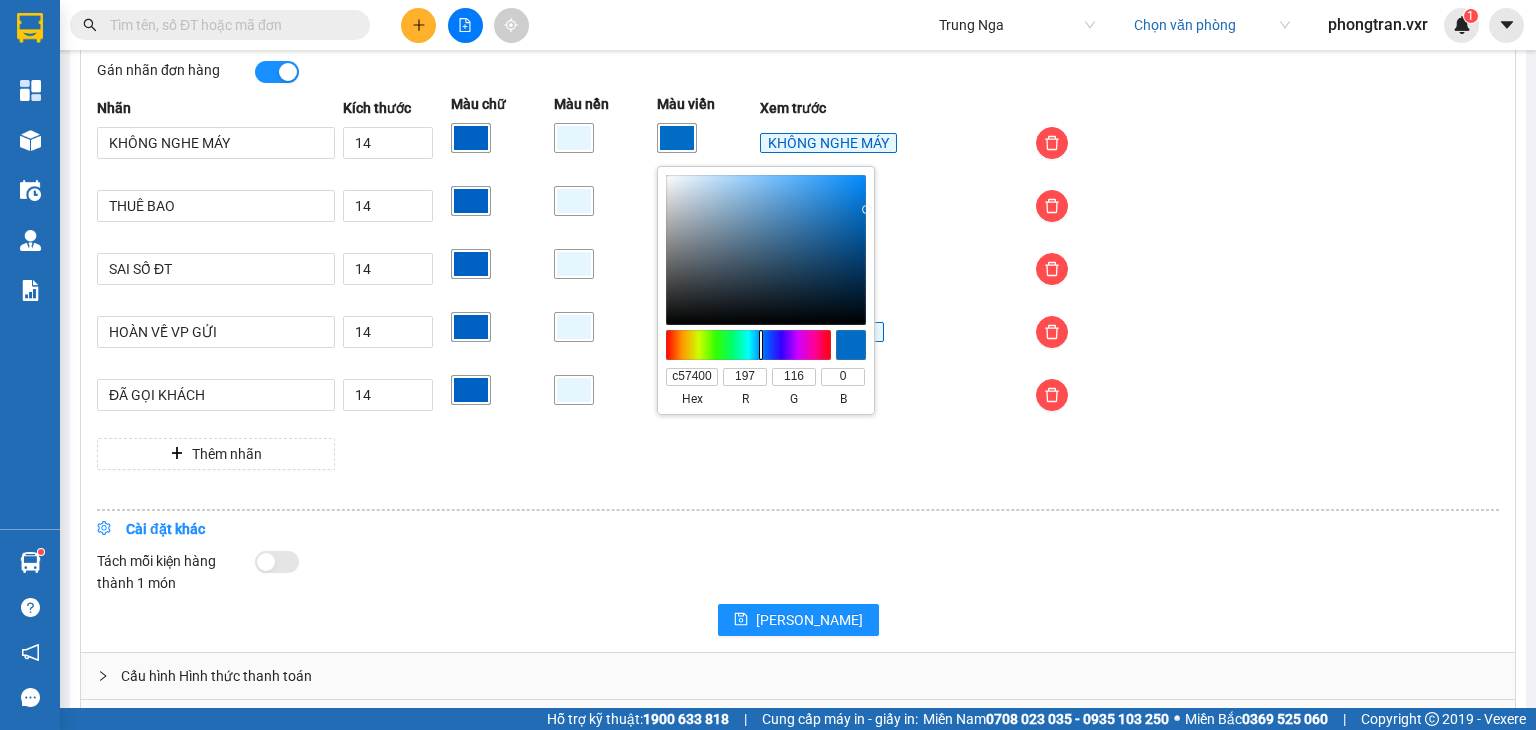 type on "#c51000" 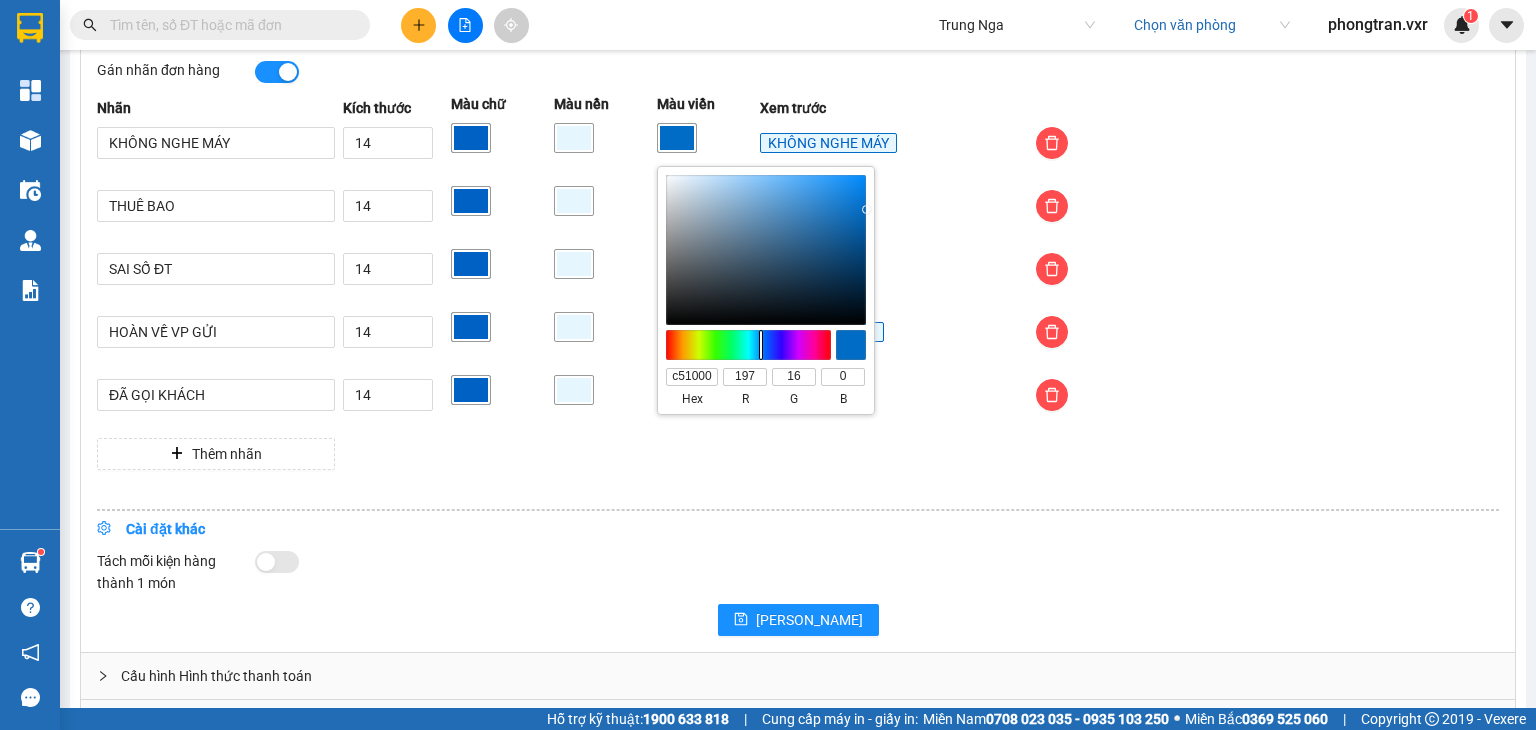 type on "#c50000" 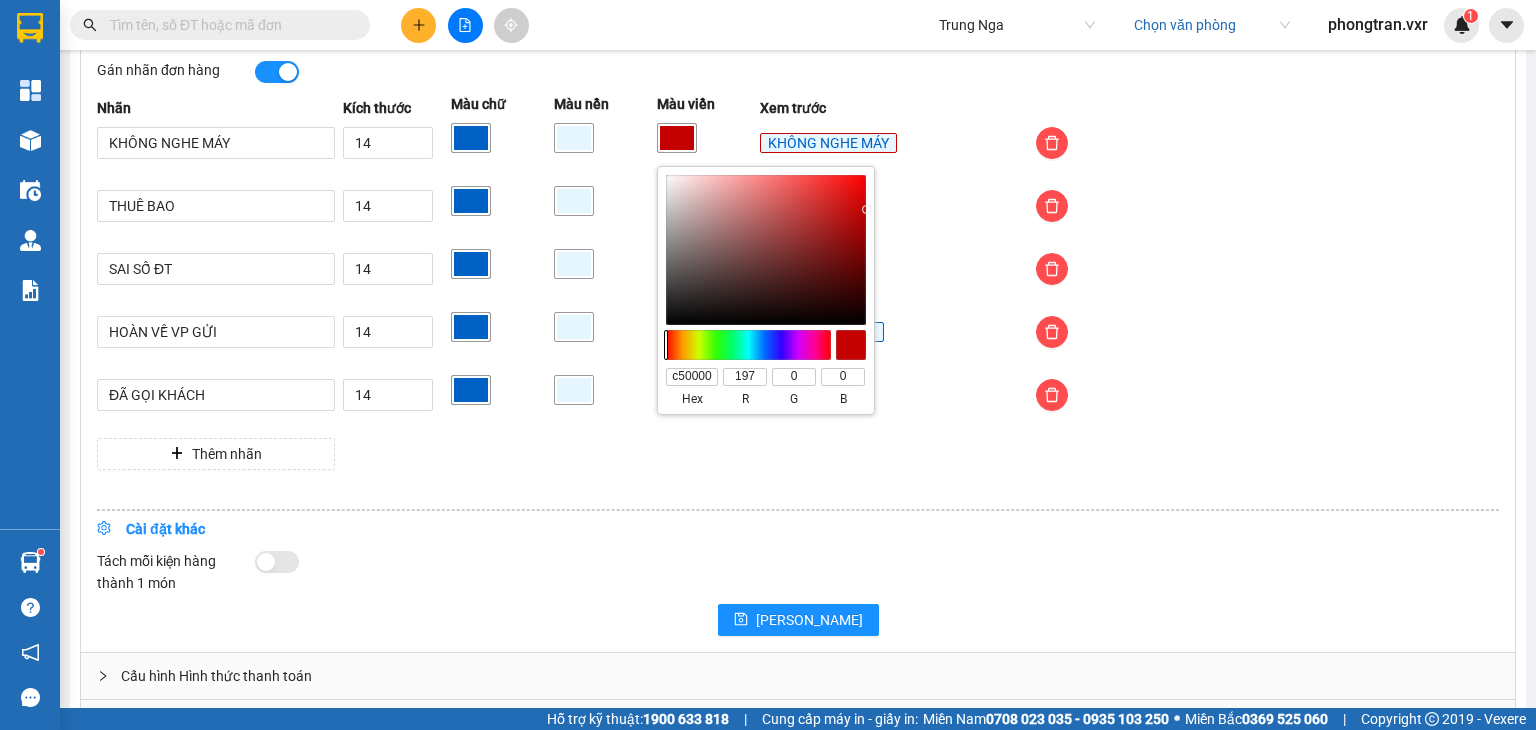 drag, startPoint x: 761, startPoint y: 352, endPoint x: 591, endPoint y: 359, distance: 170.14406 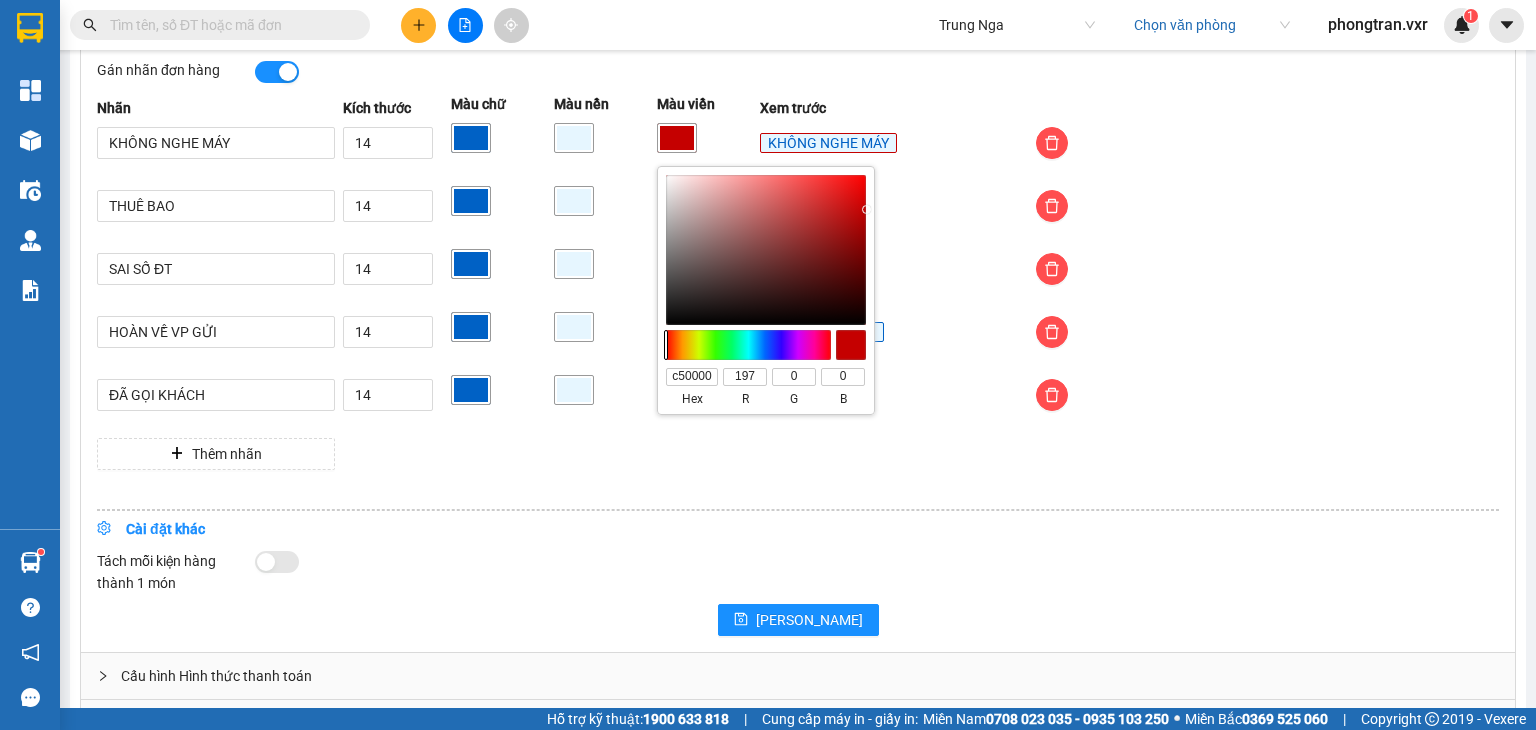 click on "Kết quả tìm kiếm ( 0 )  Bộ lọc  No Data Trung Nga Chọn văn phòng phongtran.vxr 1     Tổng Quan     Kho hàng mới     Điều hành xe     Quản Lý Quản lý chuyến Quản lý khách hàng Quản lý khách hàng mới Quản lý giao nhận mới Quản lý kiểm kho     Báo cáo BC hàng tồn (all) Báo cáo dòng tiền (nhà xe) - chỉ tính tiền mặt Báo cáo dòng tiền (nhà xe) - mới Báo cáo dòng tiền (nhân viên) - chỉ tính tiền mặt HỦY ĐƠN - Thống kê đơn huỷ  Mẫu 1: Báo cáo dòng tiền theo nhân viên Mẫu 2: Thống kê đơn hàng theo nhân viên Mẫu 3: Báo cáo dòng tiền theo văn phòng Mẫu 4: Thống kê đơn hàng theo văn phòng Mẫu 6: Báo cáo dòng tiền toàn nhà xe Mẫu 7: Thống kê đơn hàng toàn nhà xe  SỬA CƯỚC - Thống kê đơn sửa cước Hàng sắp về Hướng dẫn sử dụng Giới thiệu Vexere, nhận hoa hồng Phản hồi Phần mềm hỗ trợ bạn tốt chứ? Đơn hàng" at bounding box center (768, 365) 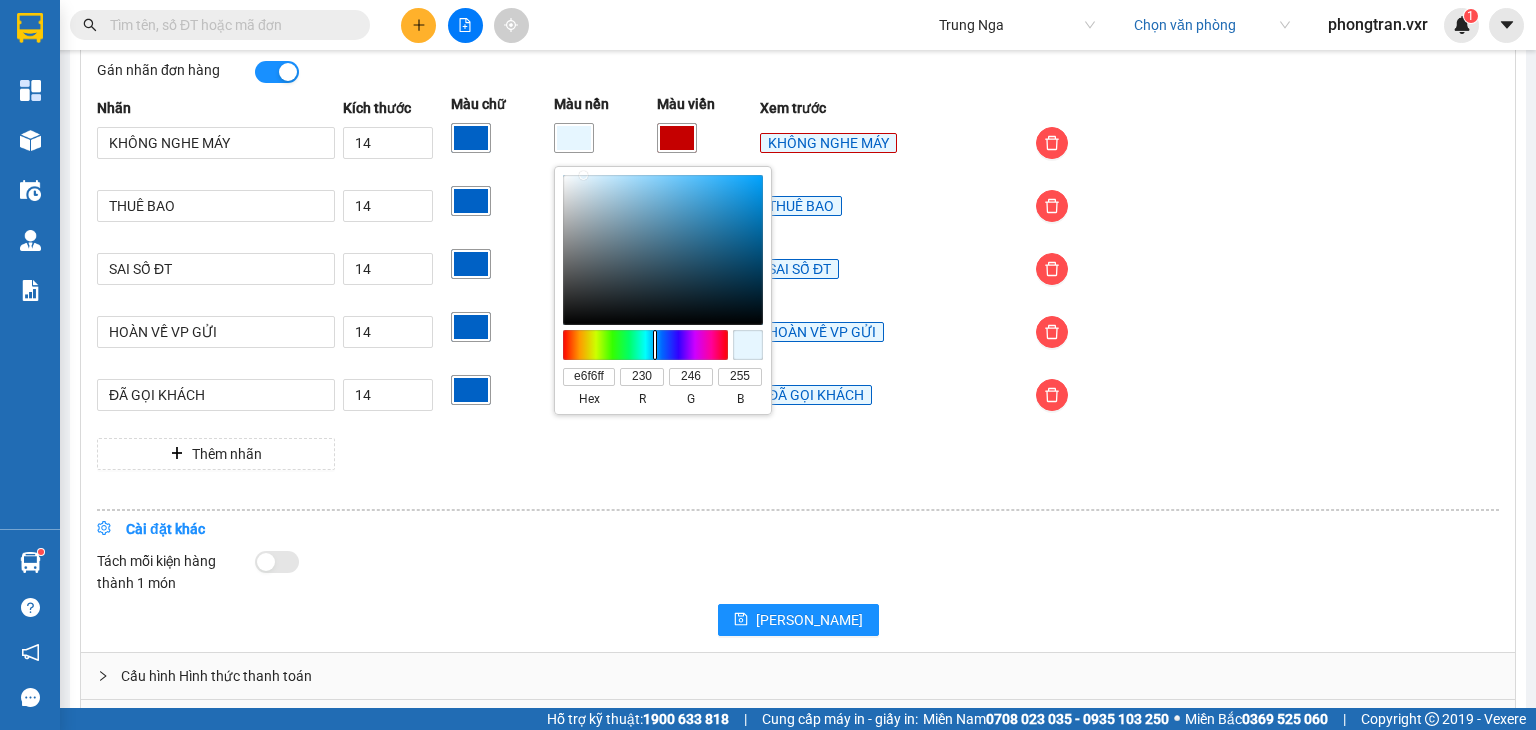 click at bounding box center [471, 138] 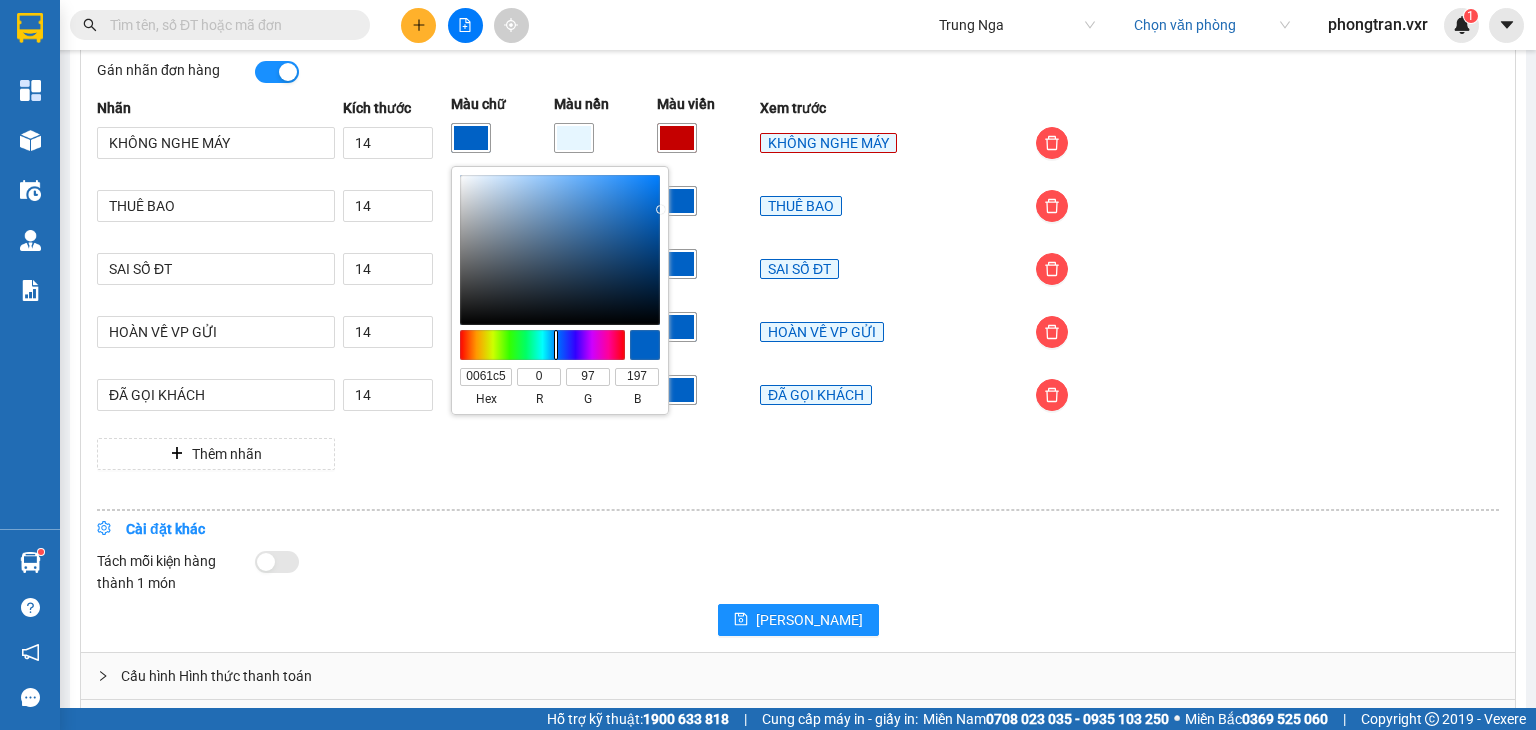type on "#009ec5" 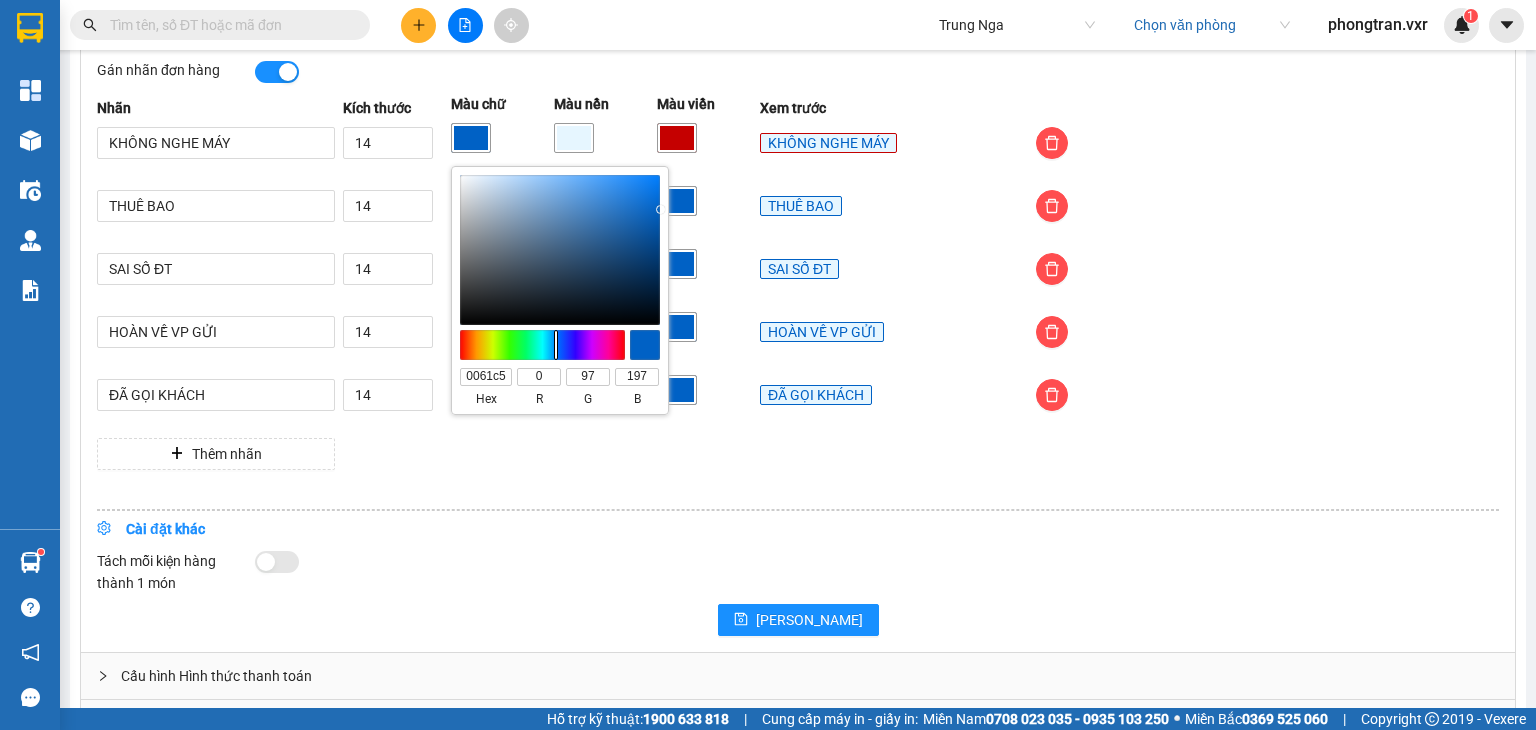 type on "009ec5" 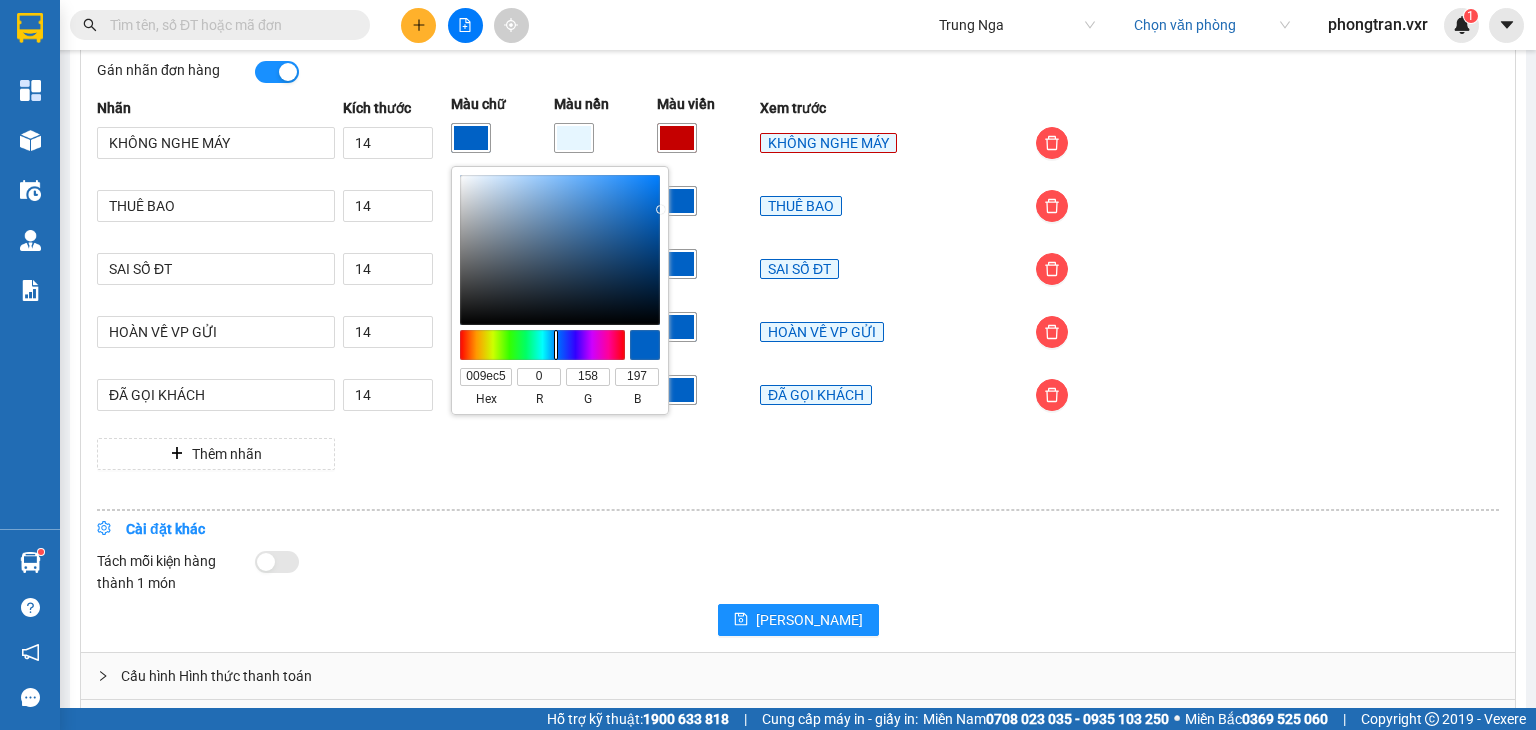 type on "#00acc5" 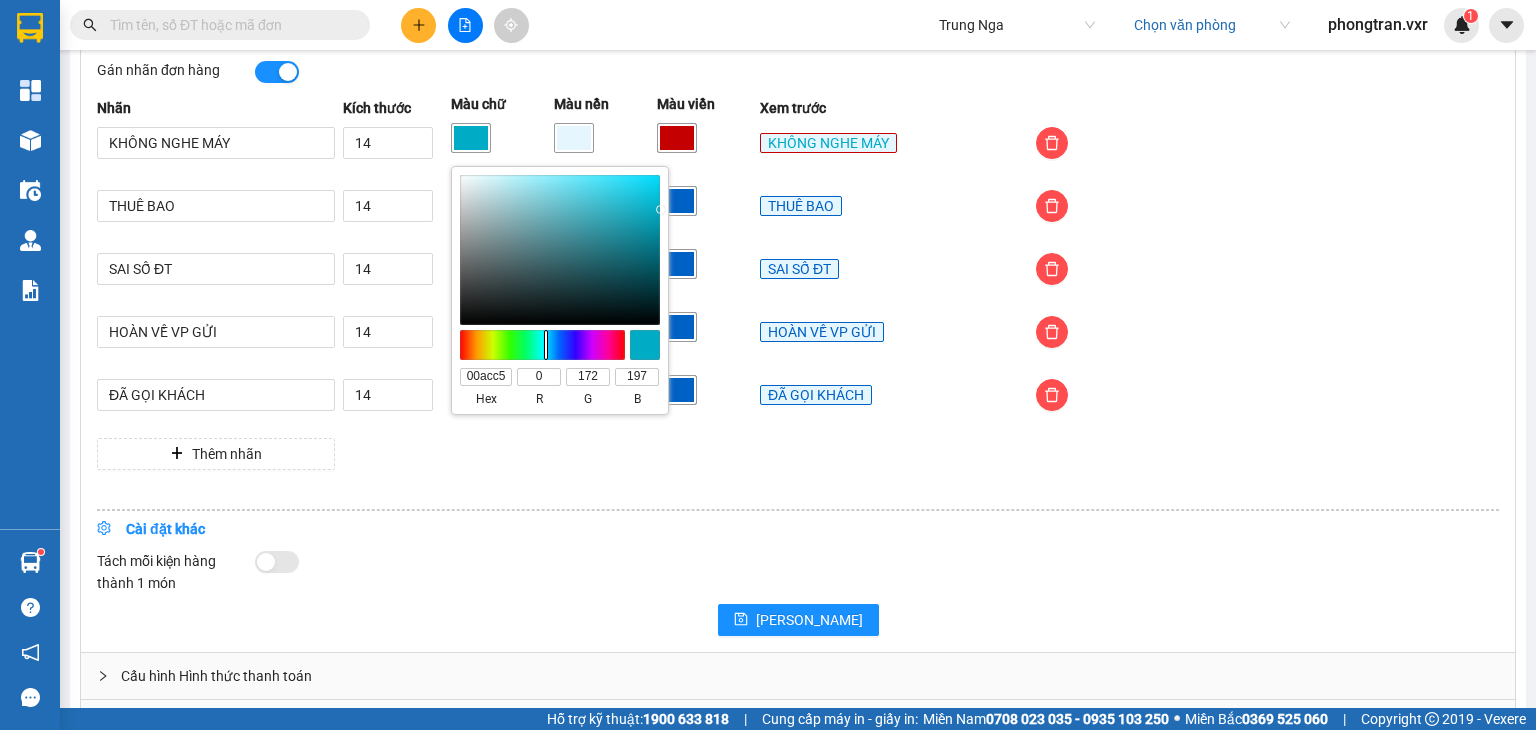 type on "#00bac5" 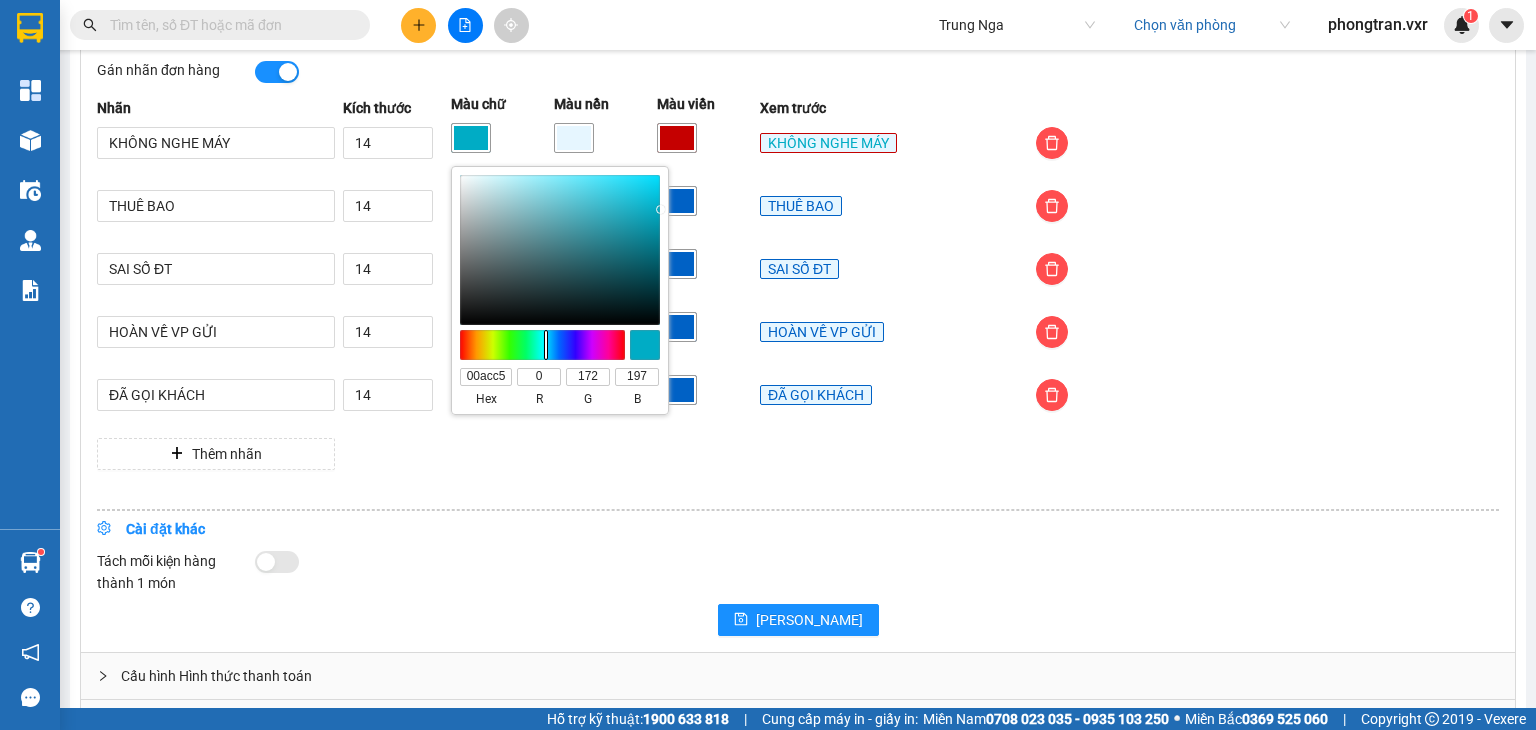 type on "00bac5" 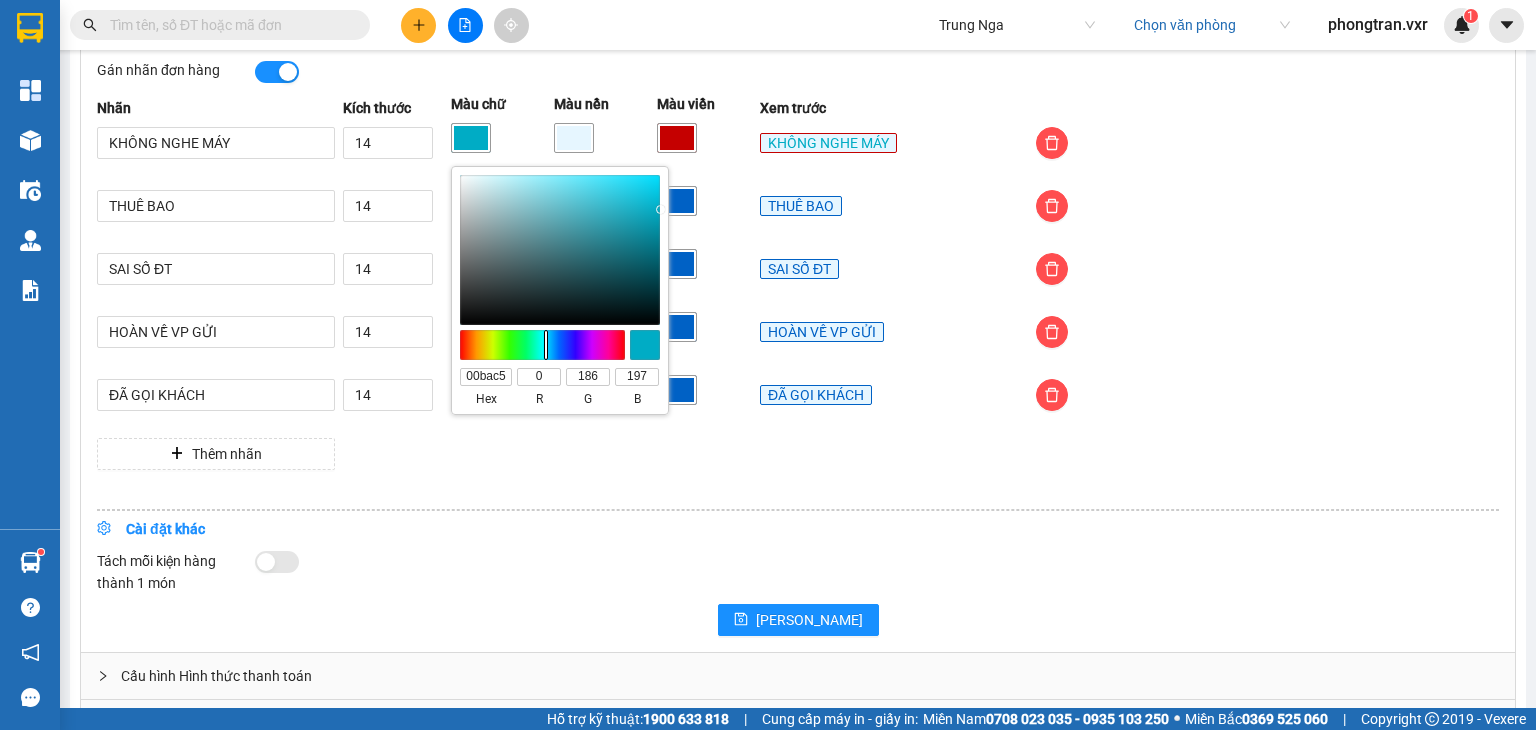 type on "#00c59e" 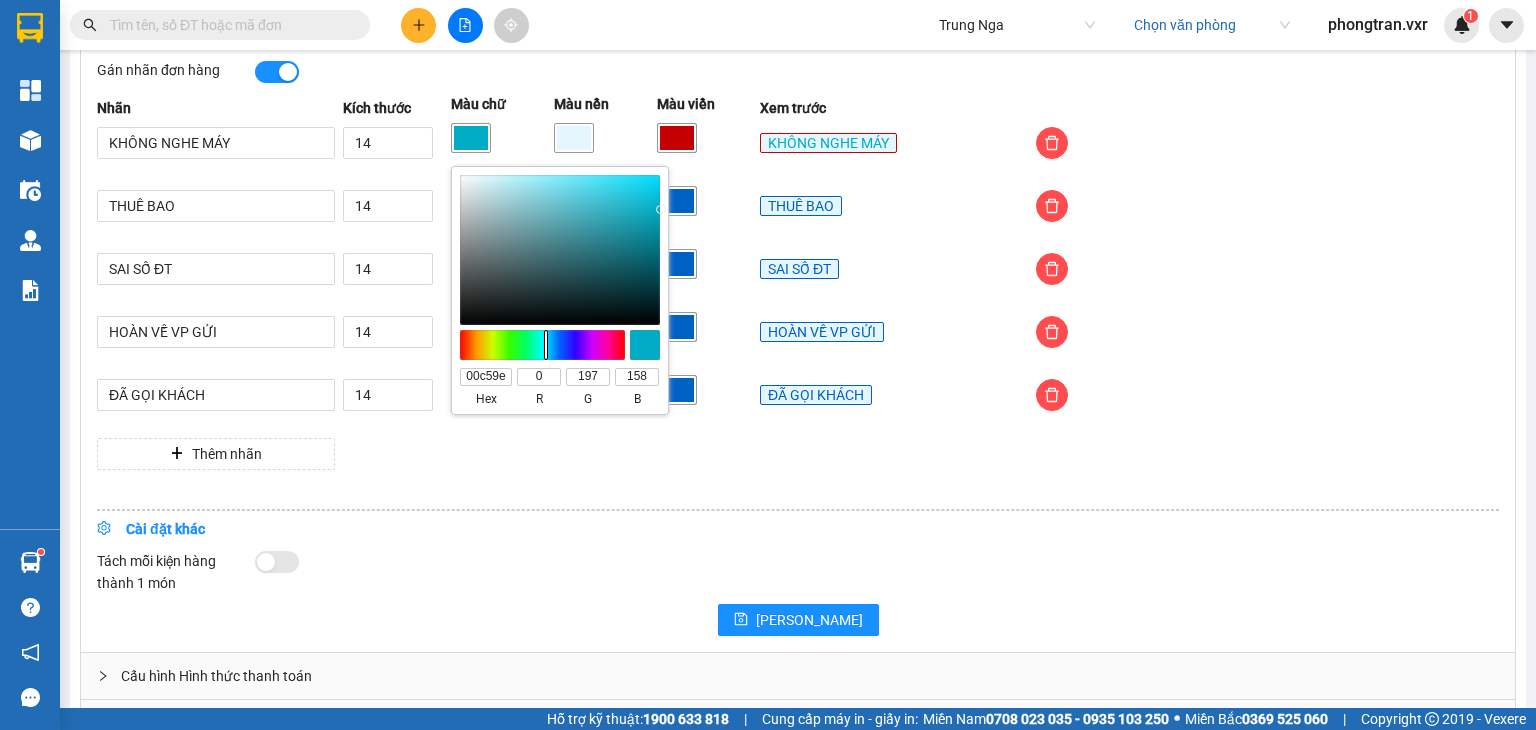 type on "#00c56c" 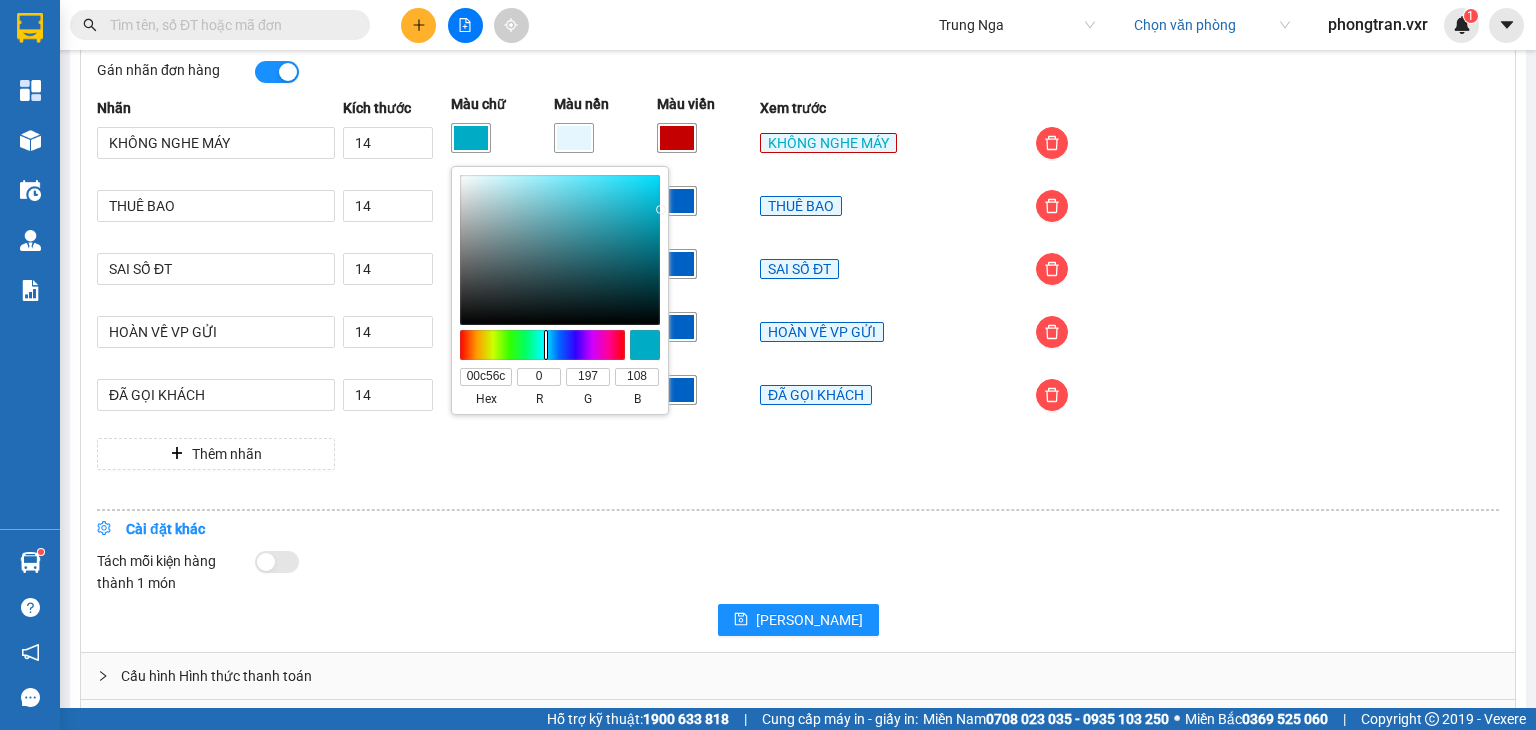 type on "#00c53a" 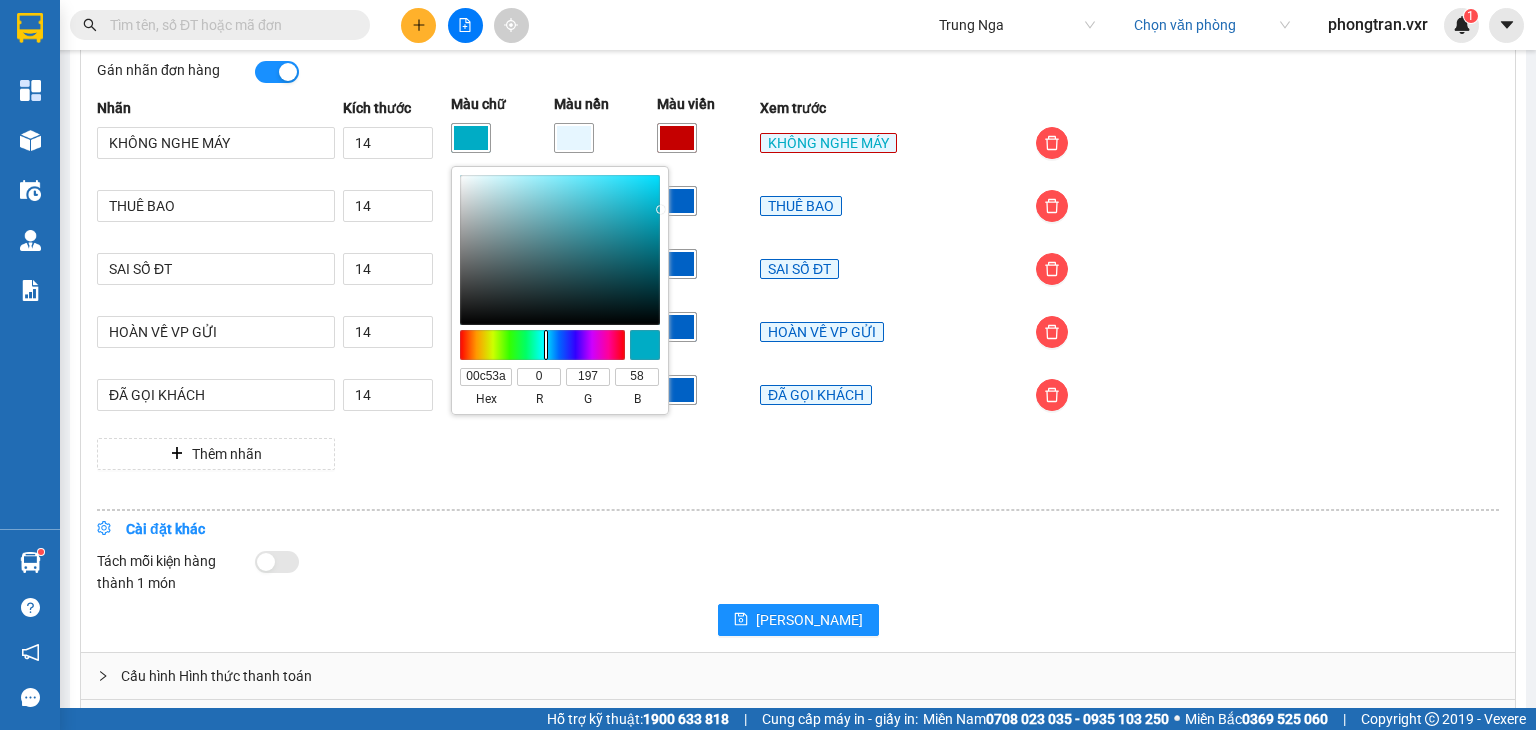 type on "#00c508" 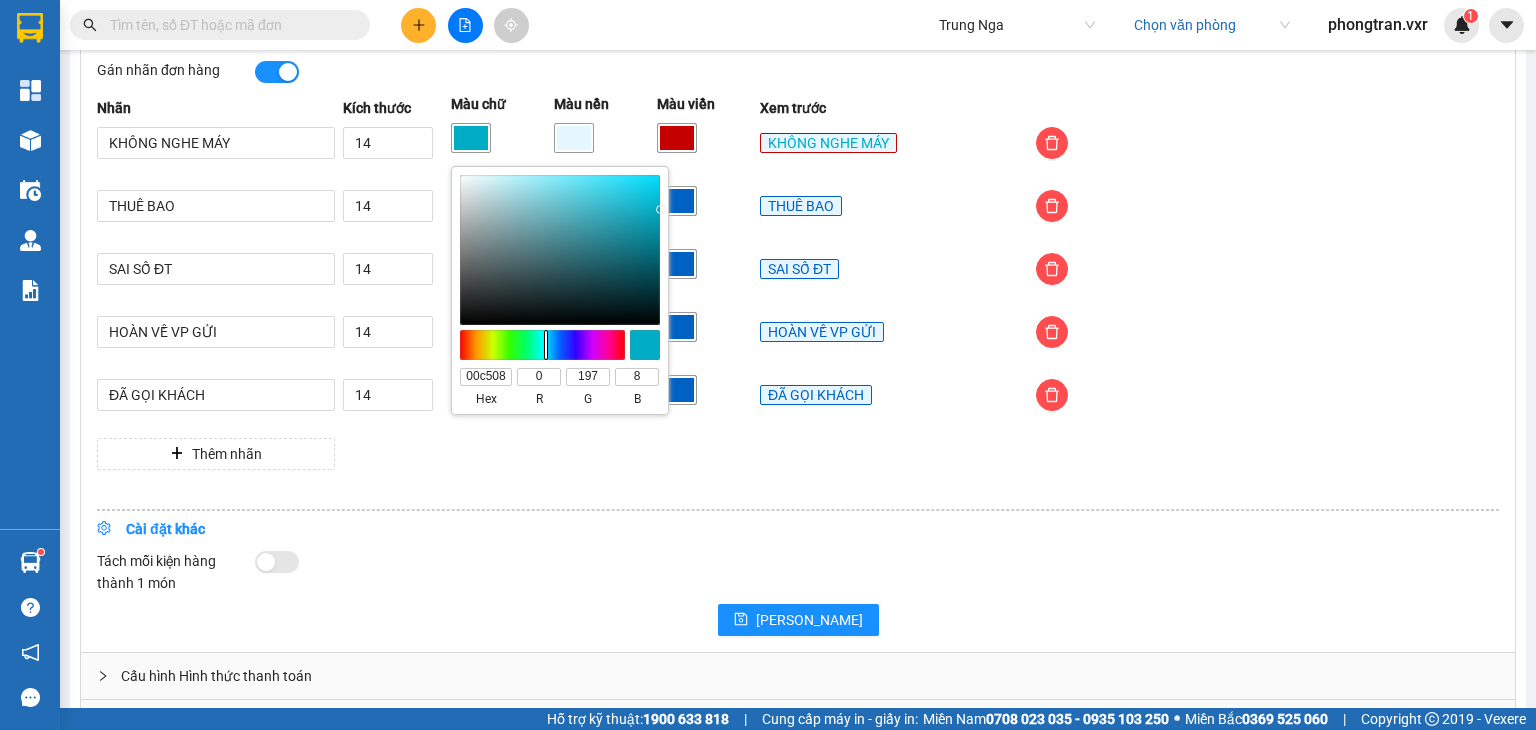 type on "#32c500" 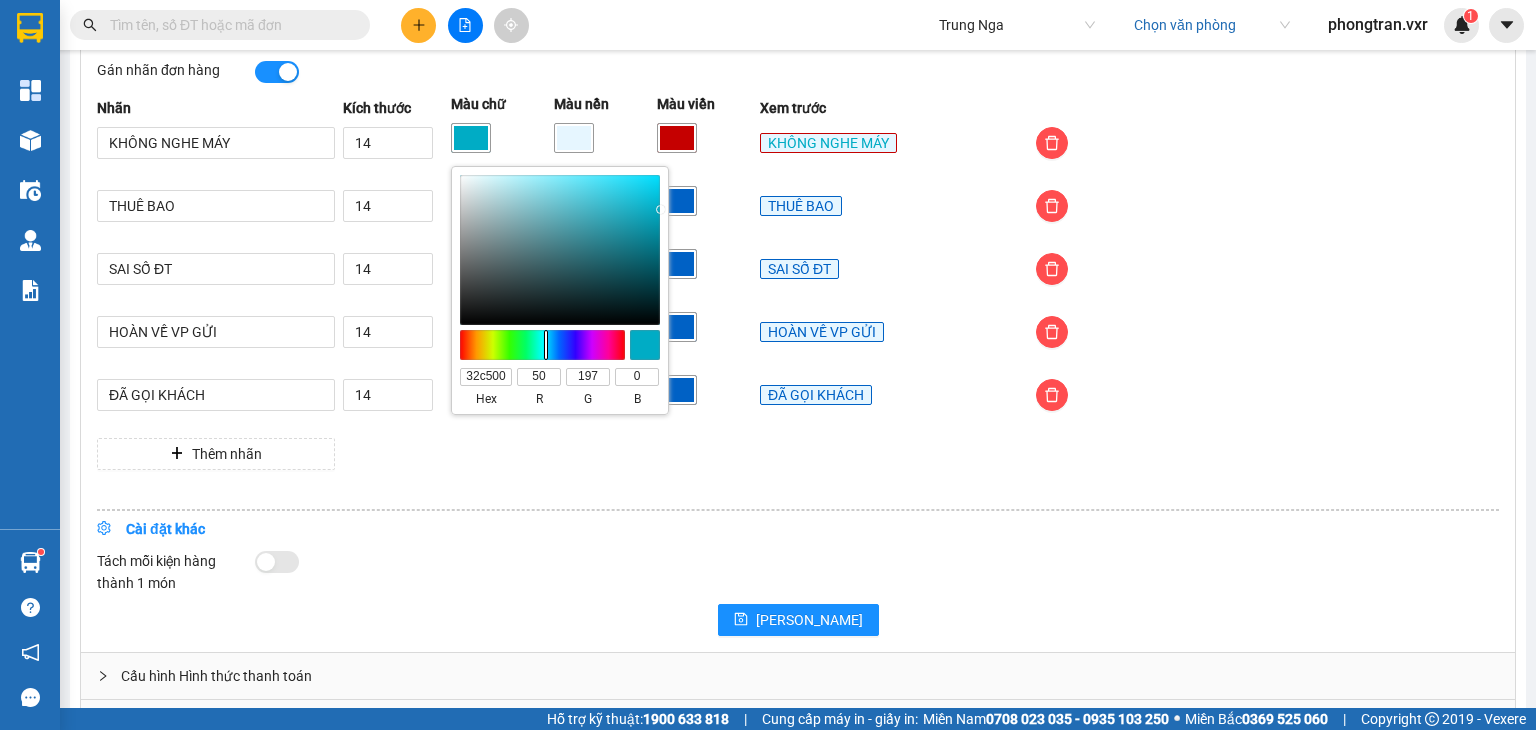 type on "#6bc500" 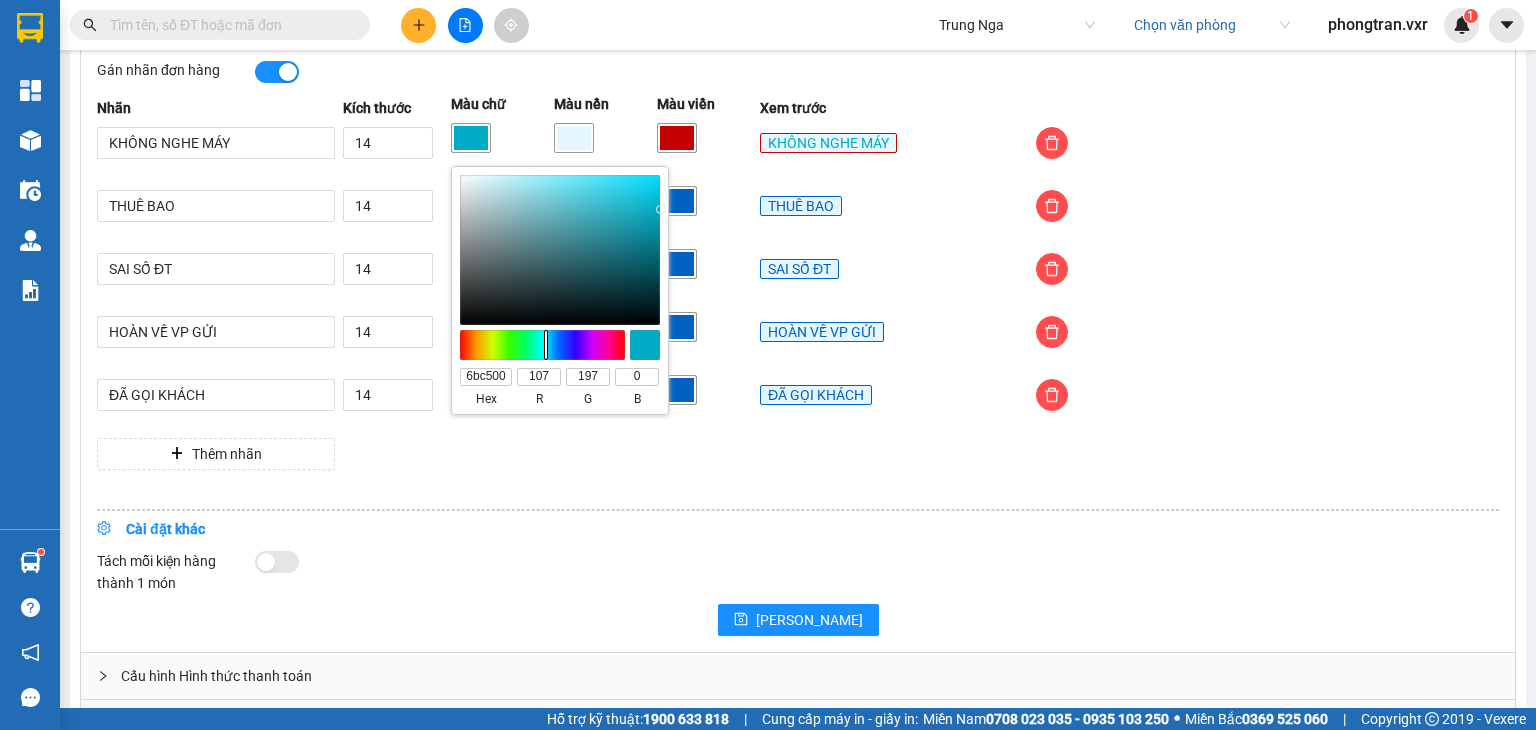 type on "#a4c500" 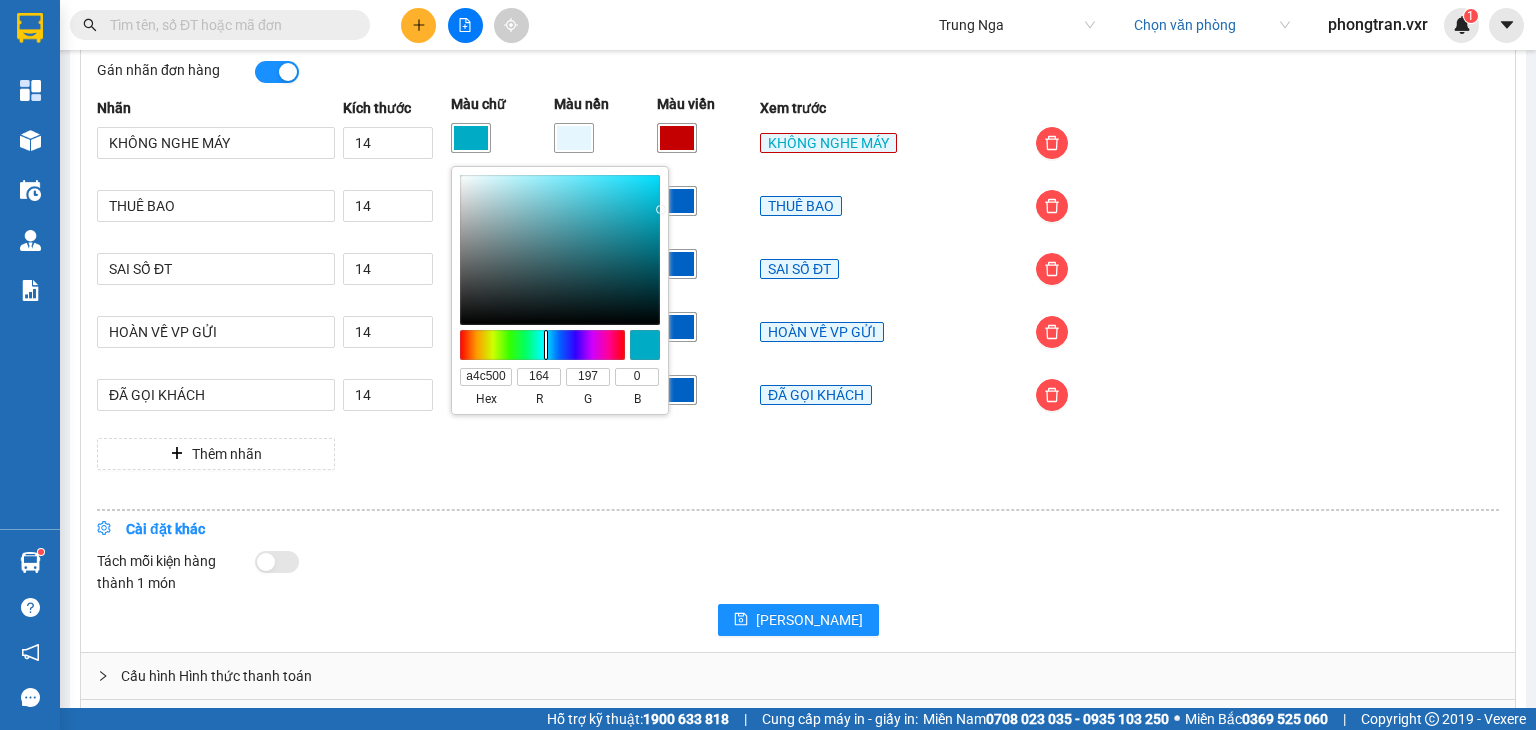 type on "#c5bb00" 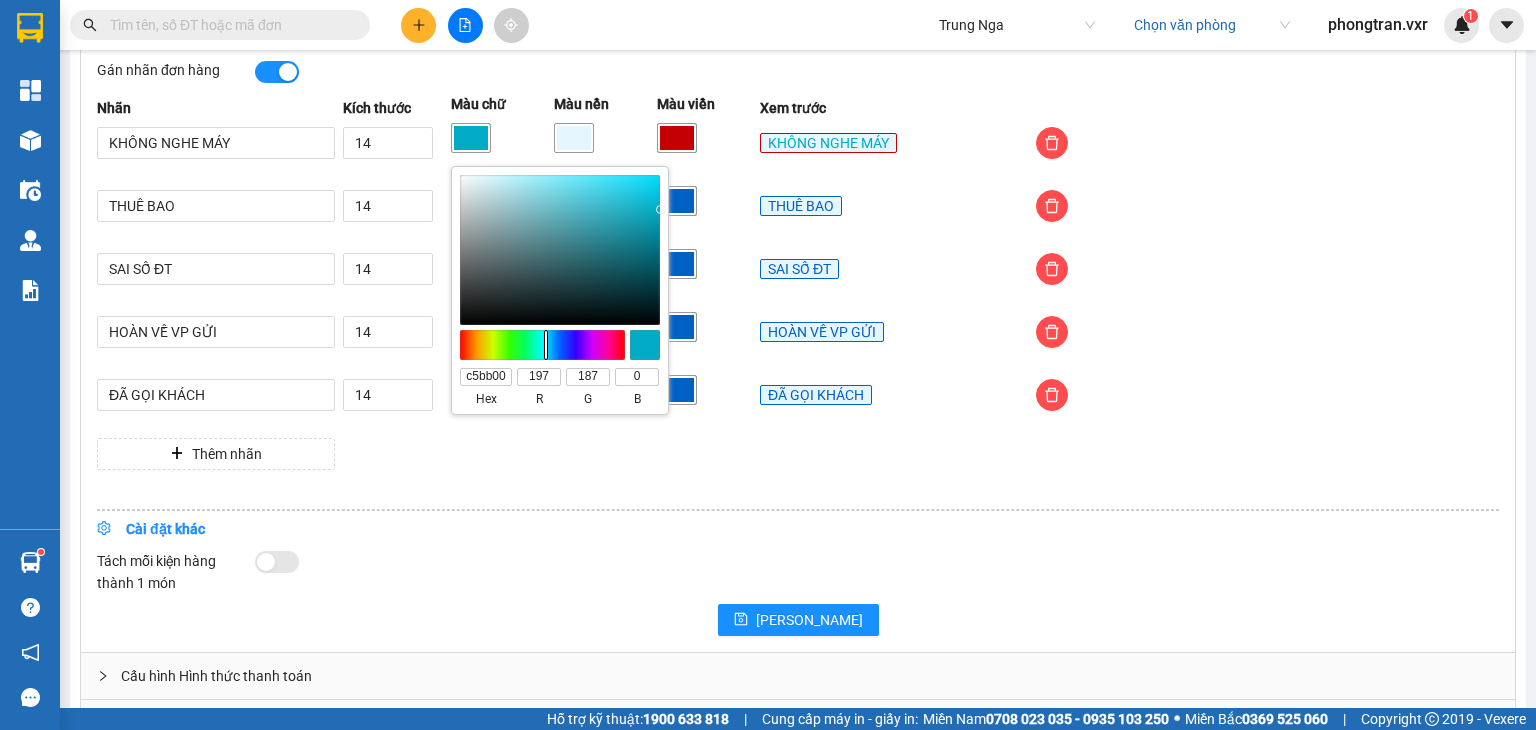 type on "#c59700" 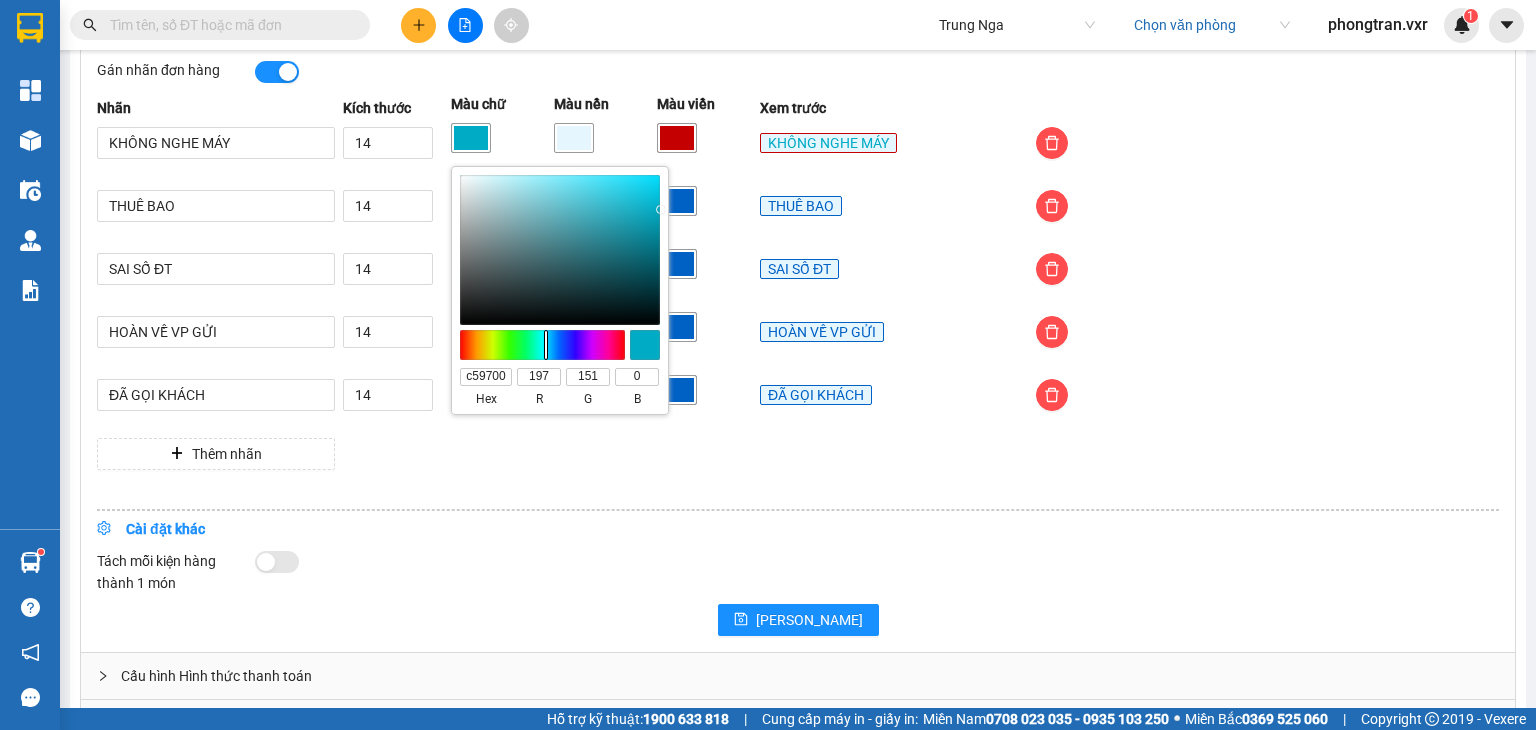 type on "#c55e00" 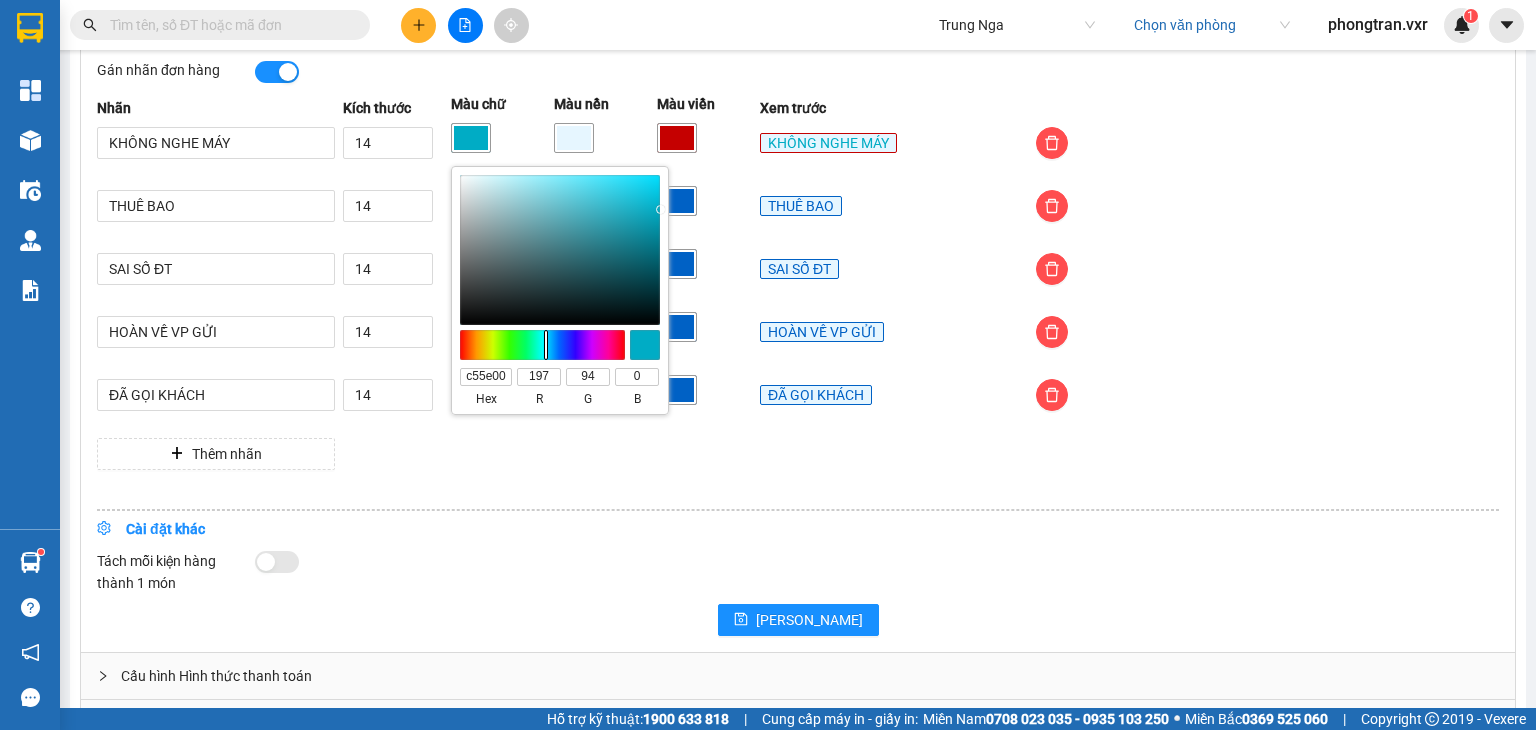 type on "#c54200" 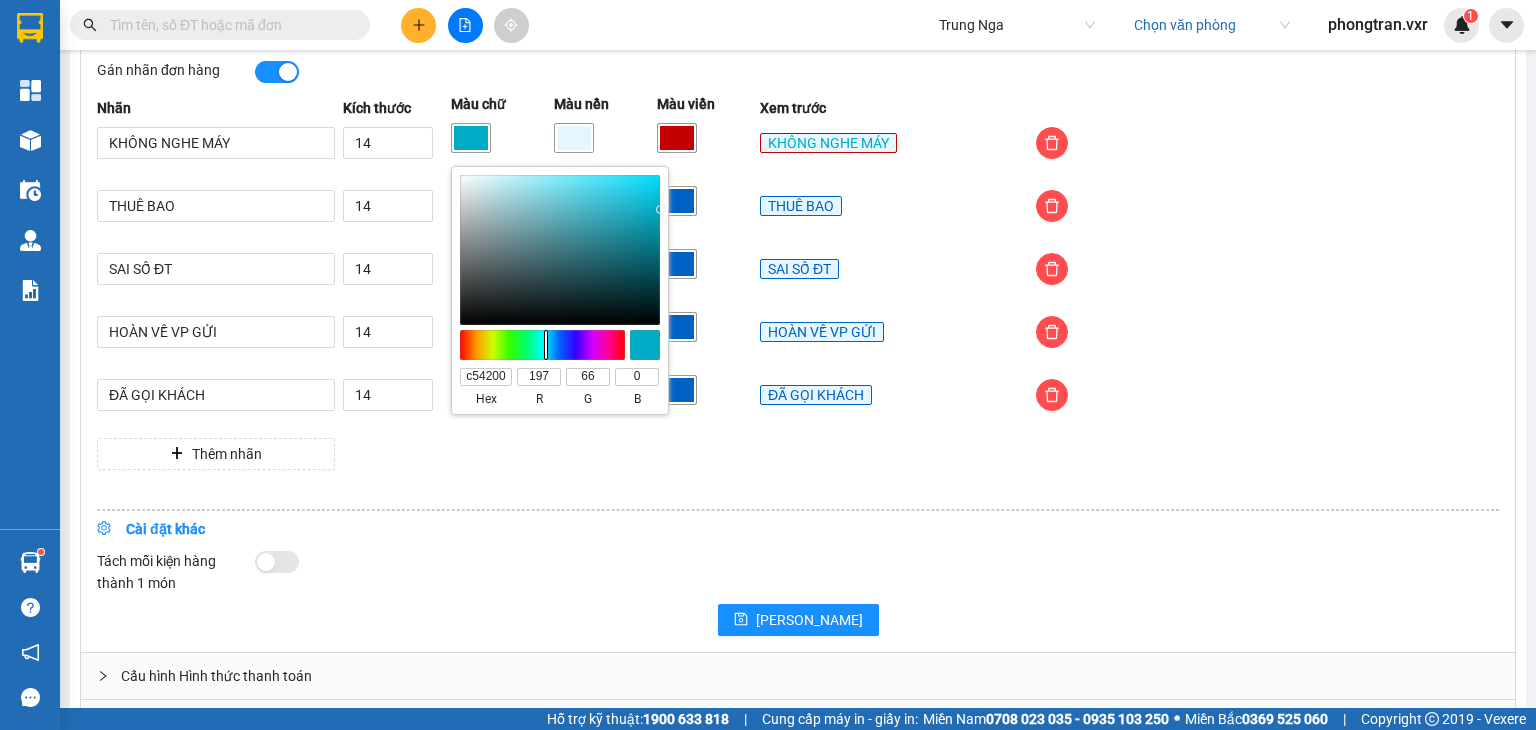 type on "#c52500" 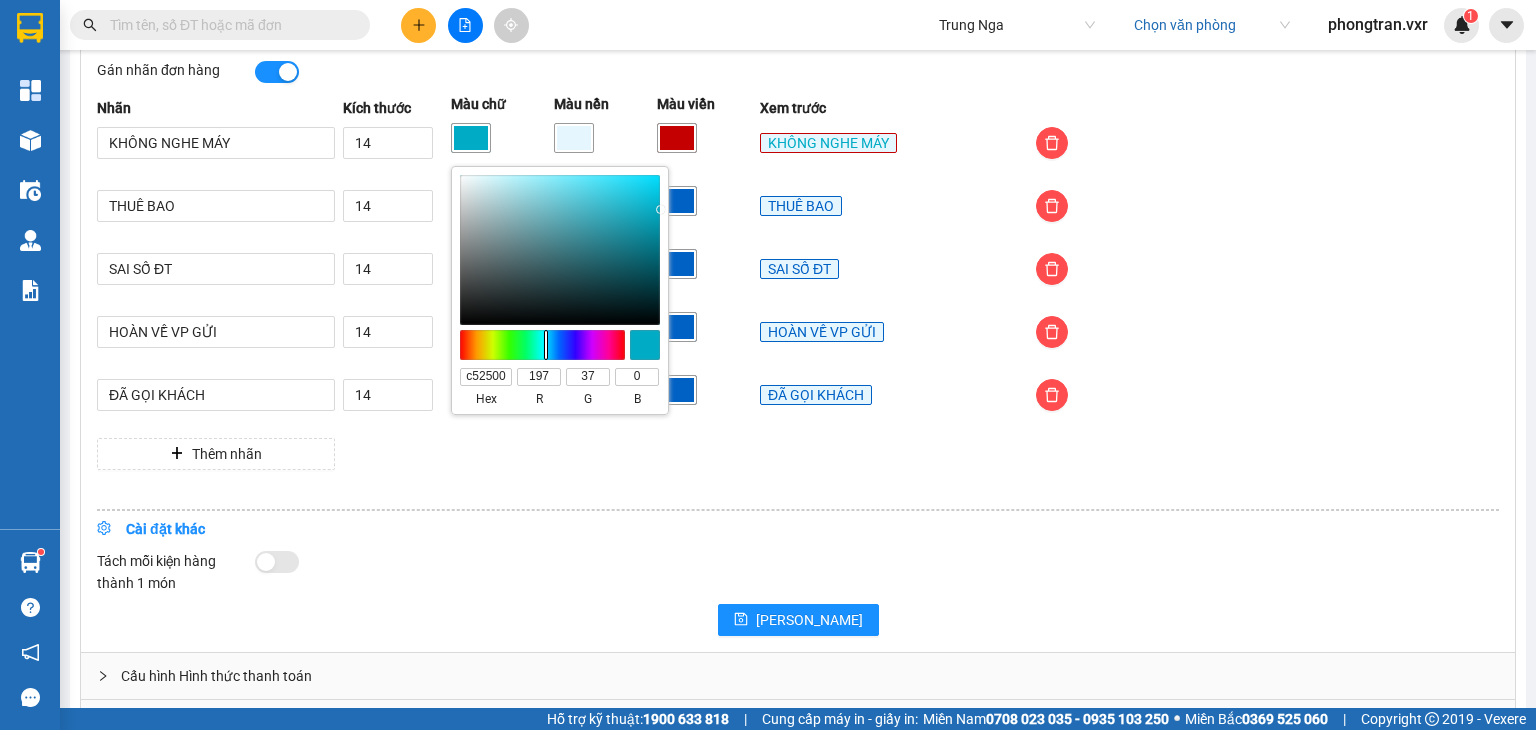 type on "#c50100" 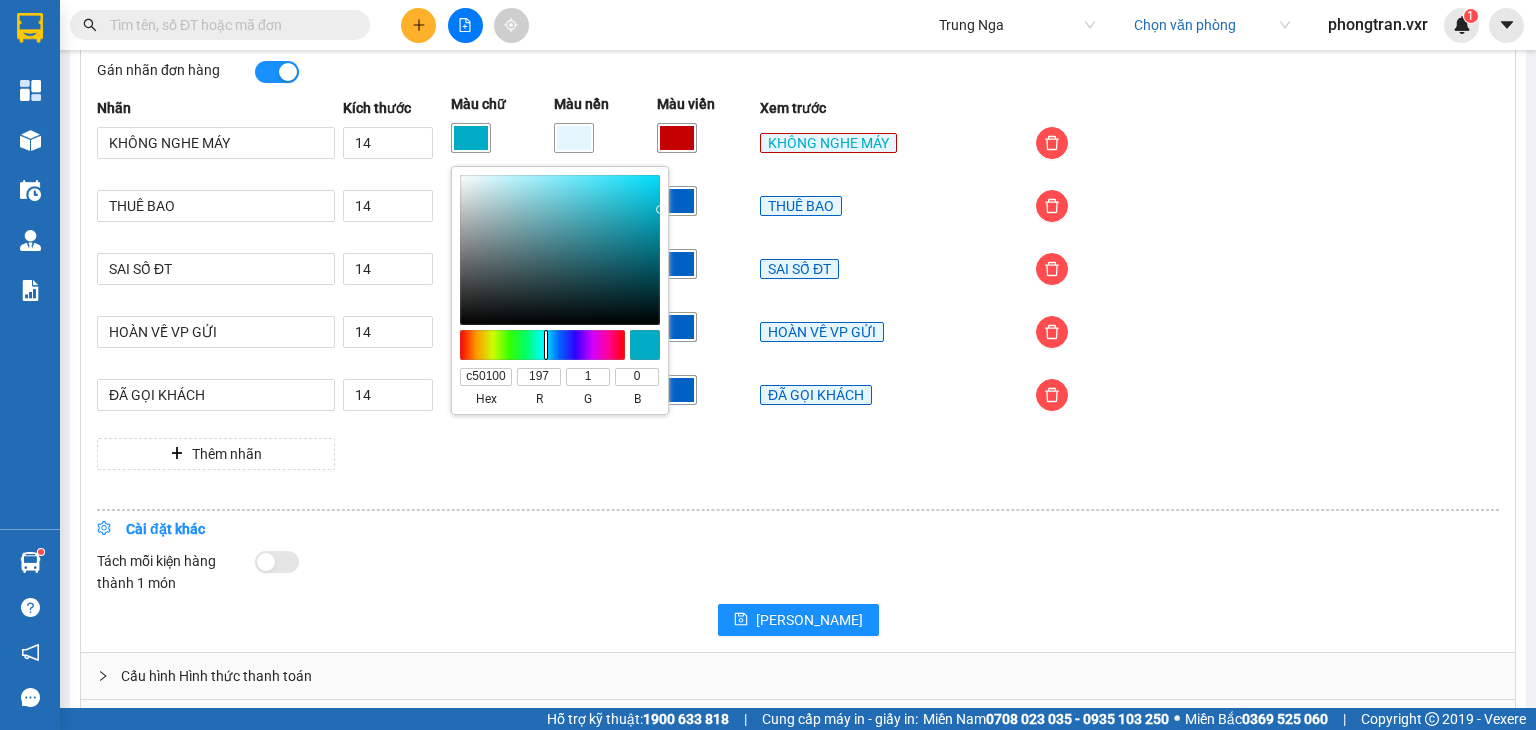 type on "#c50000" 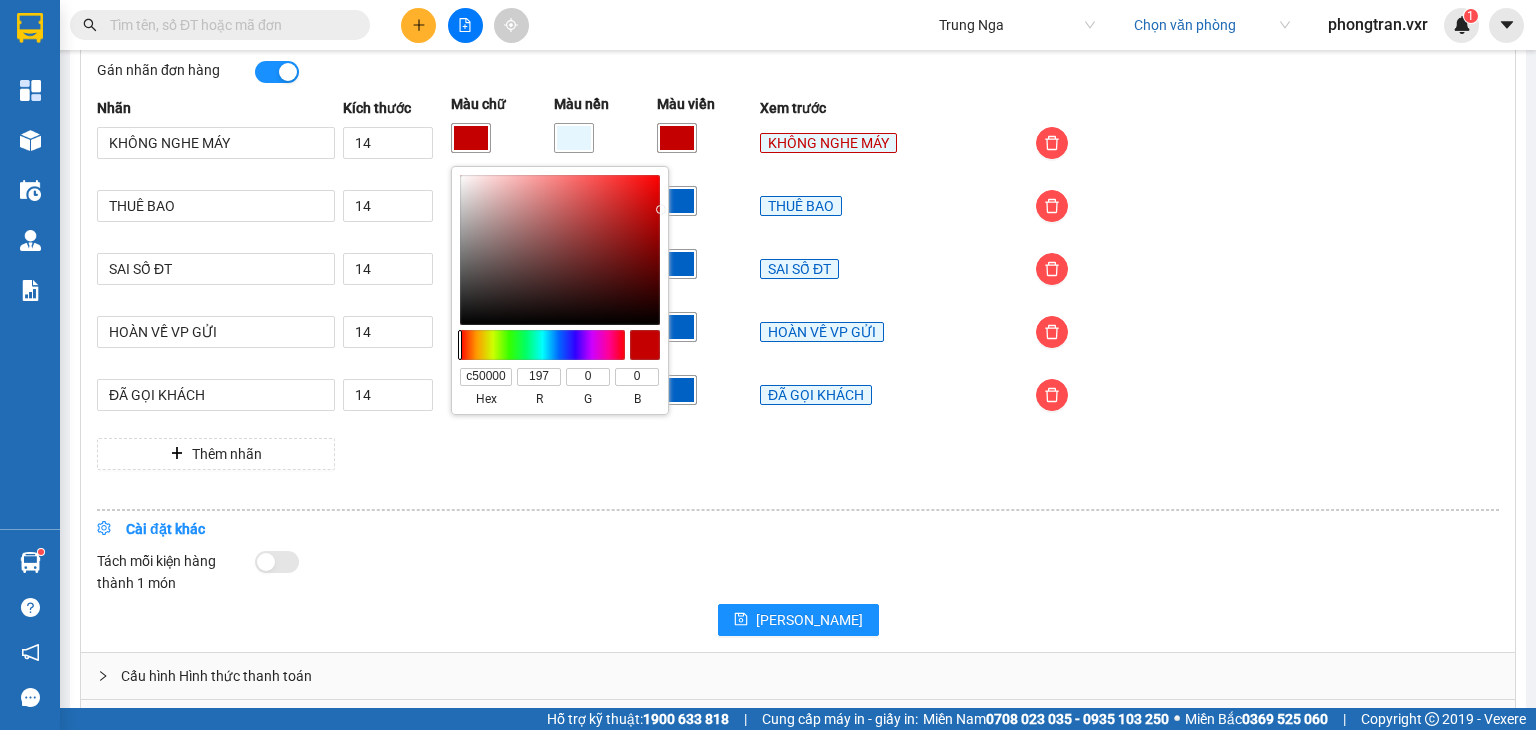 drag, startPoint x: 548, startPoint y: 350, endPoint x: 404, endPoint y: 367, distance: 145 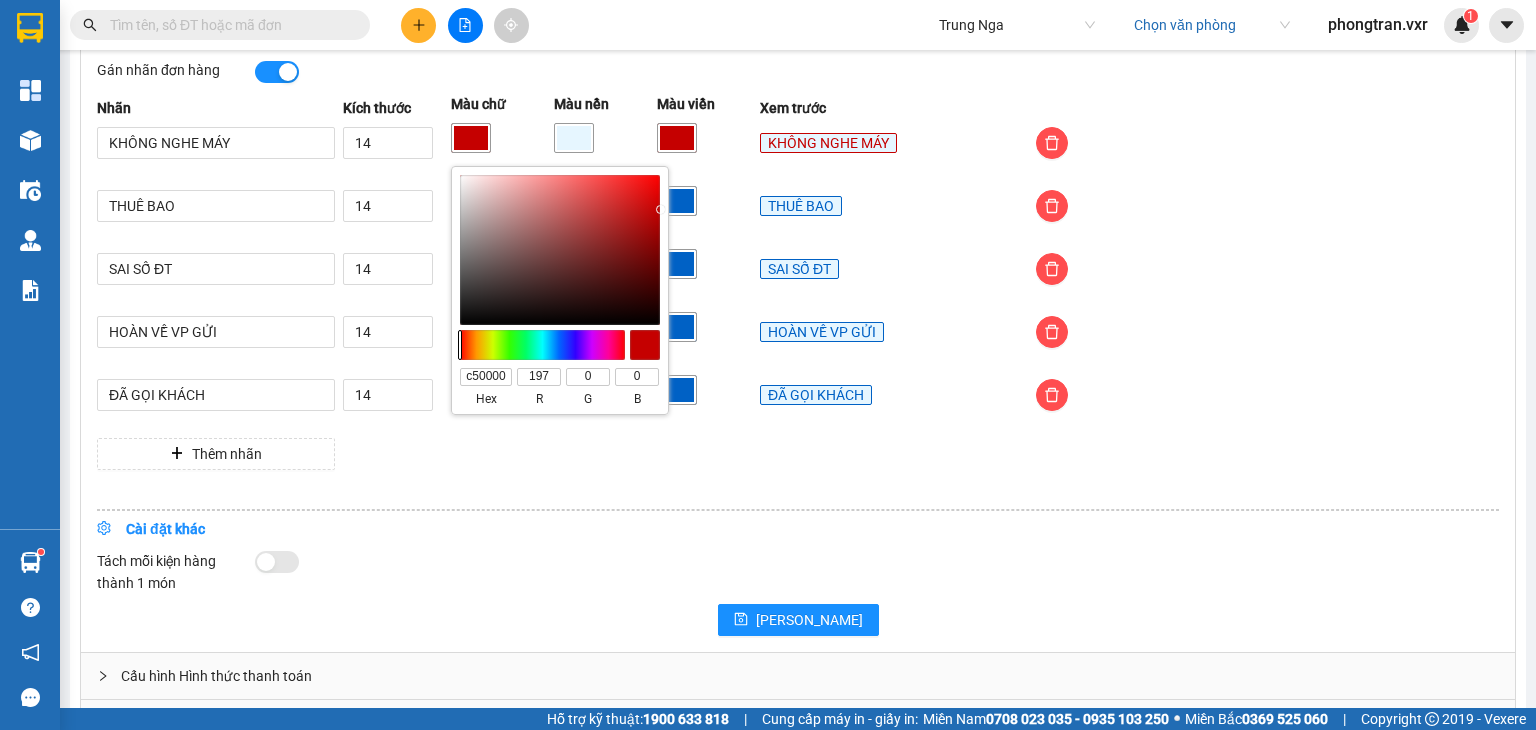 click on "Kết quả tìm kiếm ( 0 )  Bộ lọc  No Data Trung Nga Chọn văn phòng phongtran.vxr 1     Tổng Quan     Kho hàng mới     Điều hành xe     Quản Lý Quản lý chuyến Quản lý khách hàng Quản lý khách hàng mới Quản lý giao nhận mới Quản lý kiểm kho     Báo cáo BC hàng tồn (all) Báo cáo dòng tiền (nhà xe) - chỉ tính tiền mặt Báo cáo dòng tiền (nhà xe) - mới Báo cáo dòng tiền (nhân viên) - chỉ tính tiền mặt HỦY ĐƠN - Thống kê đơn huỷ  Mẫu 1: Báo cáo dòng tiền theo nhân viên Mẫu 2: Thống kê đơn hàng theo nhân viên Mẫu 3: Báo cáo dòng tiền theo văn phòng Mẫu 4: Thống kê đơn hàng theo văn phòng Mẫu 6: Báo cáo dòng tiền toàn nhà xe Mẫu 7: Thống kê đơn hàng toàn nhà xe  SỬA CƯỚC - Thống kê đơn sửa cước Hàng sắp về Hướng dẫn sử dụng Giới thiệu Vexere, nhận hoa hồng Phản hồi Phần mềm hỗ trợ bạn tốt chứ? Đơn hàng" at bounding box center [768, 365] 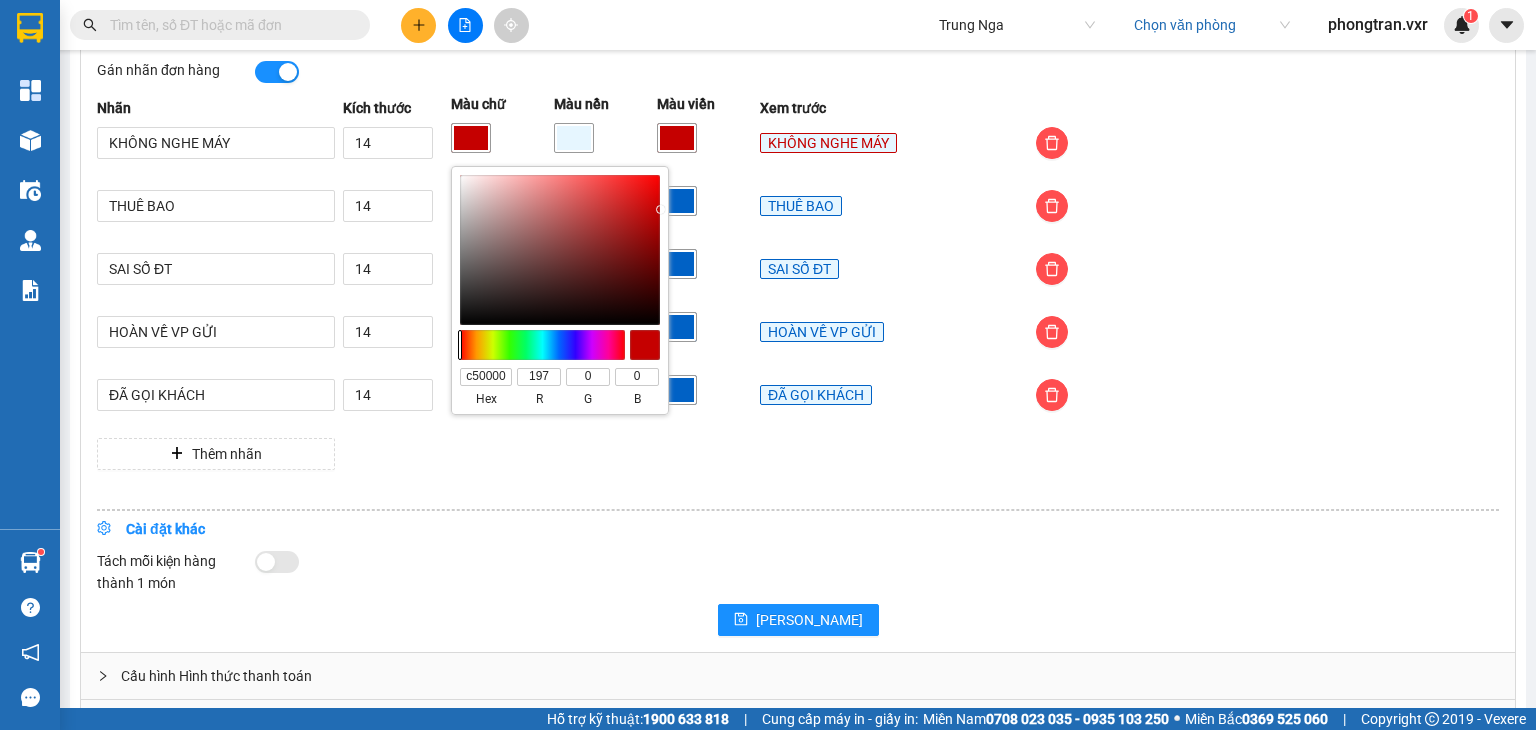 click at bounding box center [704, 405] 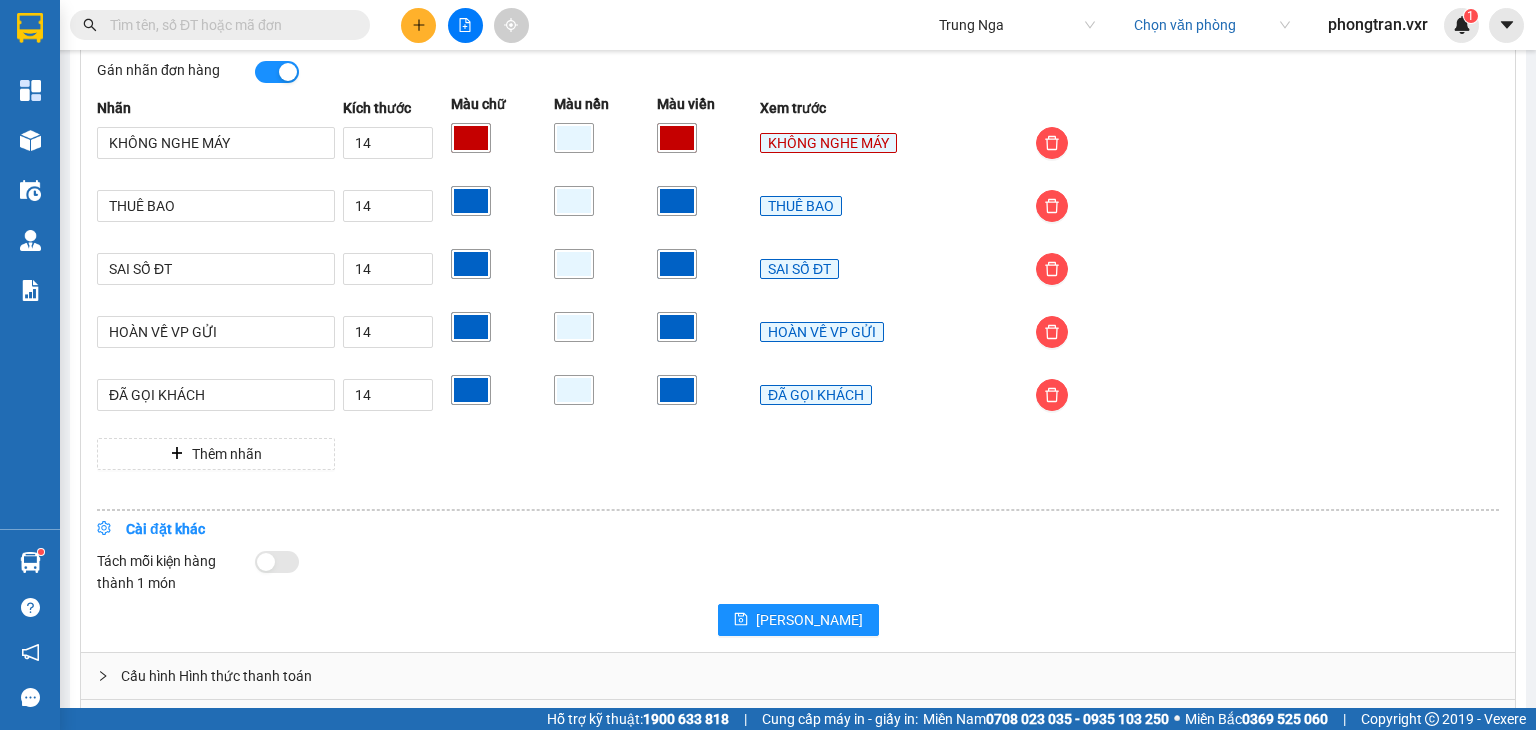 click at bounding box center (471, 201) 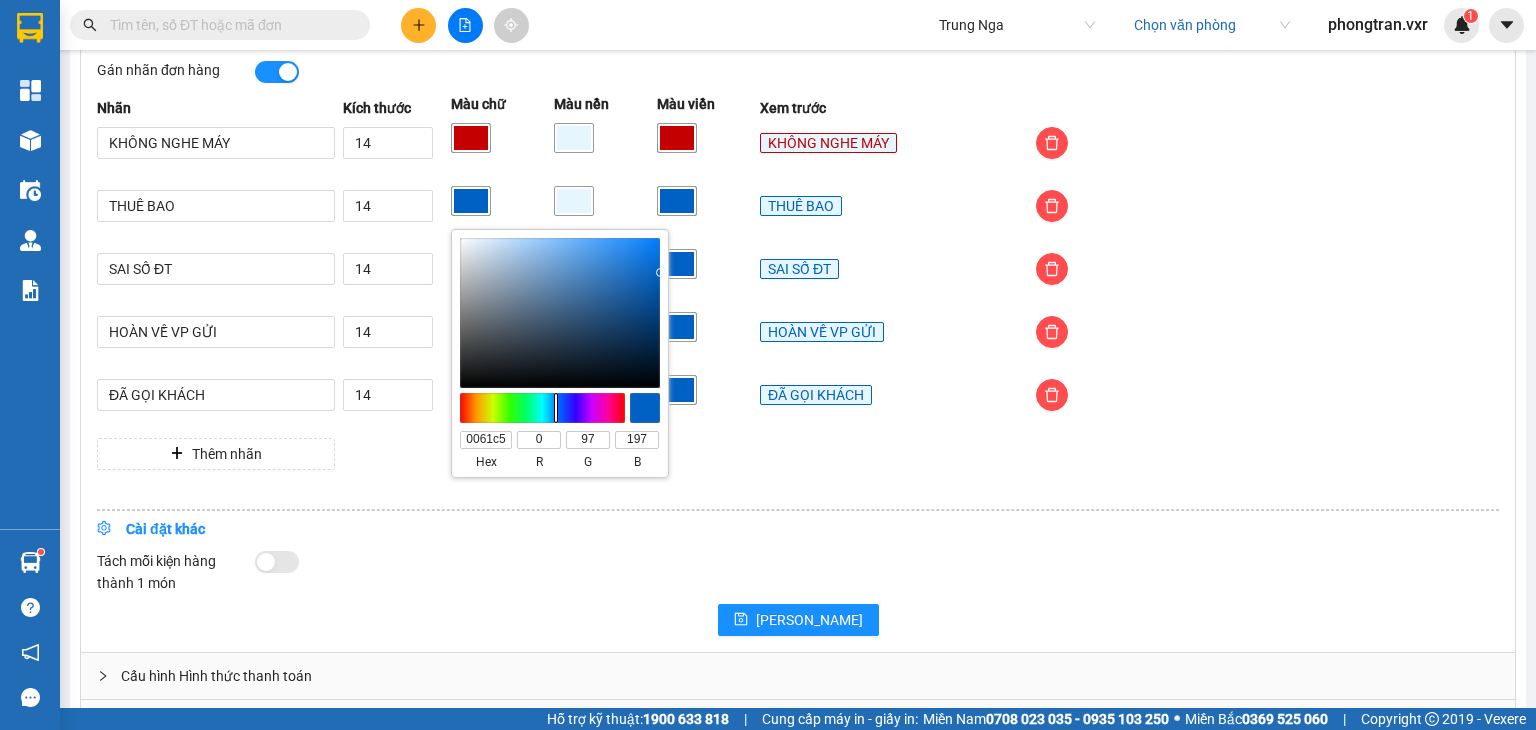 type on "#00c57a" 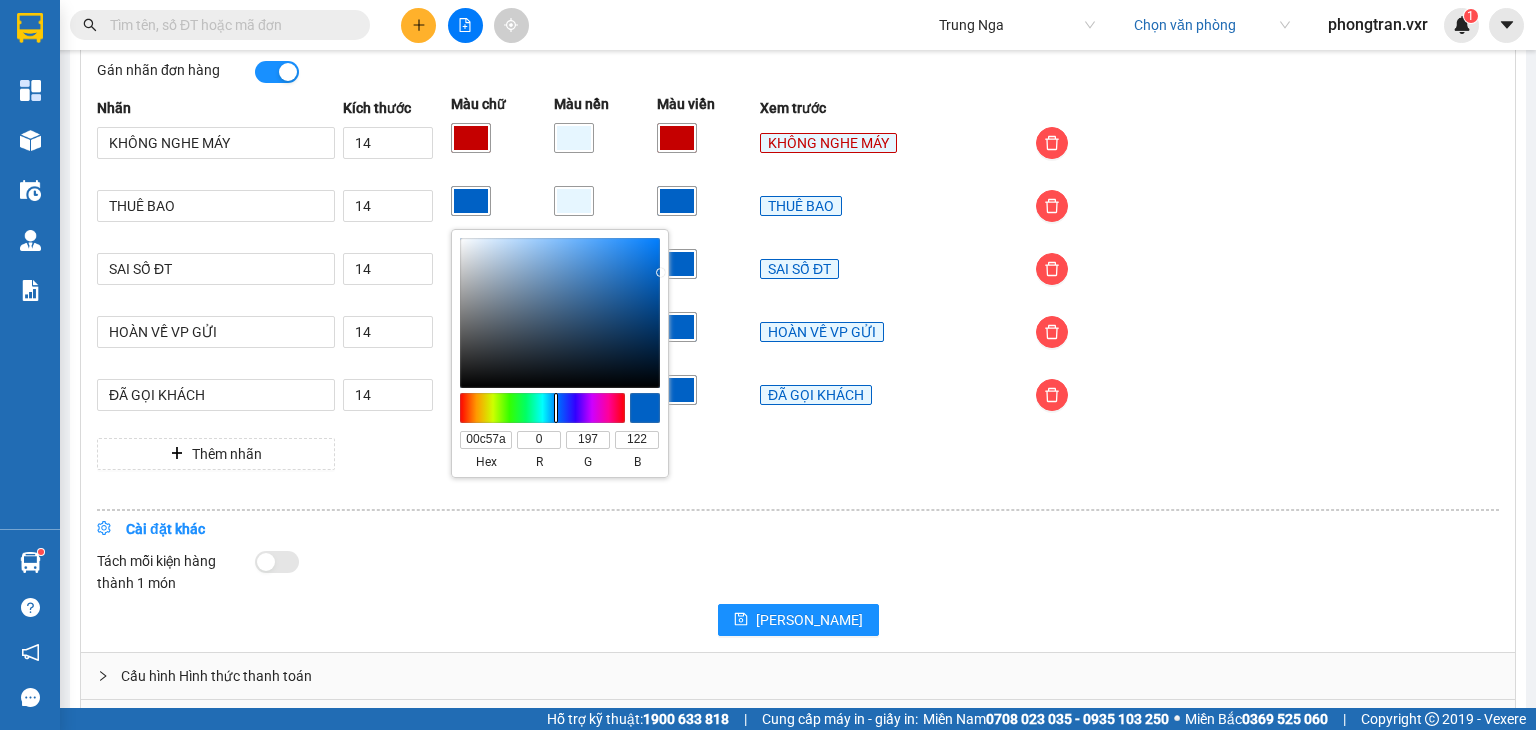 type on "#00c56c" 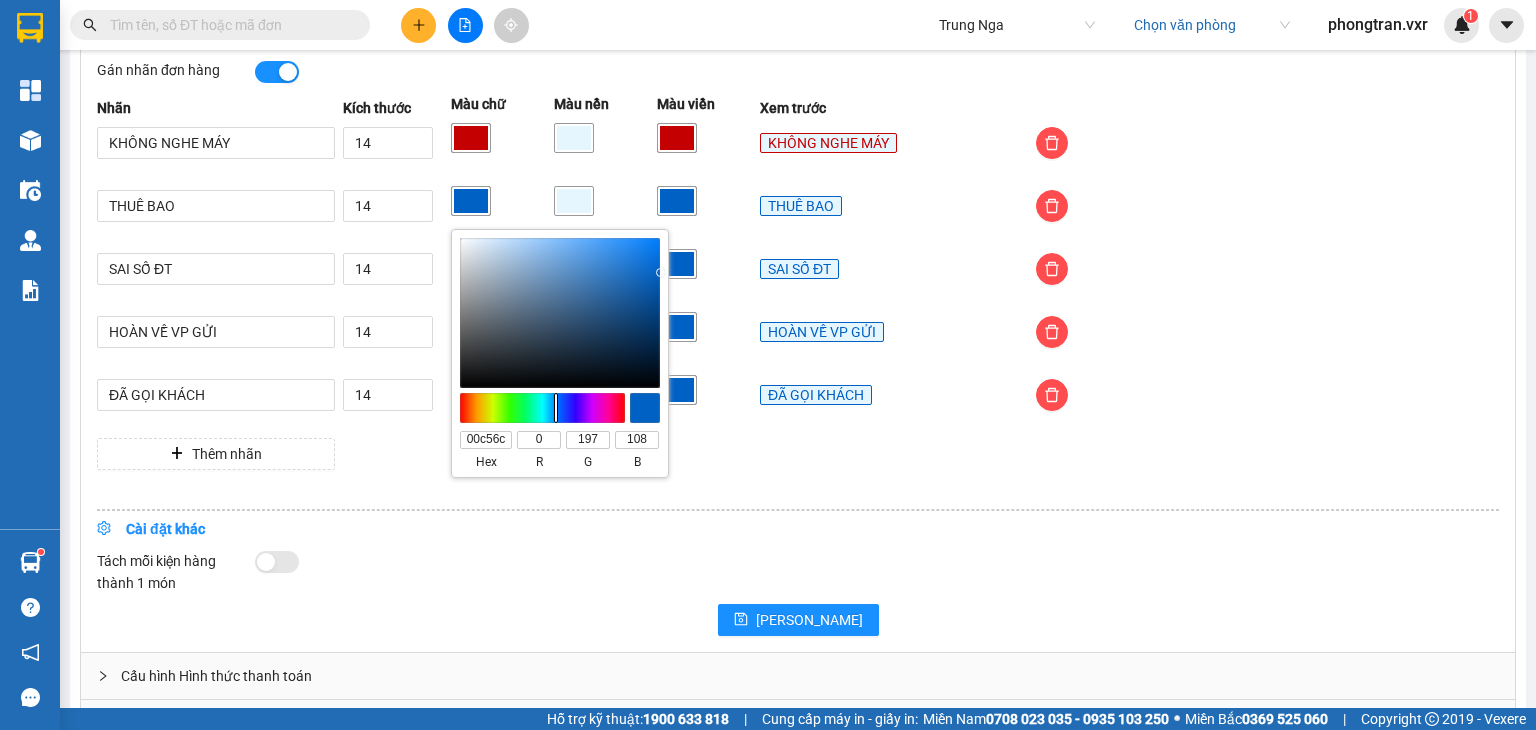 type on "#00c541" 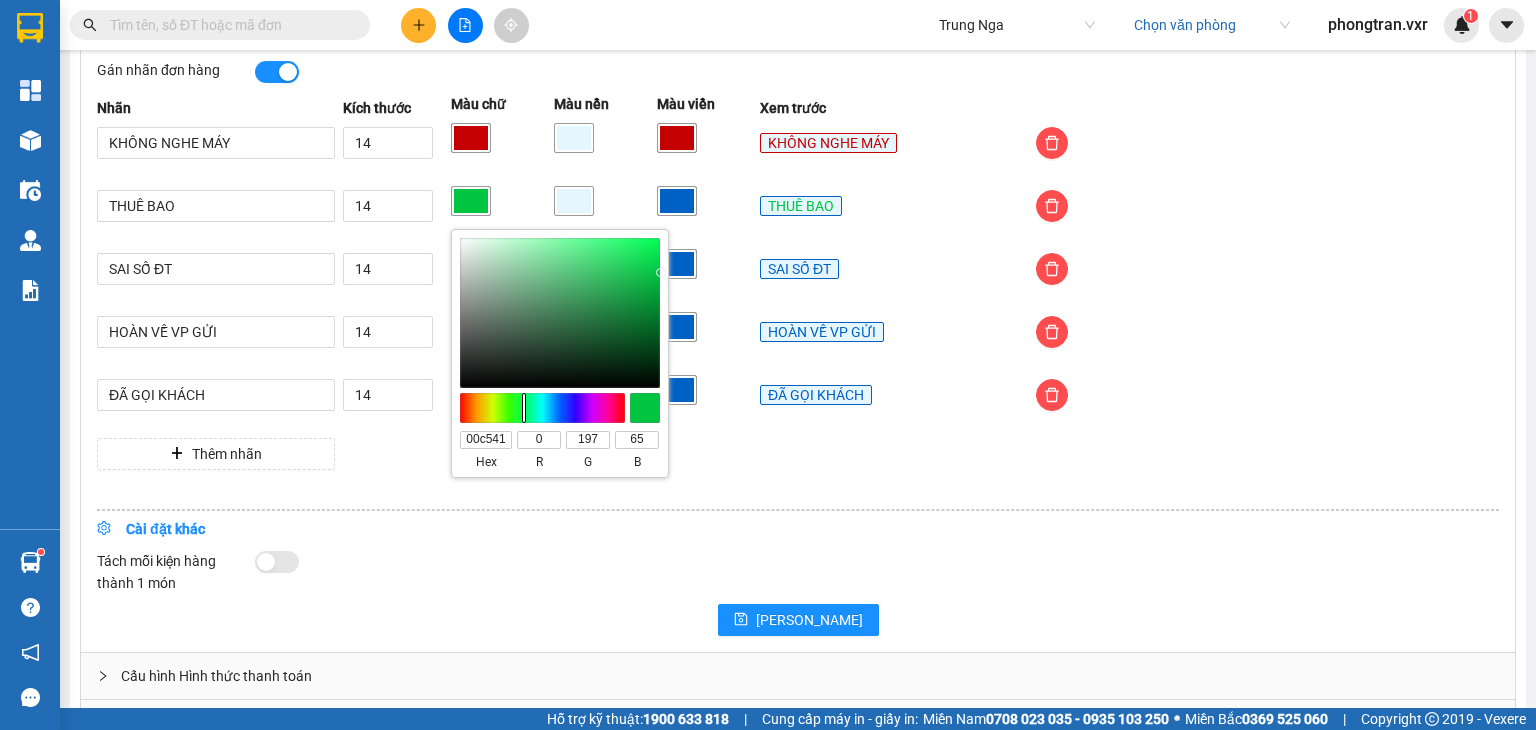 type on "#00c508" 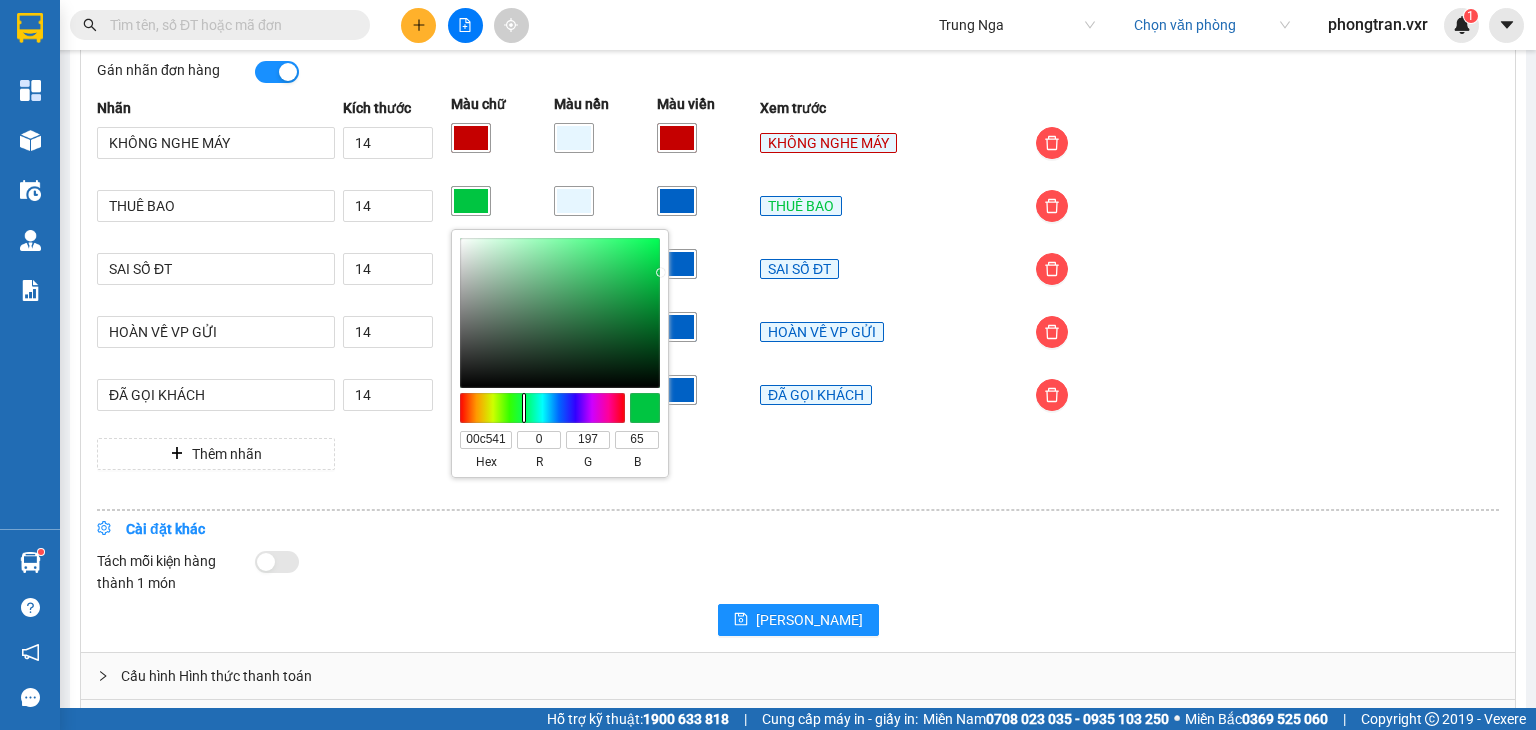 type on "00c508" 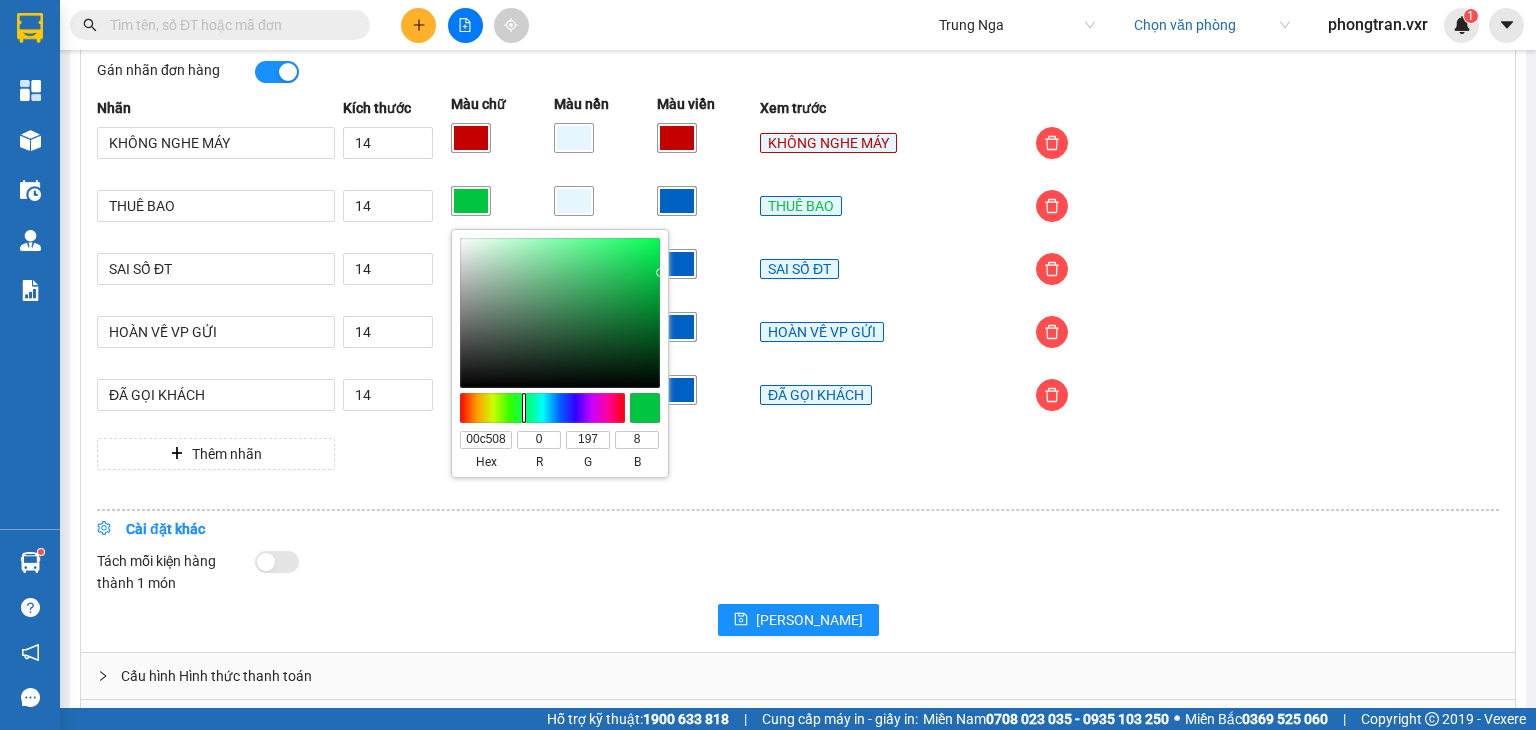 type on "#47c500" 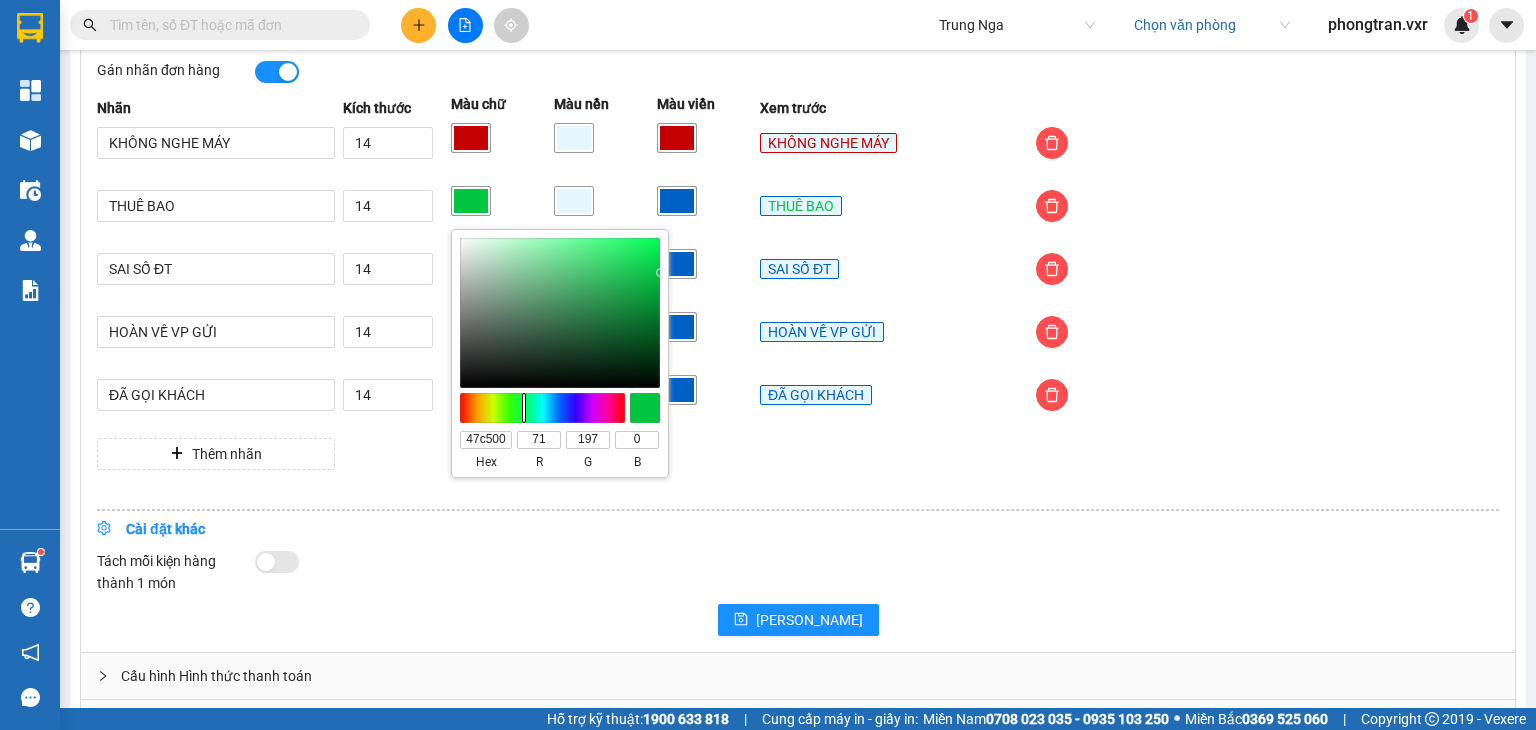 type on "#a4c500" 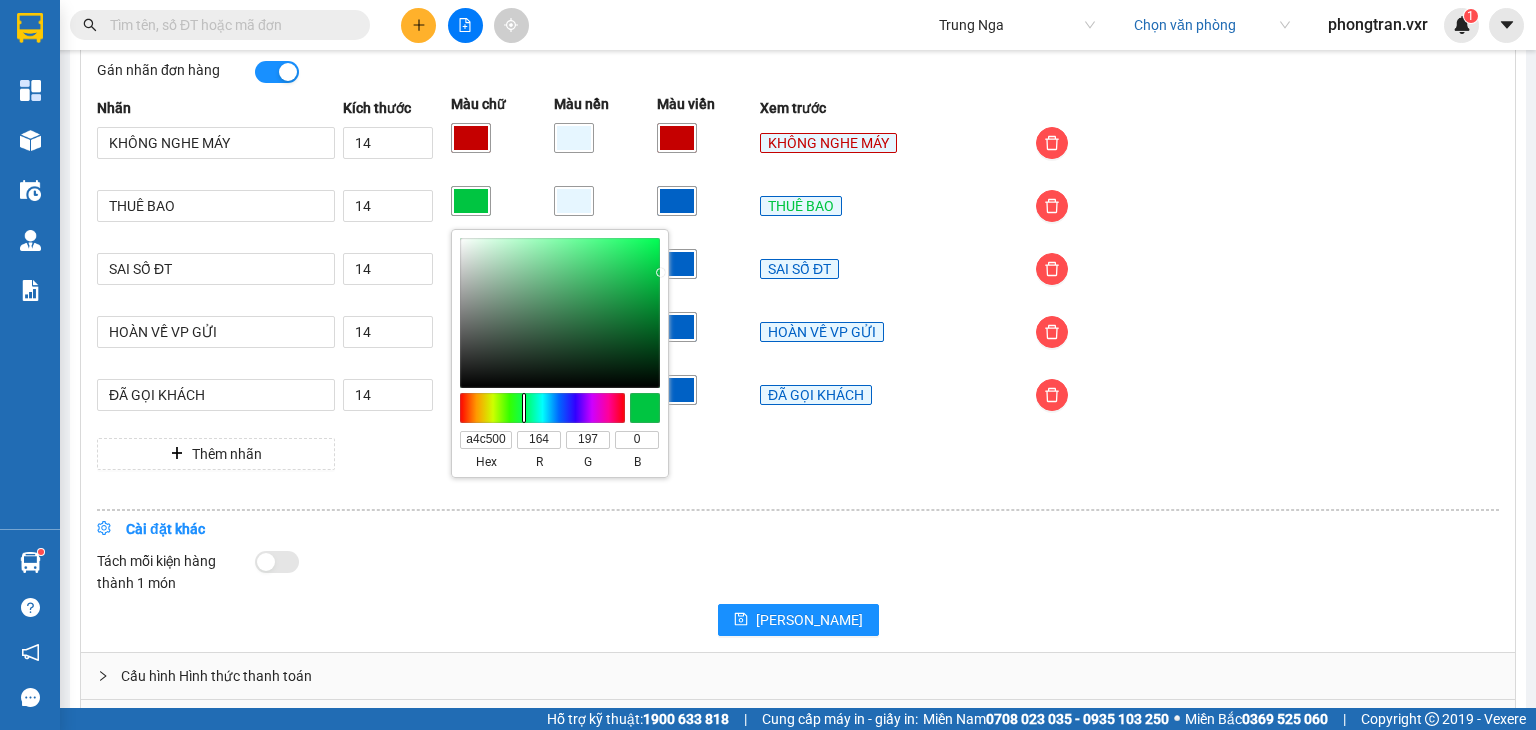 type on "#c58900" 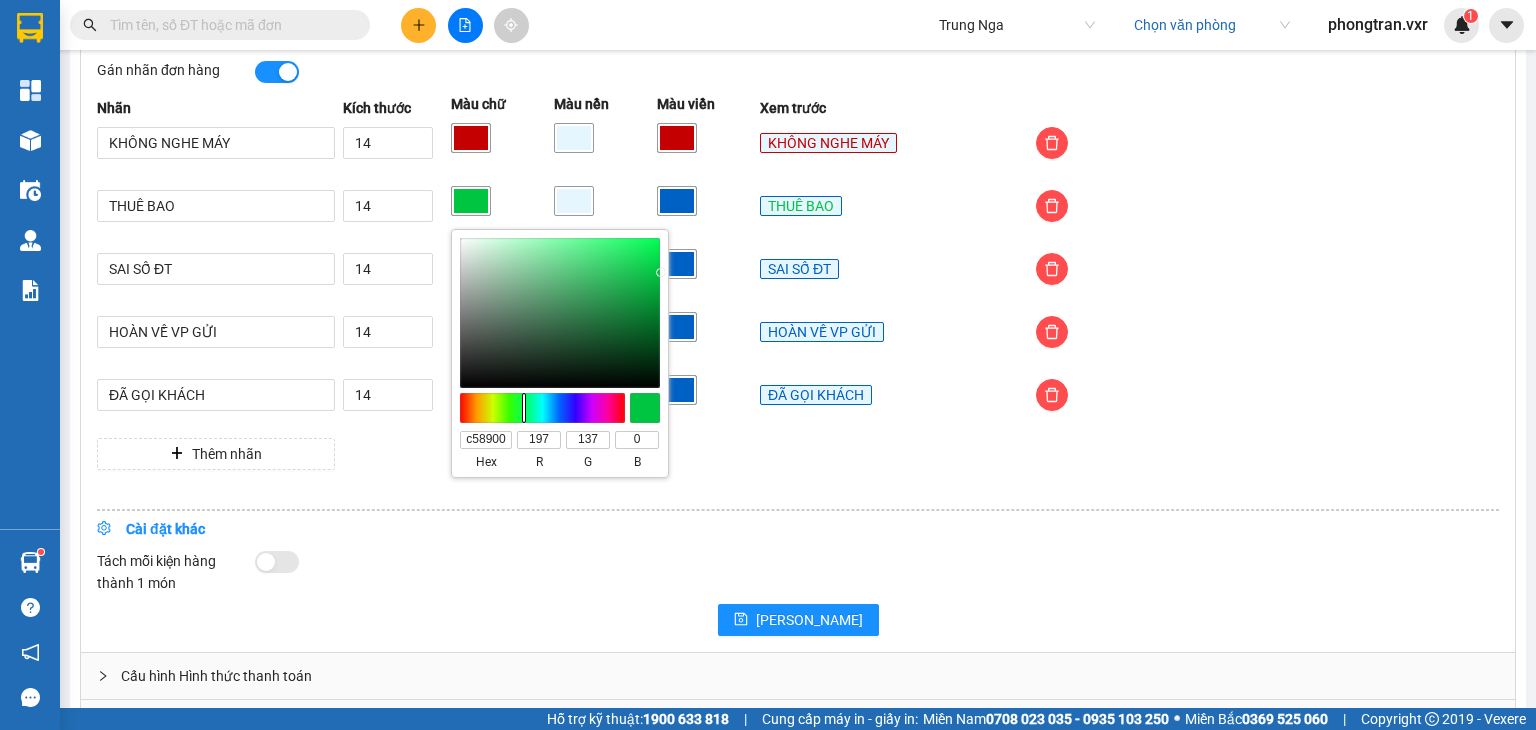 type on "#c52500" 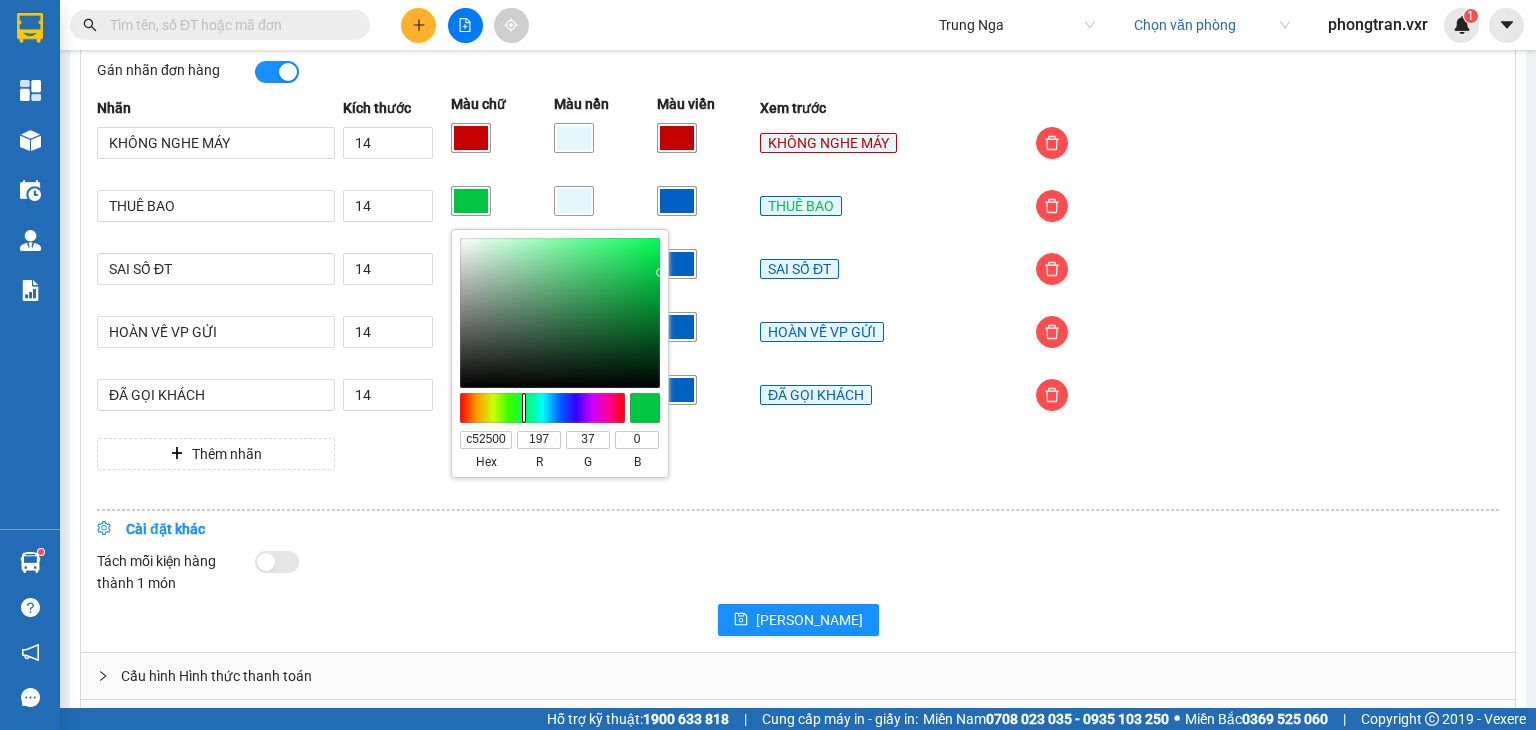 type on "#c50000" 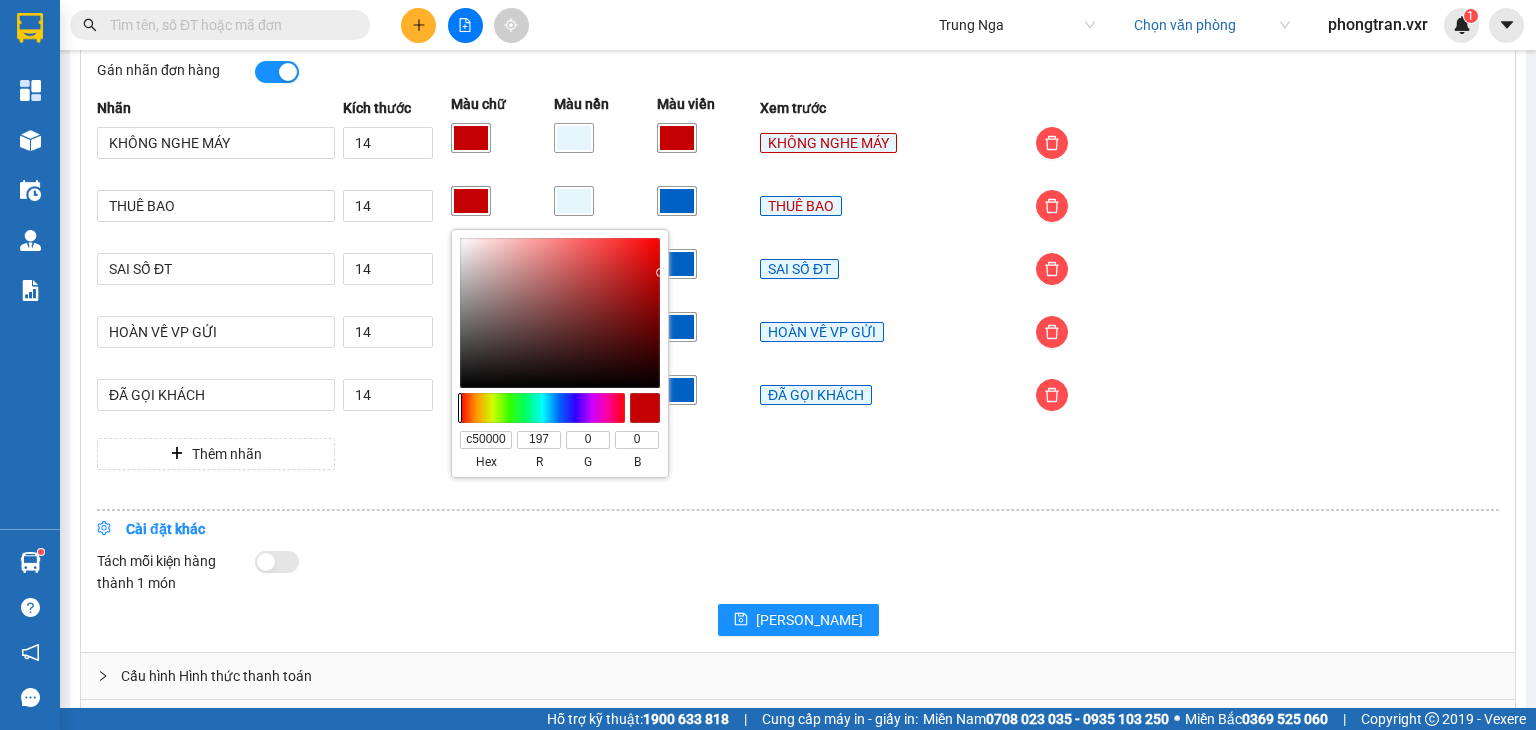 drag, startPoint x: 532, startPoint y: 413, endPoint x: 462, endPoint y: 411, distance: 70.028564 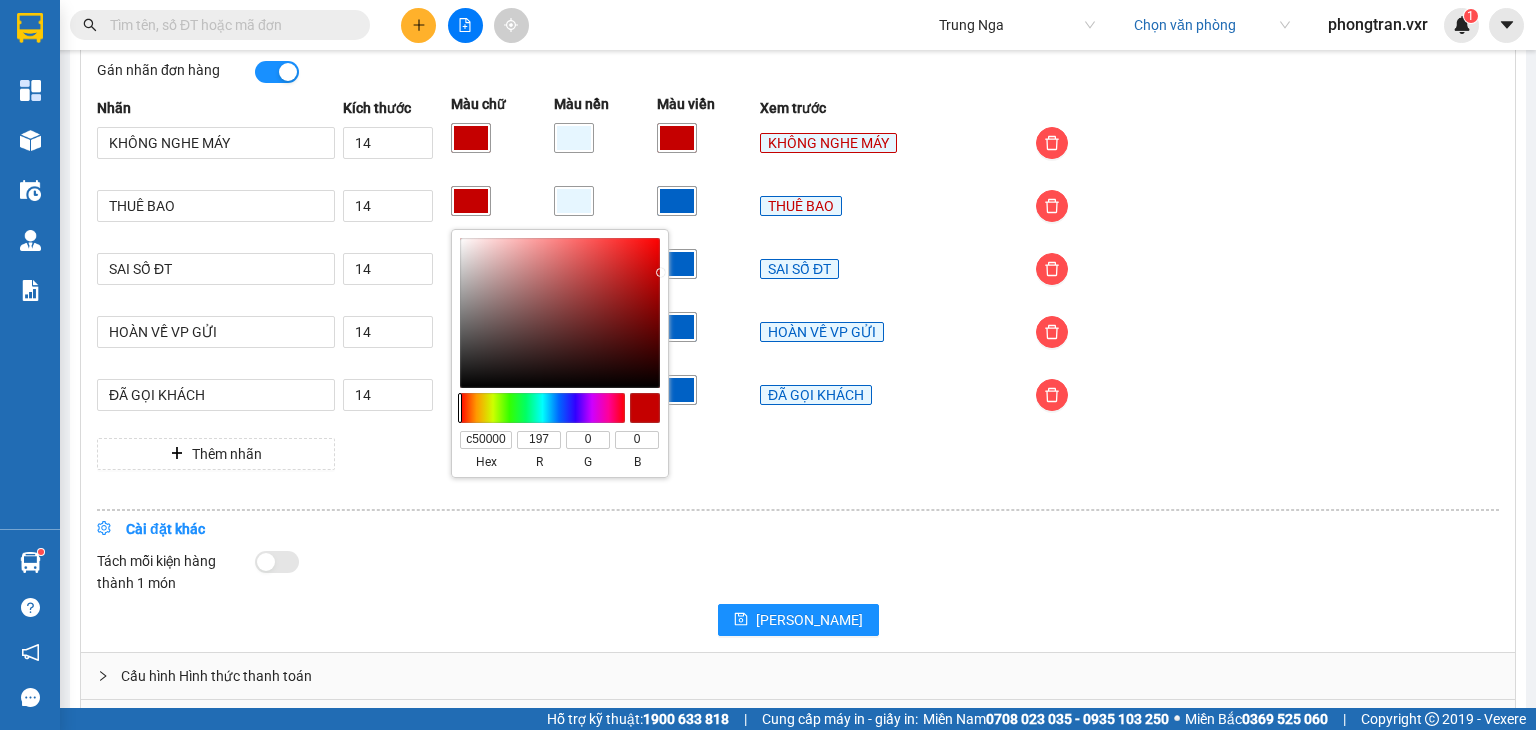 click on "Kết quả tìm kiếm ( 0 )  Bộ lọc  No Data Trung Nga Chọn văn phòng phongtran.vxr 1     Tổng Quan     Kho hàng mới     Điều hành xe     Quản Lý Quản lý chuyến Quản lý khách hàng Quản lý khách hàng mới Quản lý giao nhận mới Quản lý kiểm kho     Báo cáo BC hàng tồn (all) Báo cáo dòng tiền (nhà xe) - chỉ tính tiền mặt Báo cáo dòng tiền (nhà xe) - mới Báo cáo dòng tiền (nhân viên) - chỉ tính tiền mặt HỦY ĐƠN - Thống kê đơn huỷ  Mẫu 1: Báo cáo dòng tiền theo nhân viên Mẫu 2: Thống kê đơn hàng theo nhân viên Mẫu 3: Báo cáo dòng tiền theo văn phòng Mẫu 4: Thống kê đơn hàng theo văn phòng Mẫu 6: Báo cáo dòng tiền toàn nhà xe Mẫu 7: Thống kê đơn hàng toàn nhà xe  SỬA CƯỚC - Thống kê đơn sửa cước Hàng sắp về Hướng dẫn sử dụng Giới thiệu Vexere, nhận hoa hồng Phản hồi Phần mềm hỗ trợ bạn tốt chứ? Đơn hàng" at bounding box center [768, 365] 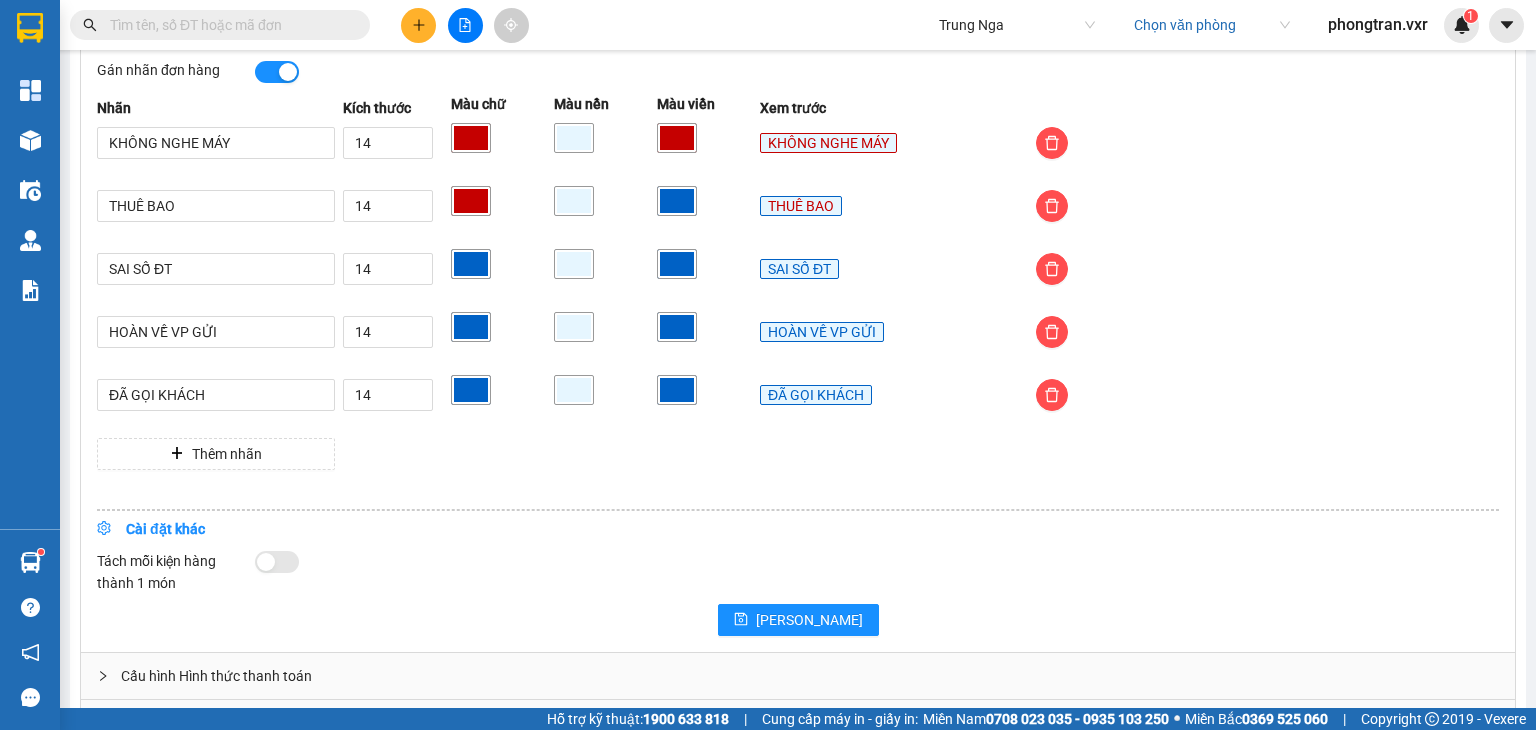 click at bounding box center (677, 201) 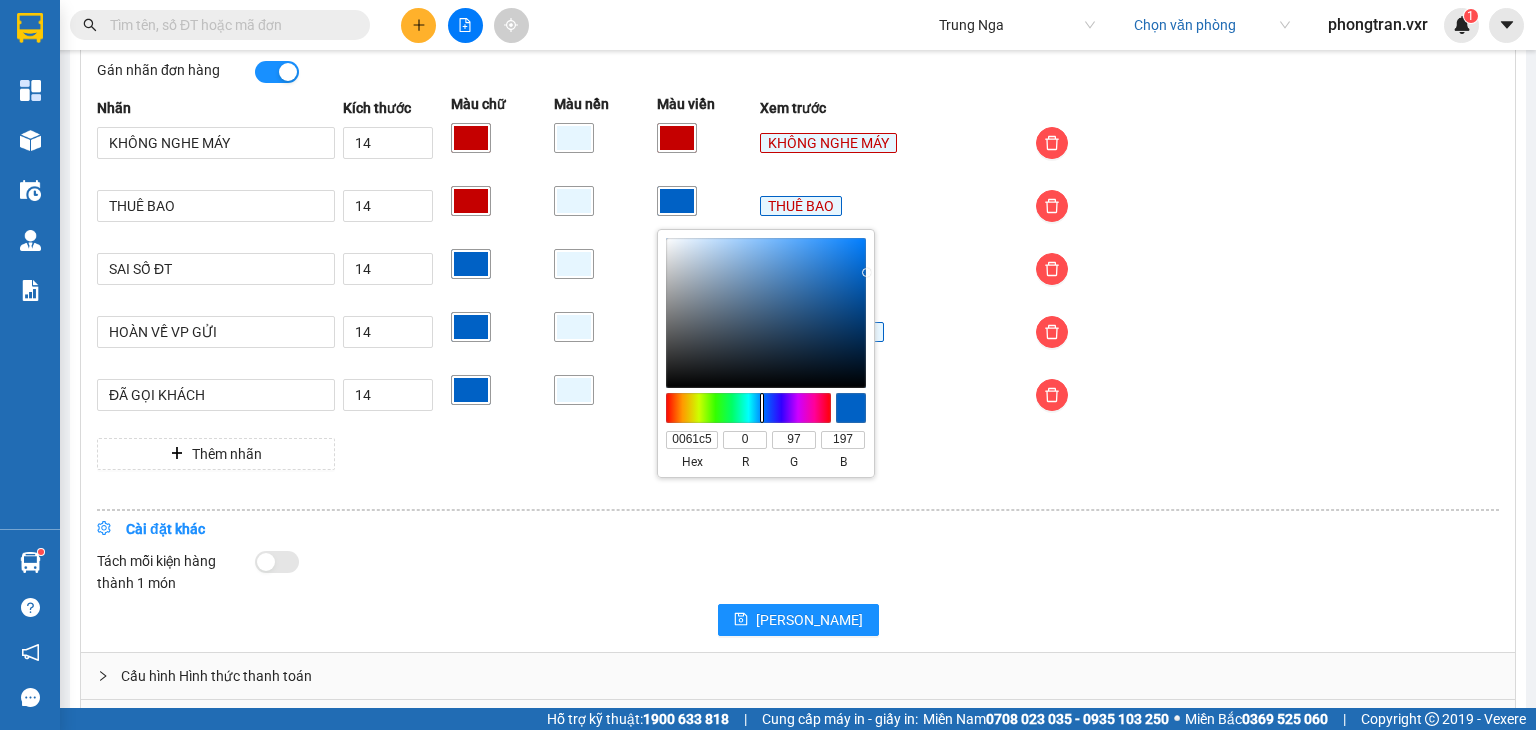 type on "#006cc5" 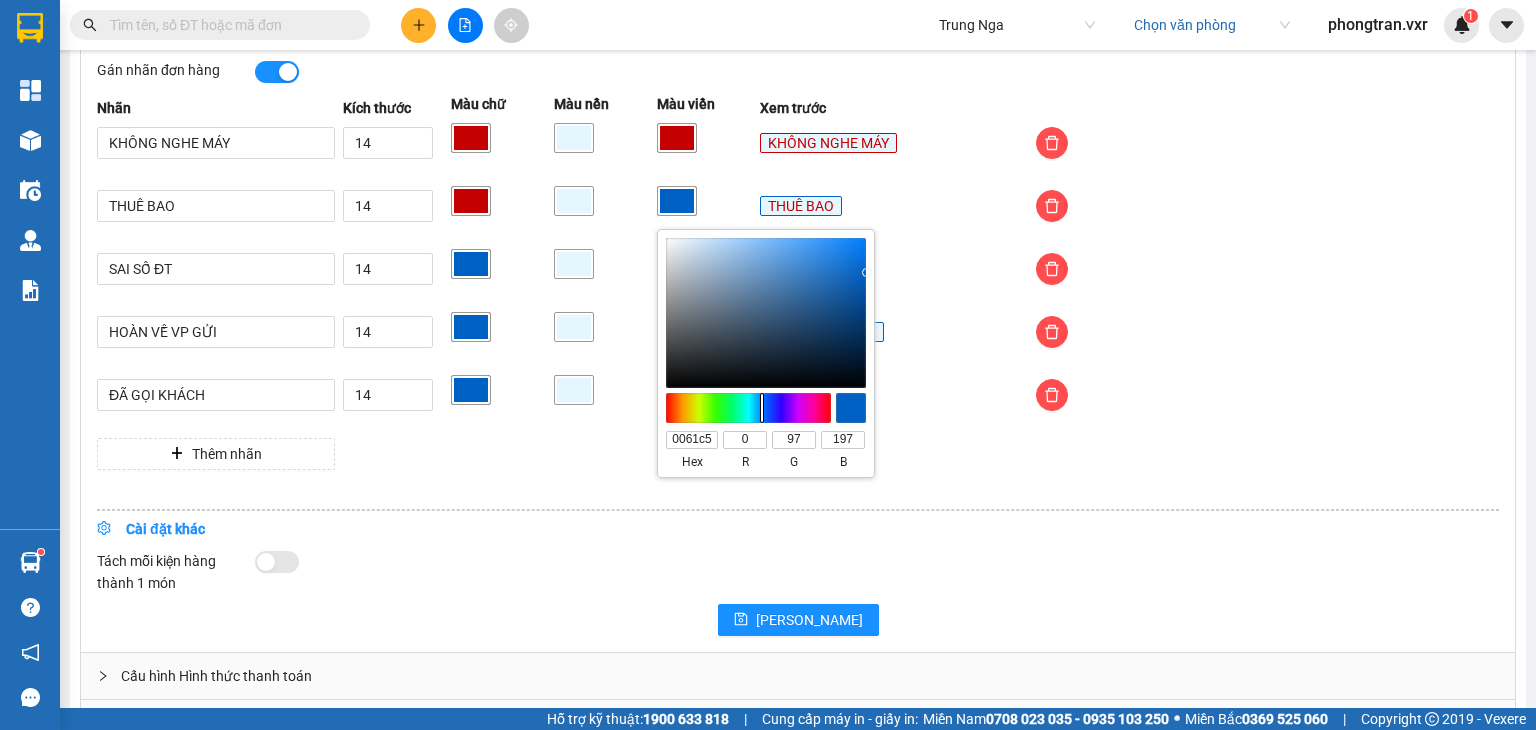 type on "006cc5" 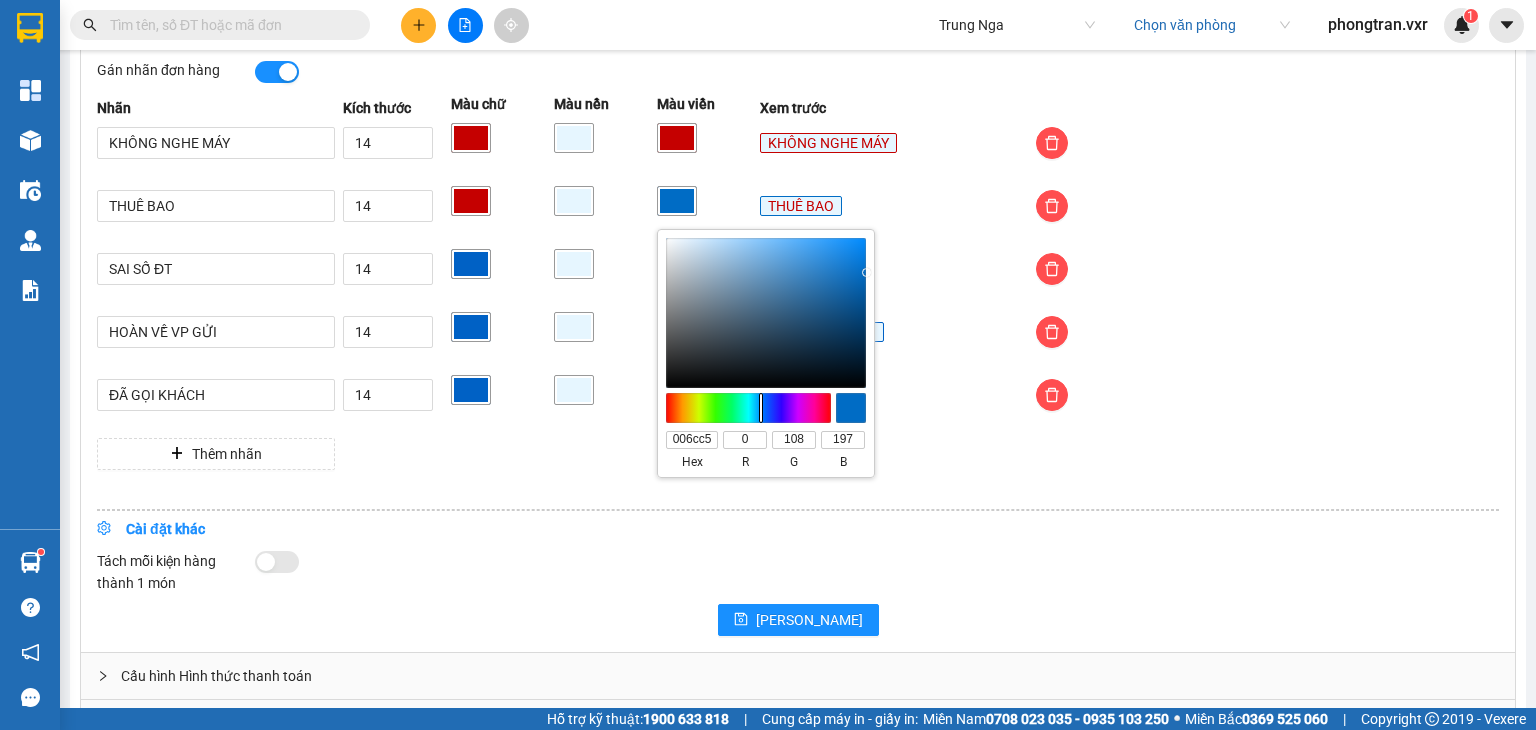 type on "#0081c5" 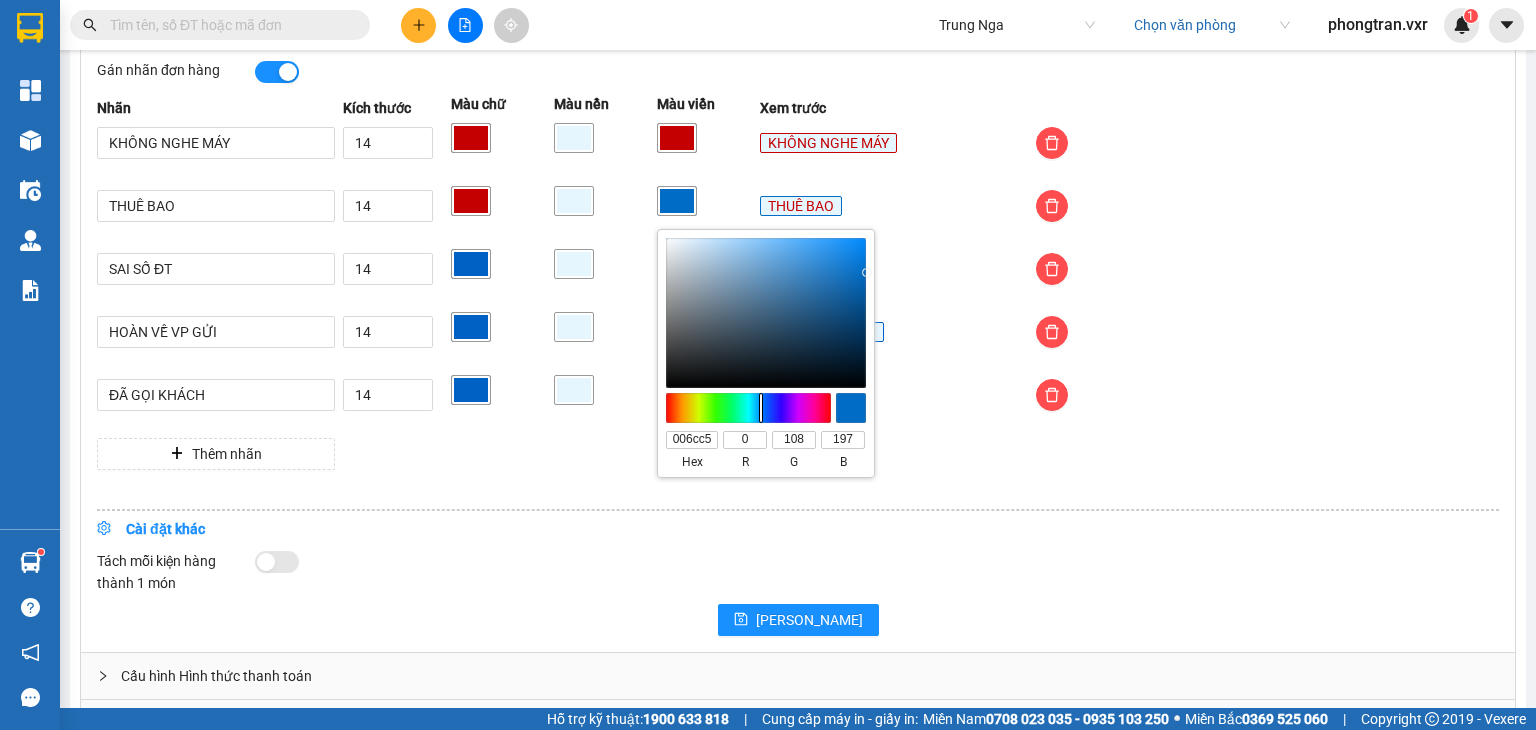 type on "0081c5" 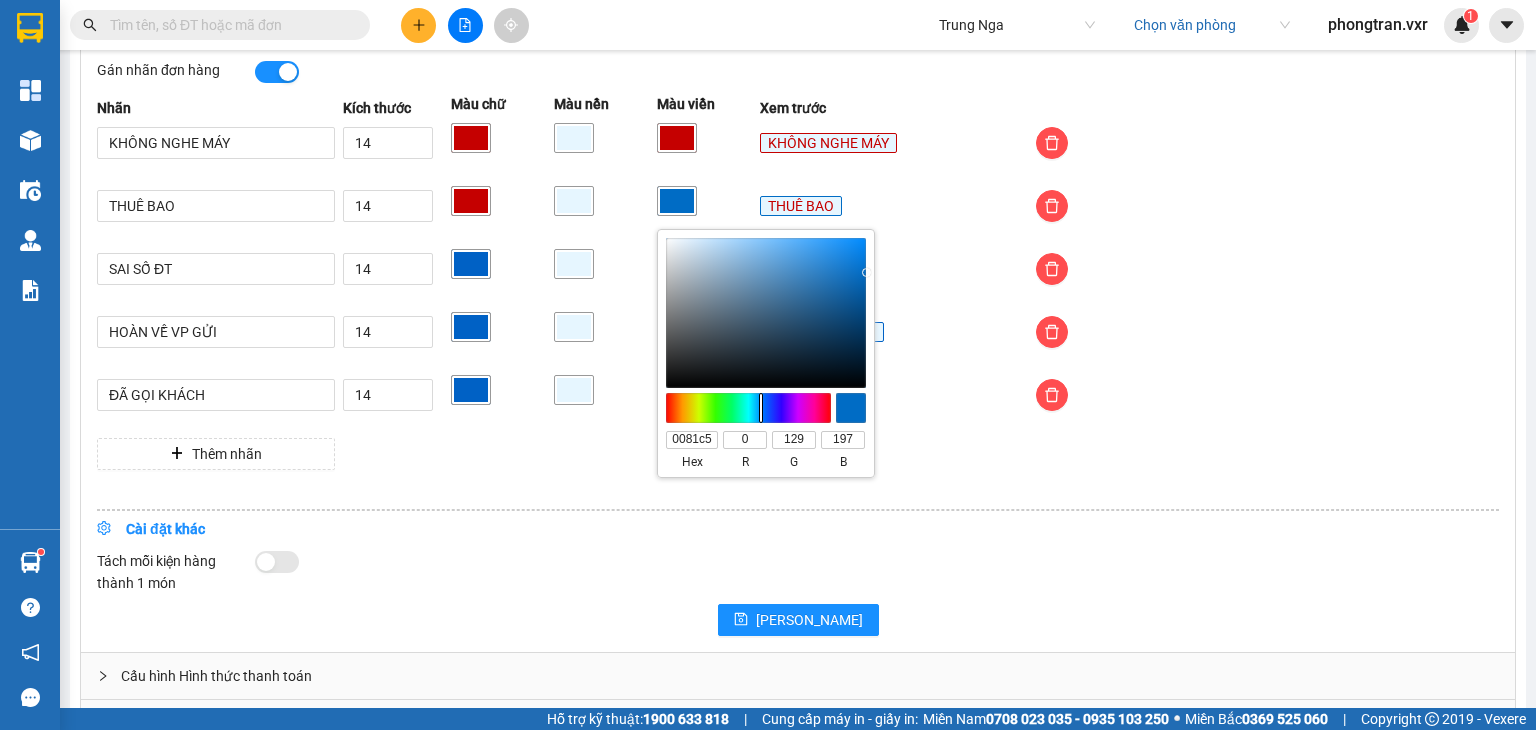 type on "#009ec5" 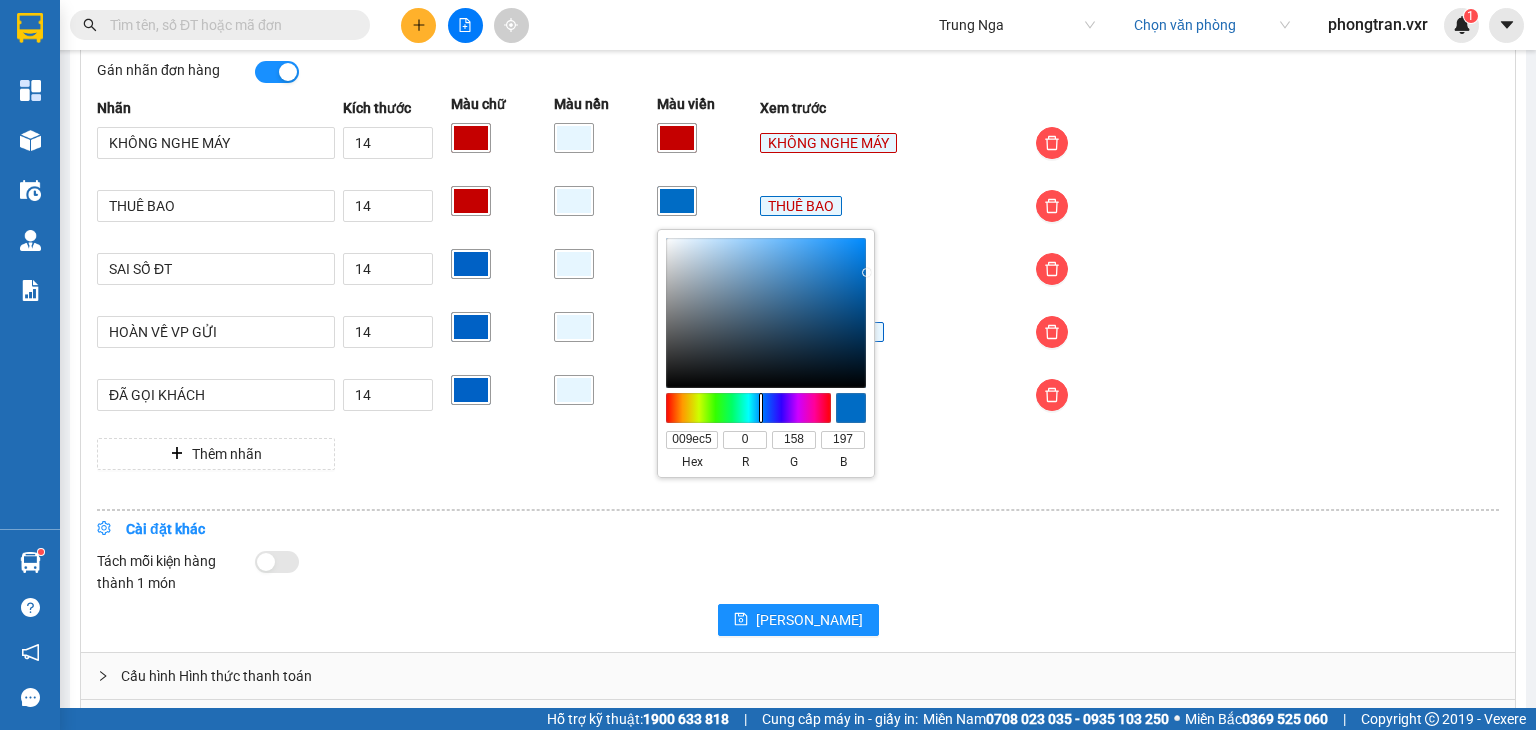 type on "#00c5b3" 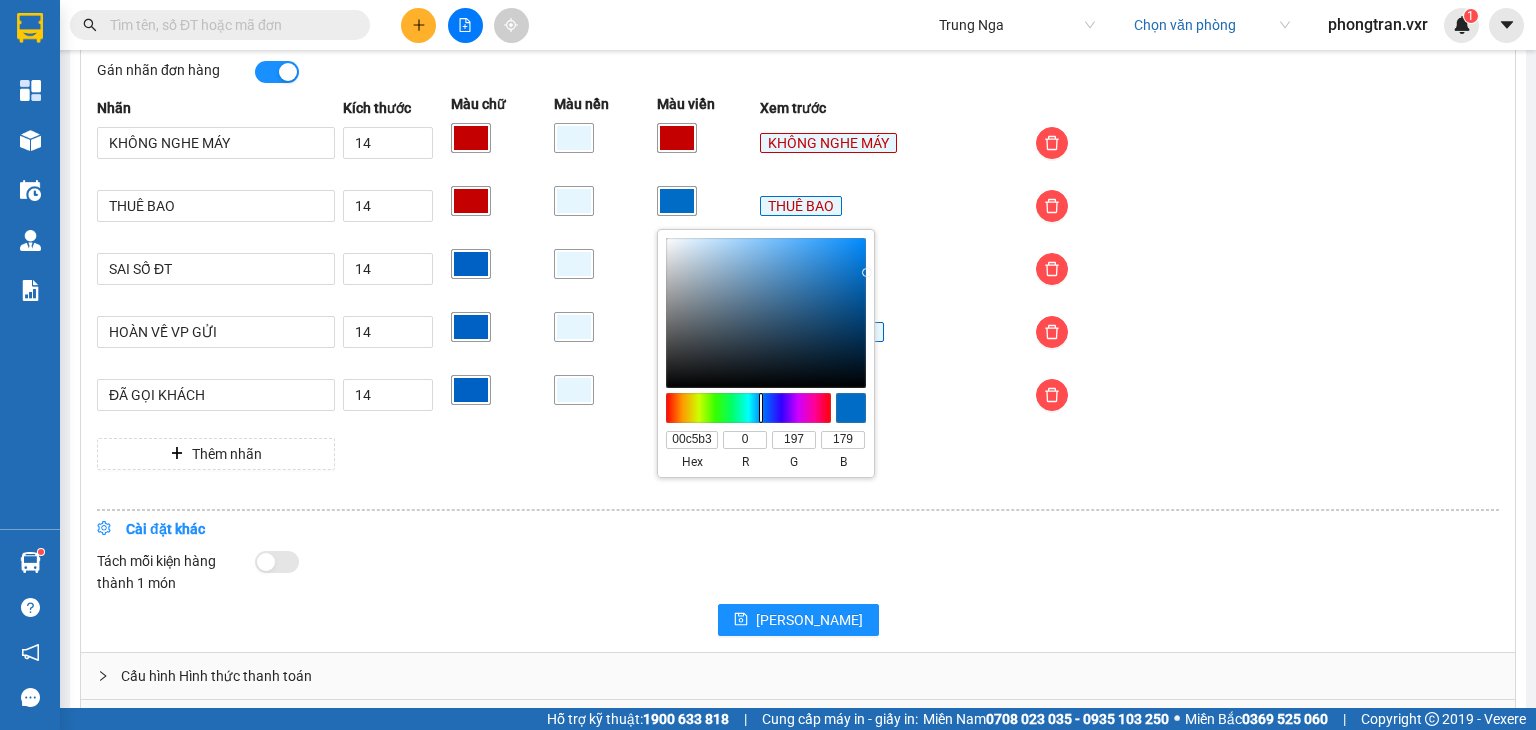 type on "#00c548" 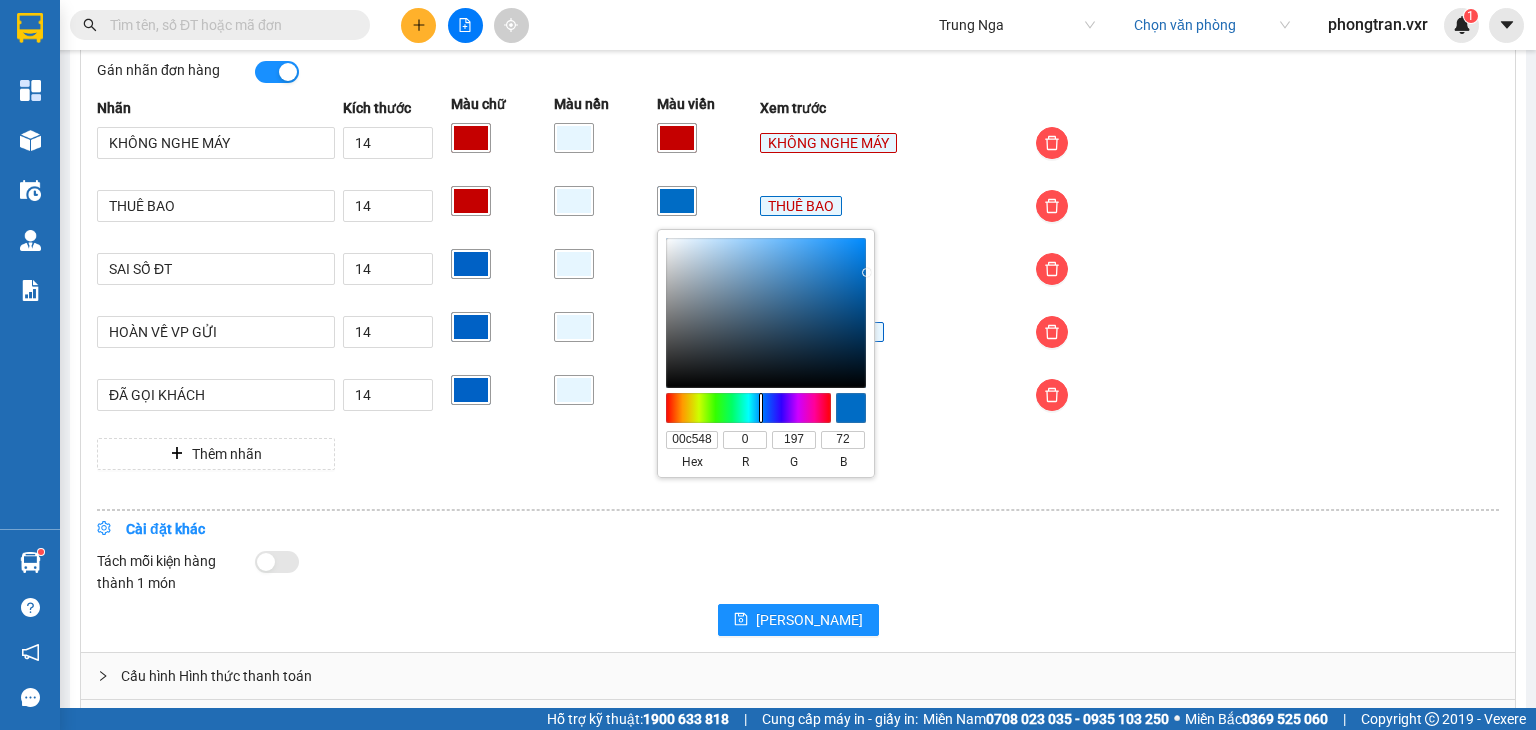 type on "#2ac500" 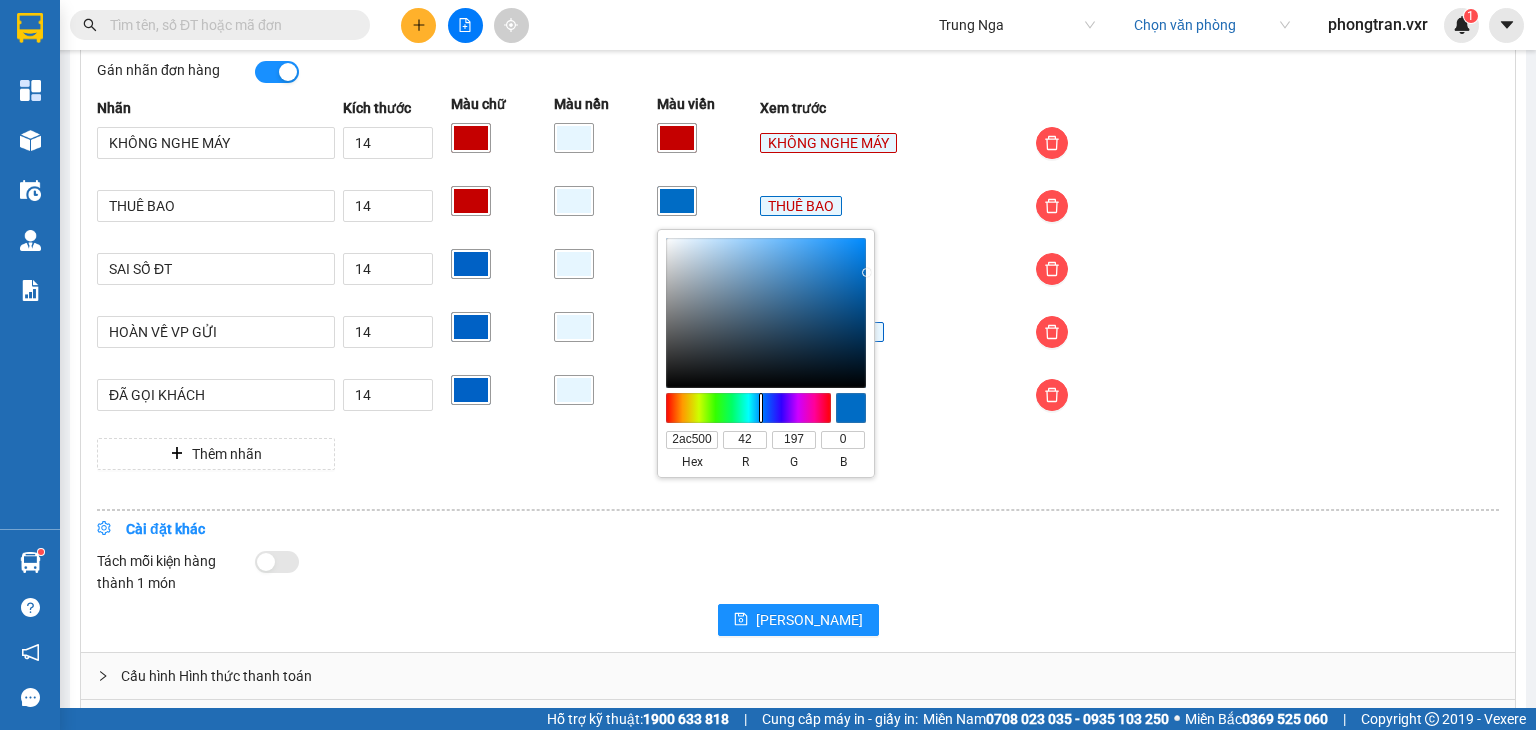 type on "#80c500" 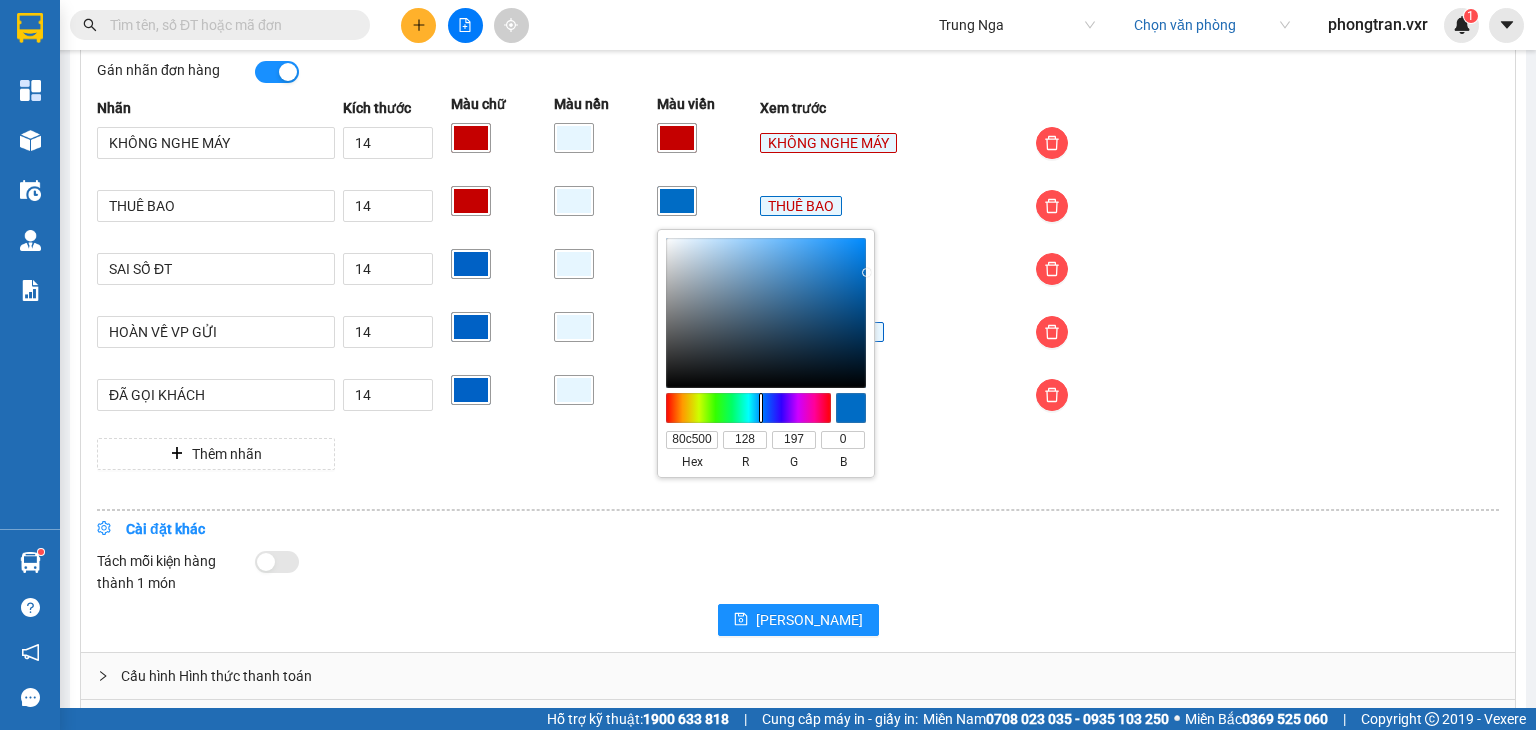 type on "#b2c500" 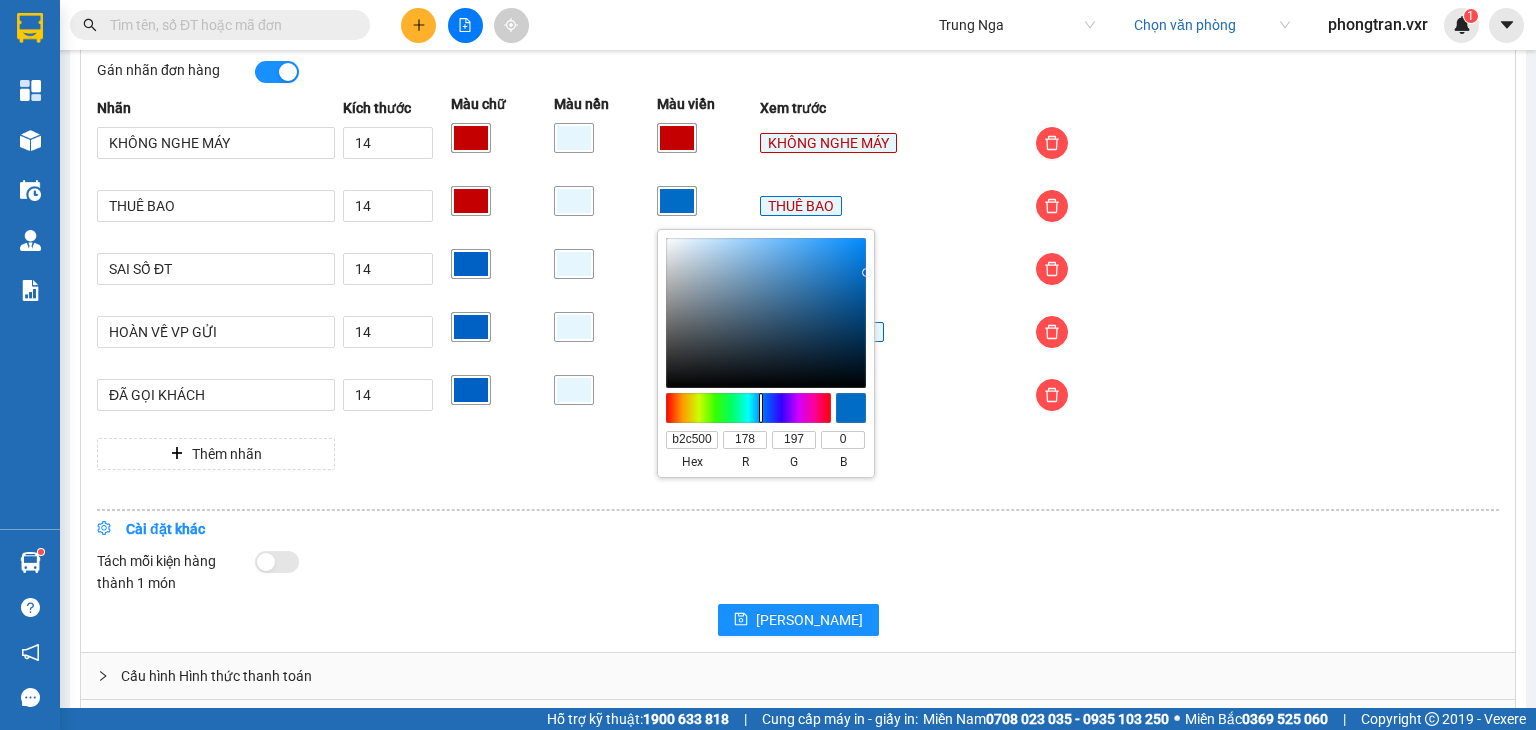 type on "#c5bb00" 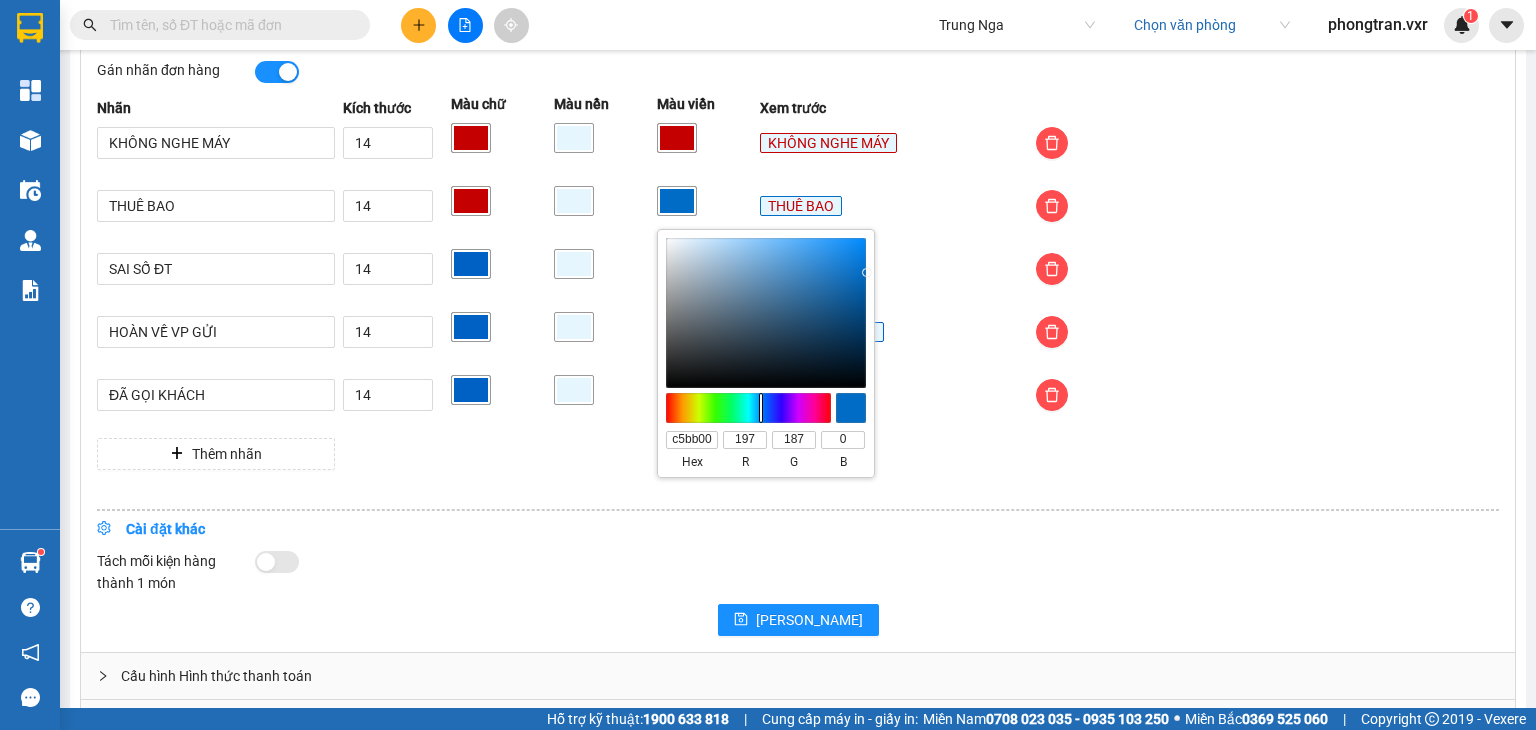 type on "#c5b400" 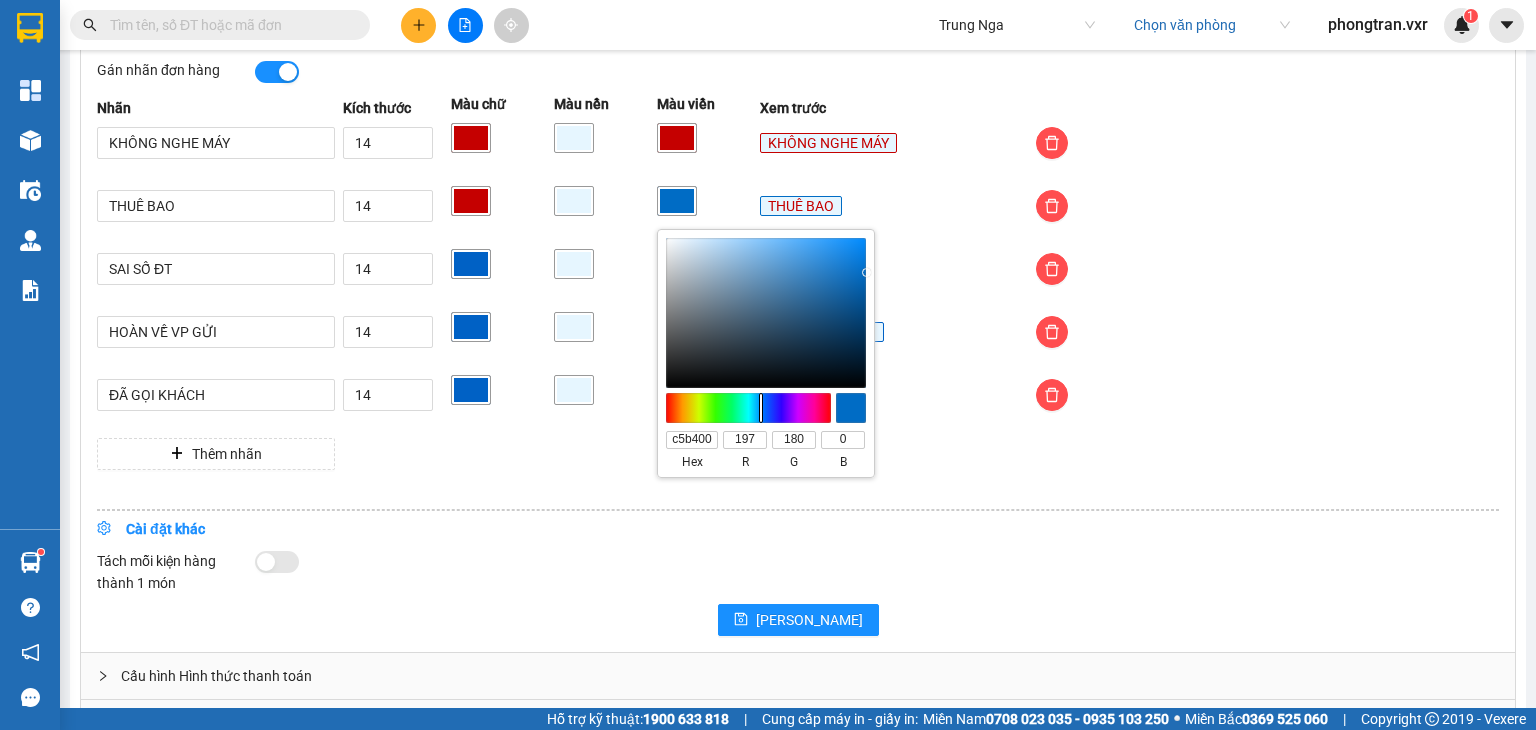 type on "#c5ad00" 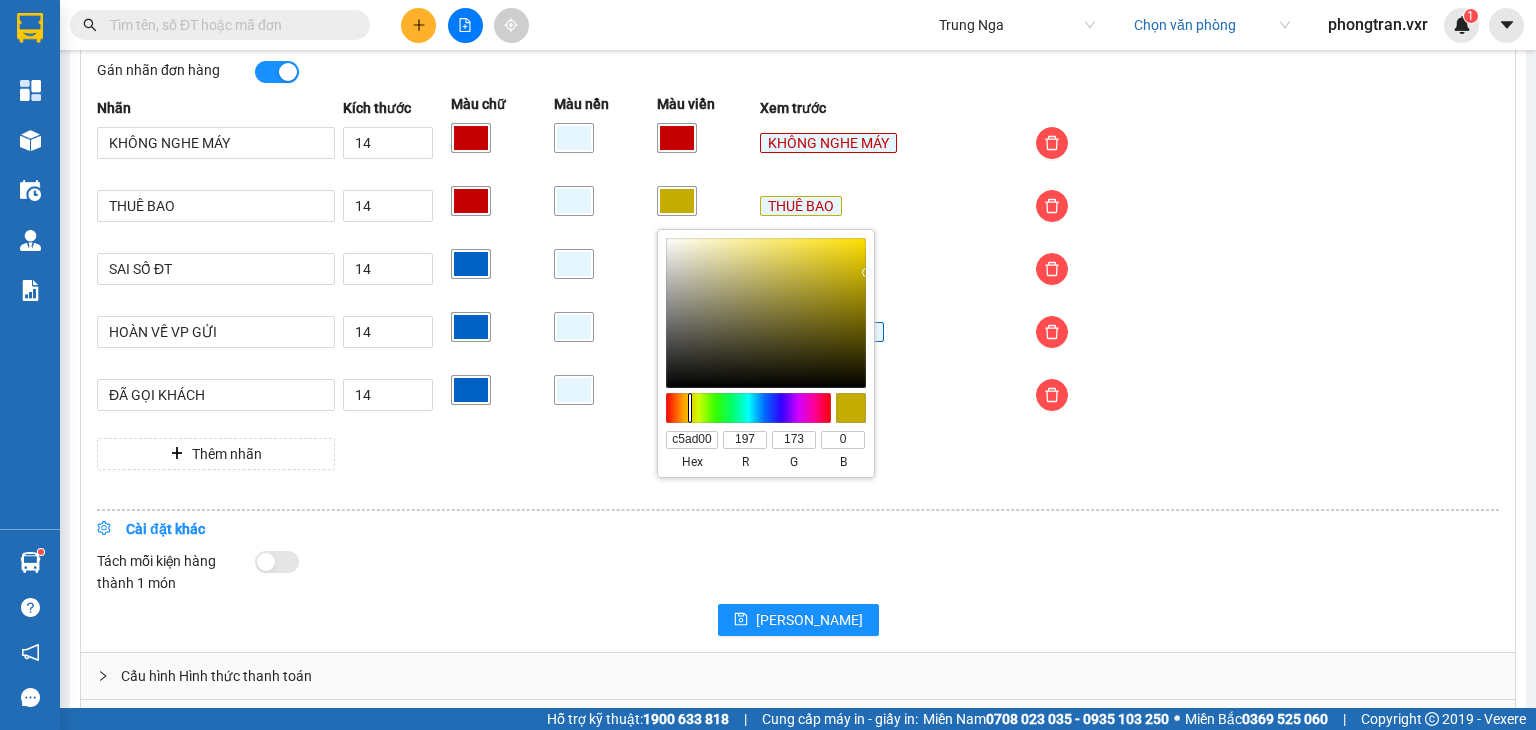 type on "#c59f00" 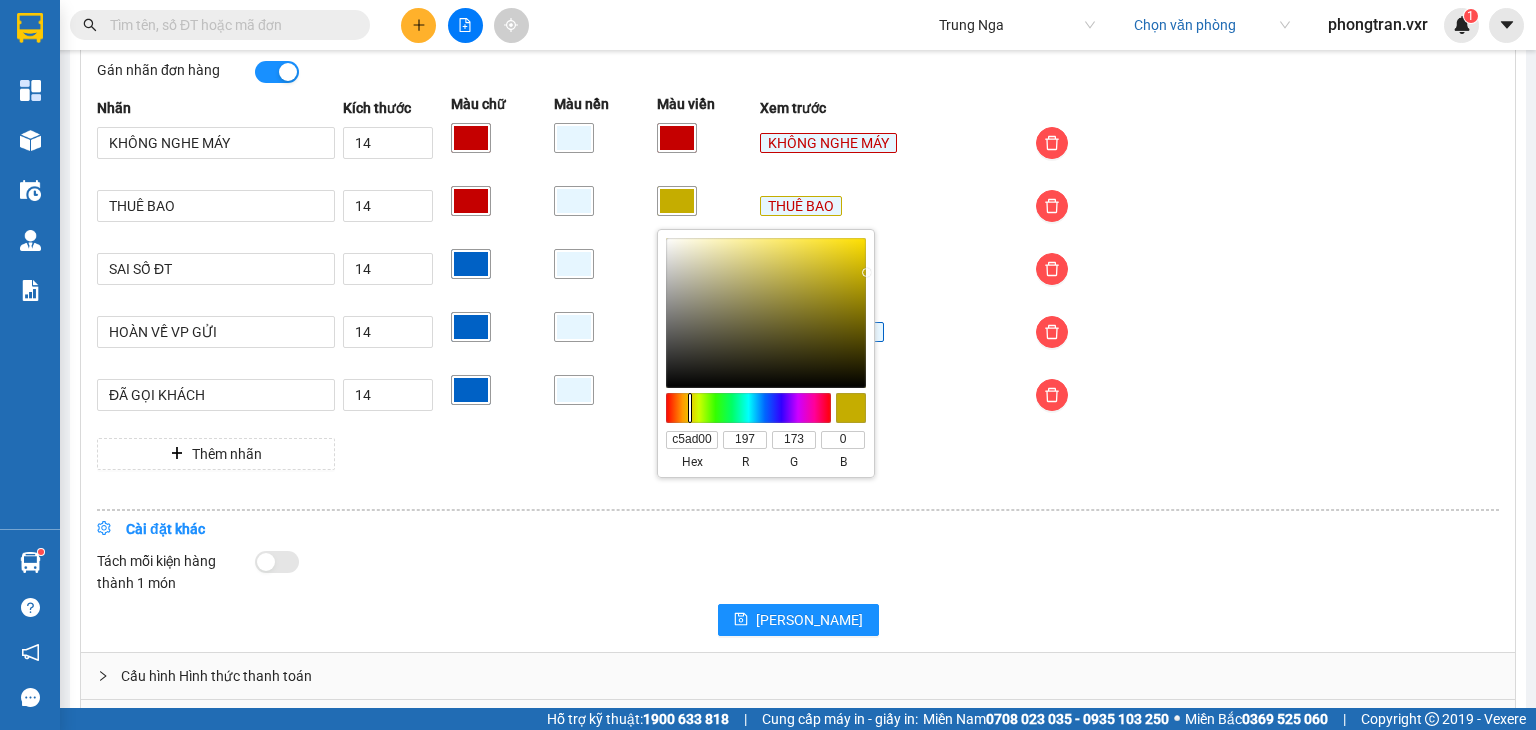 type on "c59f00" 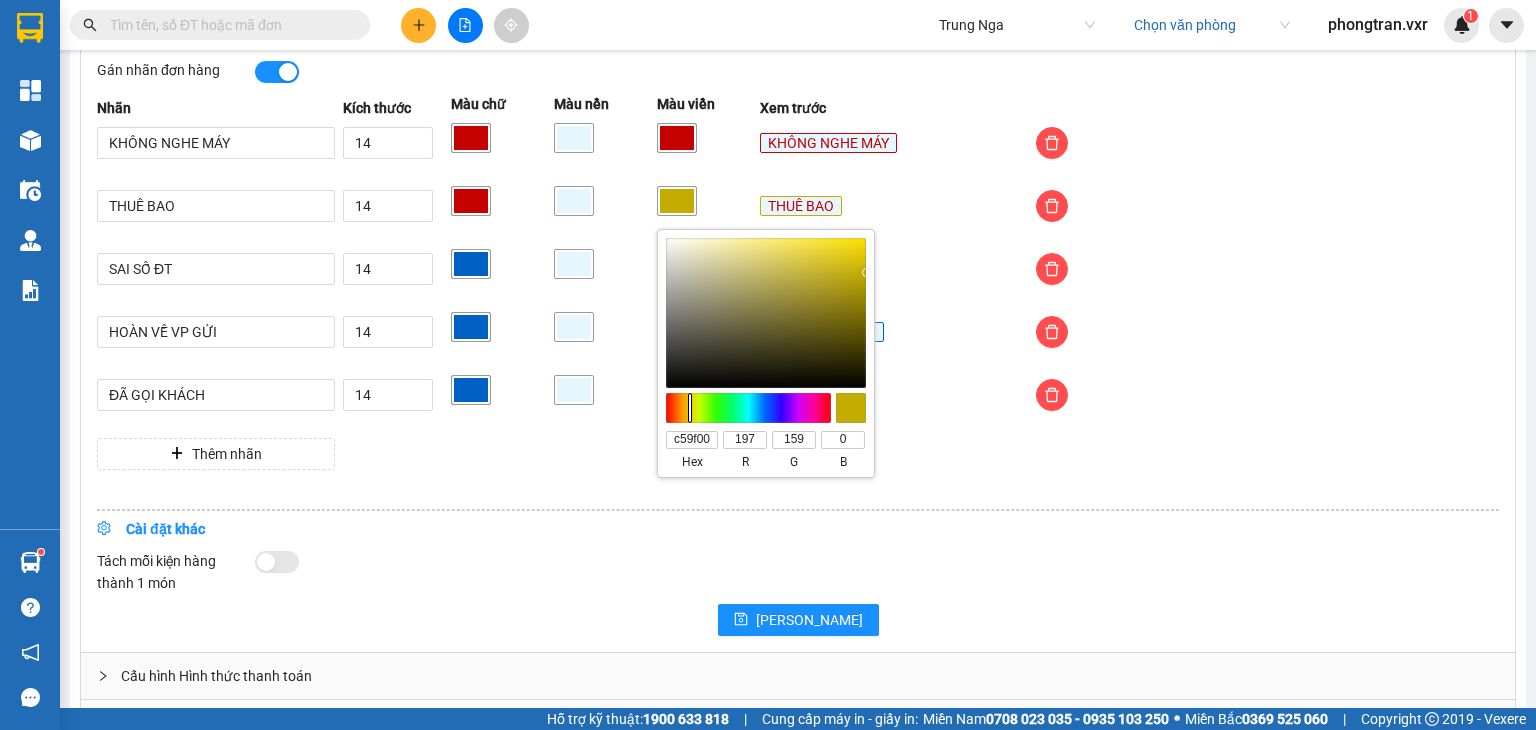 type on "#c59000" 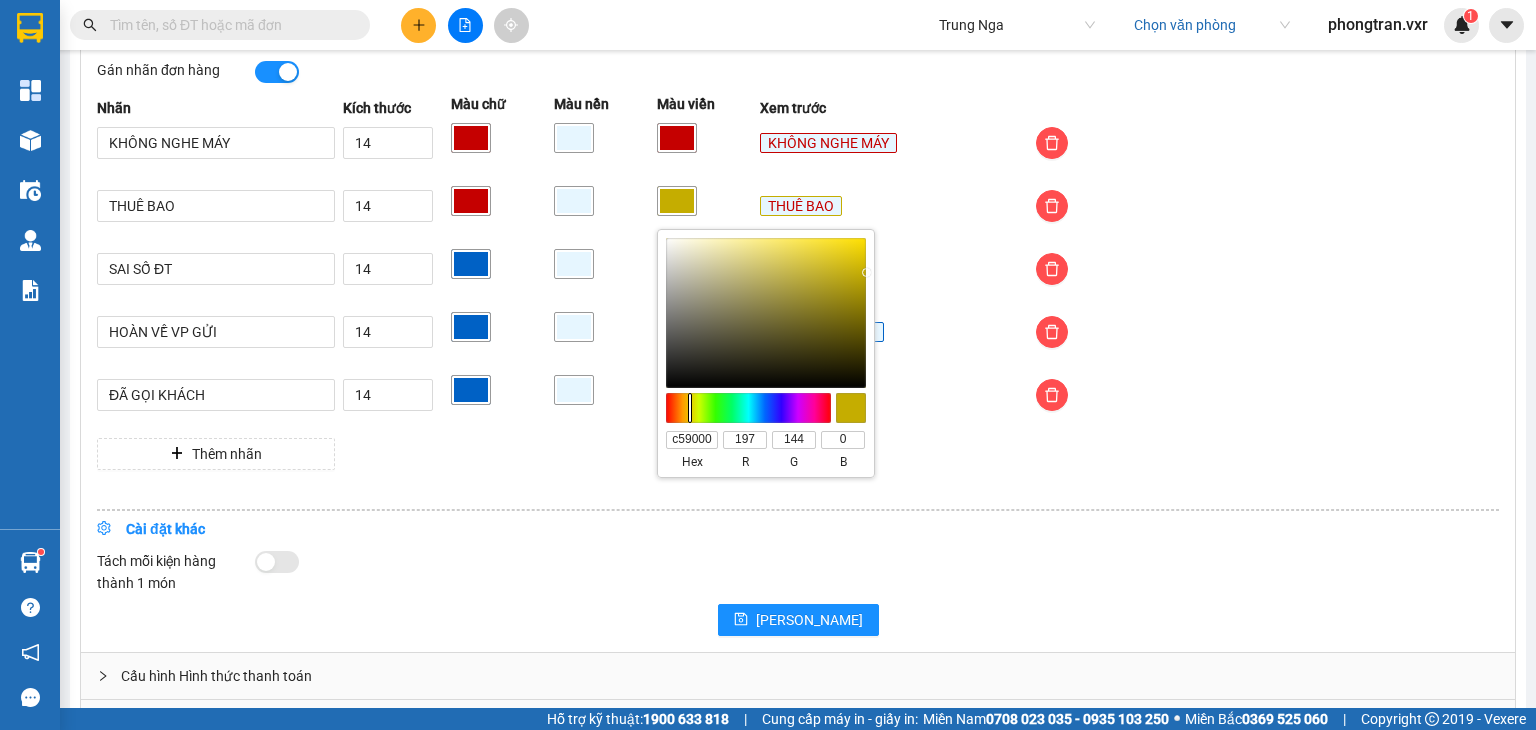 type on "#c56500" 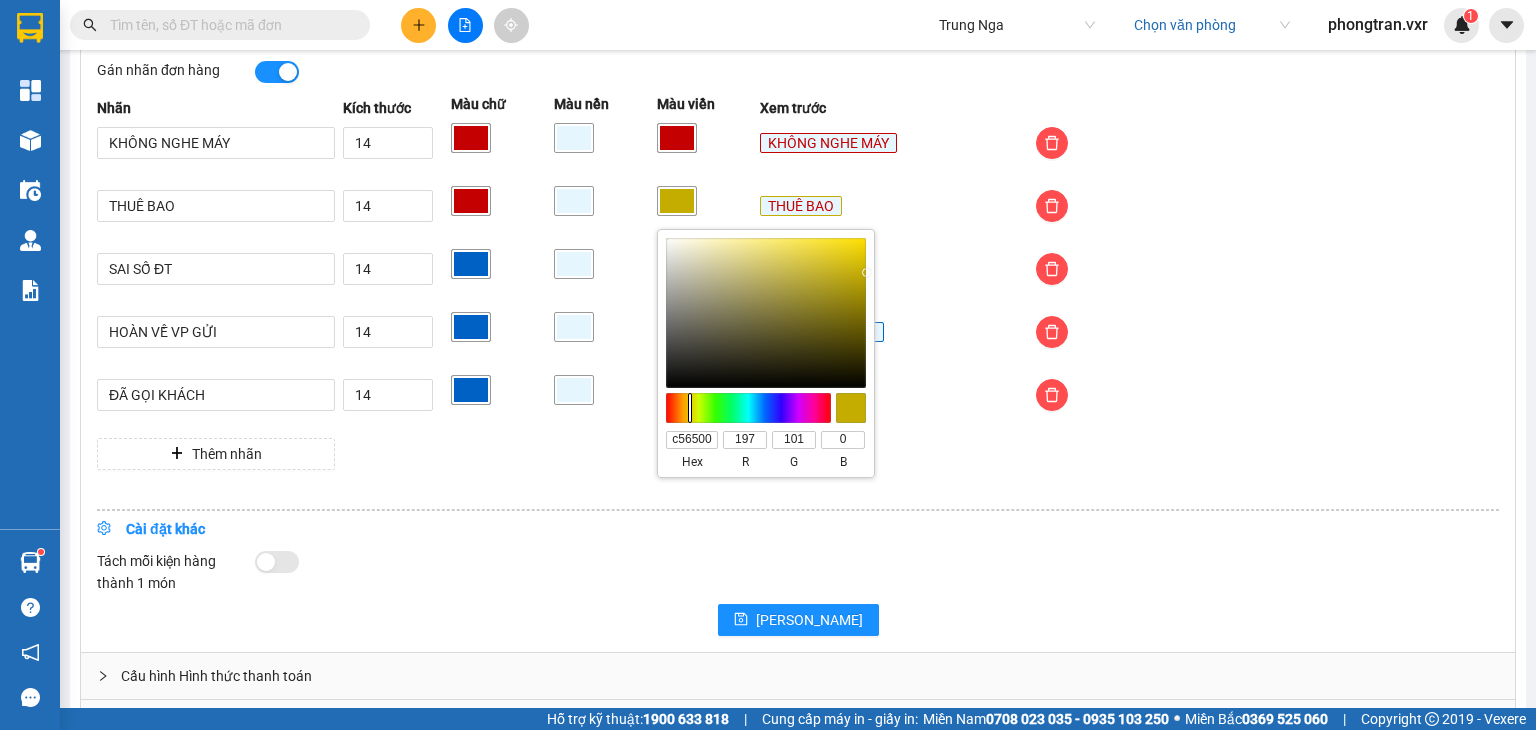 type on "#c53b00" 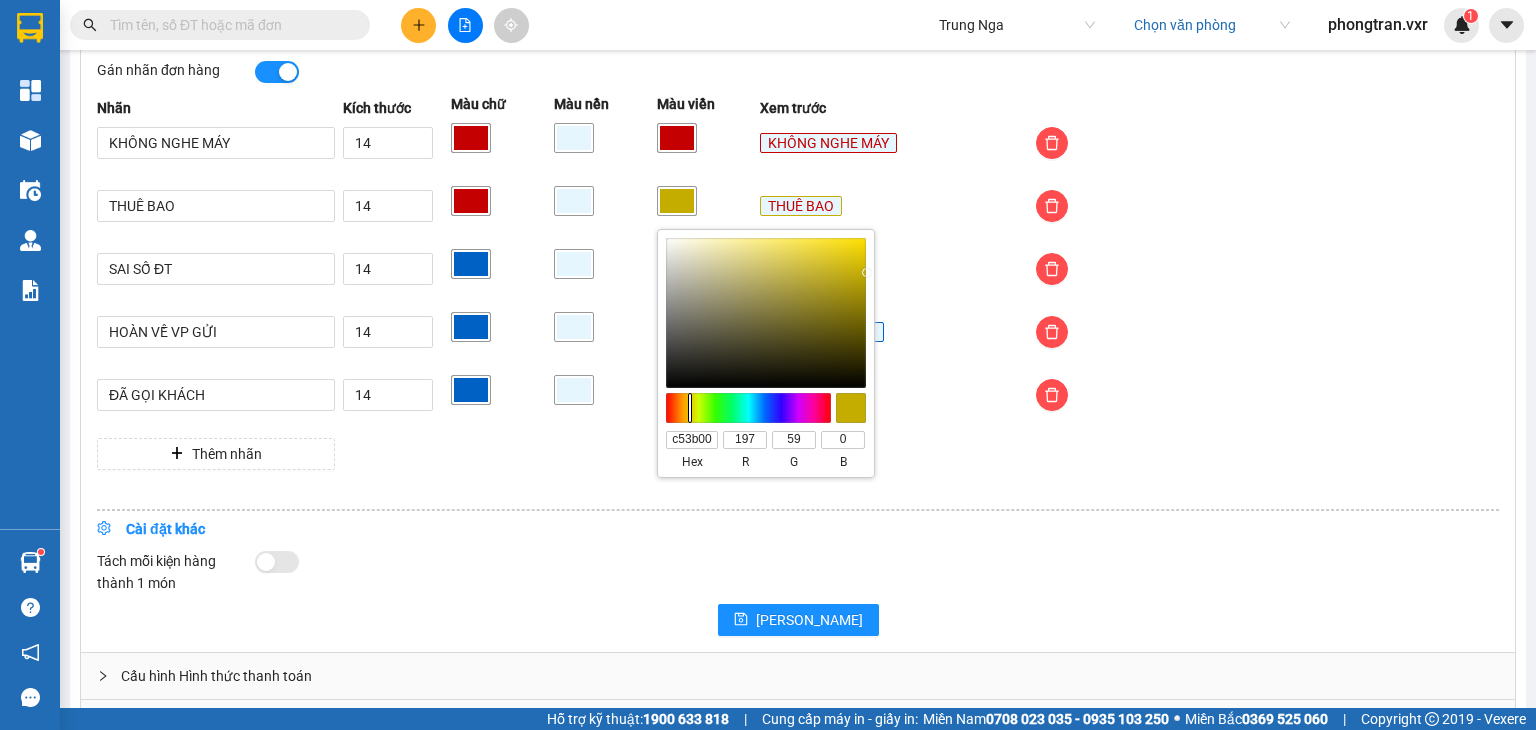 type on "#c50900" 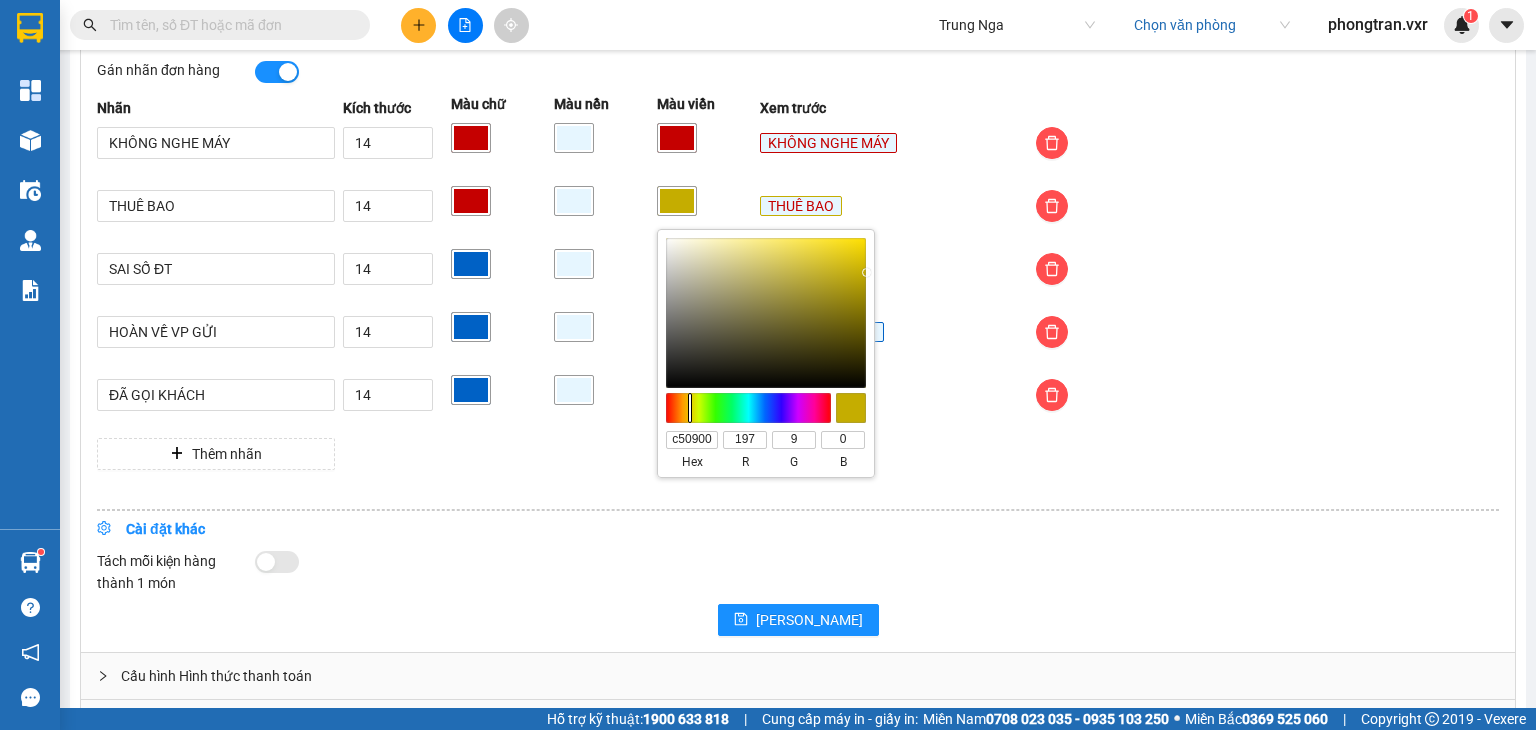 type on "#c50000" 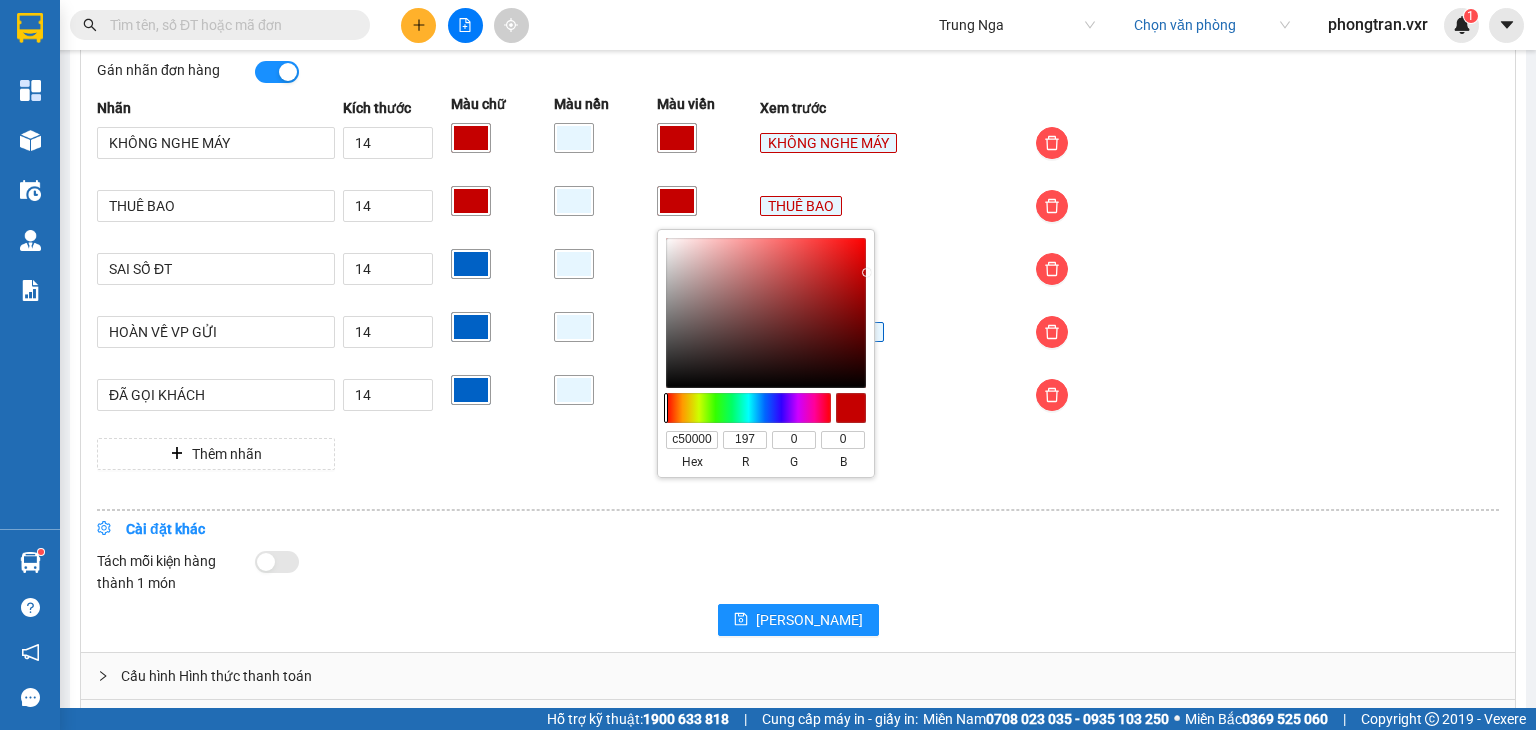drag, startPoint x: 761, startPoint y: 416, endPoint x: 634, endPoint y: 424, distance: 127.25172 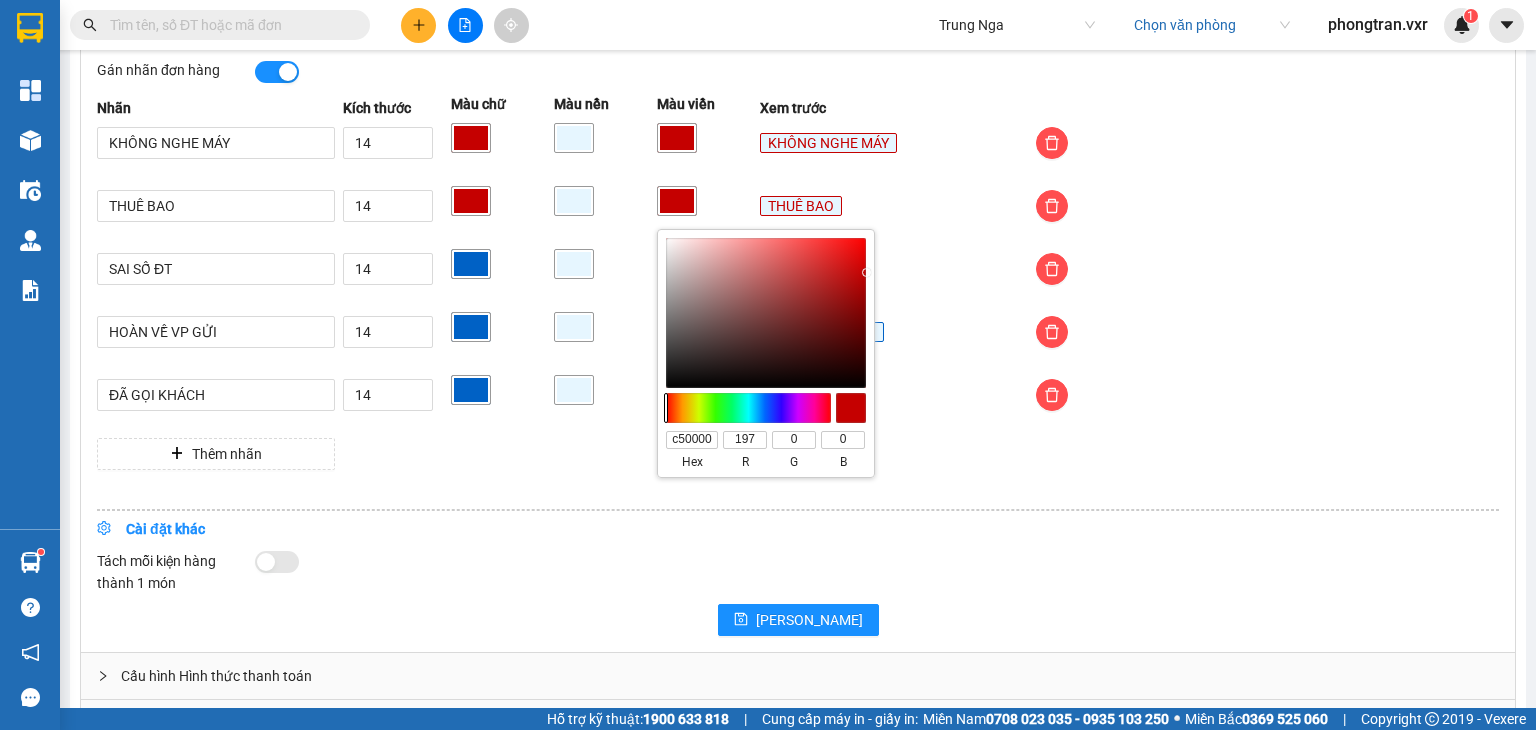 click on "Kết quả tìm kiếm ( 0 )  Bộ lọc  No Data Trung Nga Chọn văn phòng phongtran.vxr 1     Tổng Quan     Kho hàng mới     Điều hành xe     Quản Lý Quản lý chuyến Quản lý khách hàng Quản lý khách hàng mới Quản lý giao nhận mới Quản lý kiểm kho     Báo cáo BC hàng tồn (all) Báo cáo dòng tiền (nhà xe) - chỉ tính tiền mặt Báo cáo dòng tiền (nhà xe) - mới Báo cáo dòng tiền (nhân viên) - chỉ tính tiền mặt HỦY ĐƠN - Thống kê đơn huỷ  Mẫu 1: Báo cáo dòng tiền theo nhân viên Mẫu 2: Thống kê đơn hàng theo nhân viên Mẫu 3: Báo cáo dòng tiền theo văn phòng Mẫu 4: Thống kê đơn hàng theo văn phòng Mẫu 6: Báo cáo dòng tiền toàn nhà xe Mẫu 7: Thống kê đơn hàng toàn nhà xe  SỬA CƯỚC - Thống kê đơn sửa cước Hàng sắp về Hướng dẫn sử dụng Giới thiệu Vexere, nhận hoa hồng Phản hồi Phần mềm hỗ trợ bạn tốt chứ? Đơn hàng" at bounding box center (768, 365) 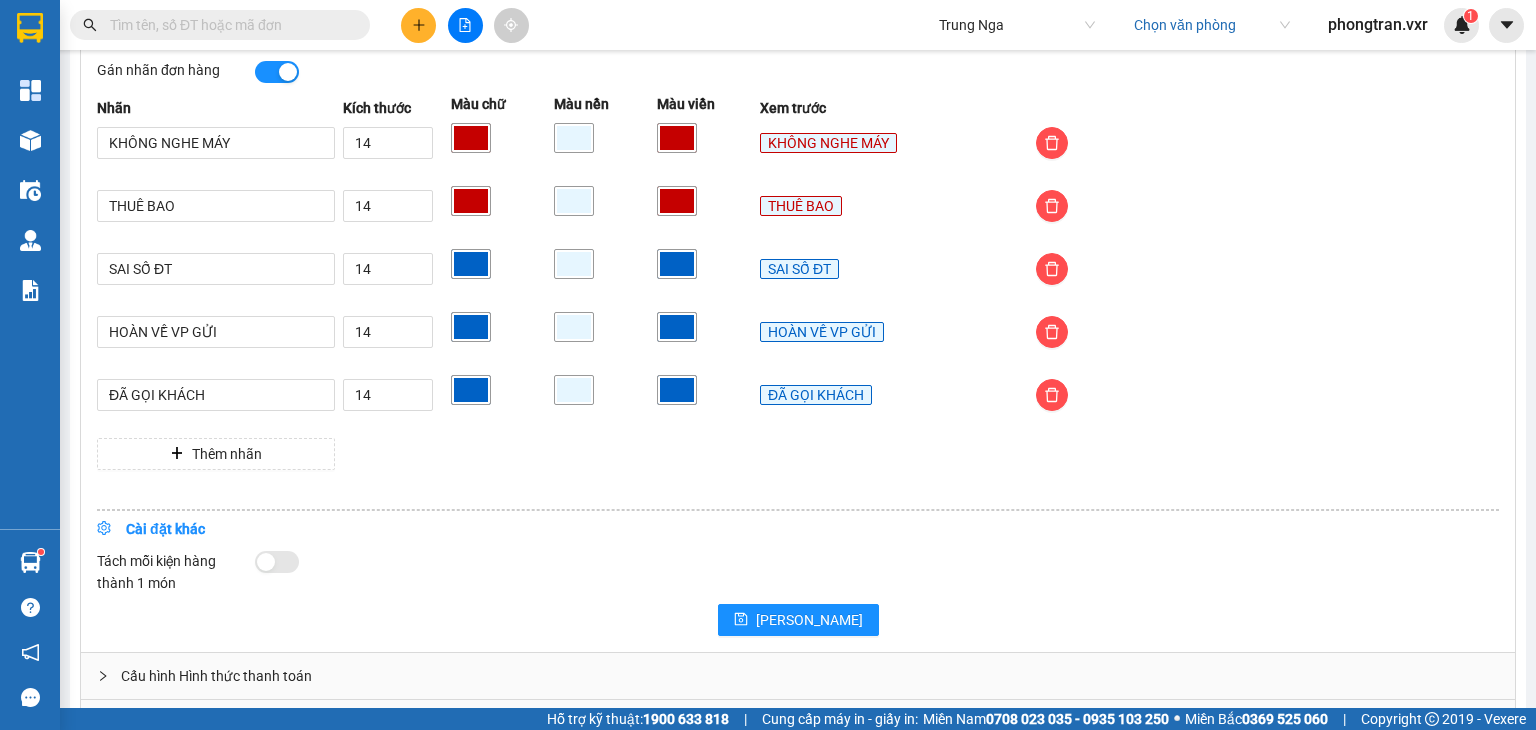 click at bounding box center (471, 264) 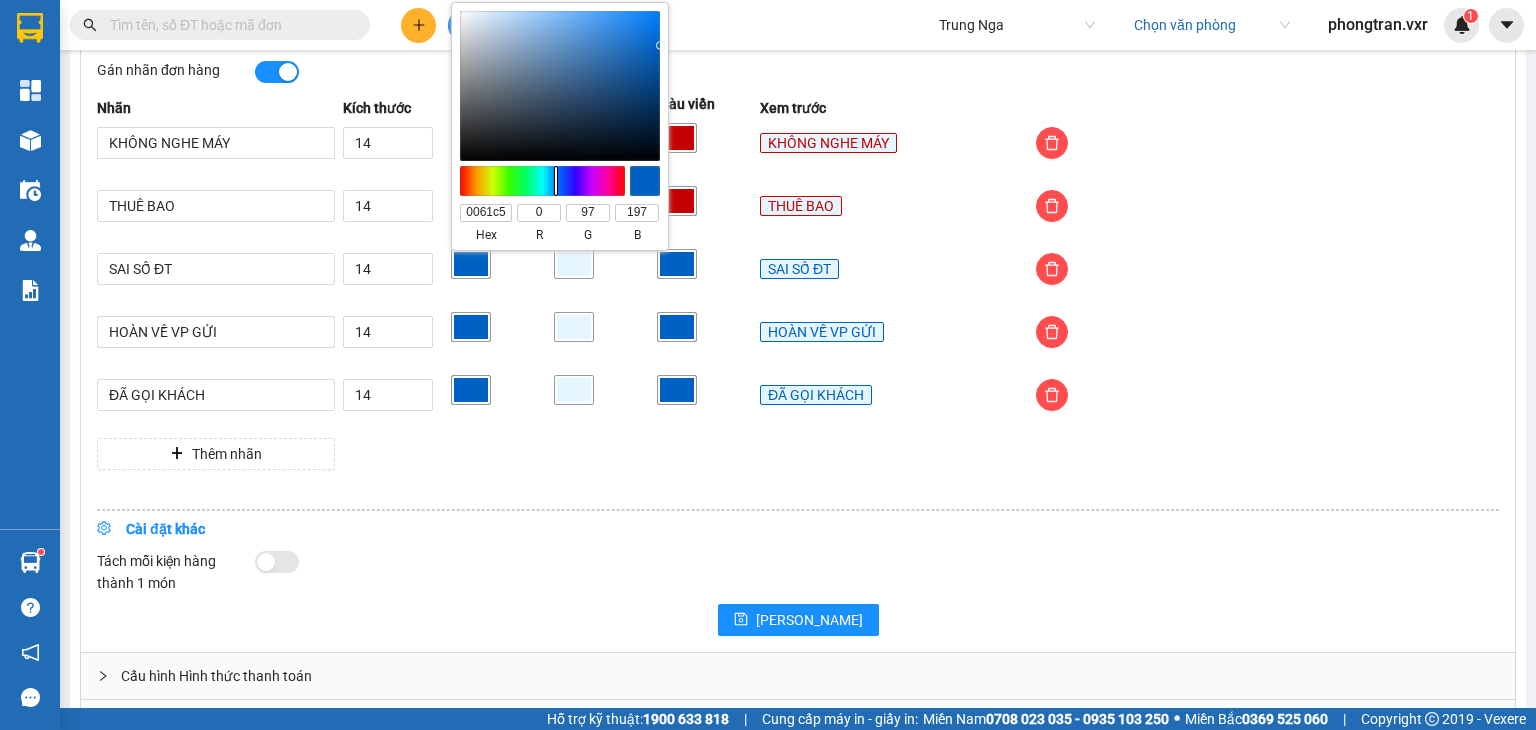 type on "#007ac5" 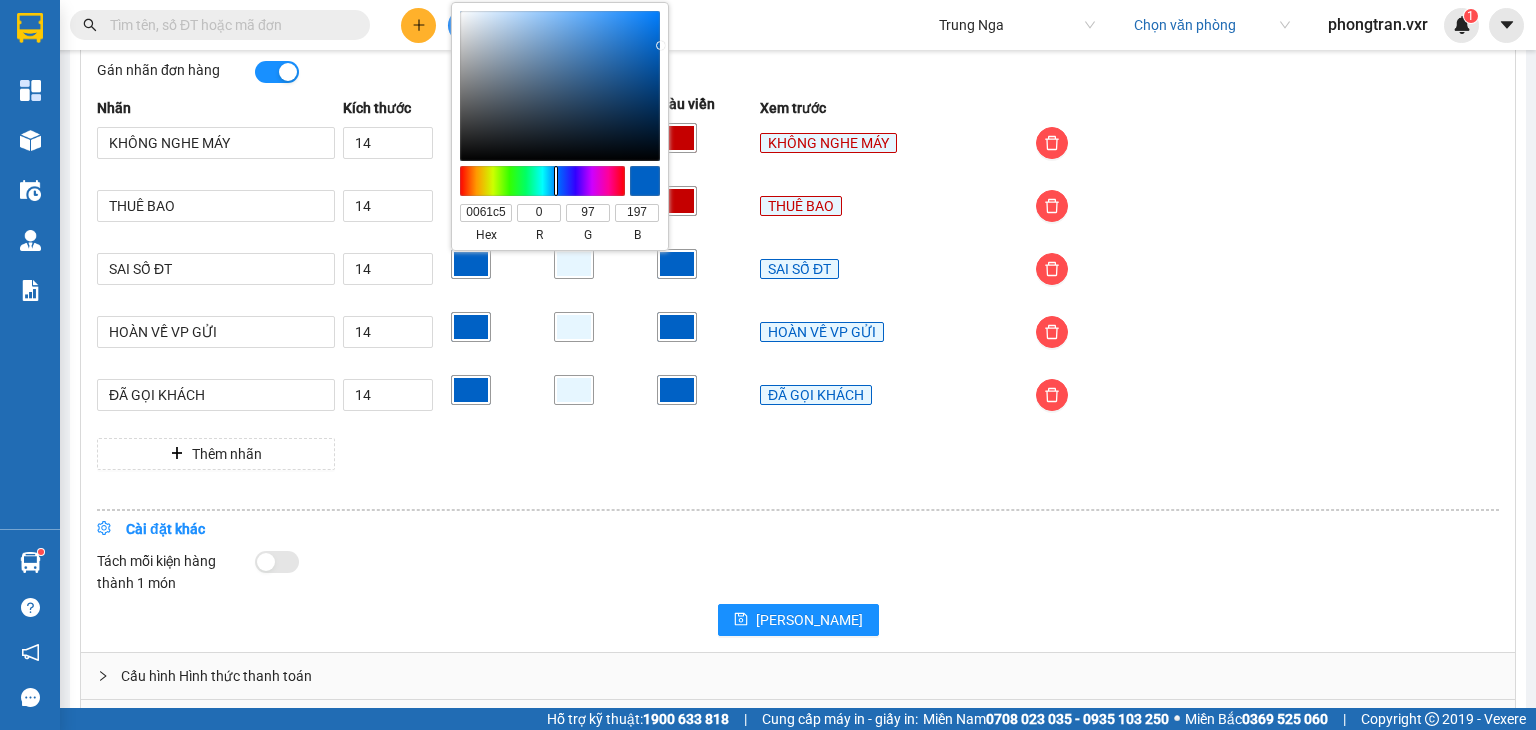 type 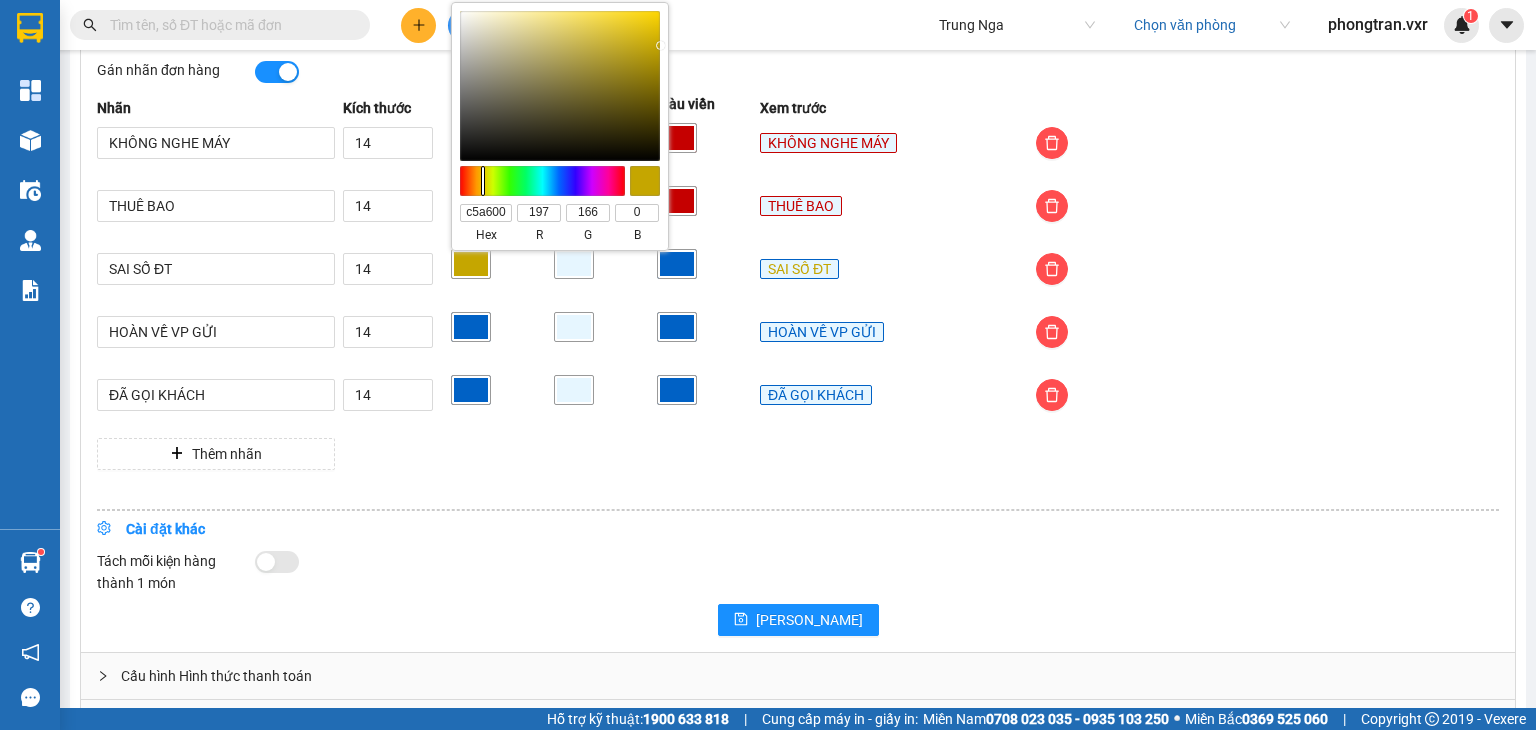 drag, startPoint x: 553, startPoint y: 185, endPoint x: 483, endPoint y: 194, distance: 70.5762 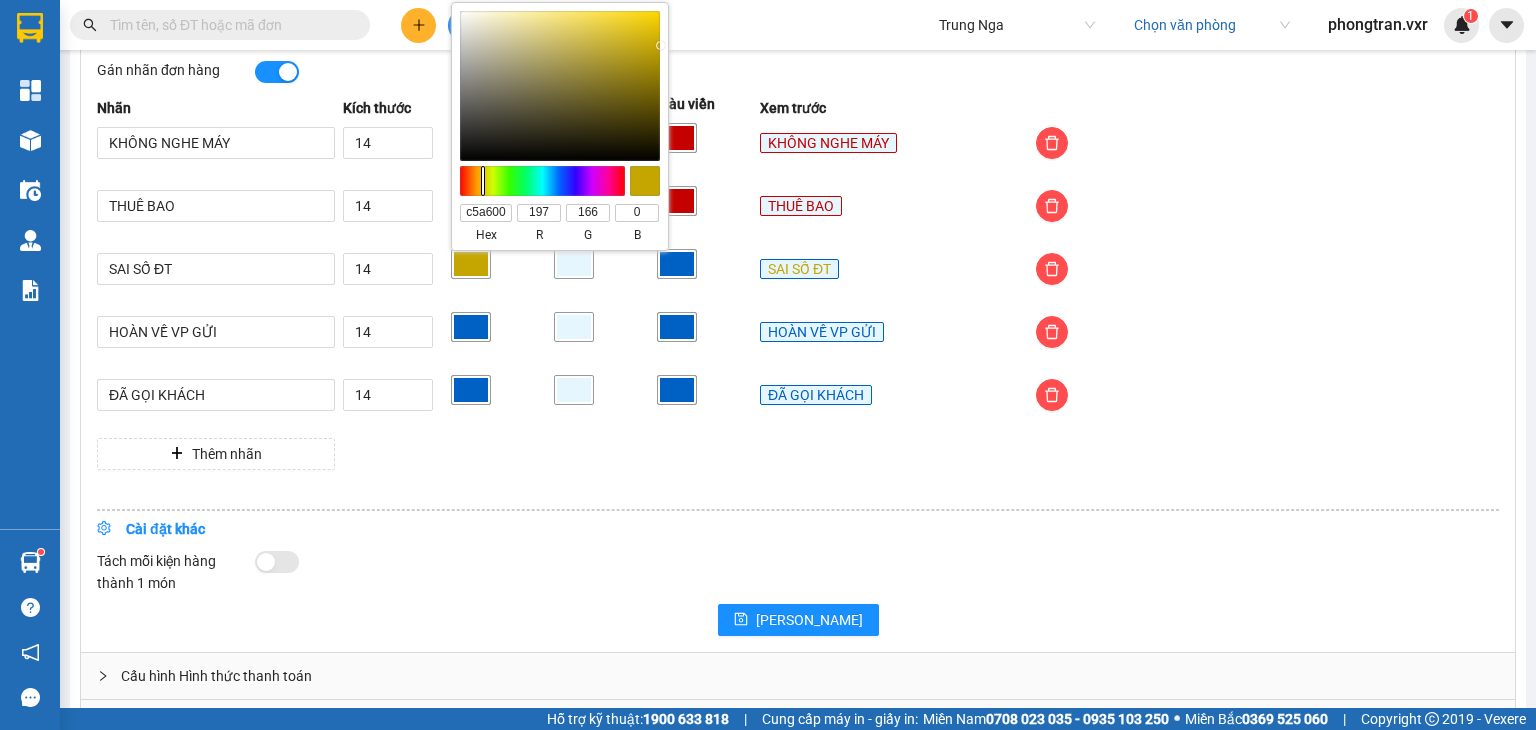 click at bounding box center (543, 181) 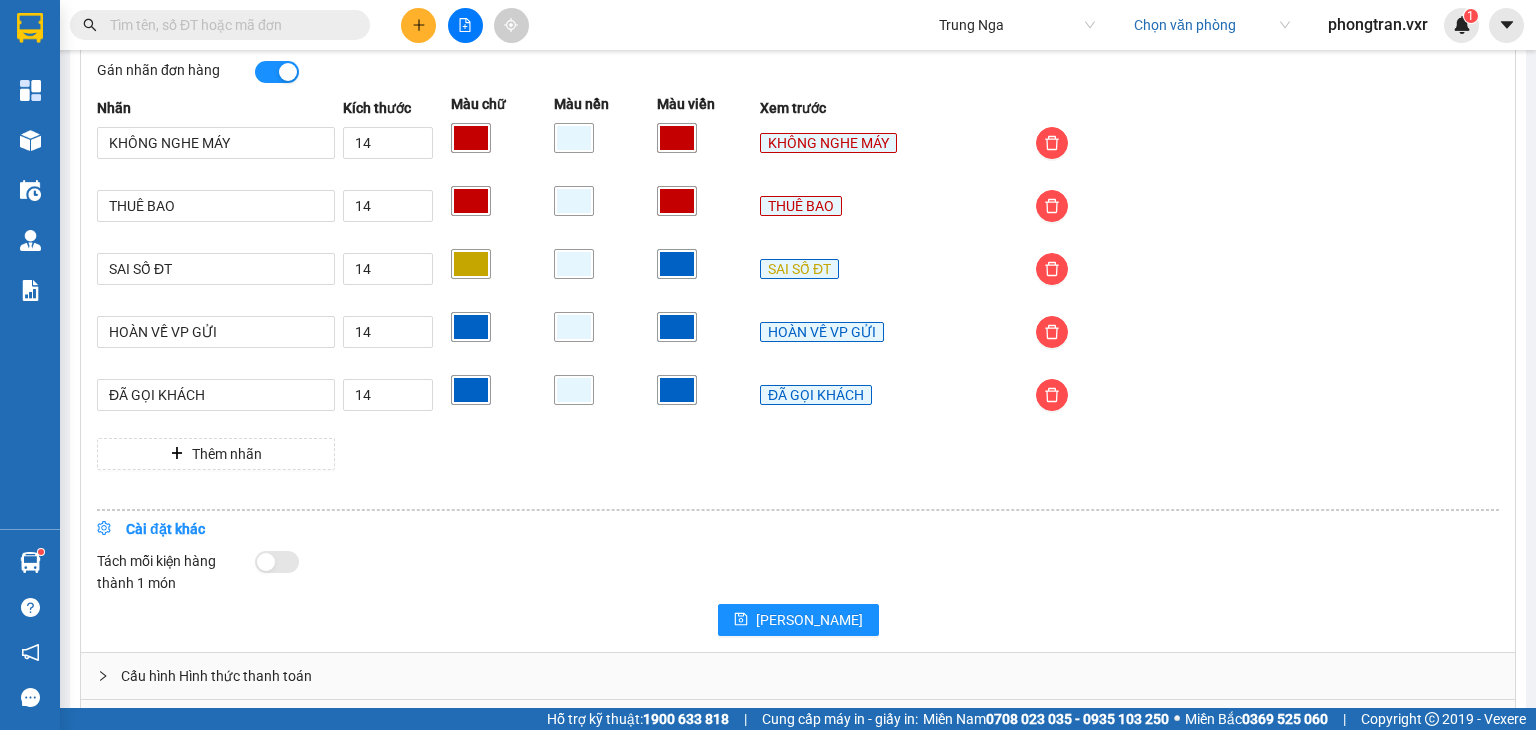 click at bounding box center (677, 264) 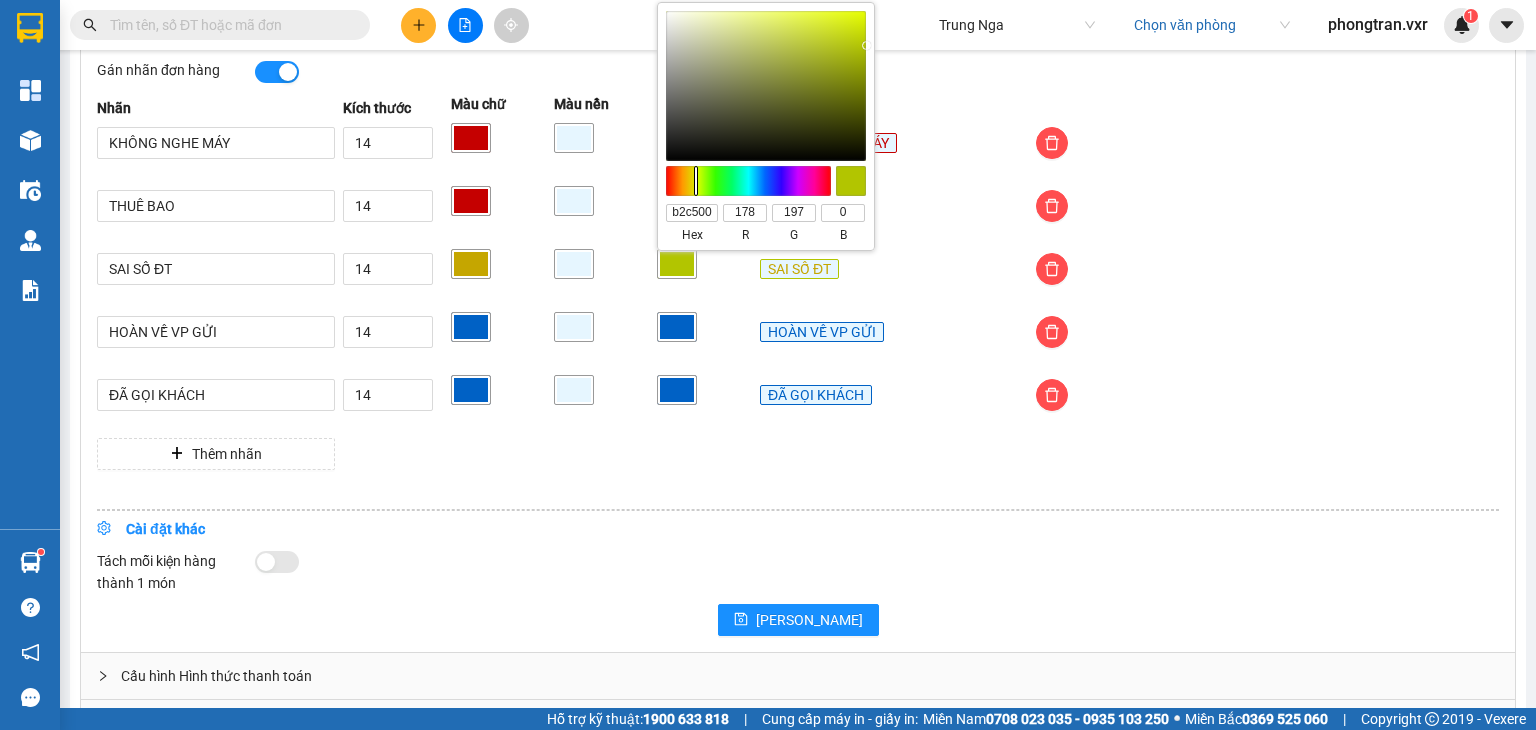 drag, startPoint x: 760, startPoint y: 190, endPoint x: 696, endPoint y: 191, distance: 64.00781 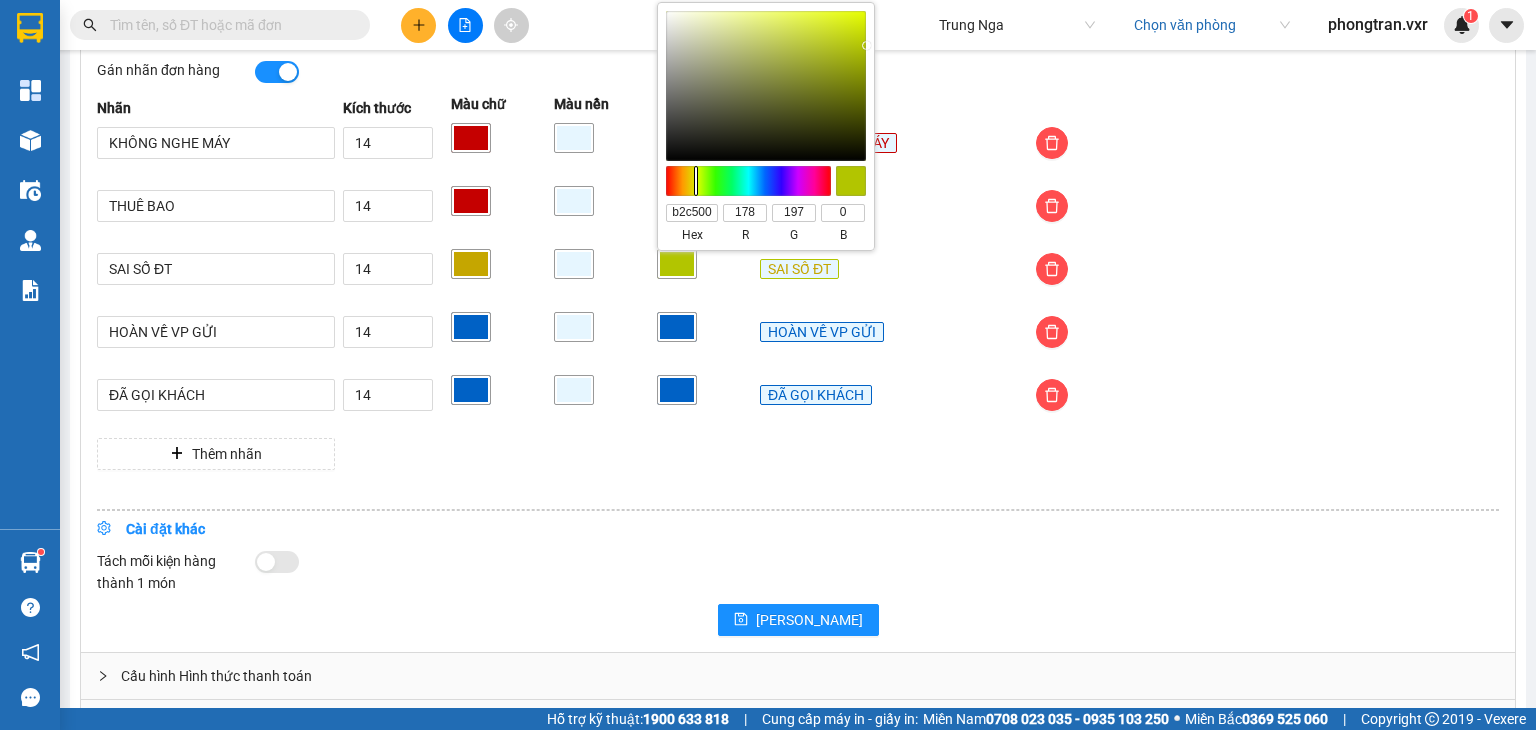 click at bounding box center [749, 181] 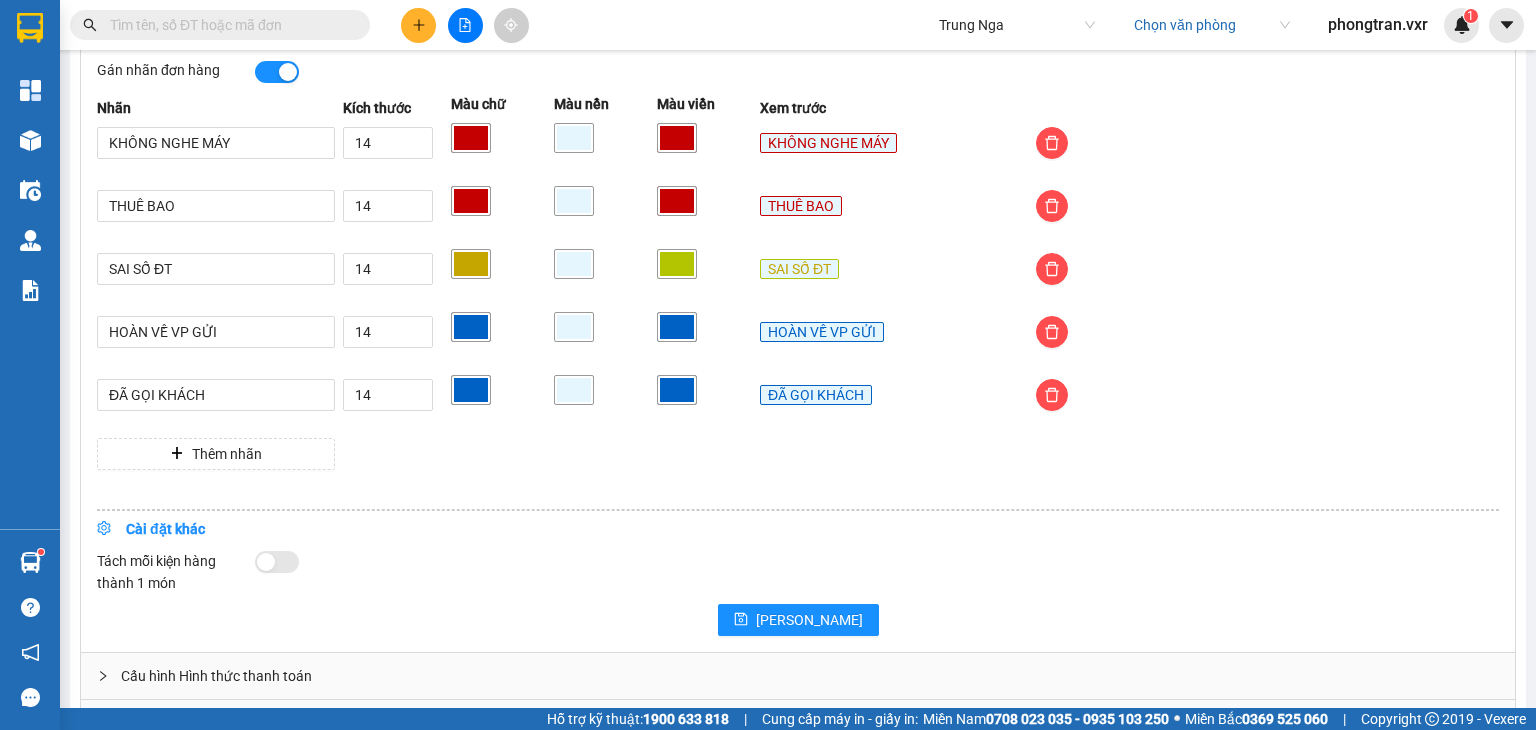 click at bounding box center (471, 327) 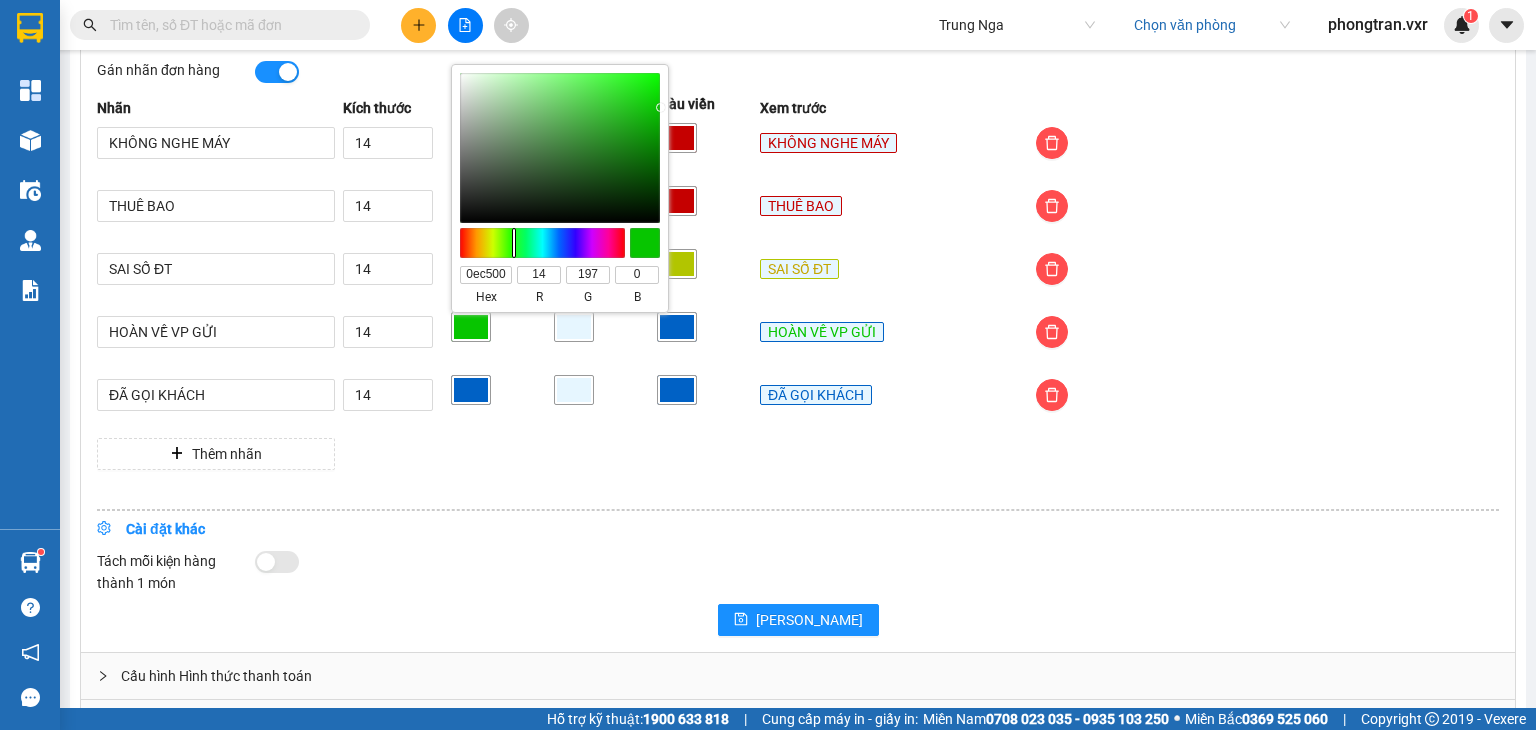 drag, startPoint x: 551, startPoint y: 243, endPoint x: 513, endPoint y: 248, distance: 38.327538 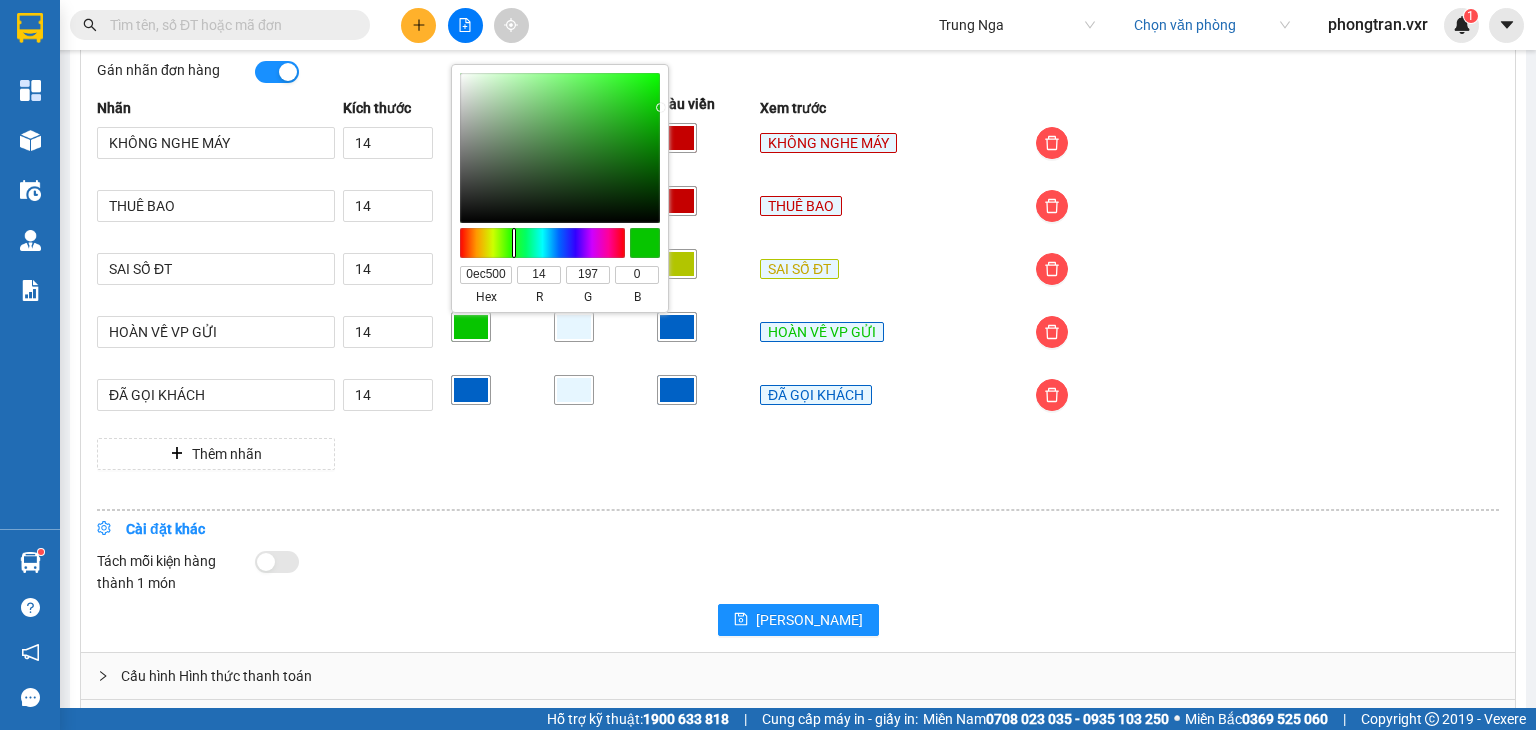 click at bounding box center [543, 243] 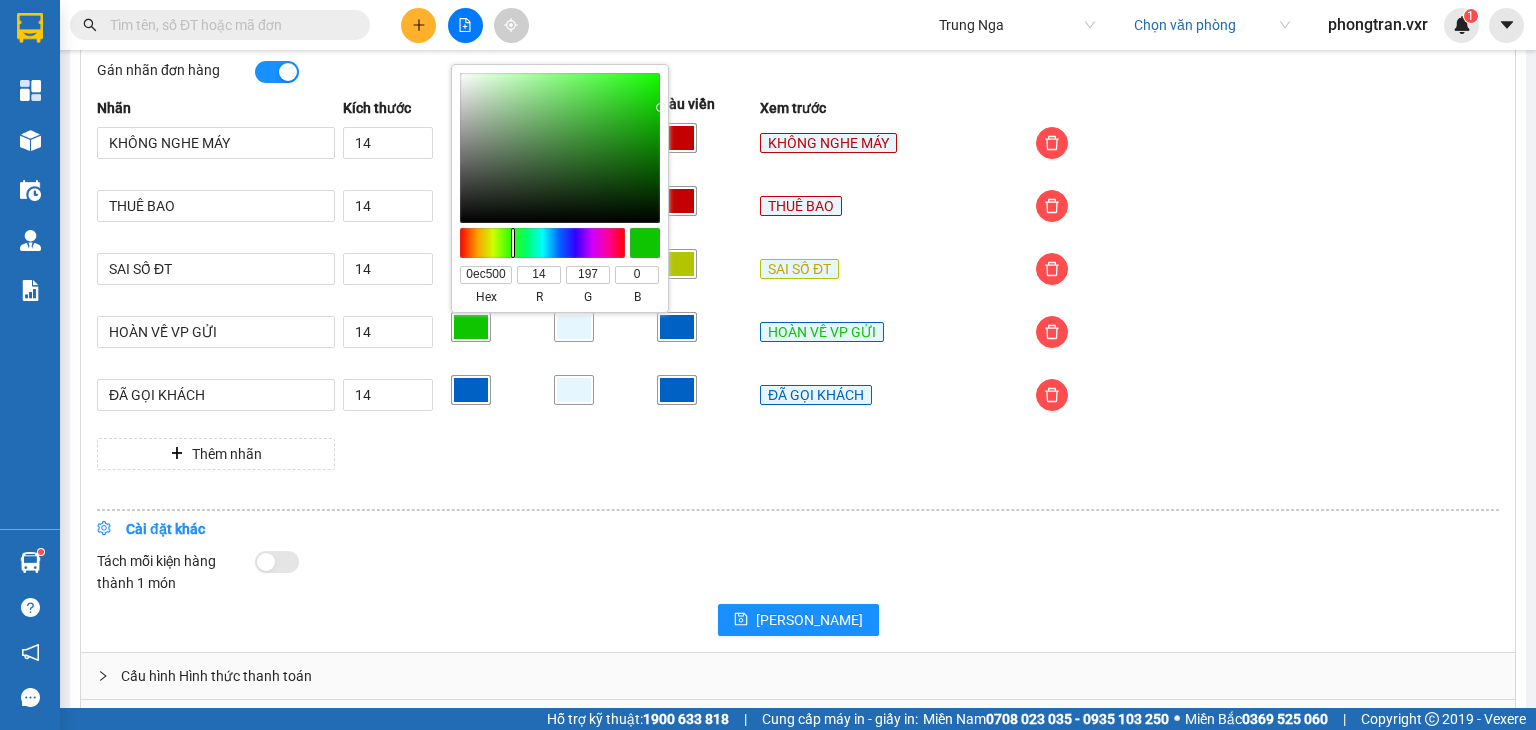 click on "#0ec500" at bounding box center [645, 243] 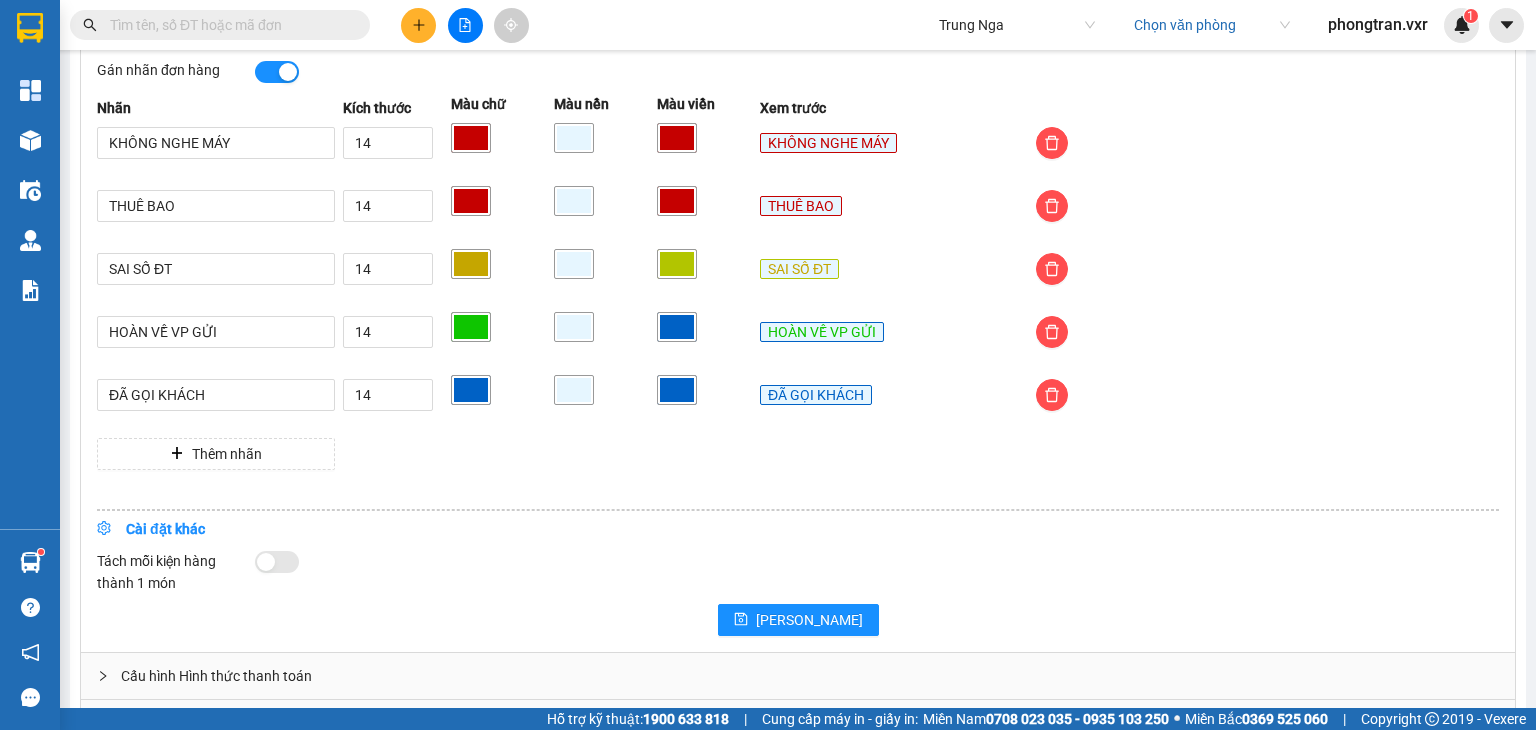 click on "Nhãn KHÔNG NGHE MÁY Kích thước 14 Màu chữ Màu nền Màu viền Xem trước KHÔNG NGHE MÁY THUÊ BAO 14 THUÊ BAO SAI SỐ ĐT 14 SAI SỐ ĐT HOÀN VỀ VP GỬI 14 HOÀN VỀ VP GỬI ĐÃ GỌI KHÁCH 14 ĐÃ GỌI KHÁCH Thêm nhãn" at bounding box center (798, 293) 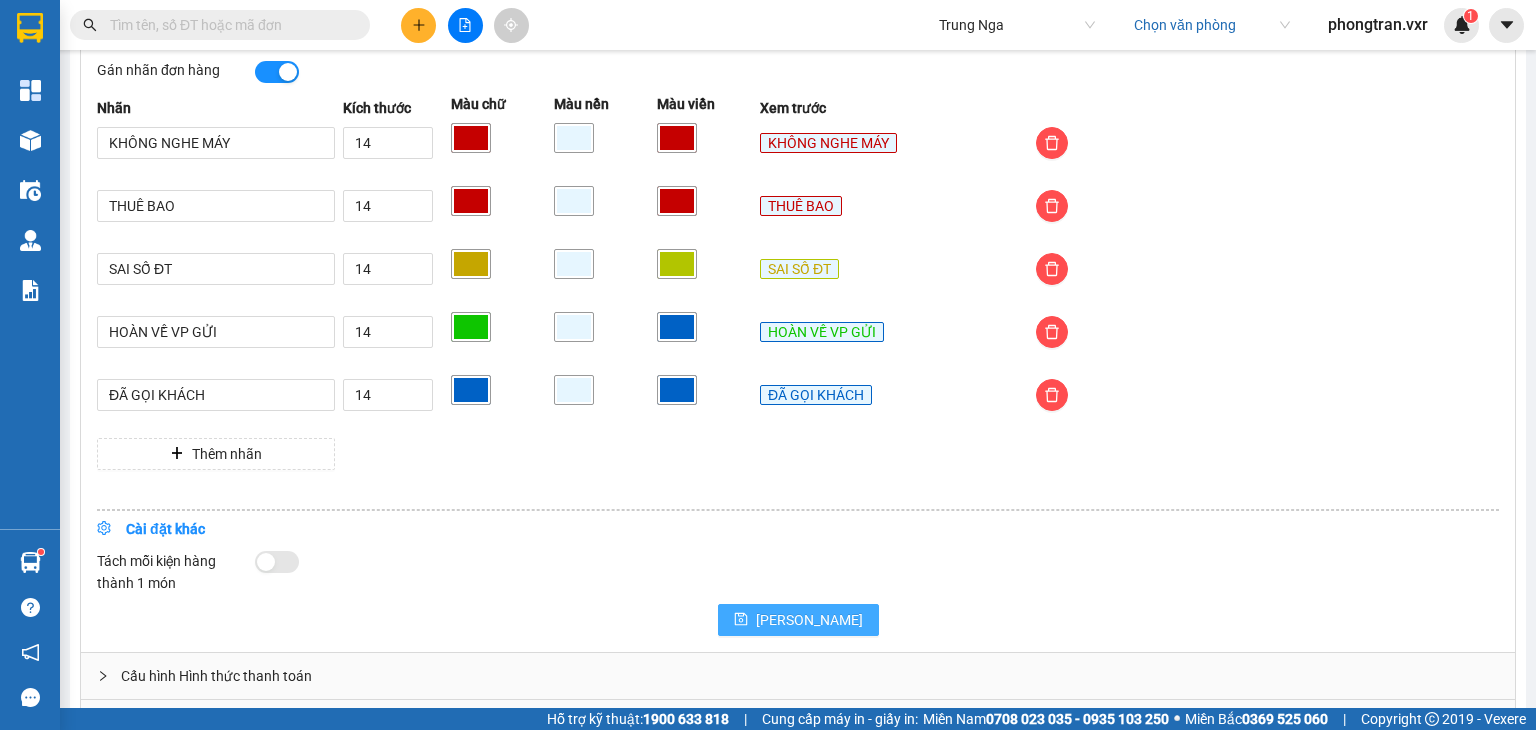 click on "[PERSON_NAME]" at bounding box center (809, 620) 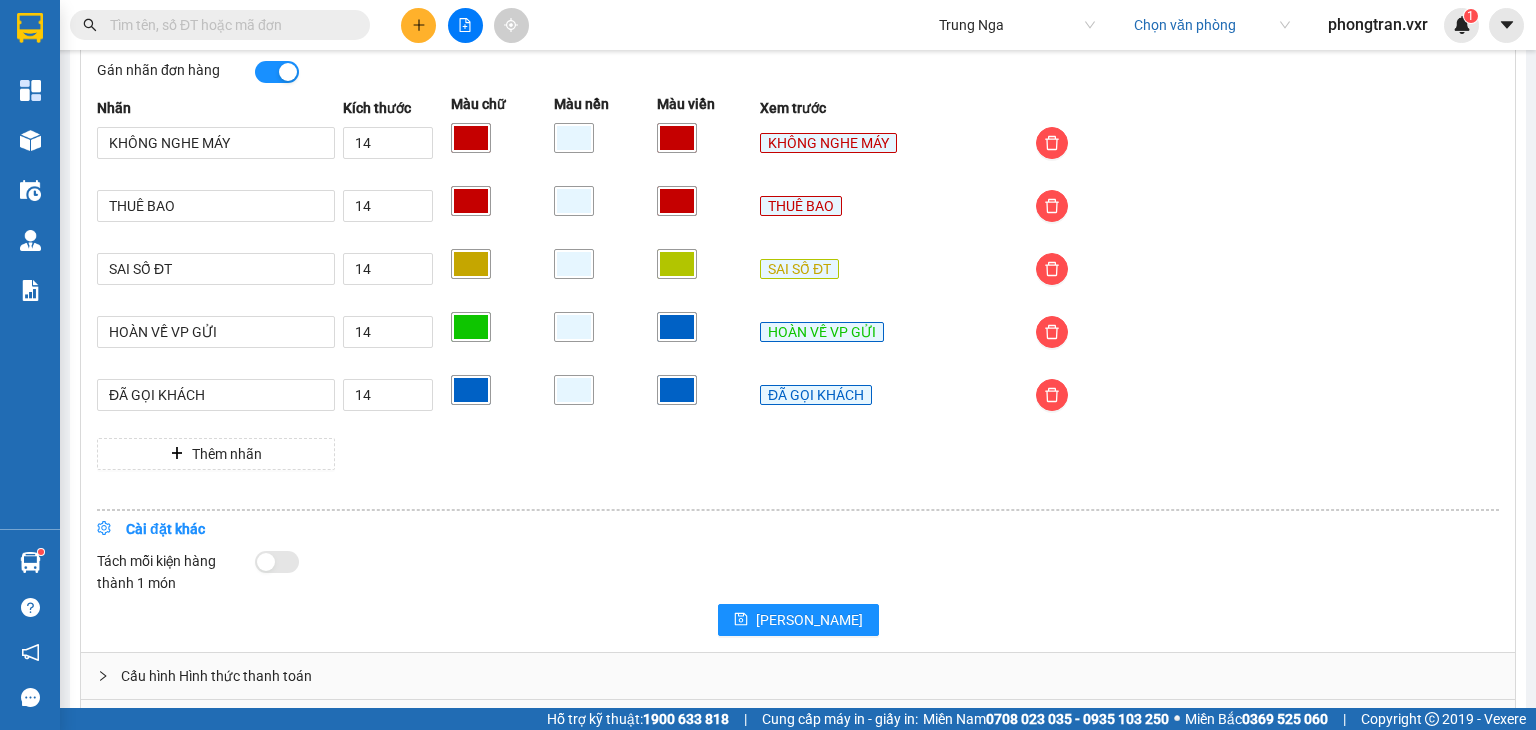 click on "Đơn hàng Kho gửi / nhận / Trên xe Kho công nợ Xem chuyến / Phơi Khách hàng Mẫu in - Chính sách Tổng đài - SMS Giá - Cước phí App Hàng Hóa Báo Cáo VeXeRe Màn hình nhập đơn hàng  Ẩn / hiện trường thông tin Lấy hàng tận nơi Trung chuyển lấy Phí lấy hàng Ẩn thông tin Người gửi CMND/Passport người gửi Địa chỉ người gửi Giao hàng tận nơi Trung chuyển giao Phí giao hàng Đảo vị trí dòng SĐT/Người nhận lên trước SĐT/Người gửi CMND/Passport người nhận Địa chỉ người nhận Ca Trung chuyển Khu vực Trung chuyển Sử dụng Kg/món Sử dụng loại hàng Ghi chú món hàng Sử dụng dịch vụ bảo hiểm Ghi chú đơn hàng Sử dụng thu hộ Phí thu hộ Hình thức thu hộ COD nâng cao Cấn trừ COD Chi phí nội bộ Tác vụ nâng cao Địa chỉ Google map Kích thước kiện hàng Sử dụng chuyển khoản người gửi Loại đơn hàng Hoa hồng tài xế" at bounding box center (768, 354) 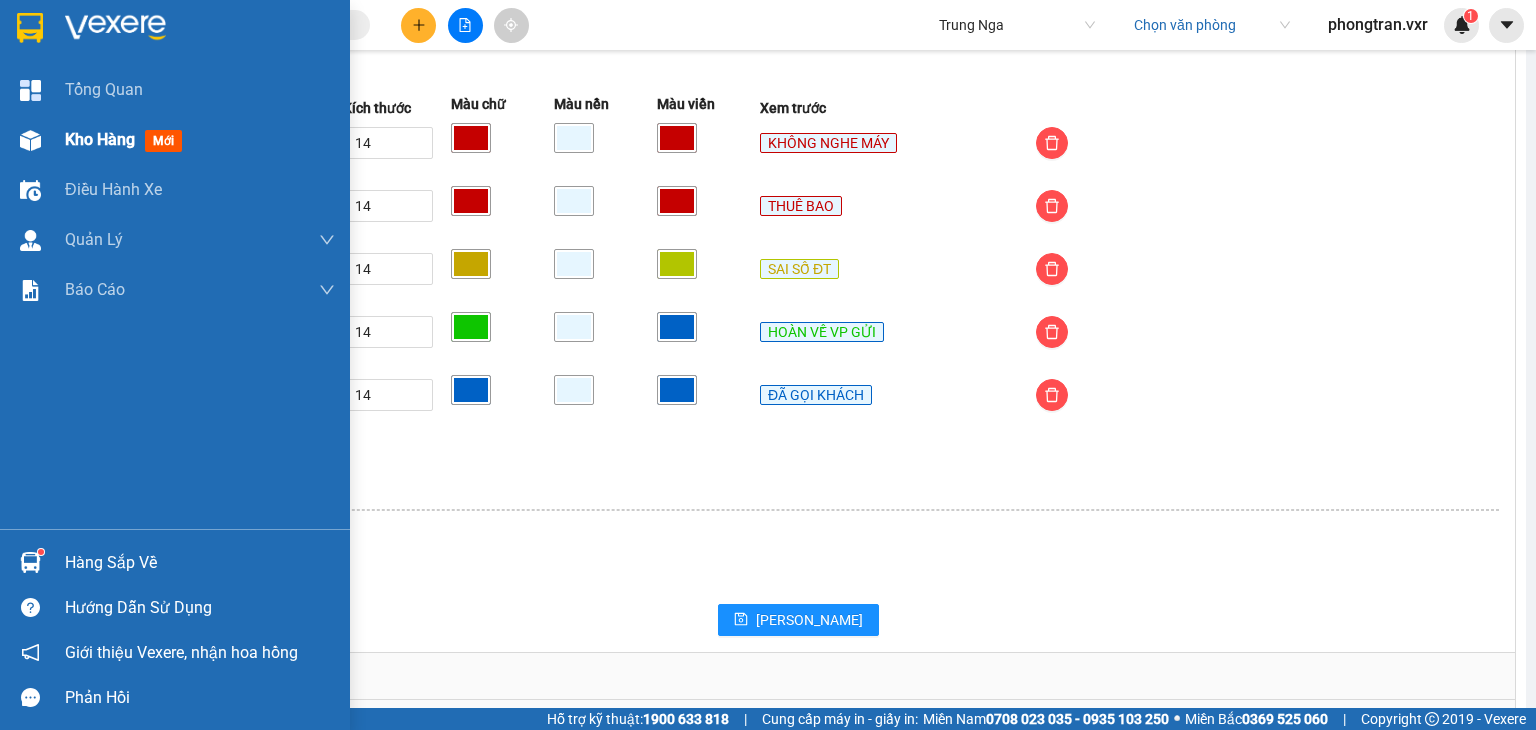 click on "Kho hàng mới" at bounding box center [175, 140] 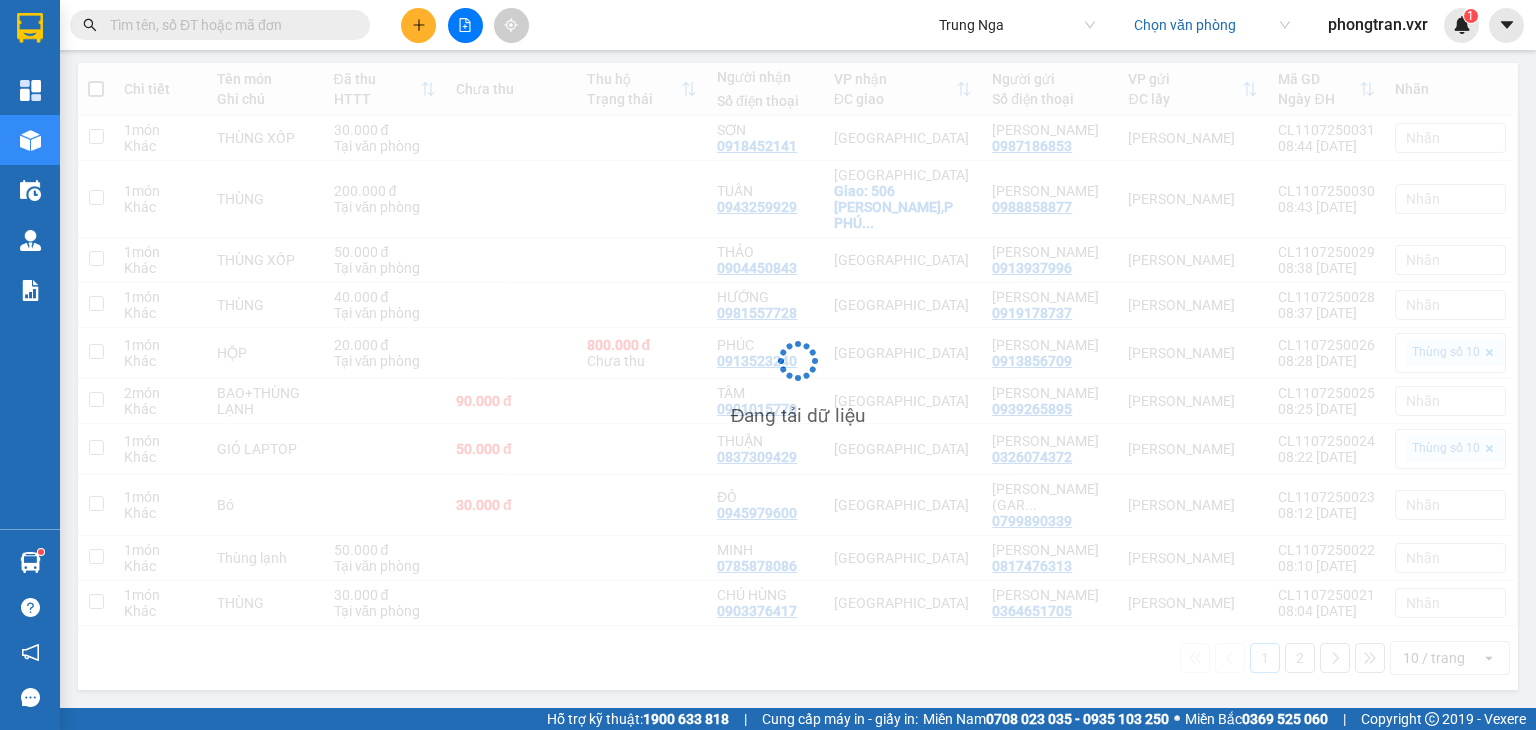 scroll, scrollTop: 264, scrollLeft: 0, axis: vertical 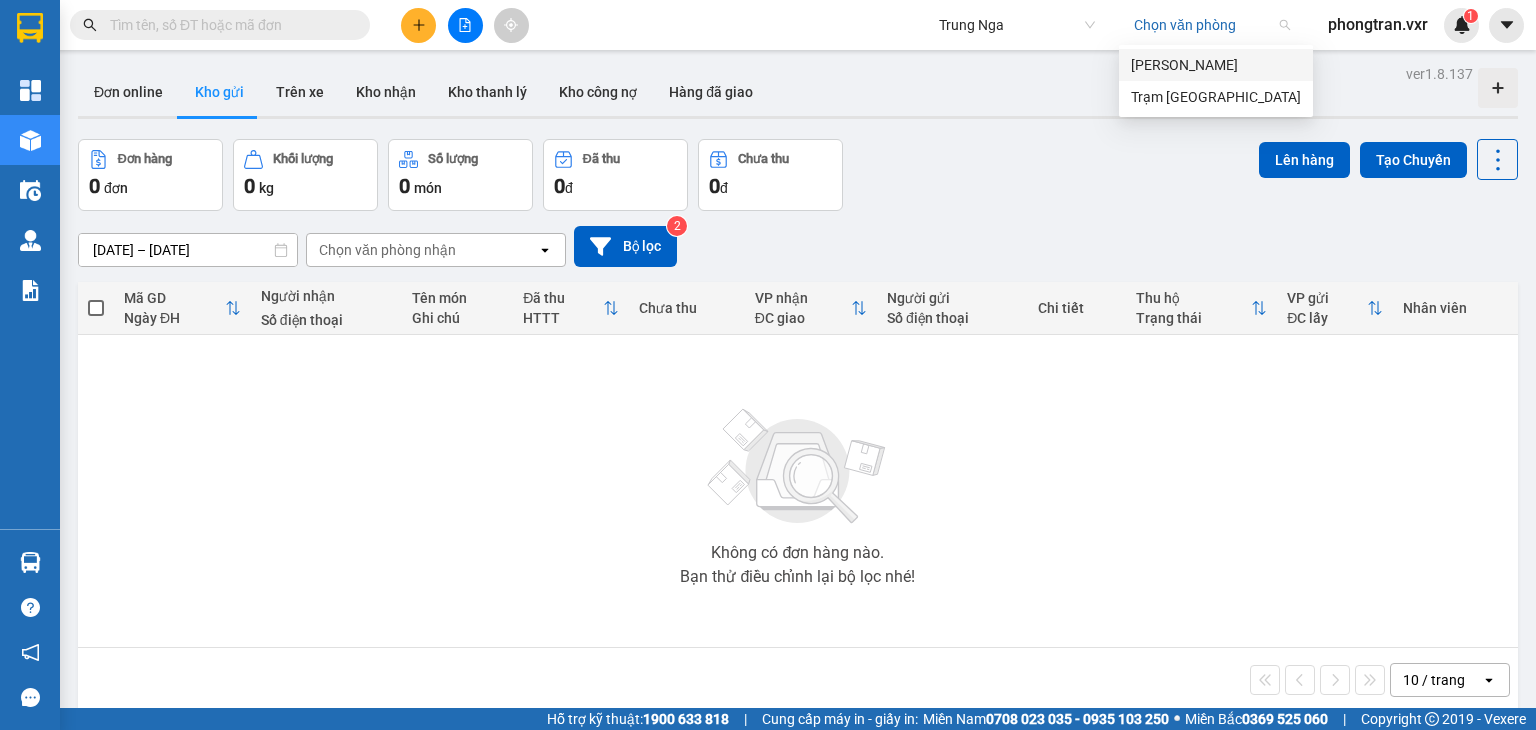click at bounding box center (1205, 25) 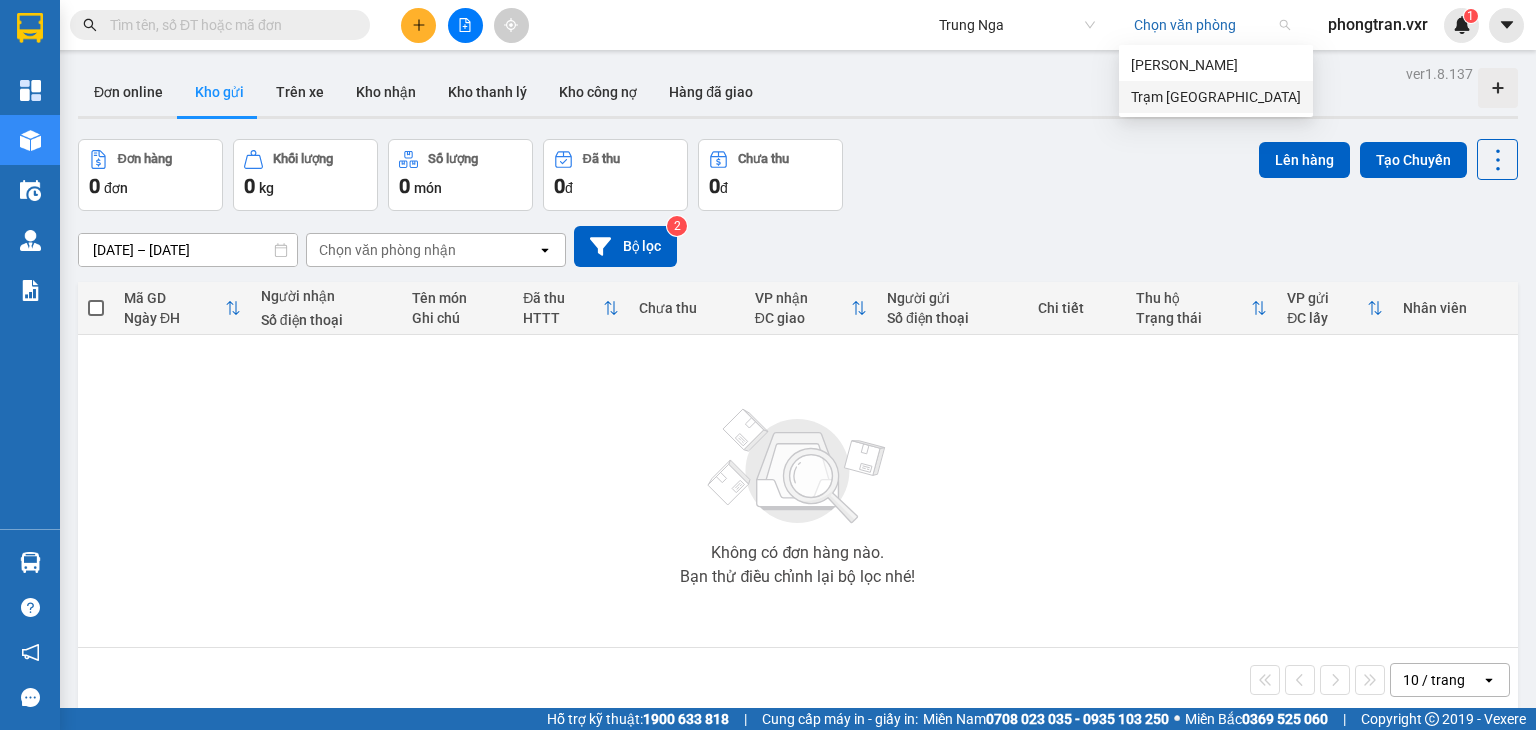 click on "Trạm [GEOGRAPHIC_DATA]" at bounding box center (1216, 97) 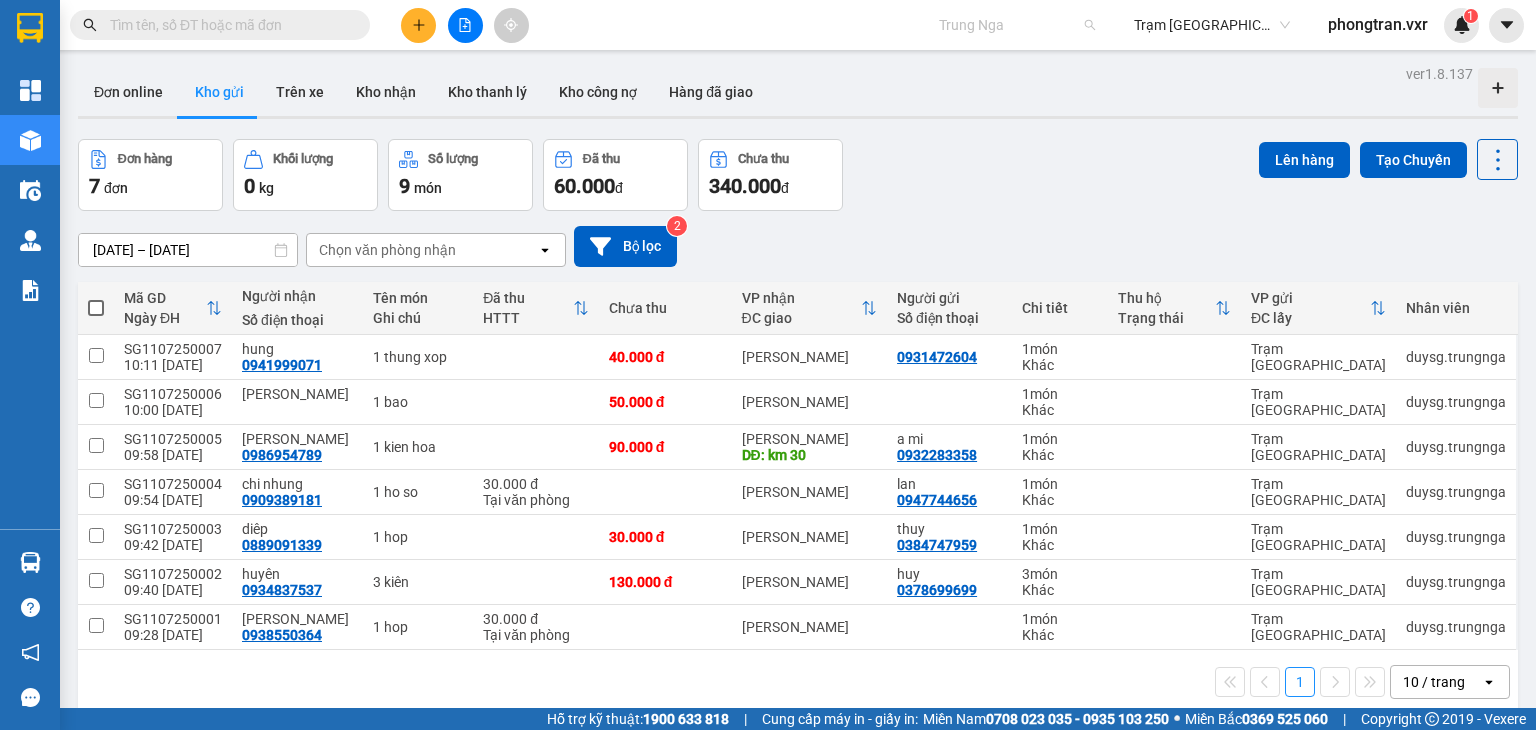click on "Trung Nga" at bounding box center [1017, 25] 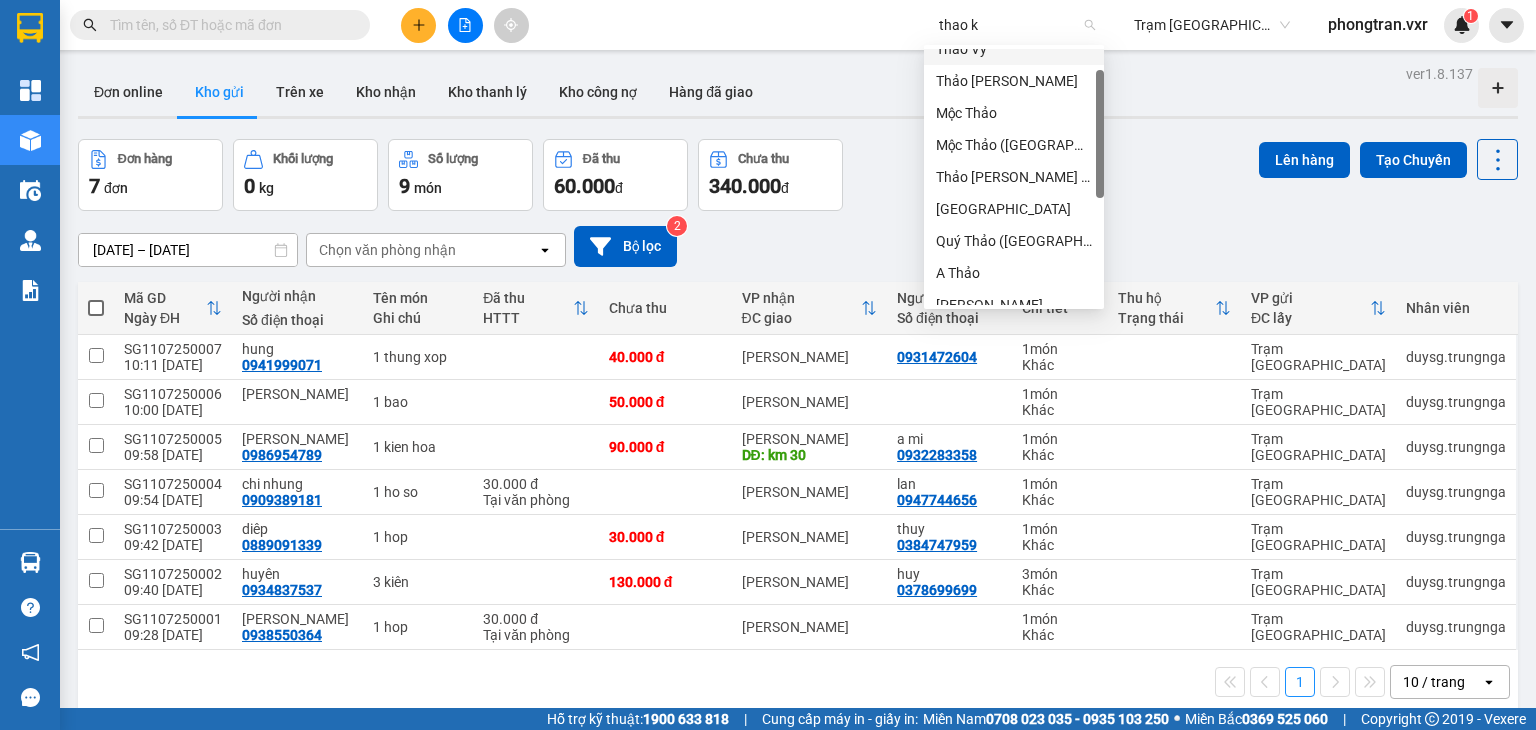 scroll, scrollTop: 0, scrollLeft: 0, axis: both 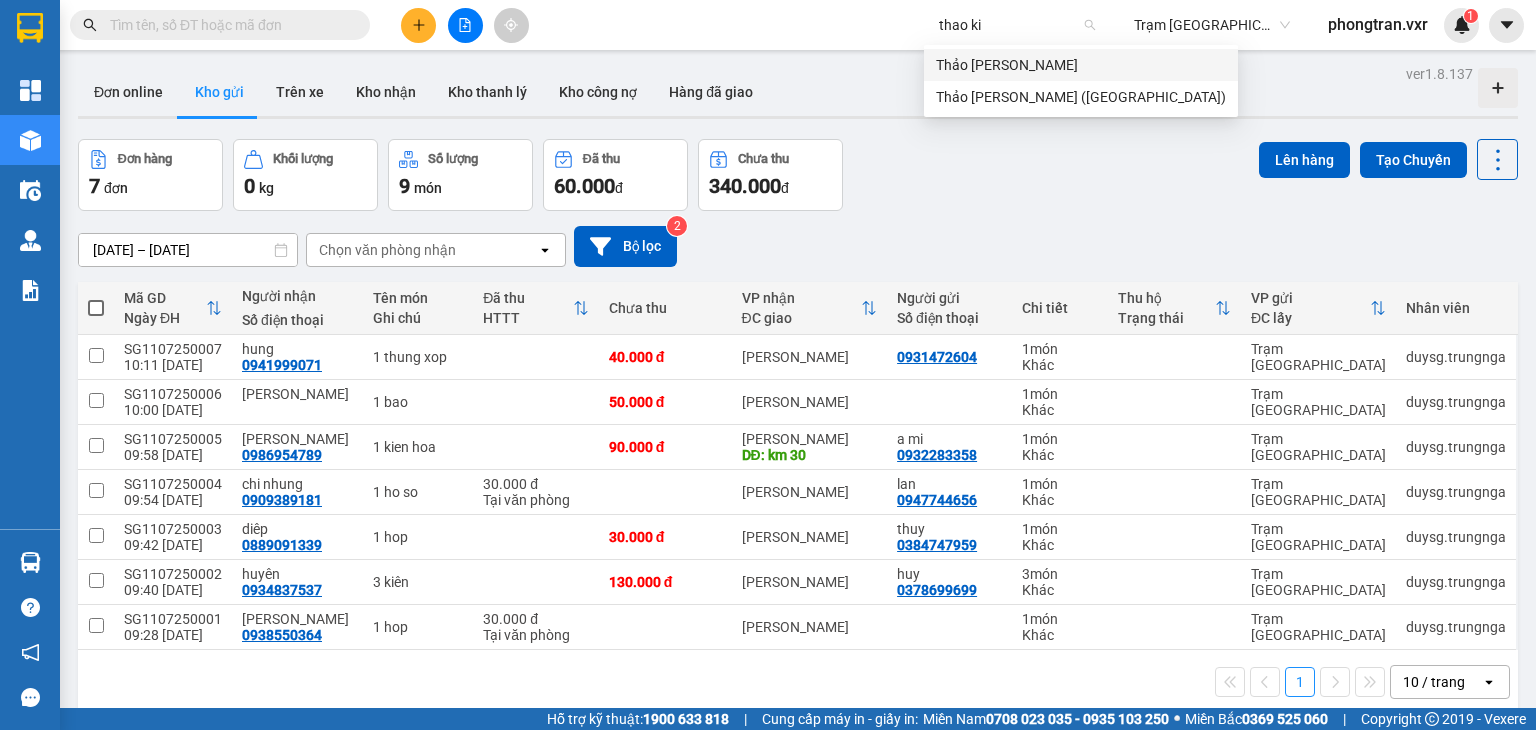 type on "[PERSON_NAME]" 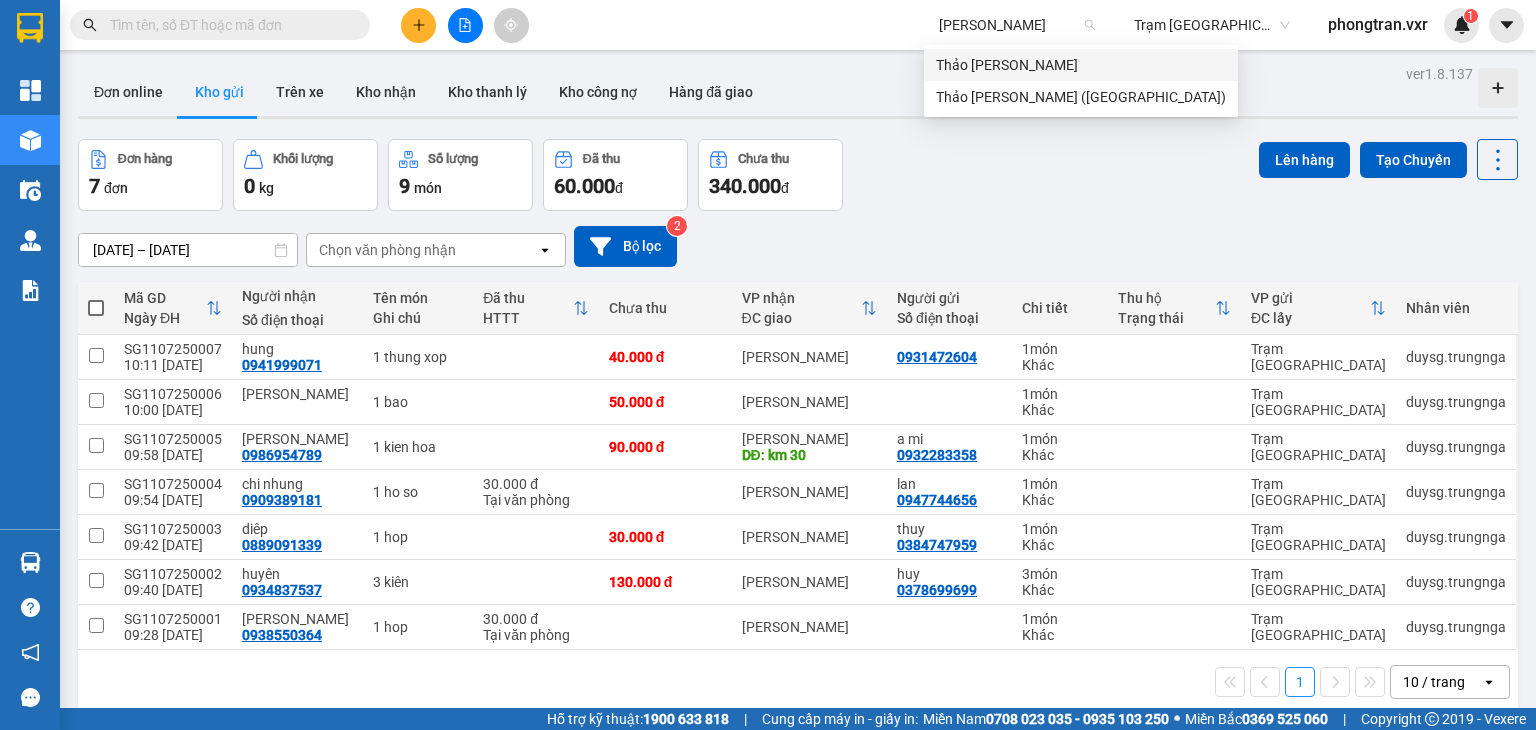 type 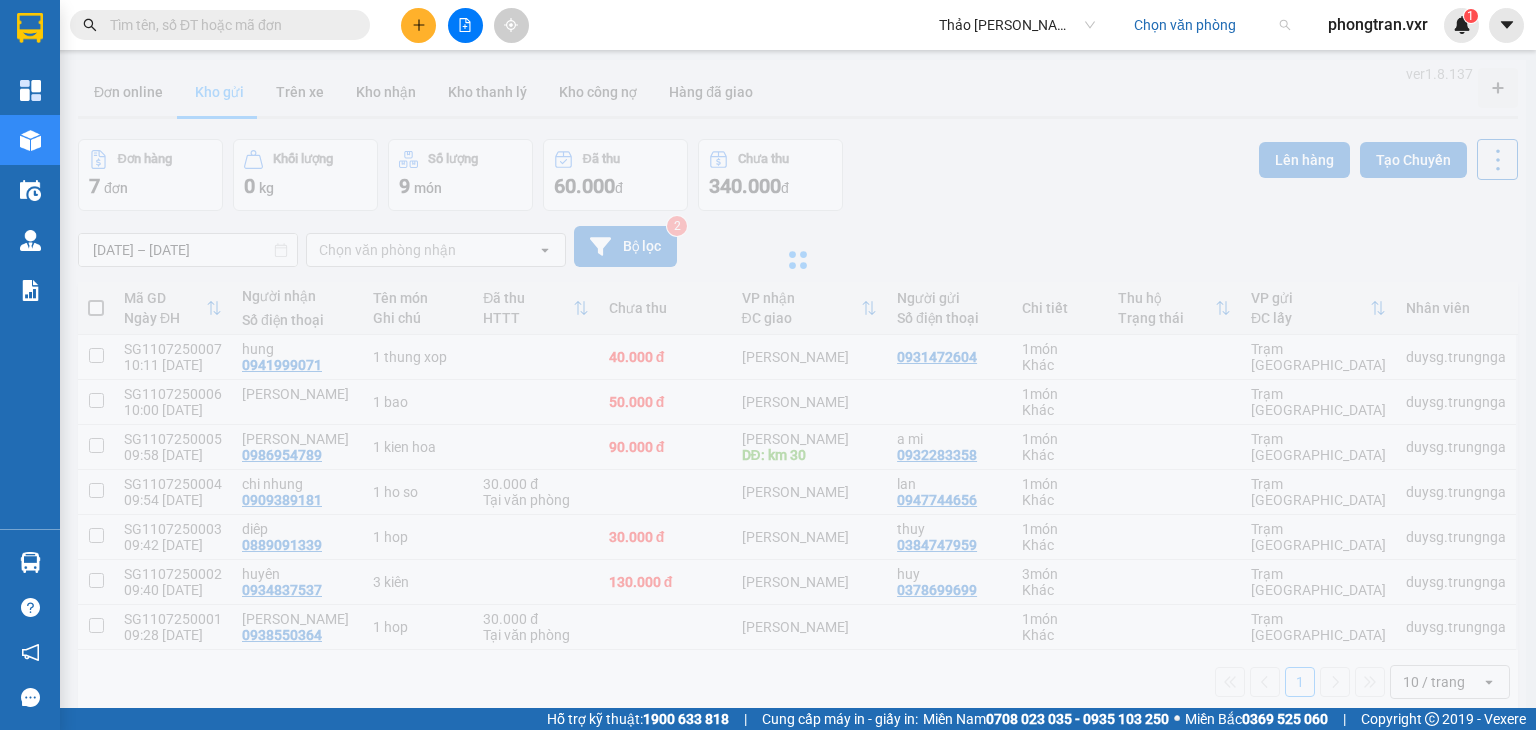 click at bounding box center (1205, 25) 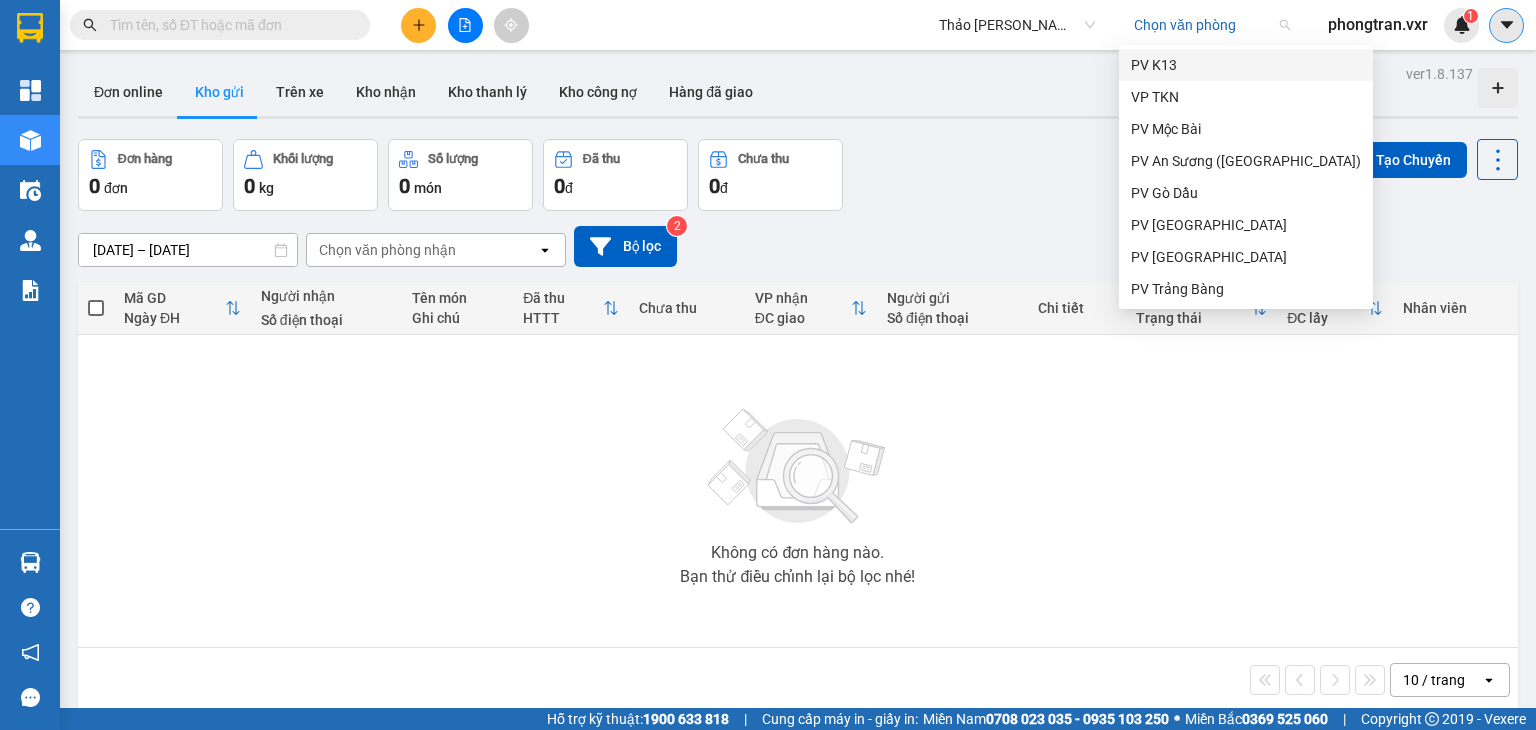 click at bounding box center (1506, 25) 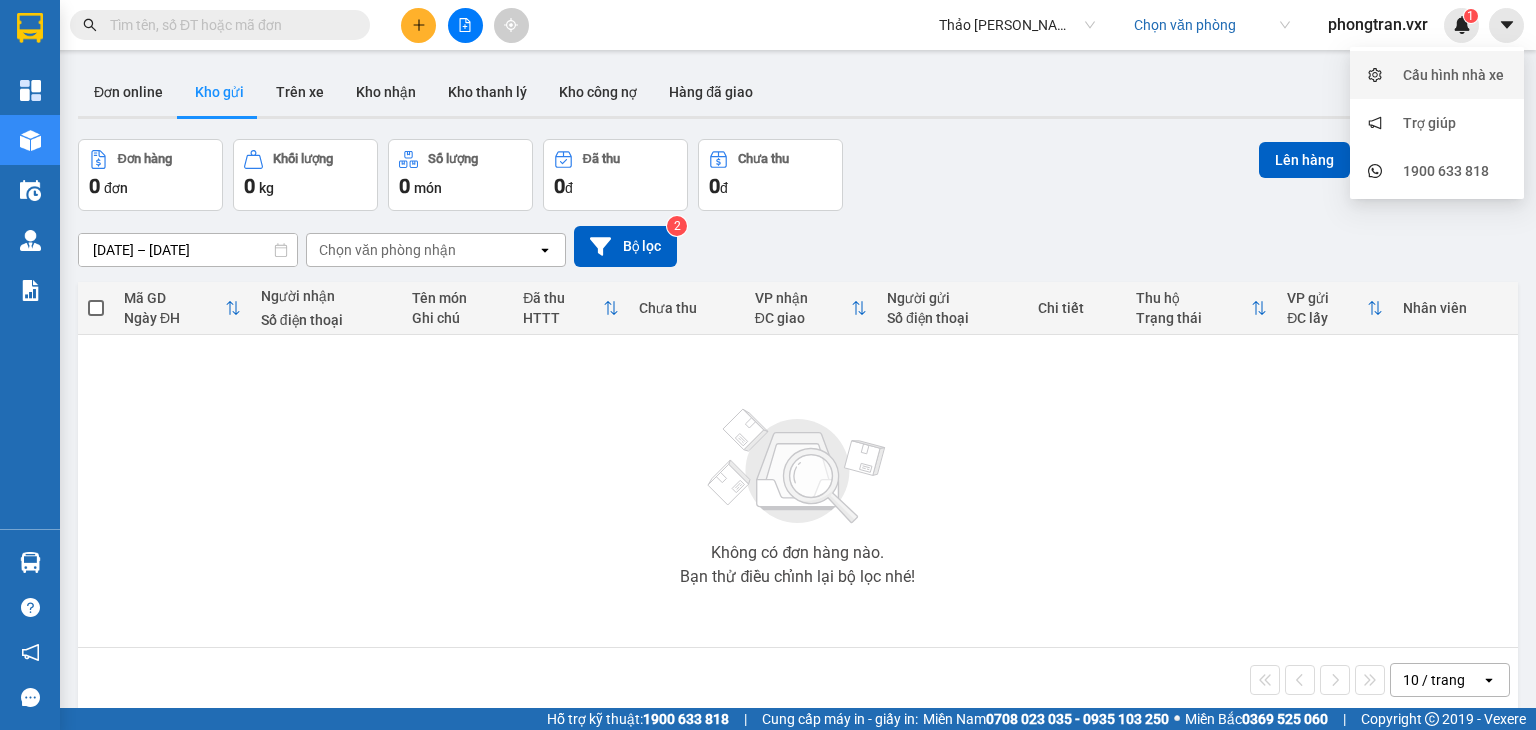 click on "Cấu hình nhà xe" at bounding box center [1453, 75] 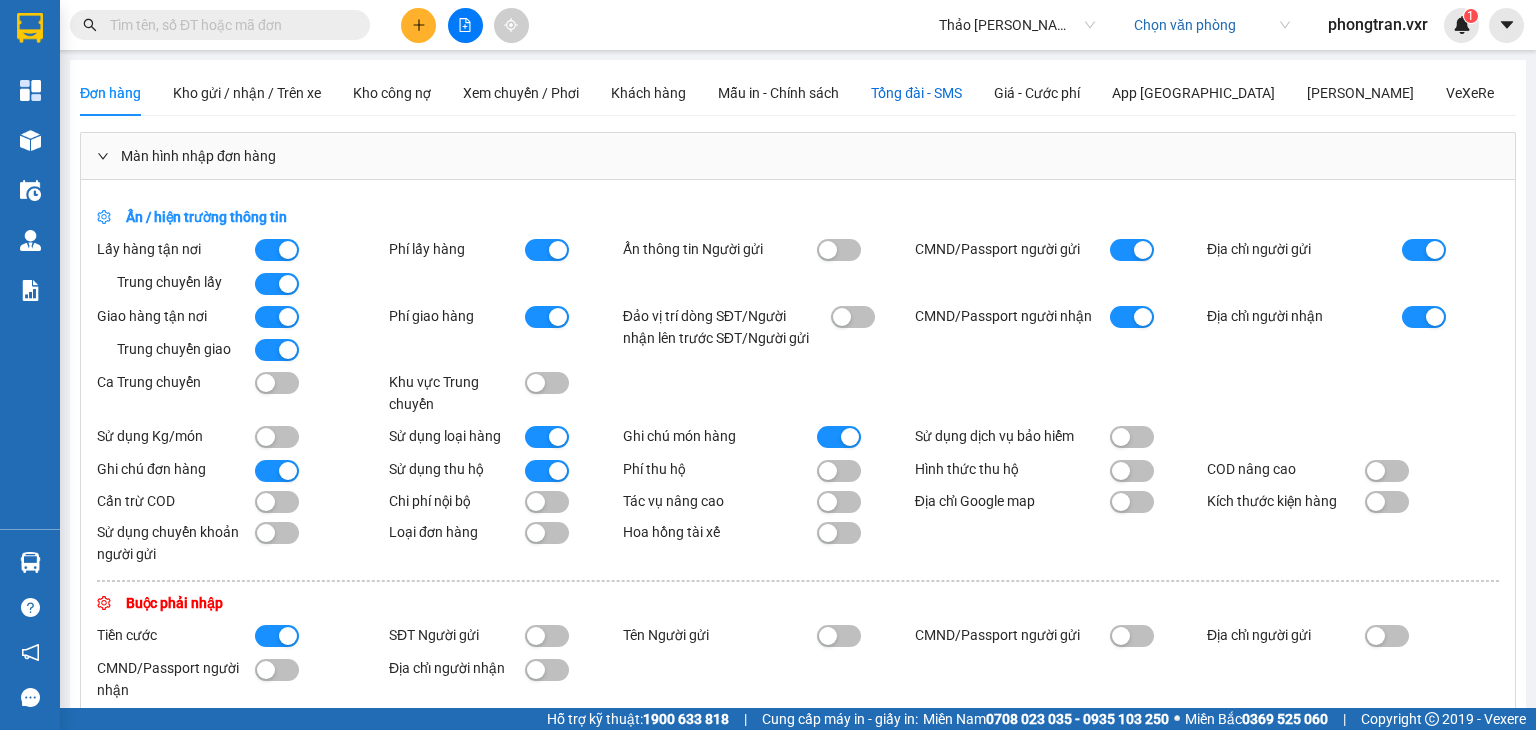 click on "Tổng đài - SMS" at bounding box center [916, 93] 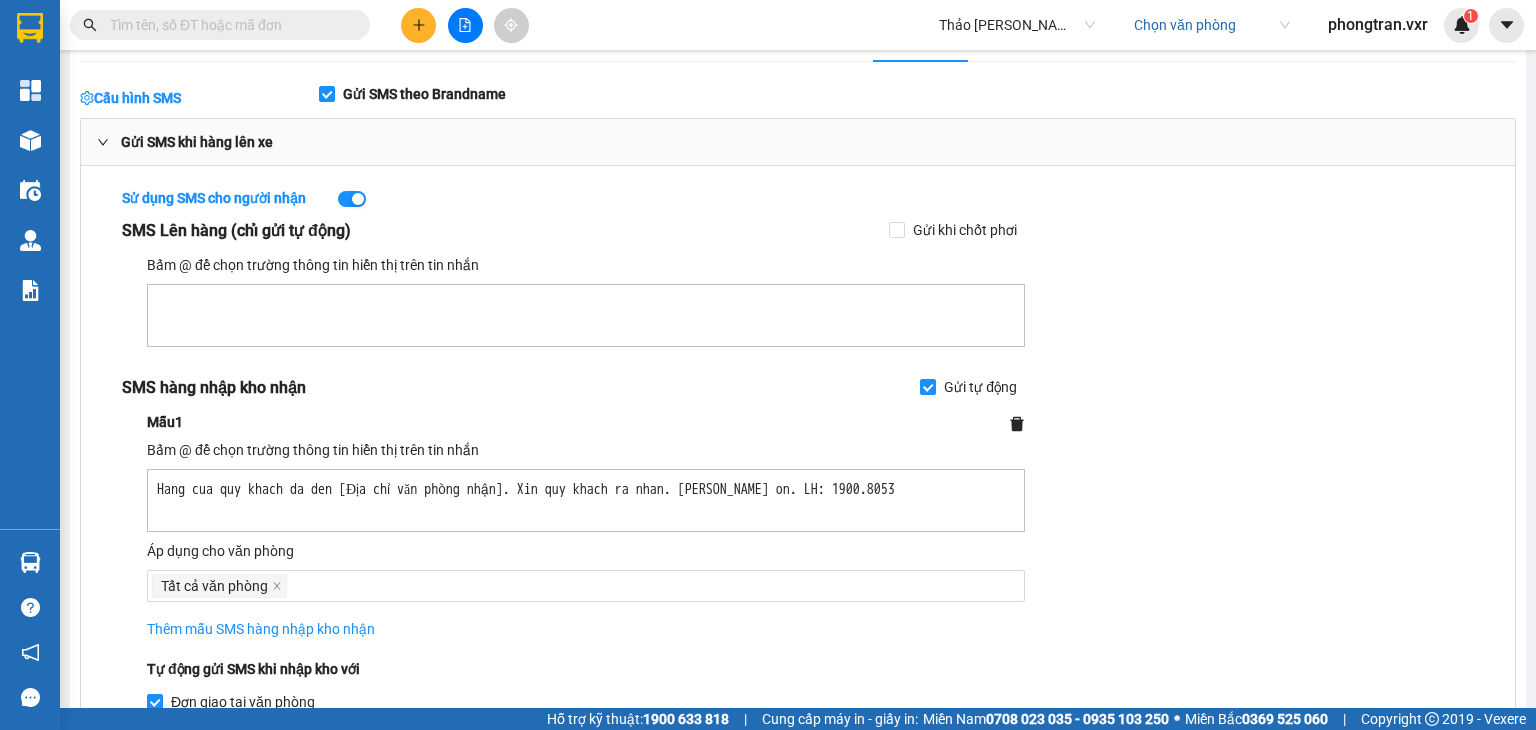 scroll, scrollTop: 100, scrollLeft: 0, axis: vertical 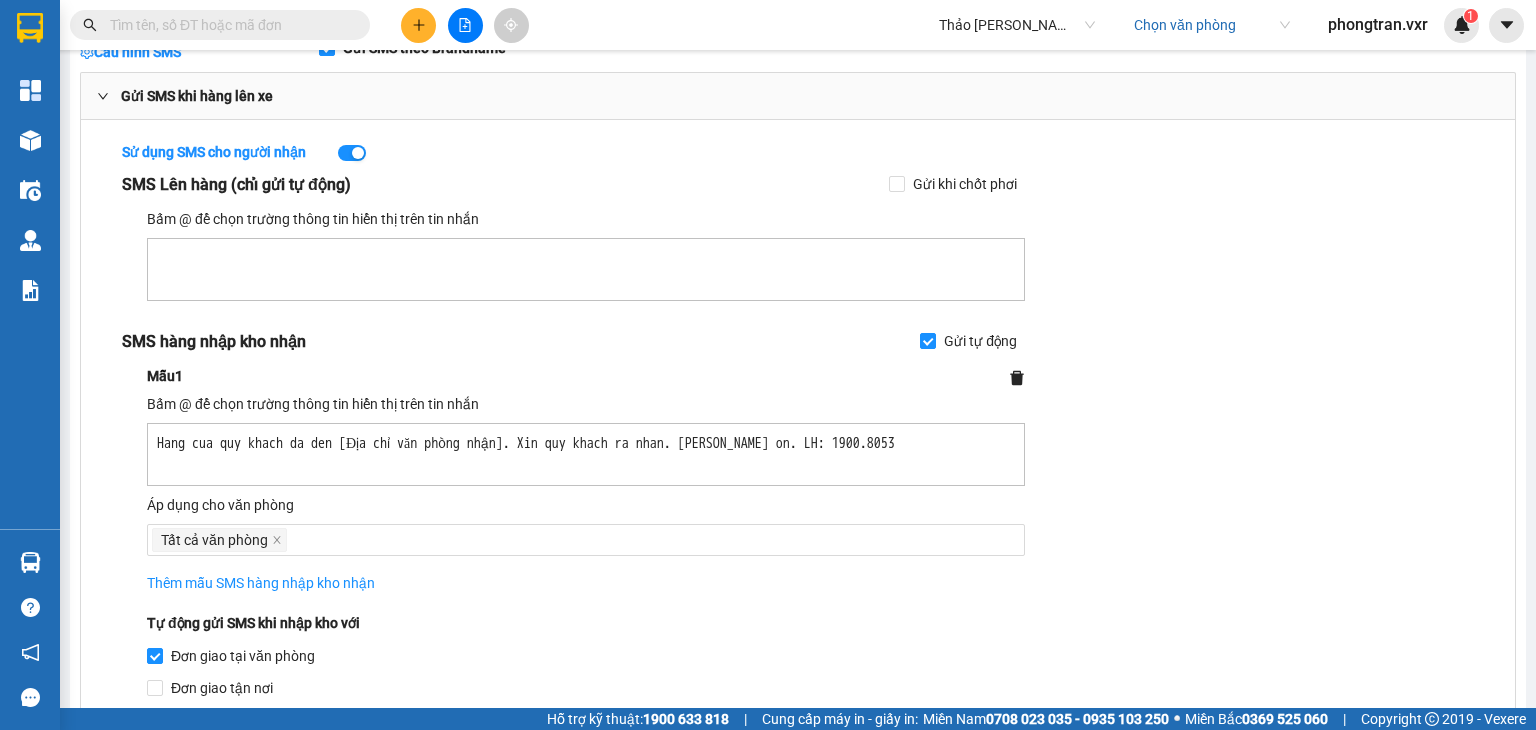 click on "Hang cua quy khach da den [Địa chỉ văn phòng nhận]. Xin quy khach ra nhan. [PERSON_NAME] on. LH: 1900.8053" at bounding box center (586, 454) 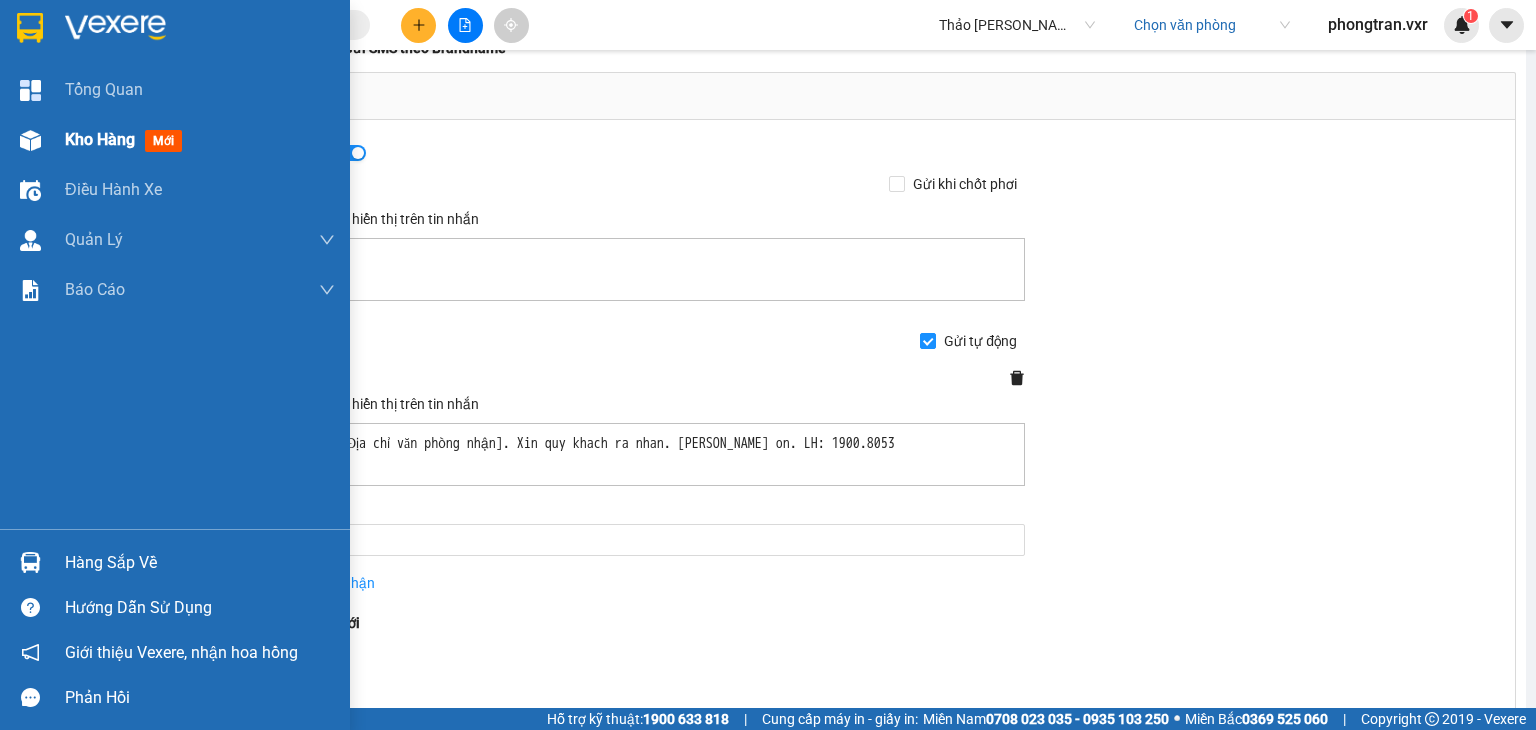 click on "Kho hàng mới" at bounding box center [175, 140] 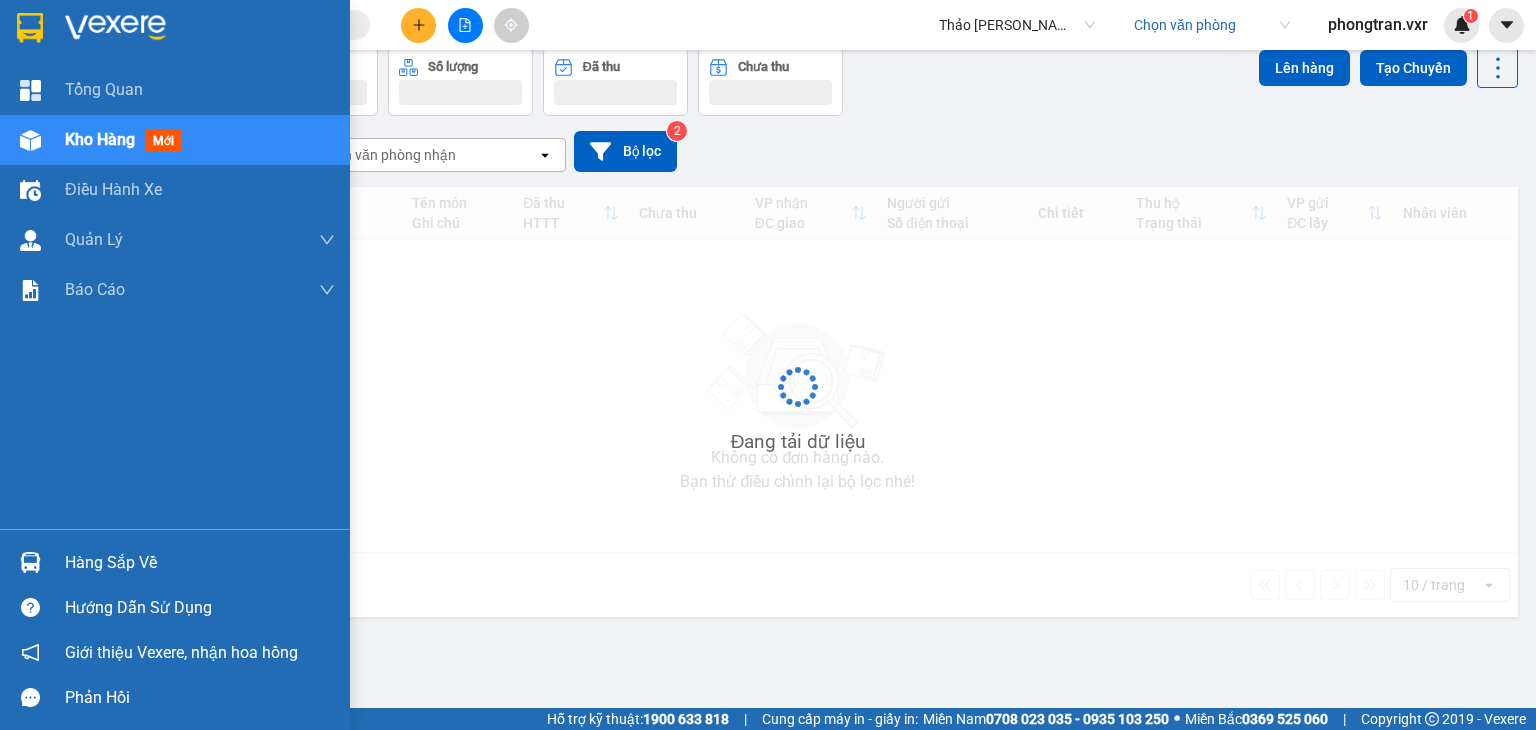 scroll, scrollTop: 92, scrollLeft: 0, axis: vertical 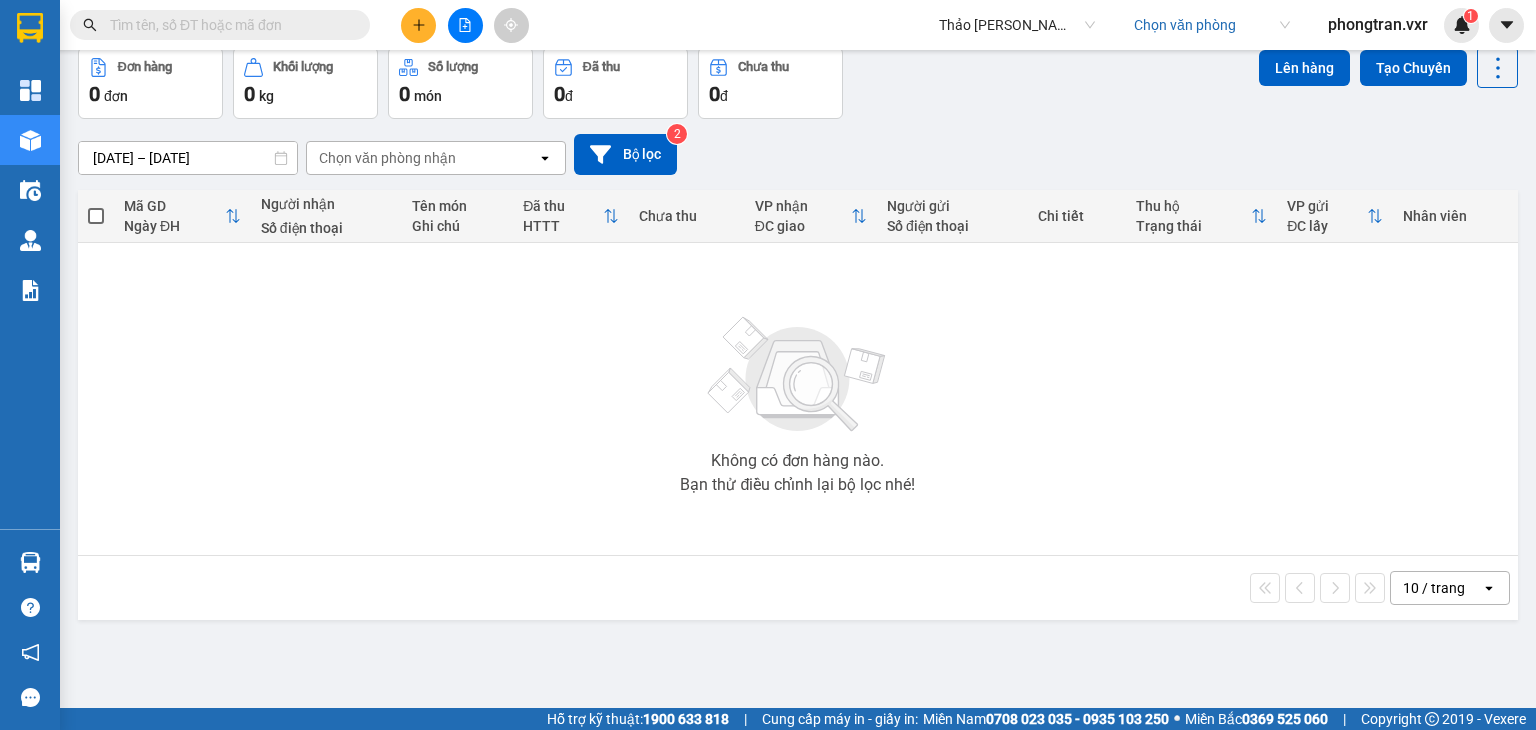drag, startPoint x: 300, startPoint y: 30, endPoint x: 284, endPoint y: 53, distance: 28.01785 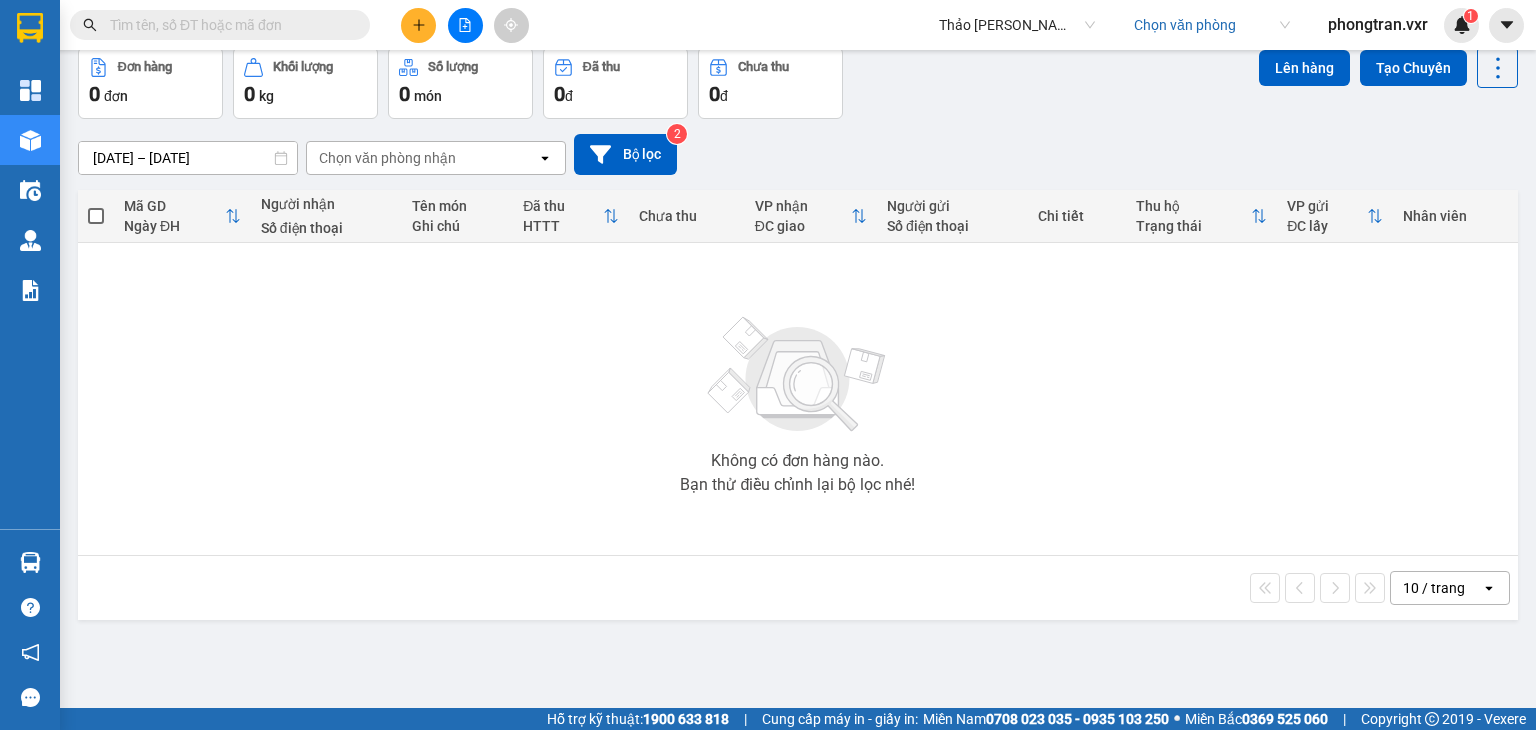 click at bounding box center [220, 25] 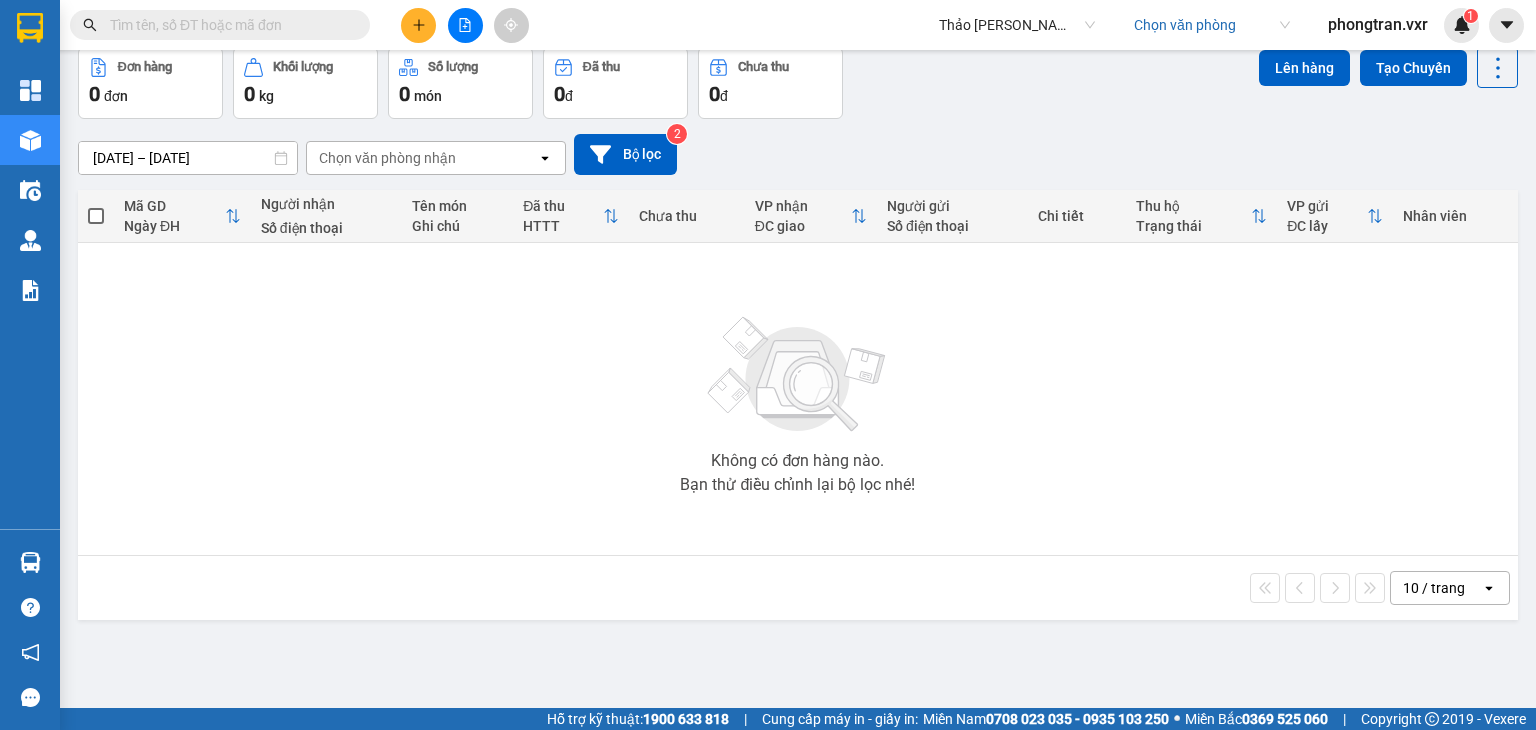 paste on "0933674476" 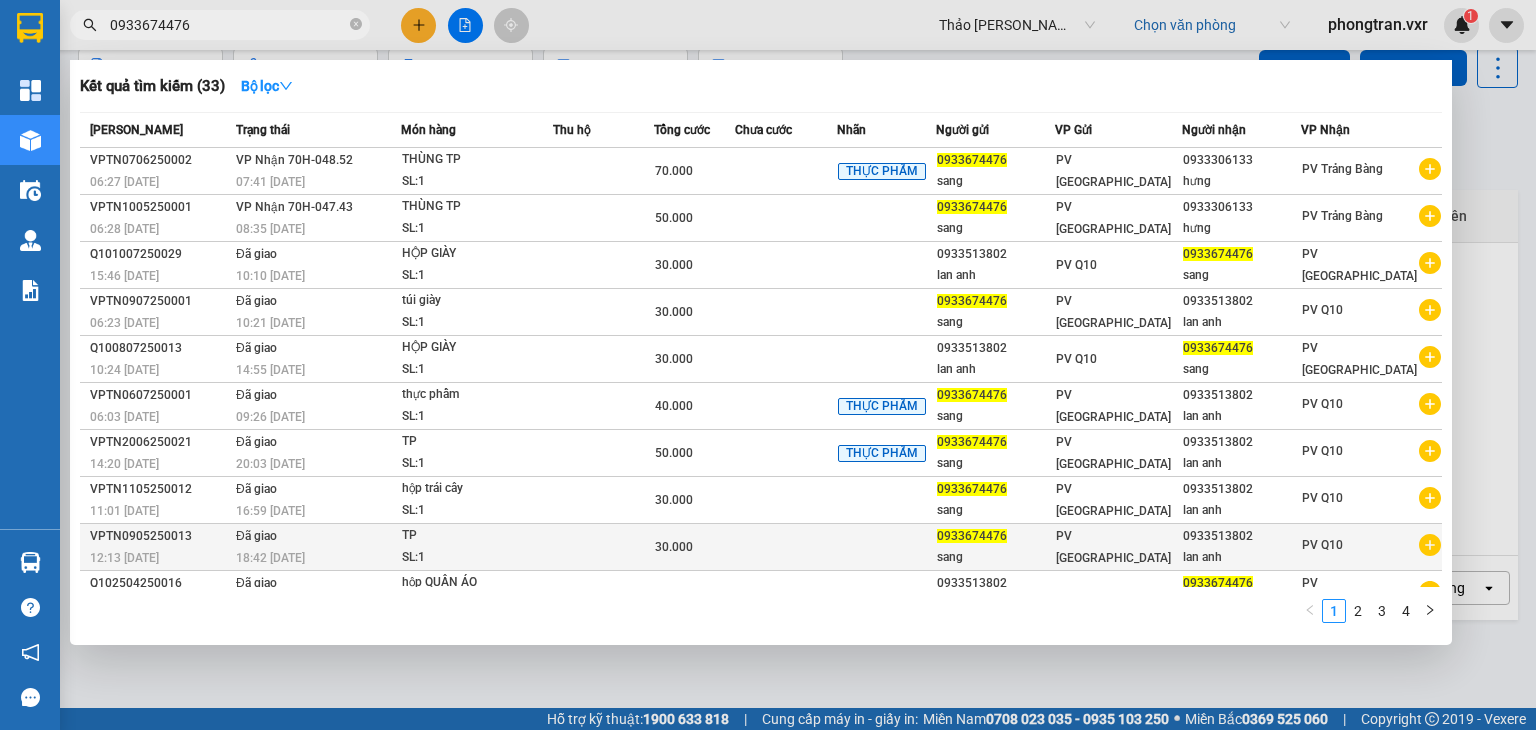 scroll, scrollTop: 25, scrollLeft: 0, axis: vertical 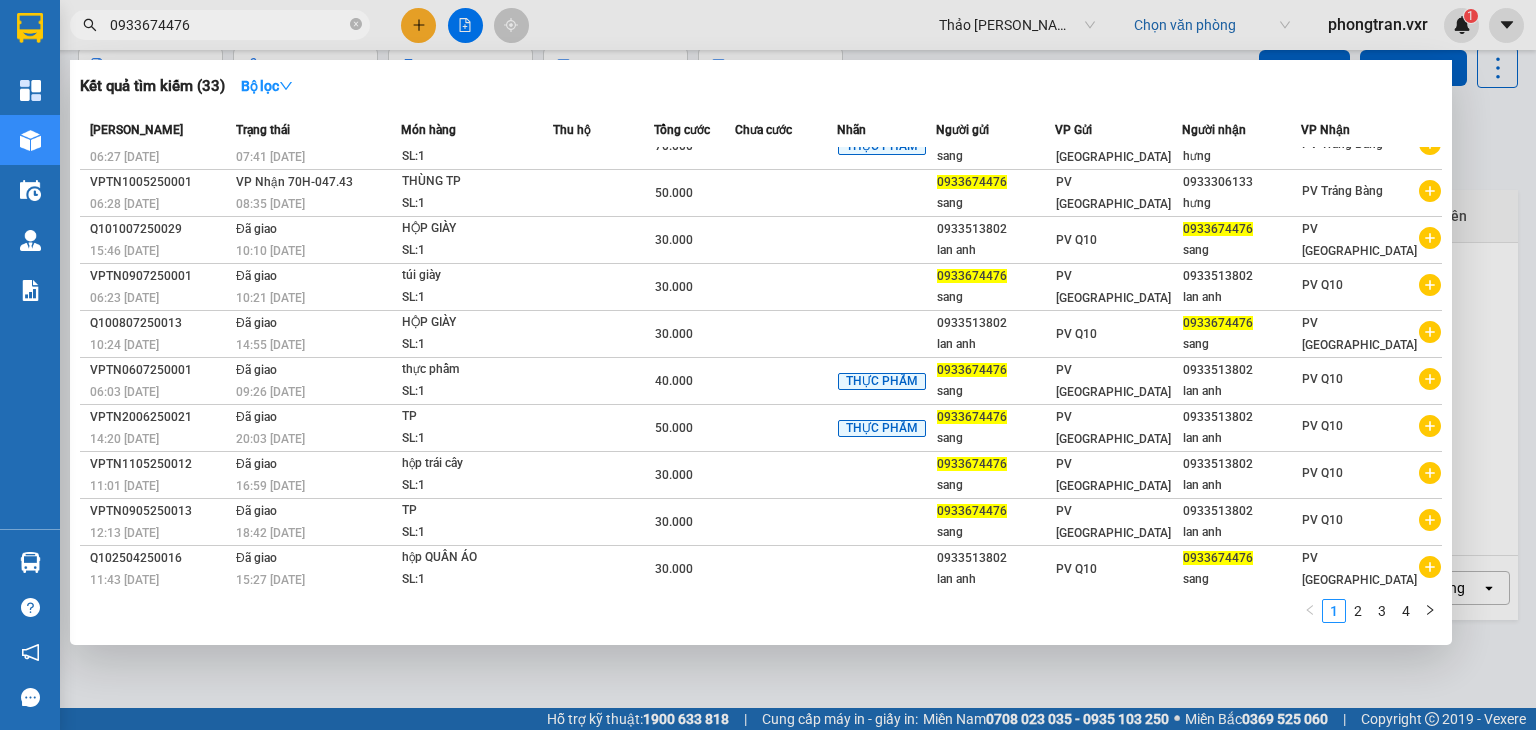 type on "0933674476" 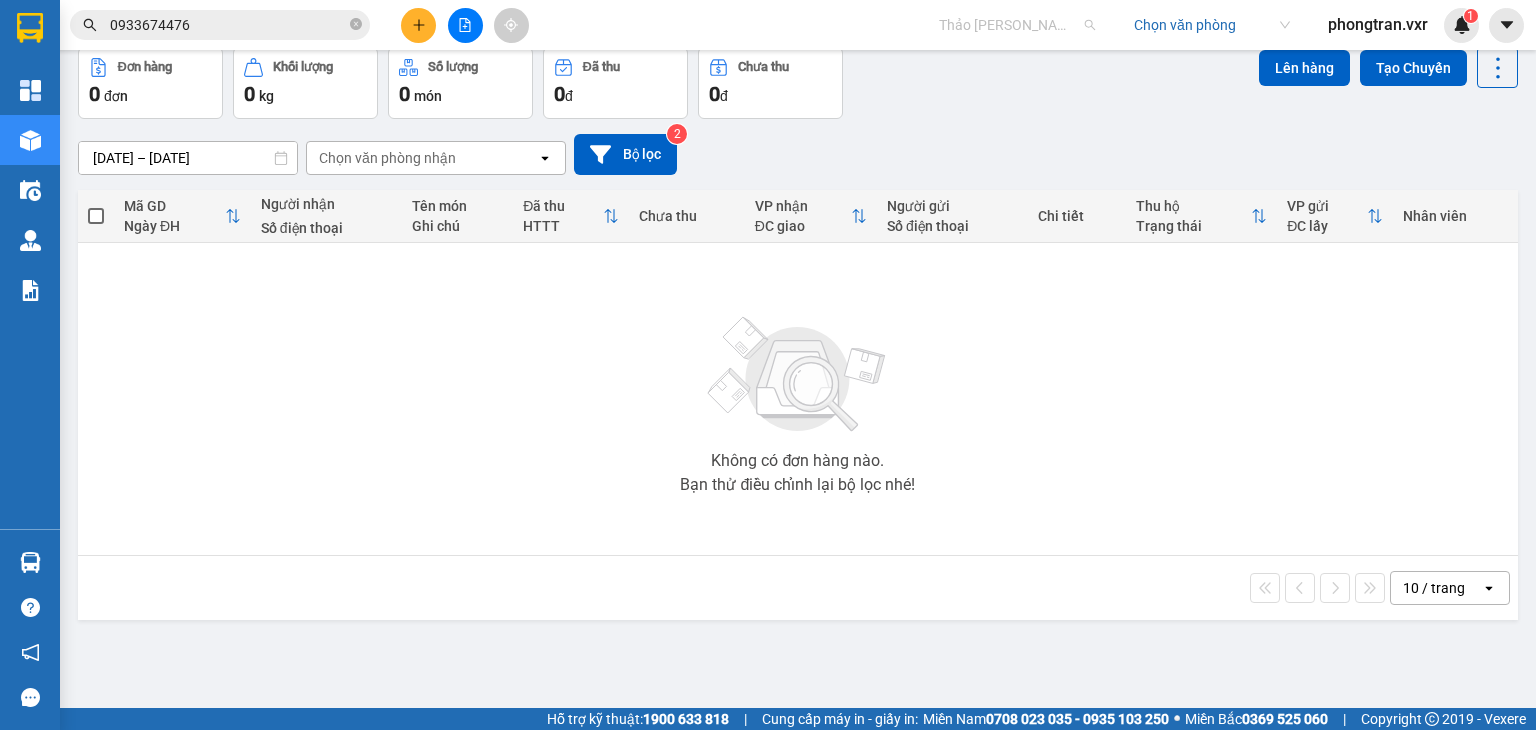 click on "Thảo [PERSON_NAME]" at bounding box center [1017, 25] 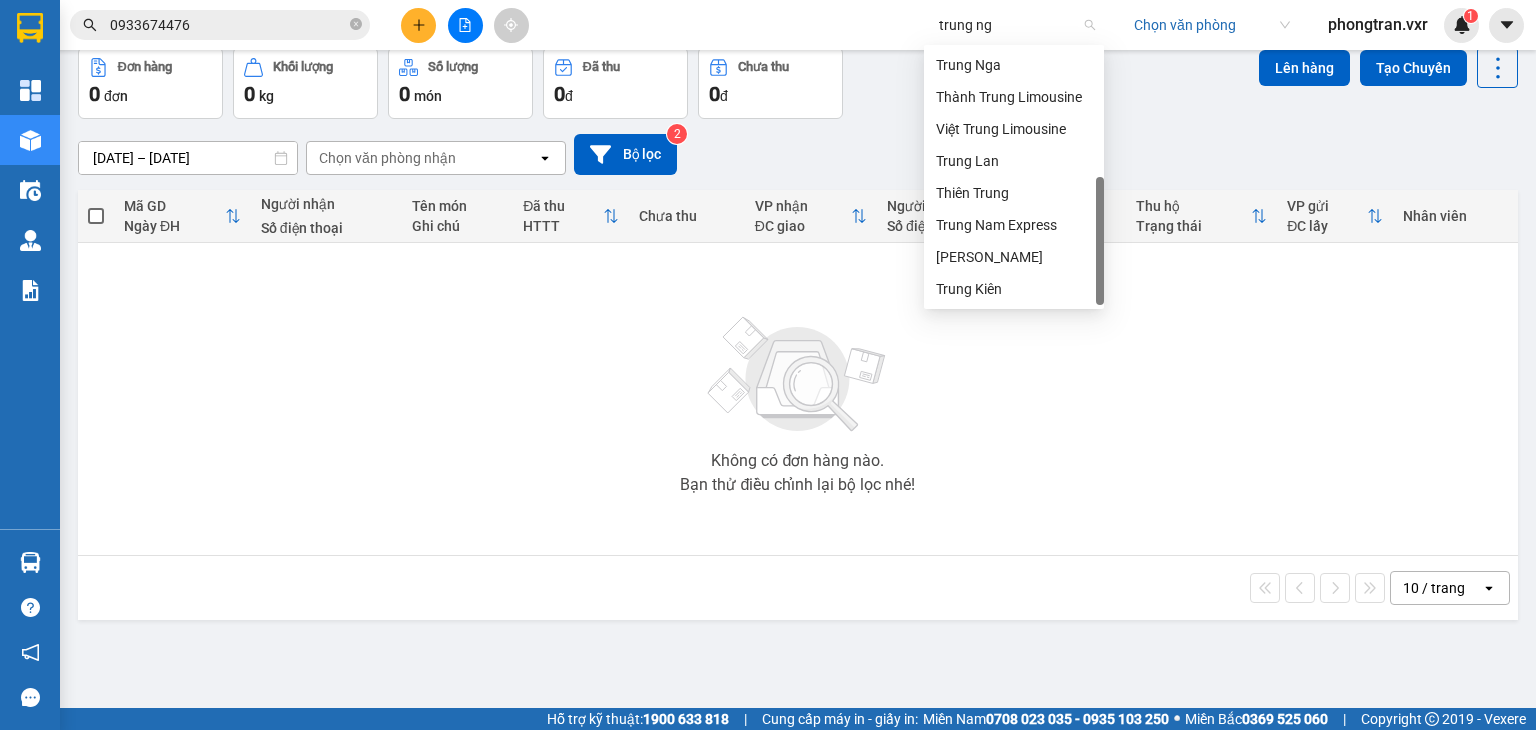 scroll, scrollTop: 0, scrollLeft: 0, axis: both 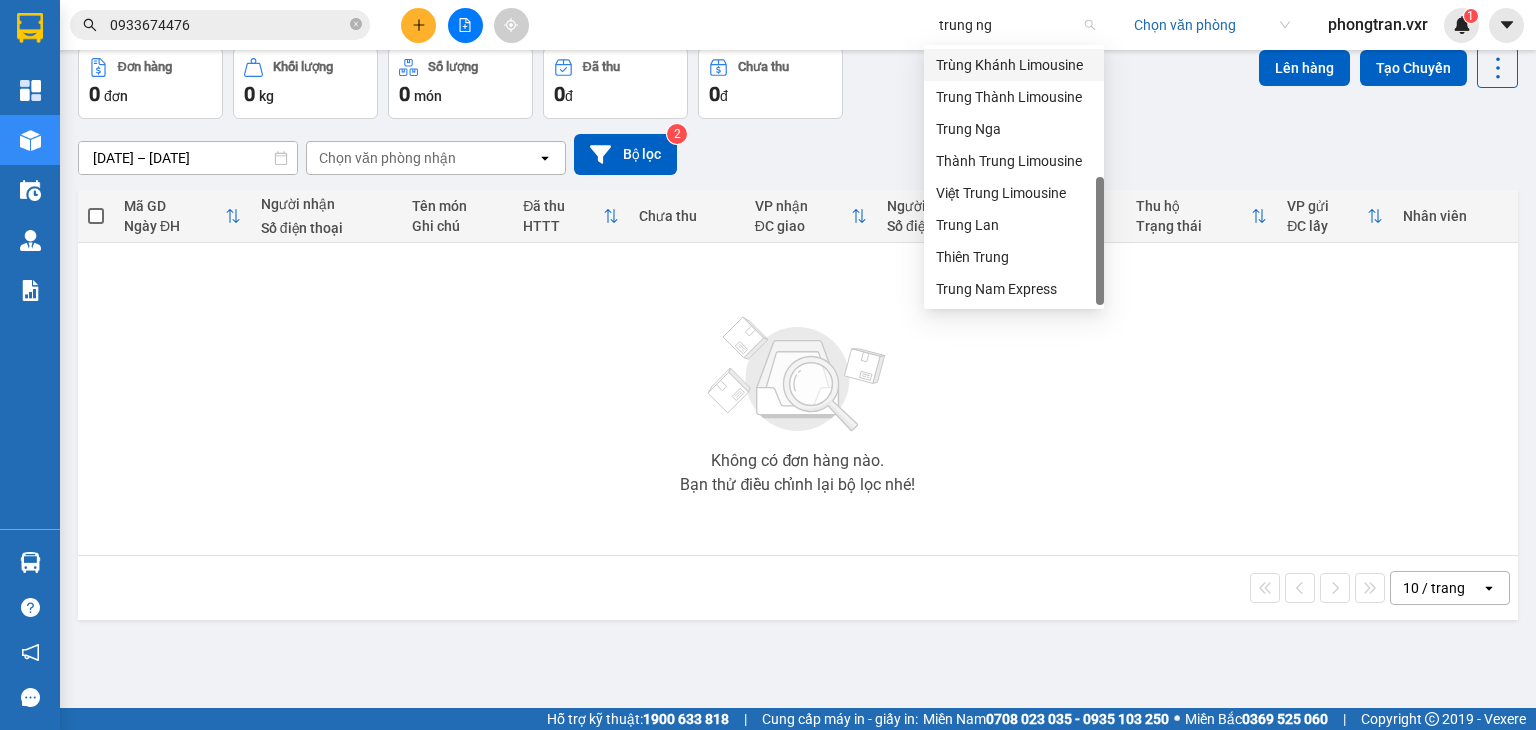 type on "trung nga" 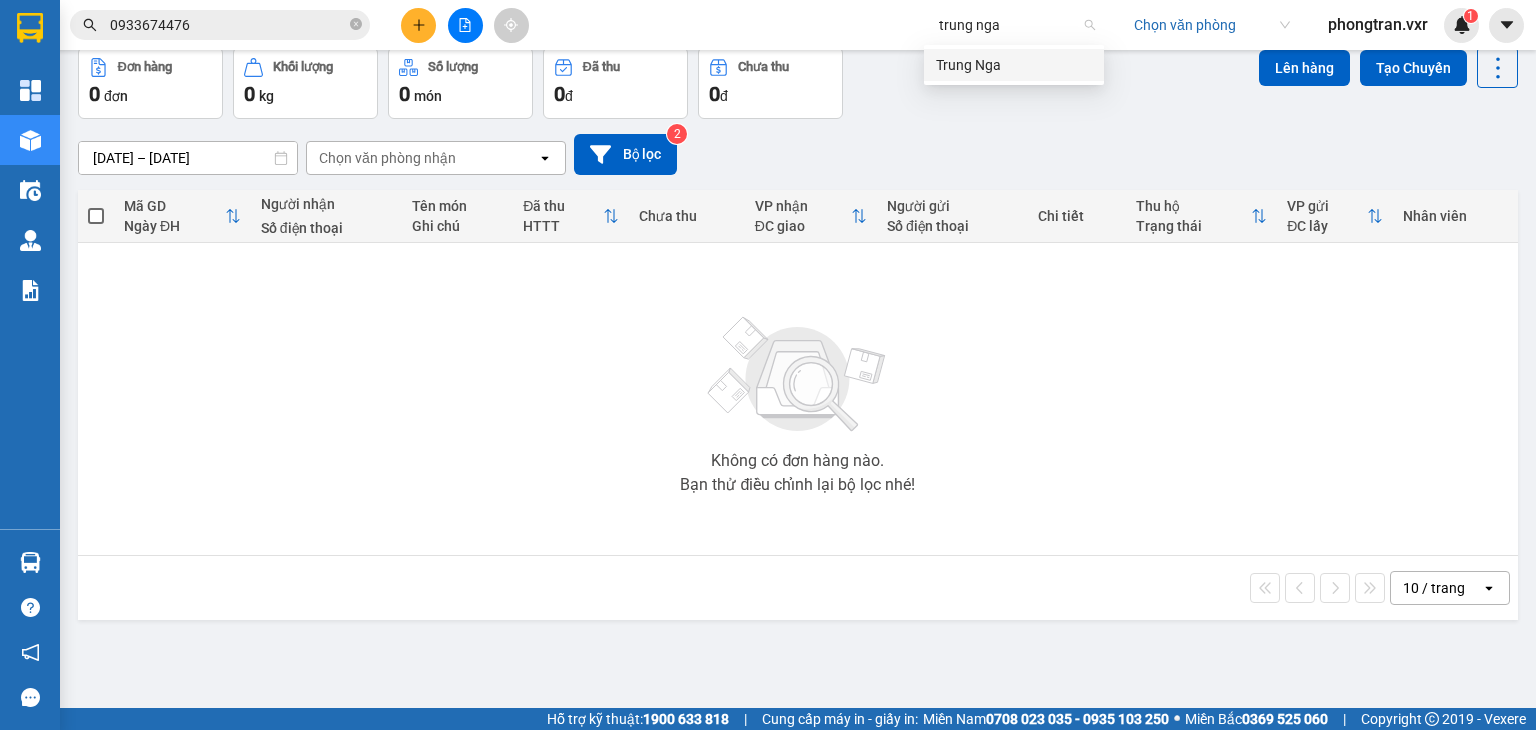 type 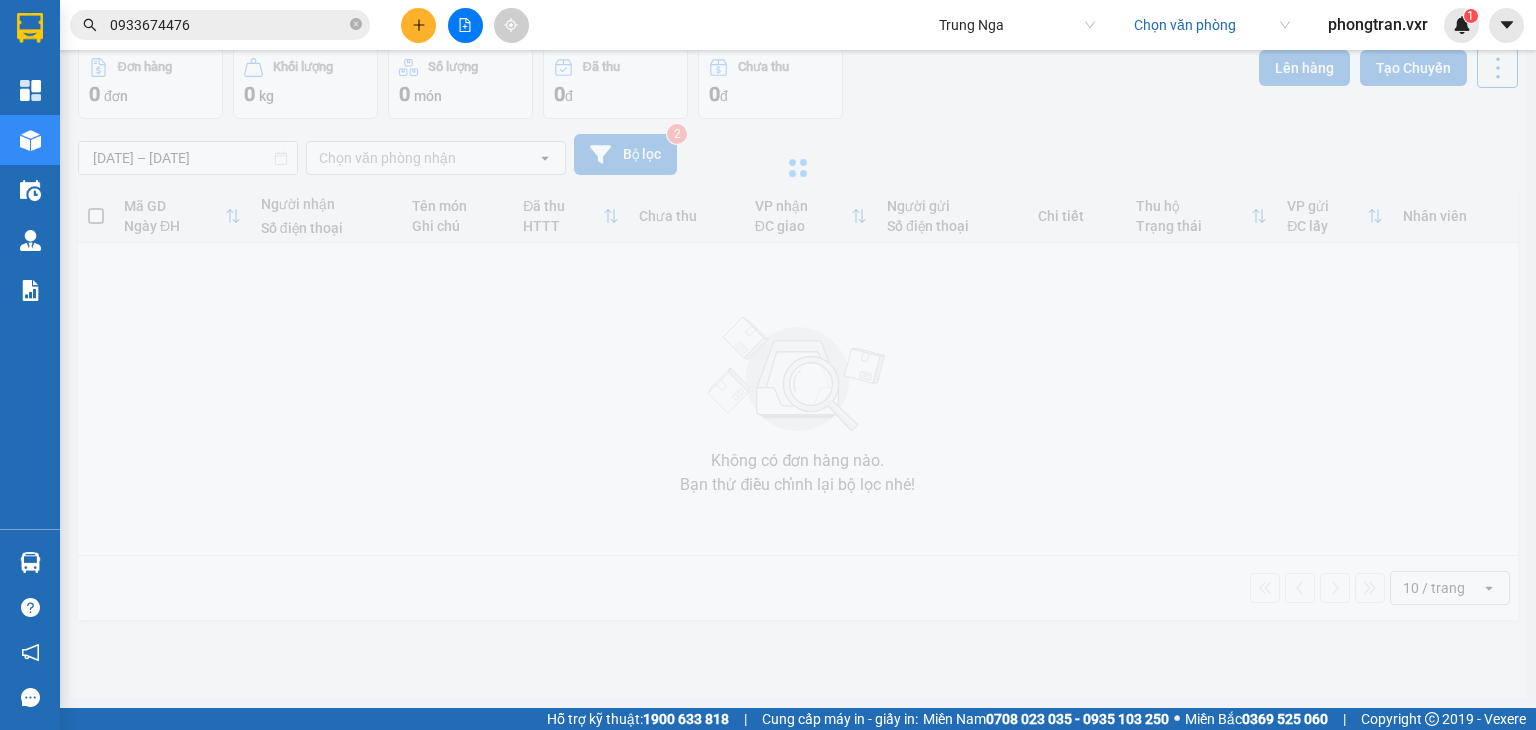 type on "[DATE] – [DATE]" 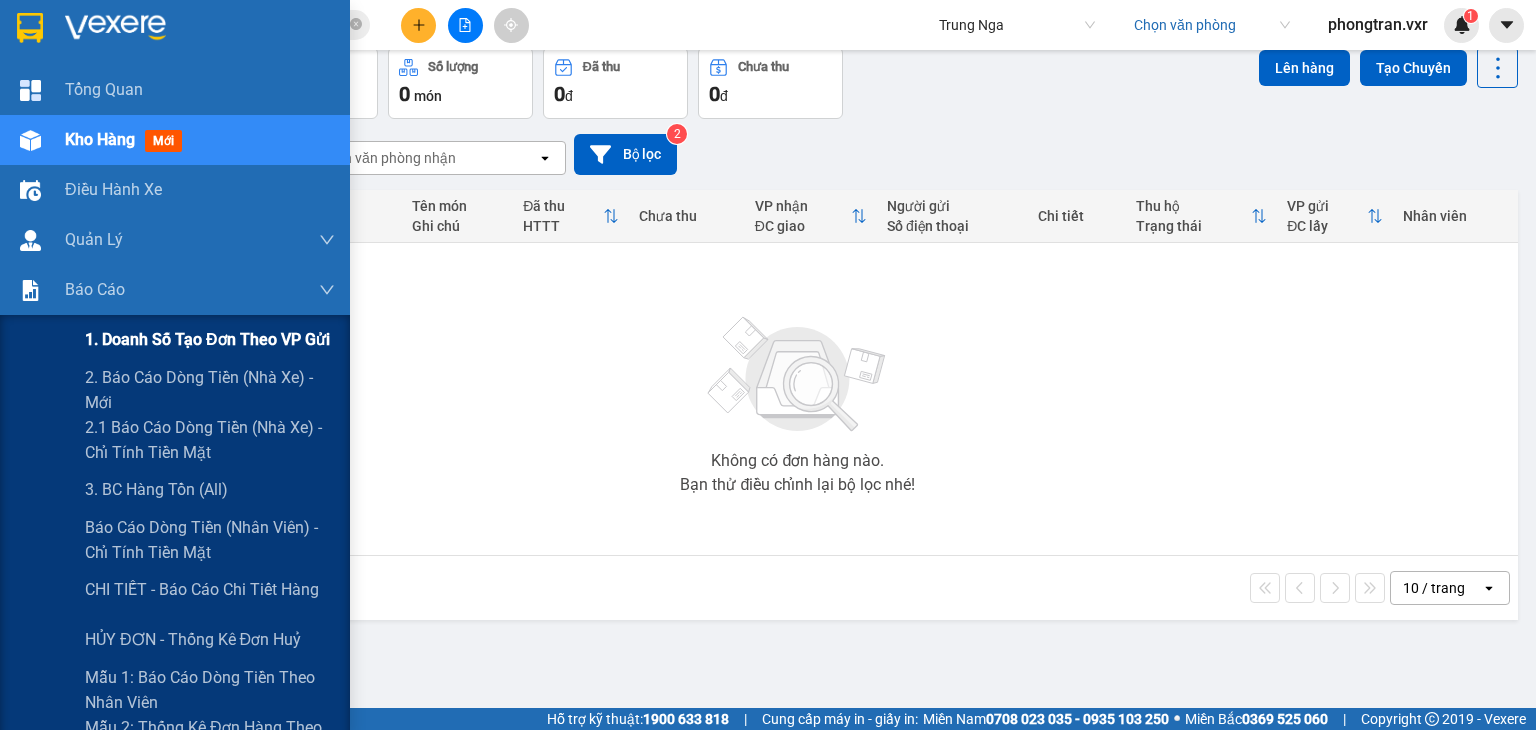 click on "1. Doanh số tạo đơn theo VP gửi" at bounding box center [210, 340] 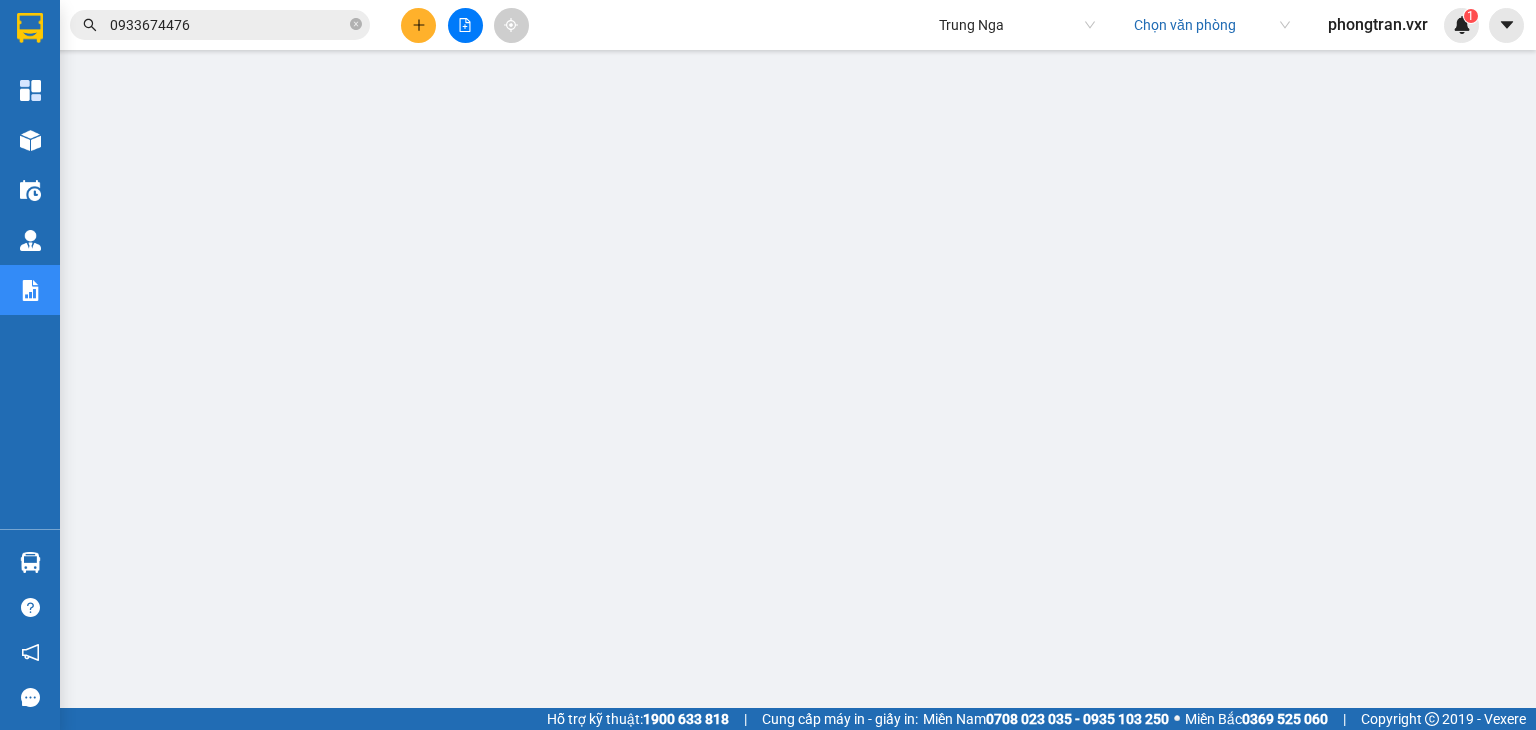 scroll, scrollTop: 0, scrollLeft: 0, axis: both 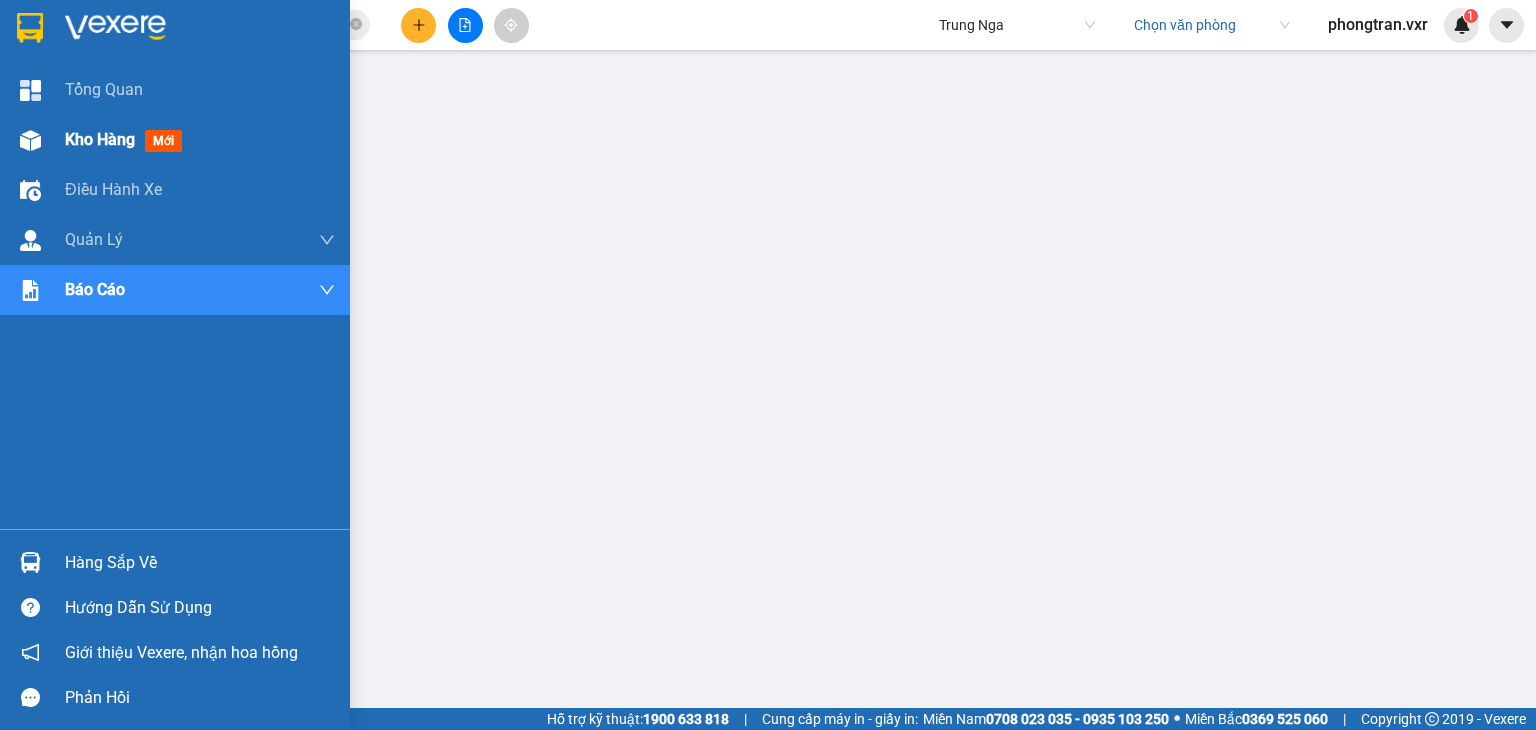 click at bounding box center [30, 140] 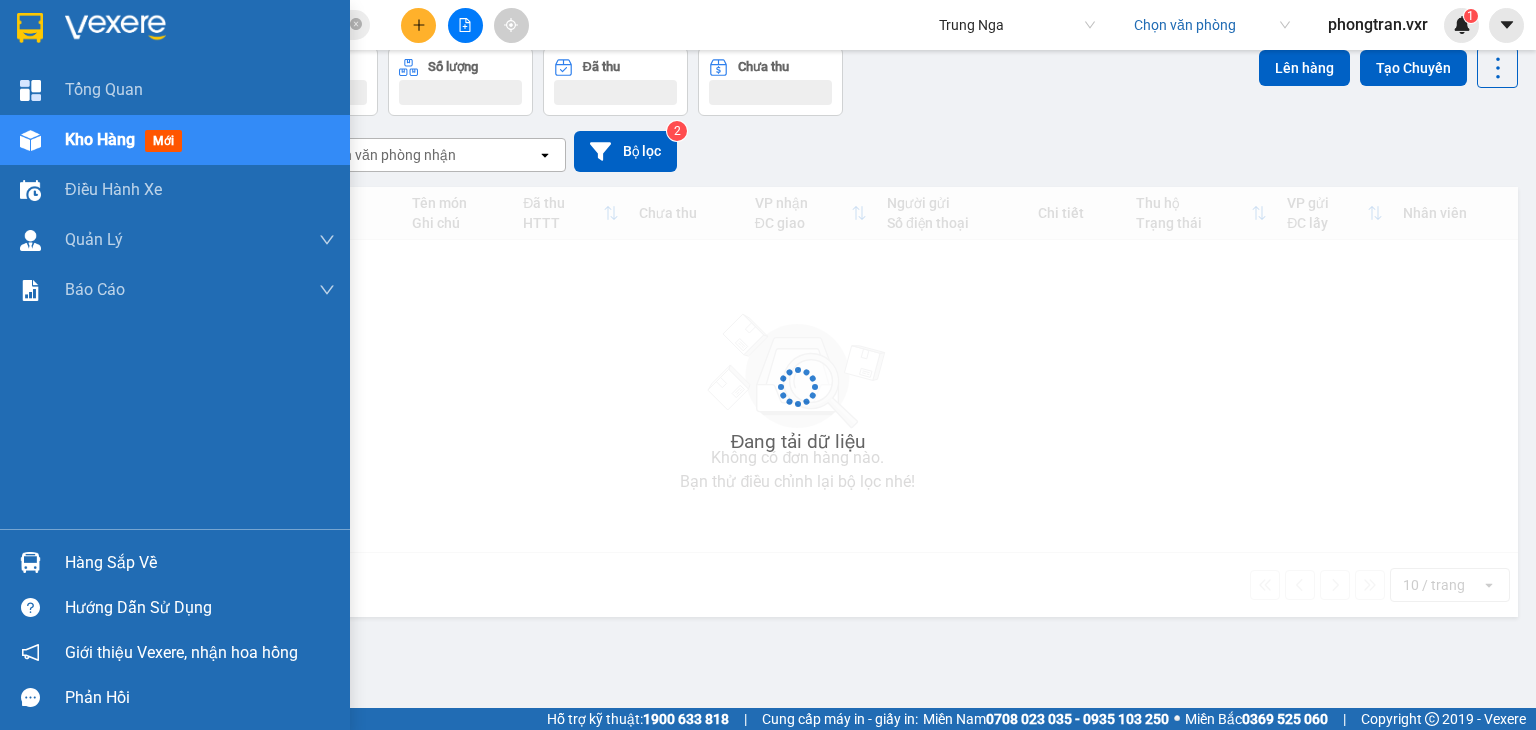 scroll, scrollTop: 92, scrollLeft: 0, axis: vertical 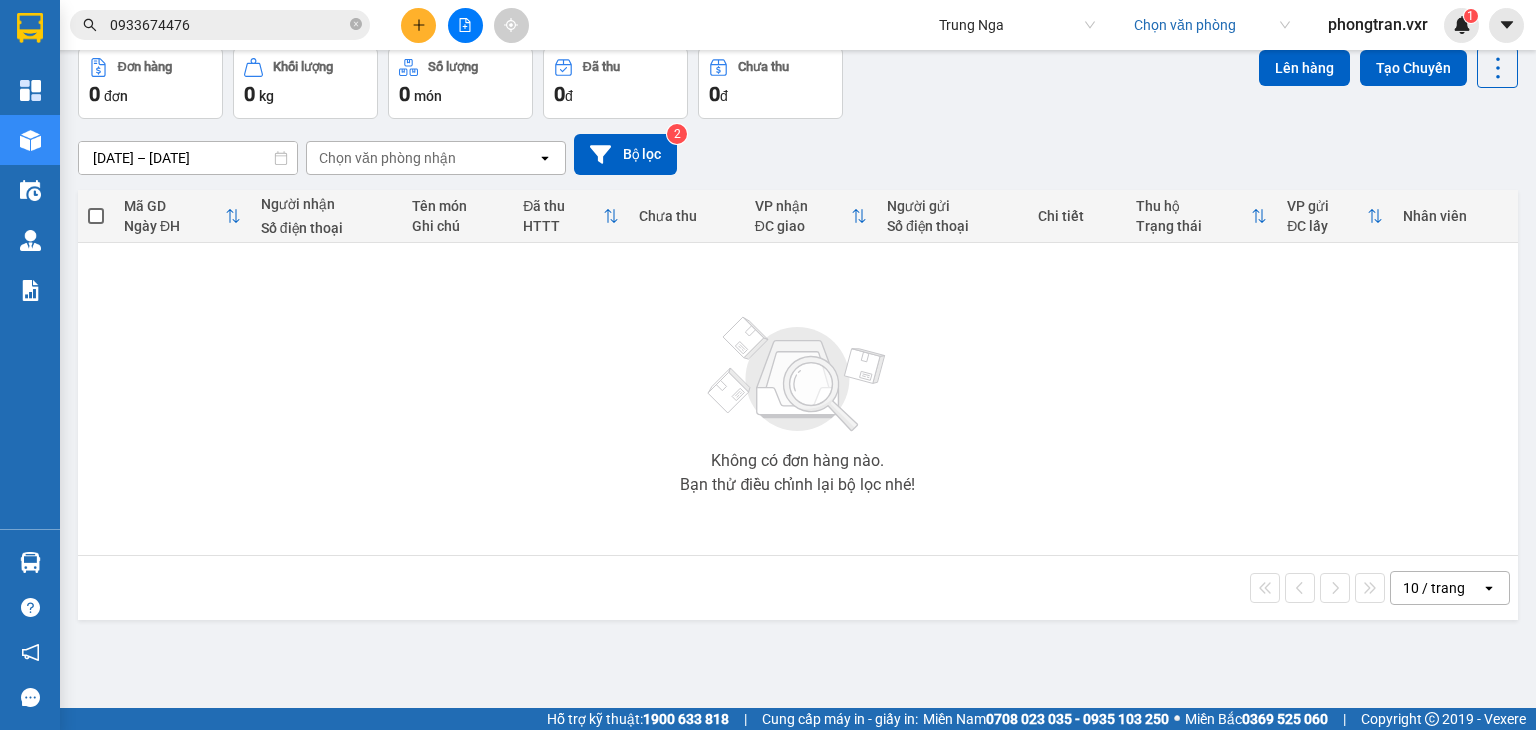 click at bounding box center (1205, 25) 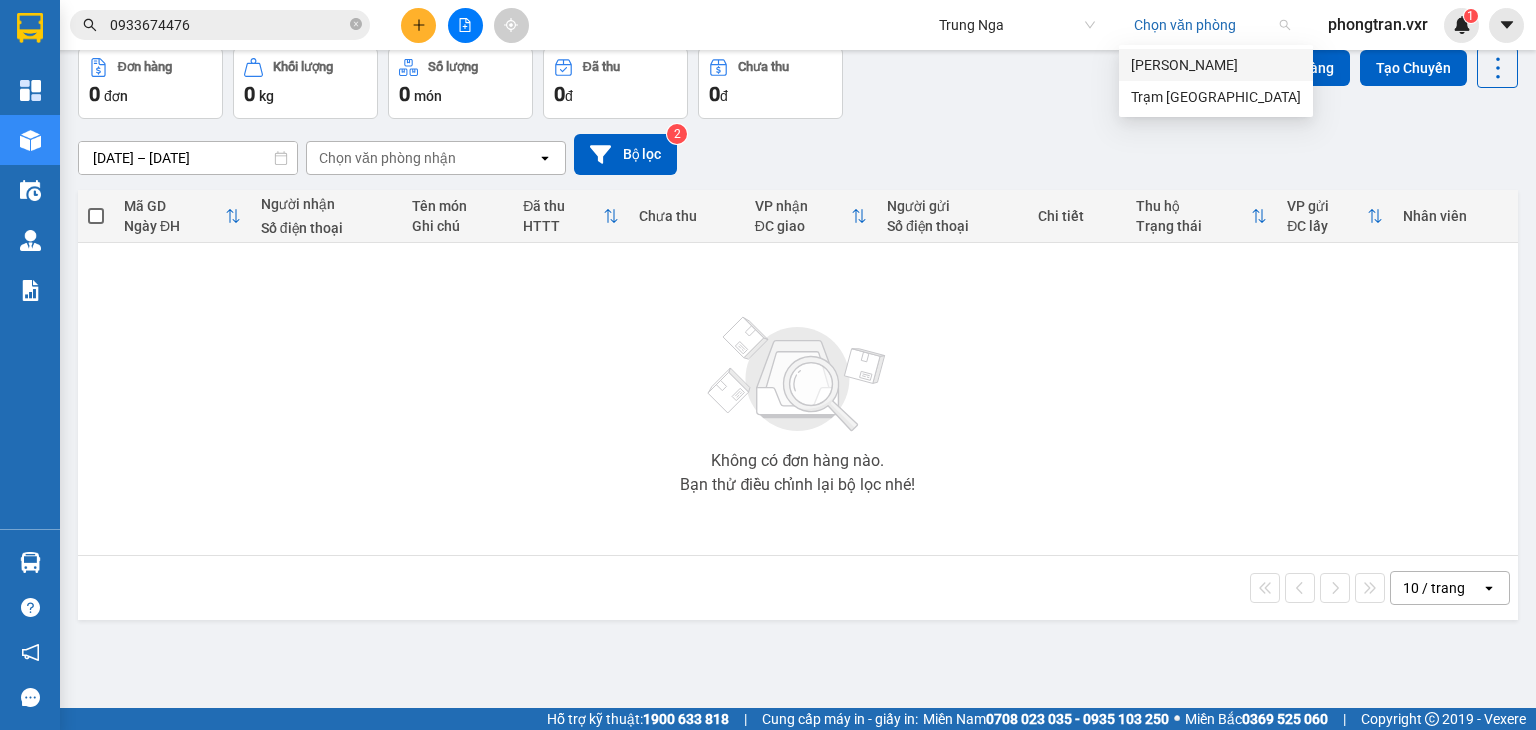click on "[PERSON_NAME]" at bounding box center [1216, 65] 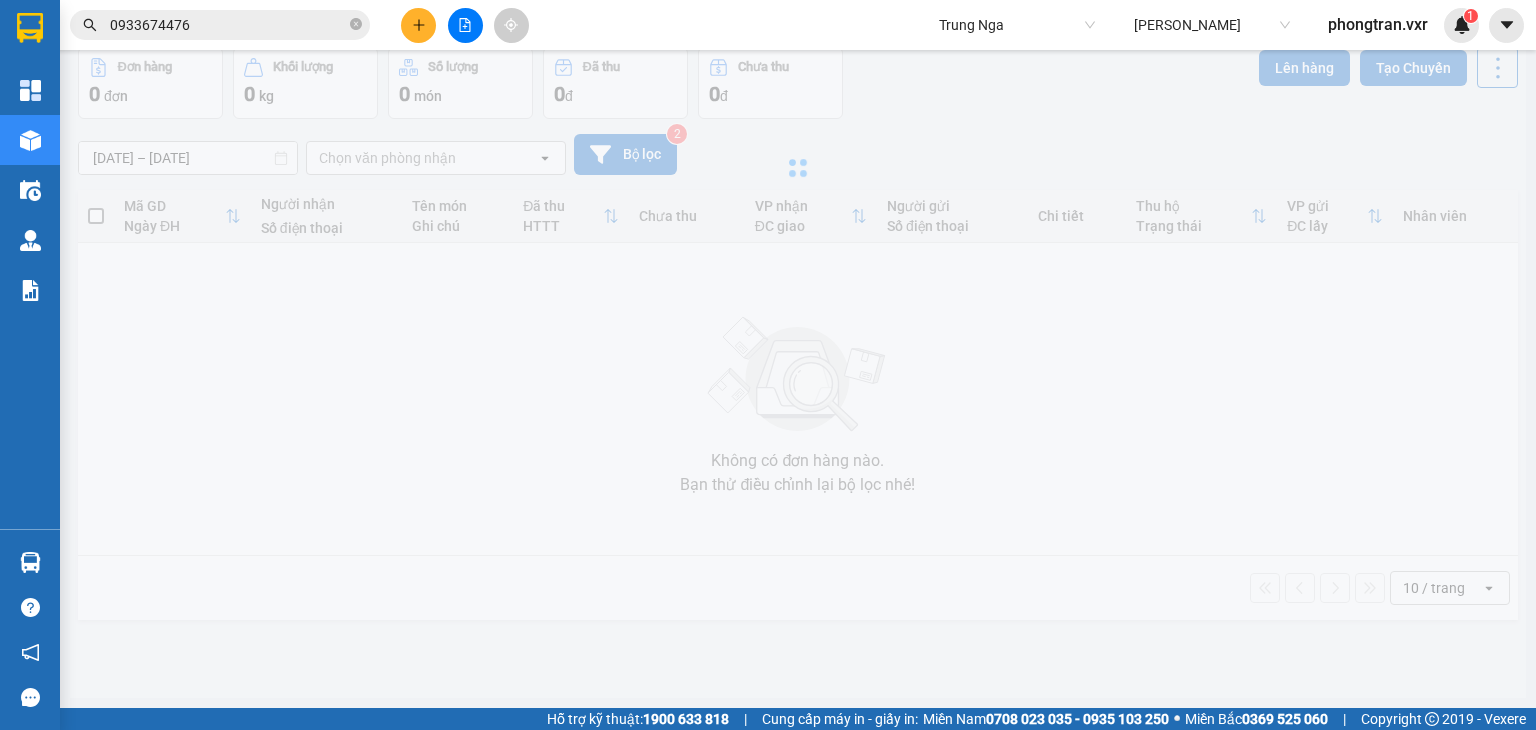 type on "[DATE] – [DATE]" 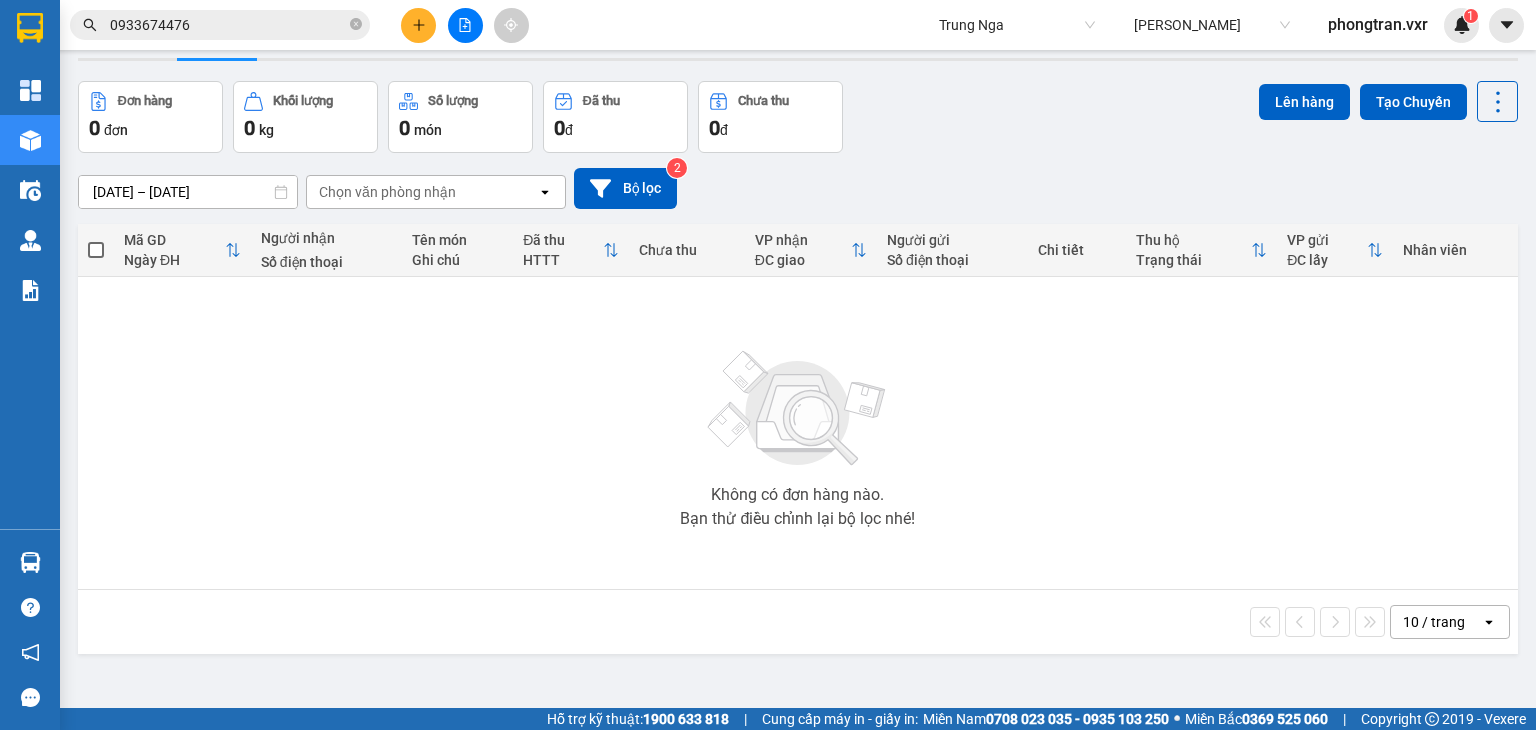 scroll, scrollTop: 0, scrollLeft: 0, axis: both 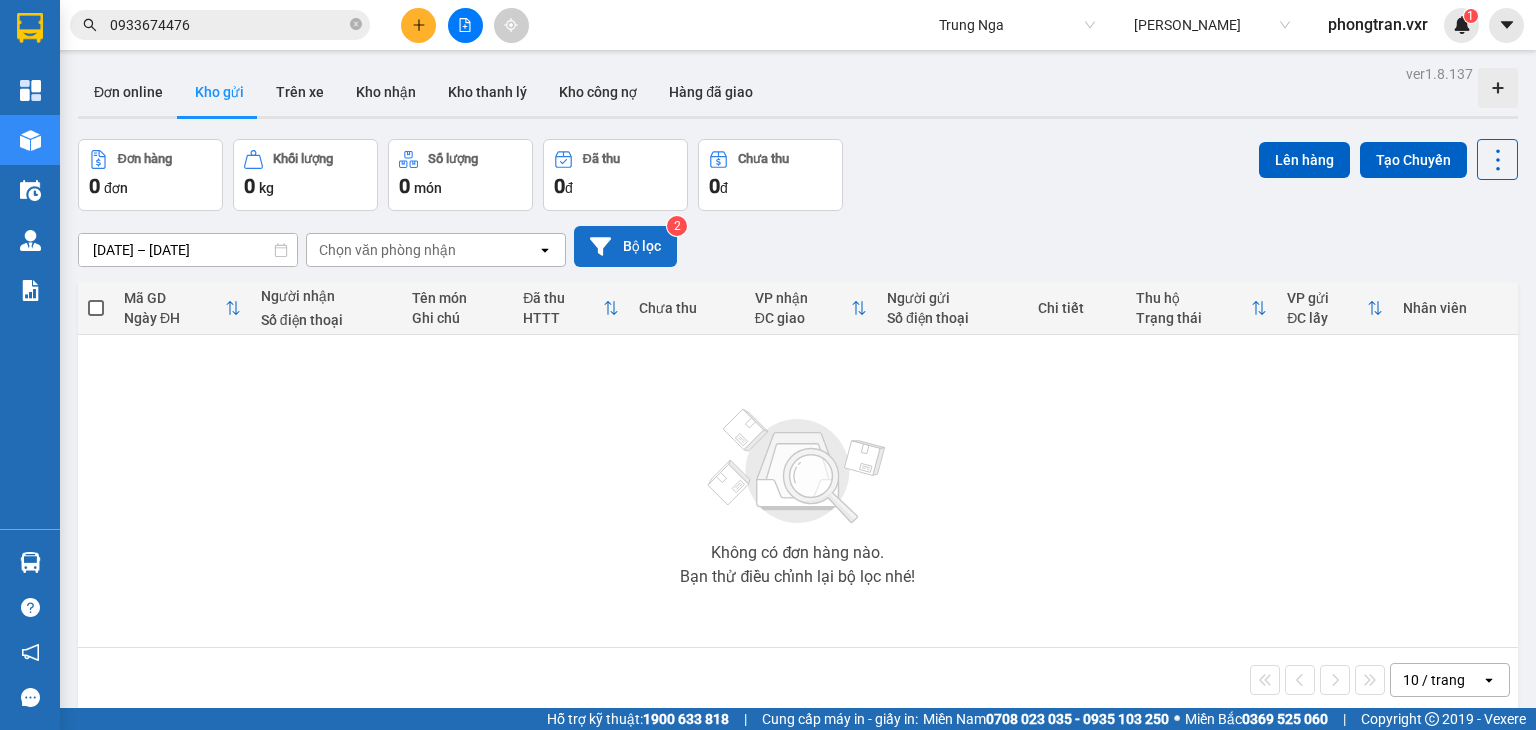 click 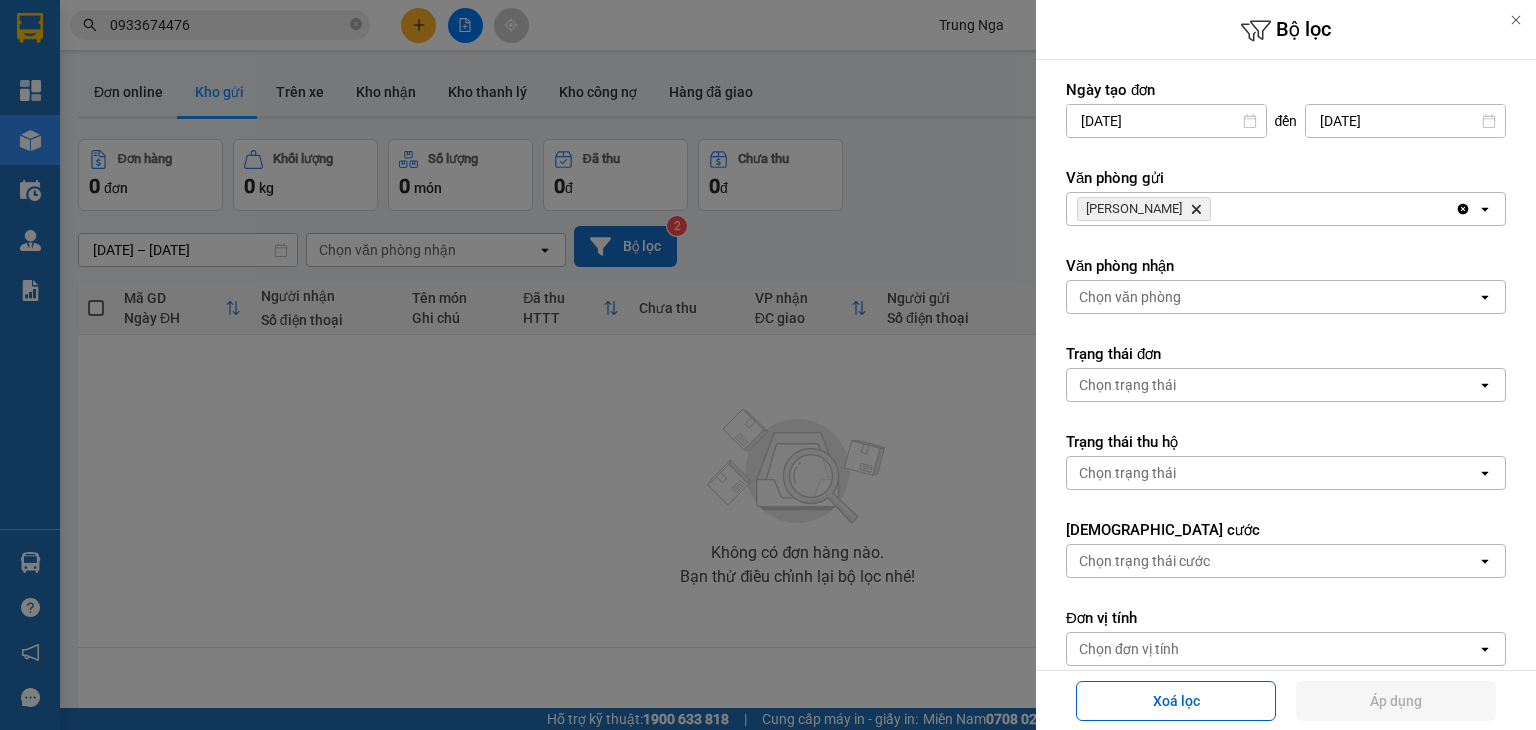 click at bounding box center [768, 365] 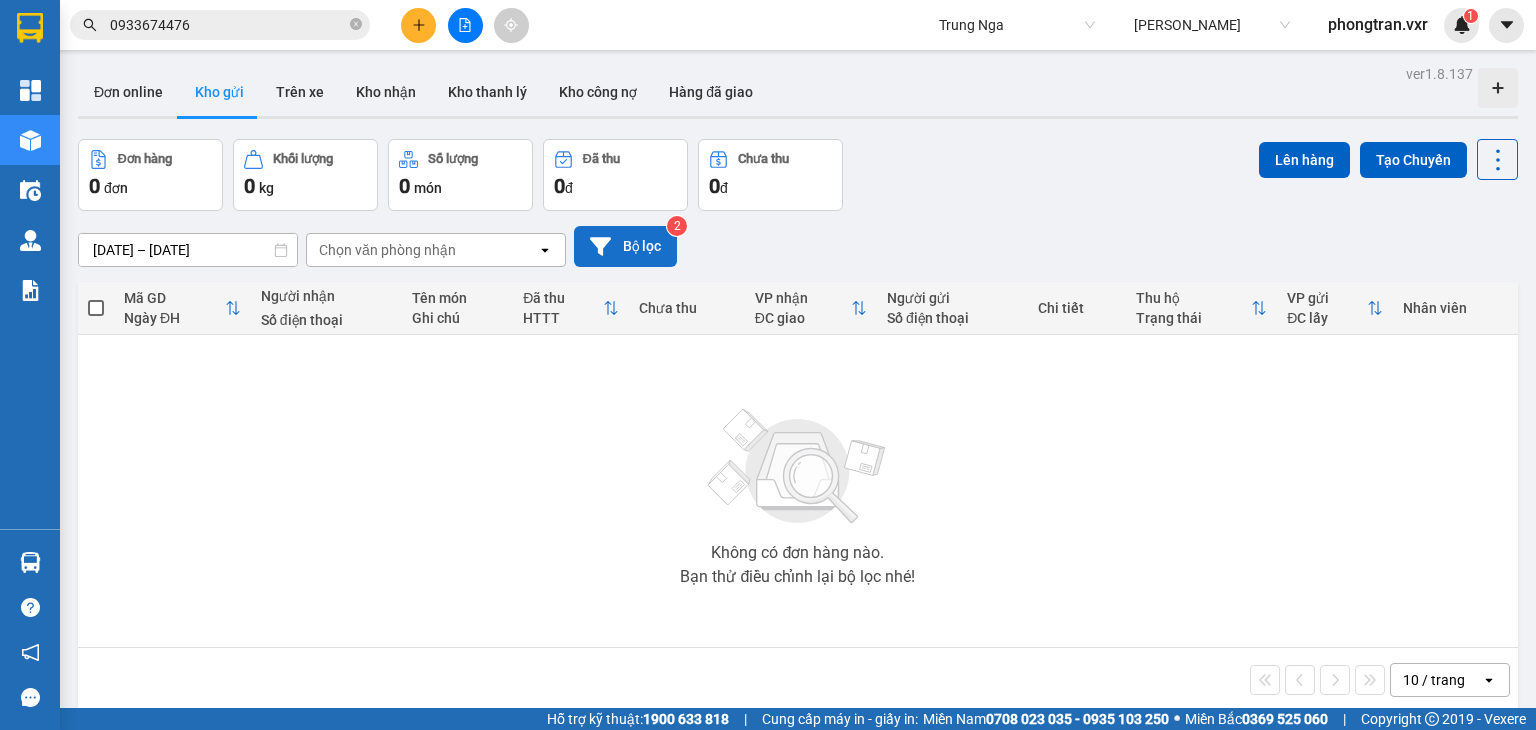 click on "Chọn văn phòng nhận" at bounding box center [422, 250] 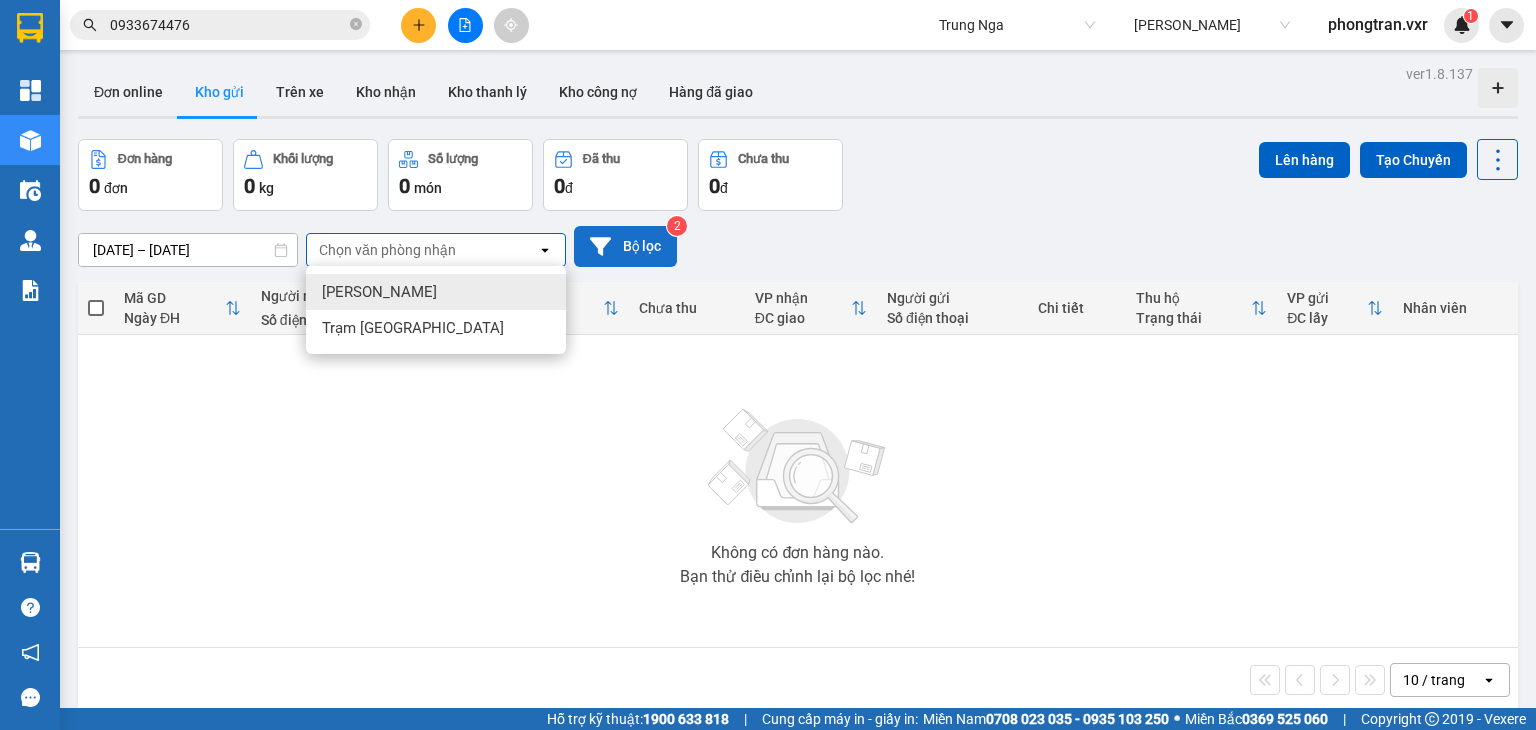 click on "Bộ lọc" at bounding box center [625, 246] 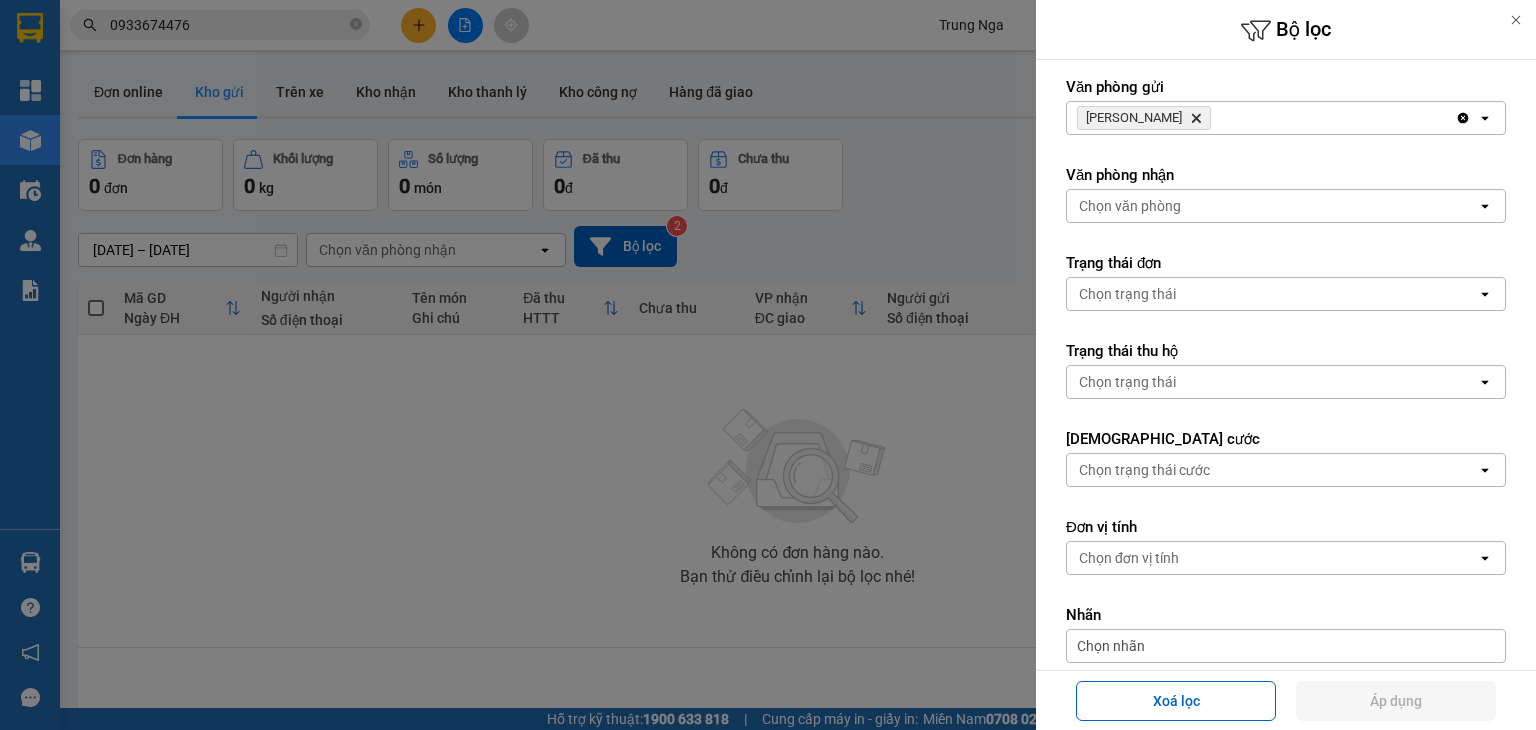 scroll, scrollTop: 200, scrollLeft: 0, axis: vertical 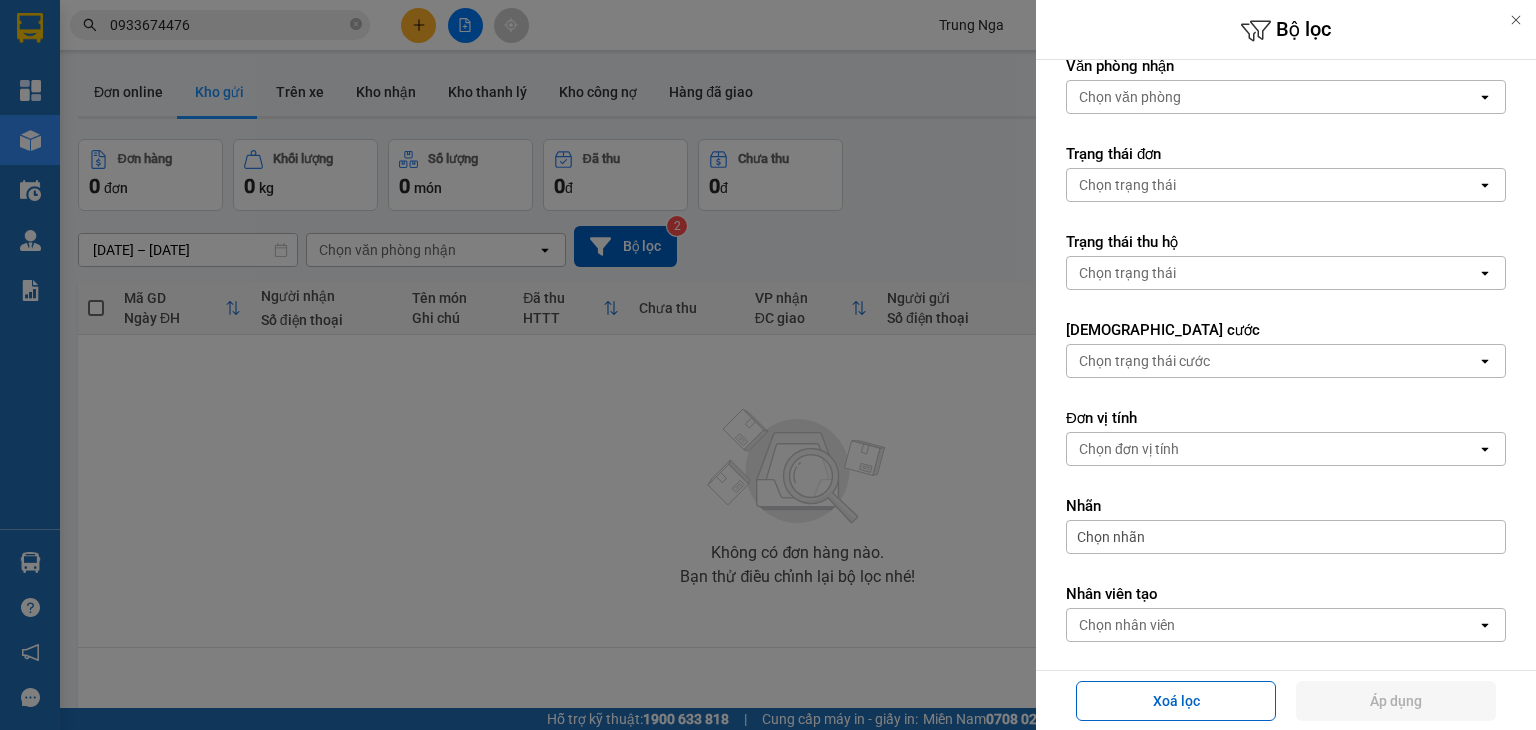 click at bounding box center (768, 365) 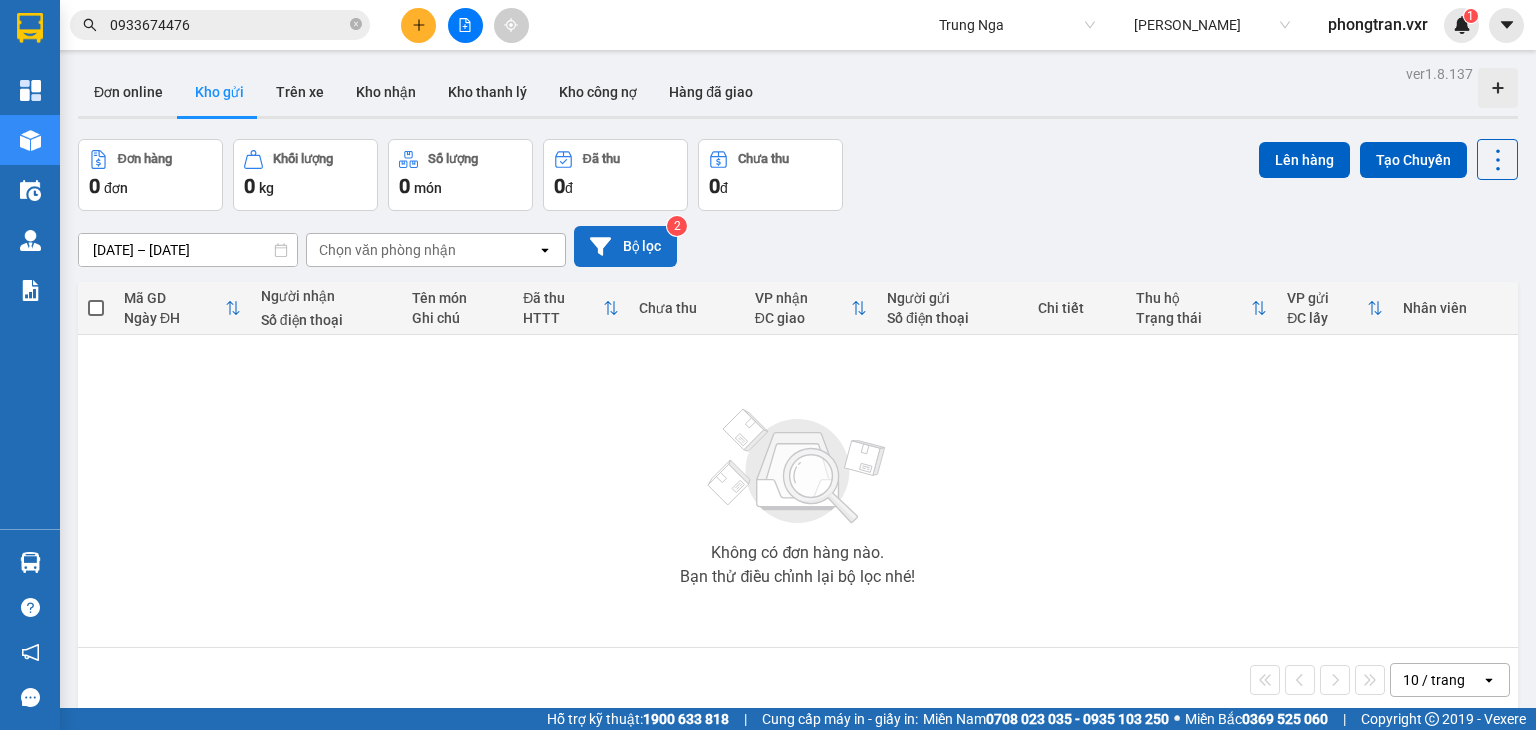 click on "Bộ lọc" at bounding box center [625, 246] 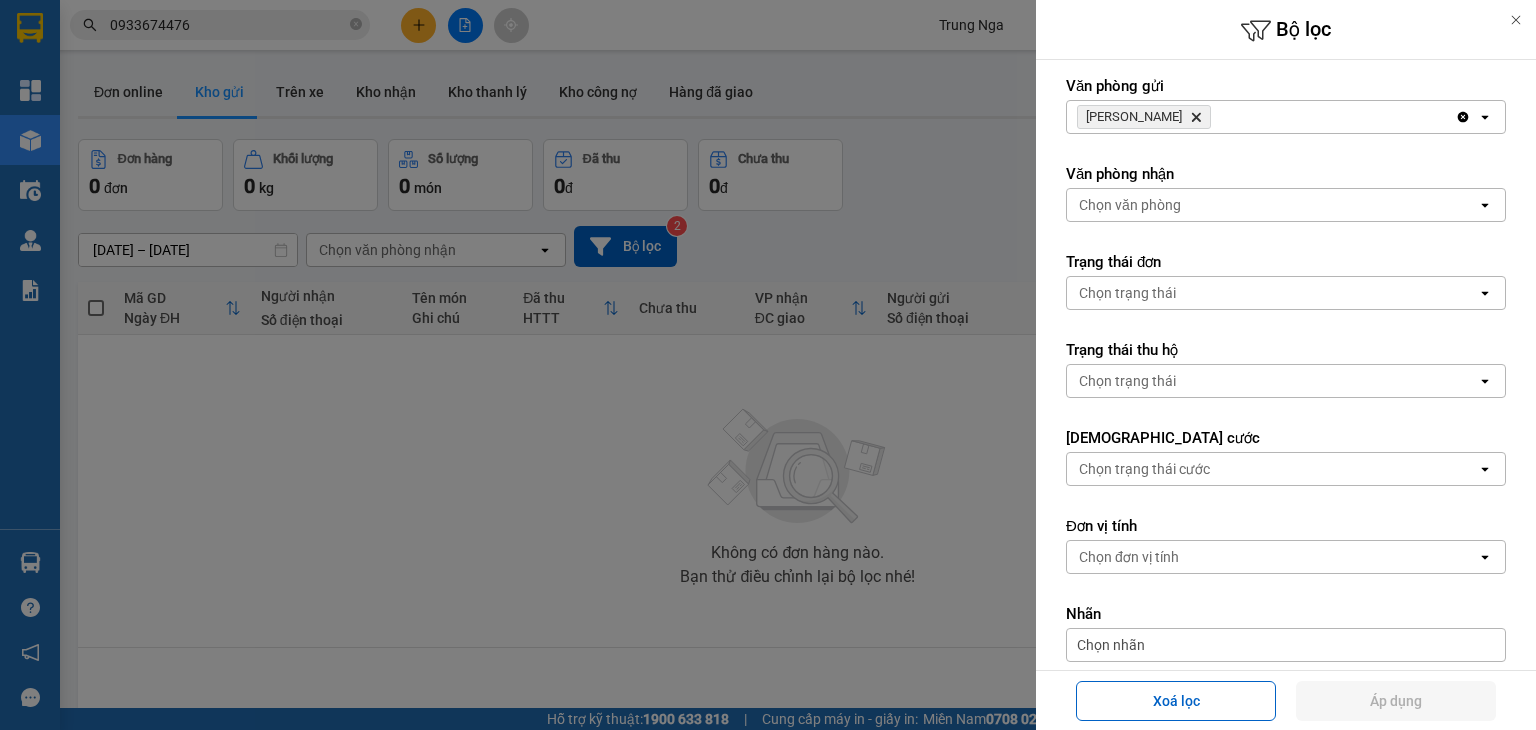 scroll, scrollTop: 200, scrollLeft: 0, axis: vertical 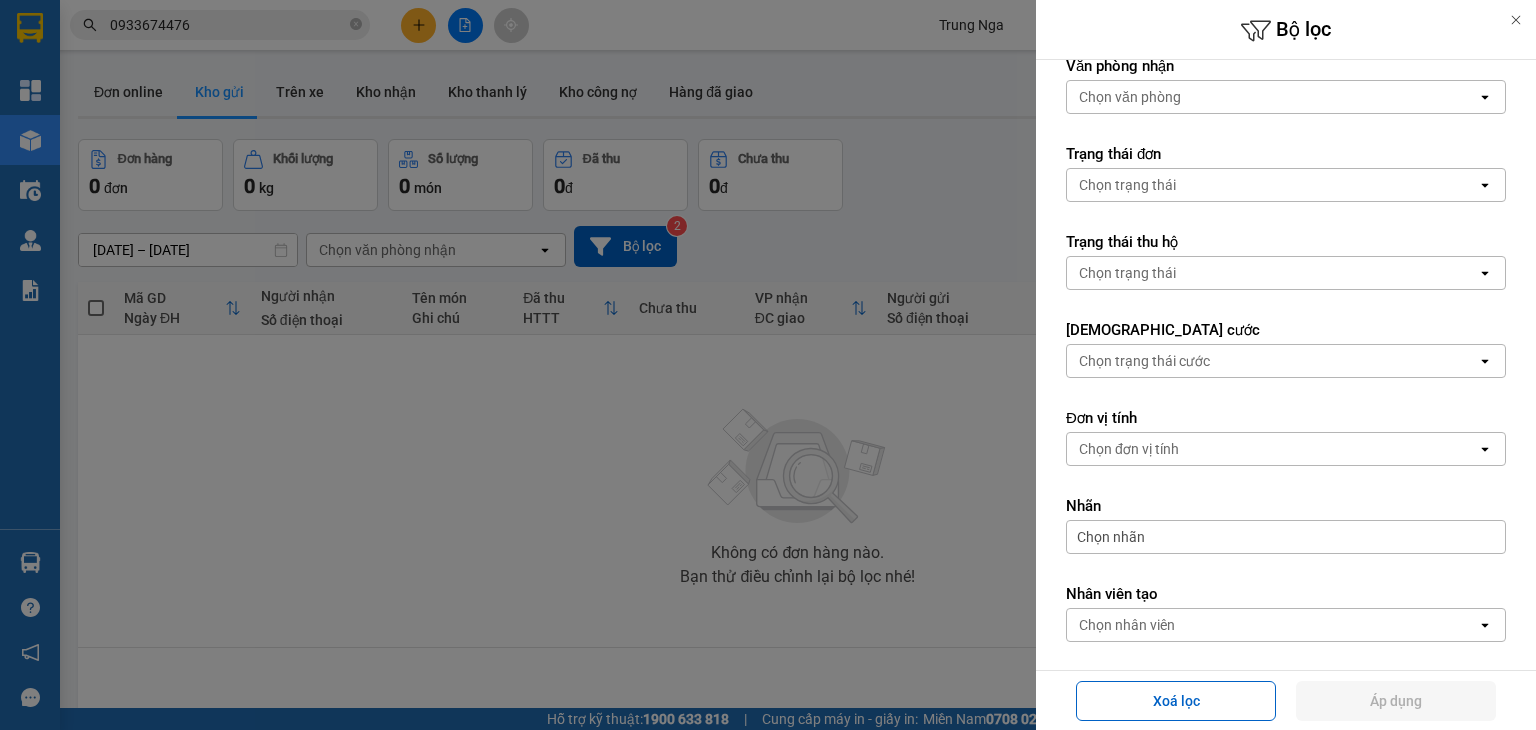 click on "Chọn trạng thái" at bounding box center (1127, 185) 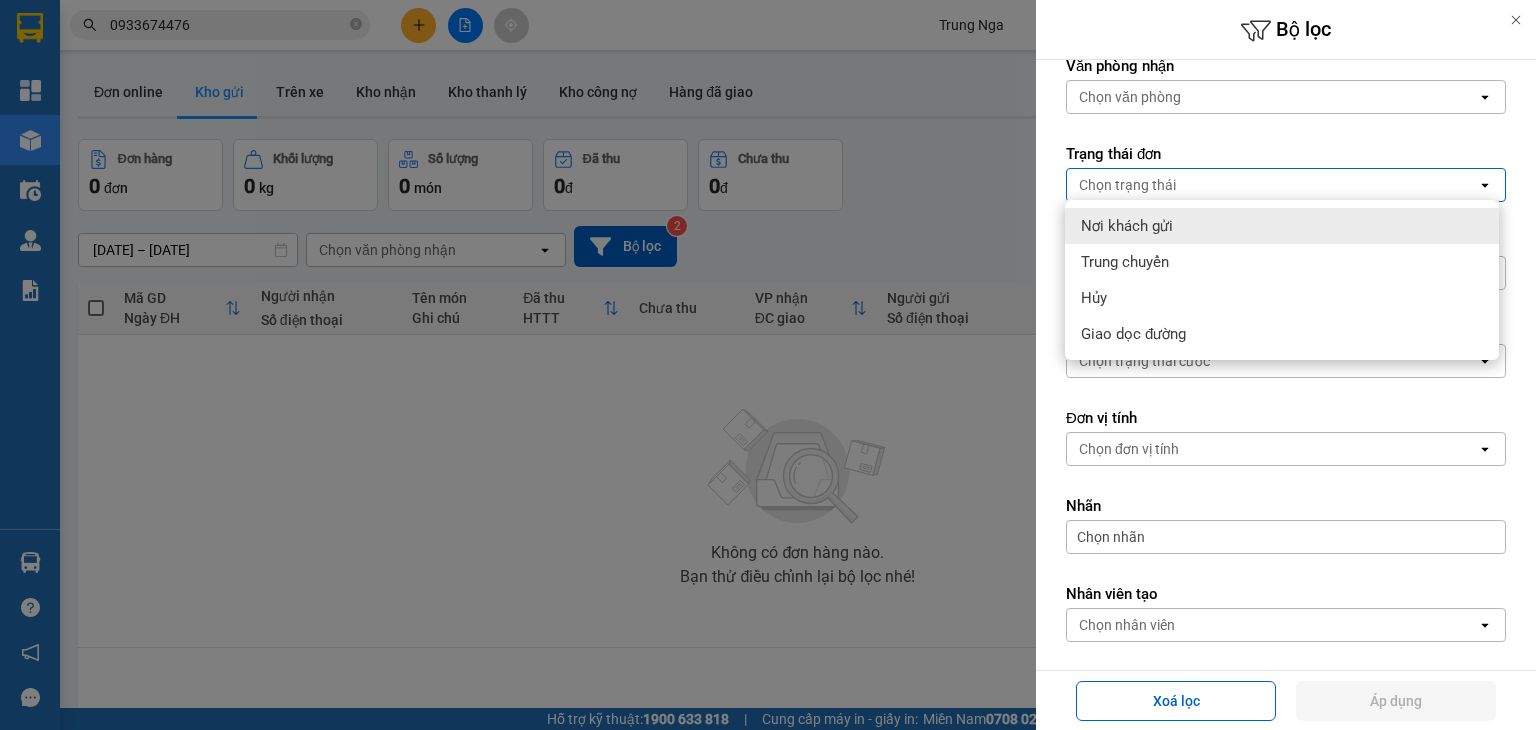 click on "Trạng thái đơn" at bounding box center (1286, 154) 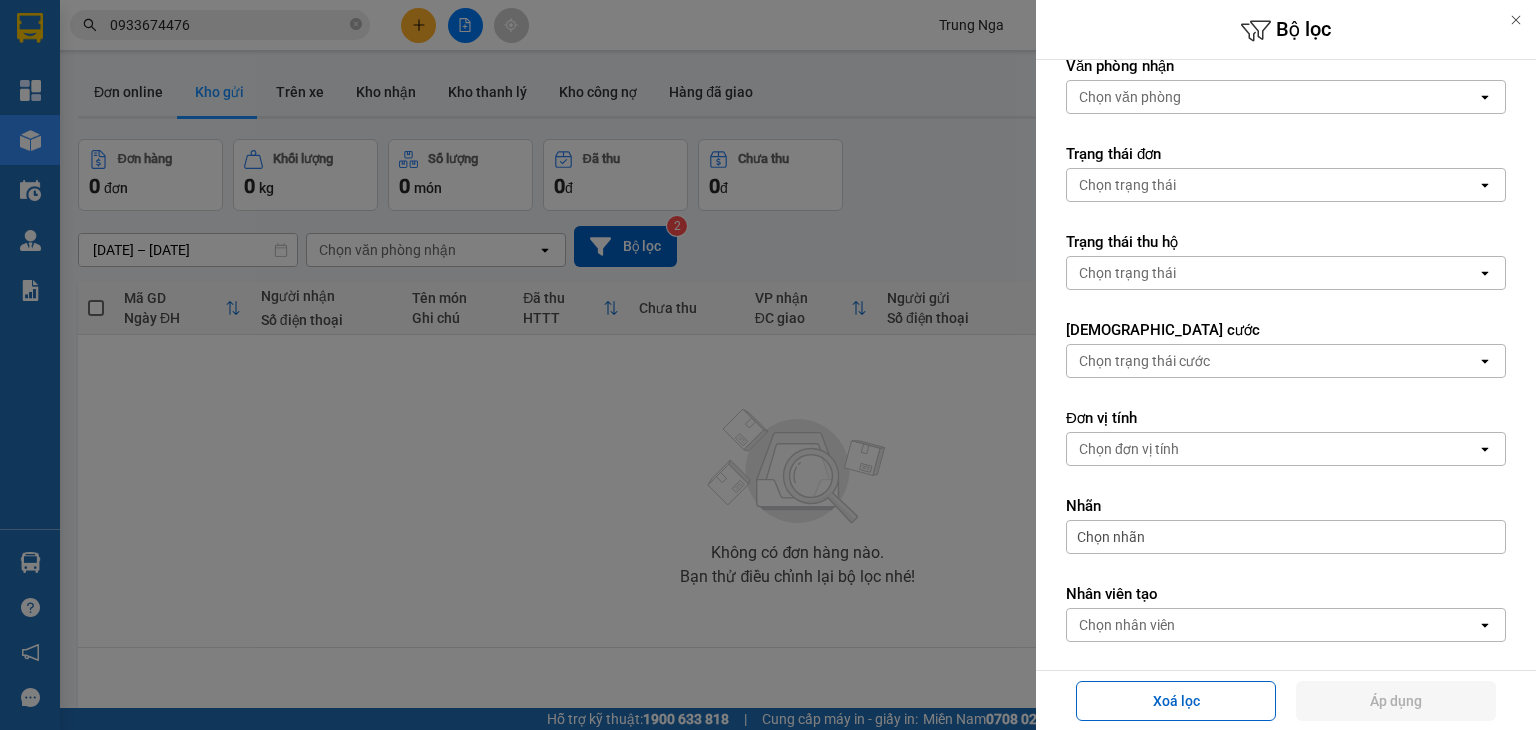 scroll, scrollTop: 0, scrollLeft: 0, axis: both 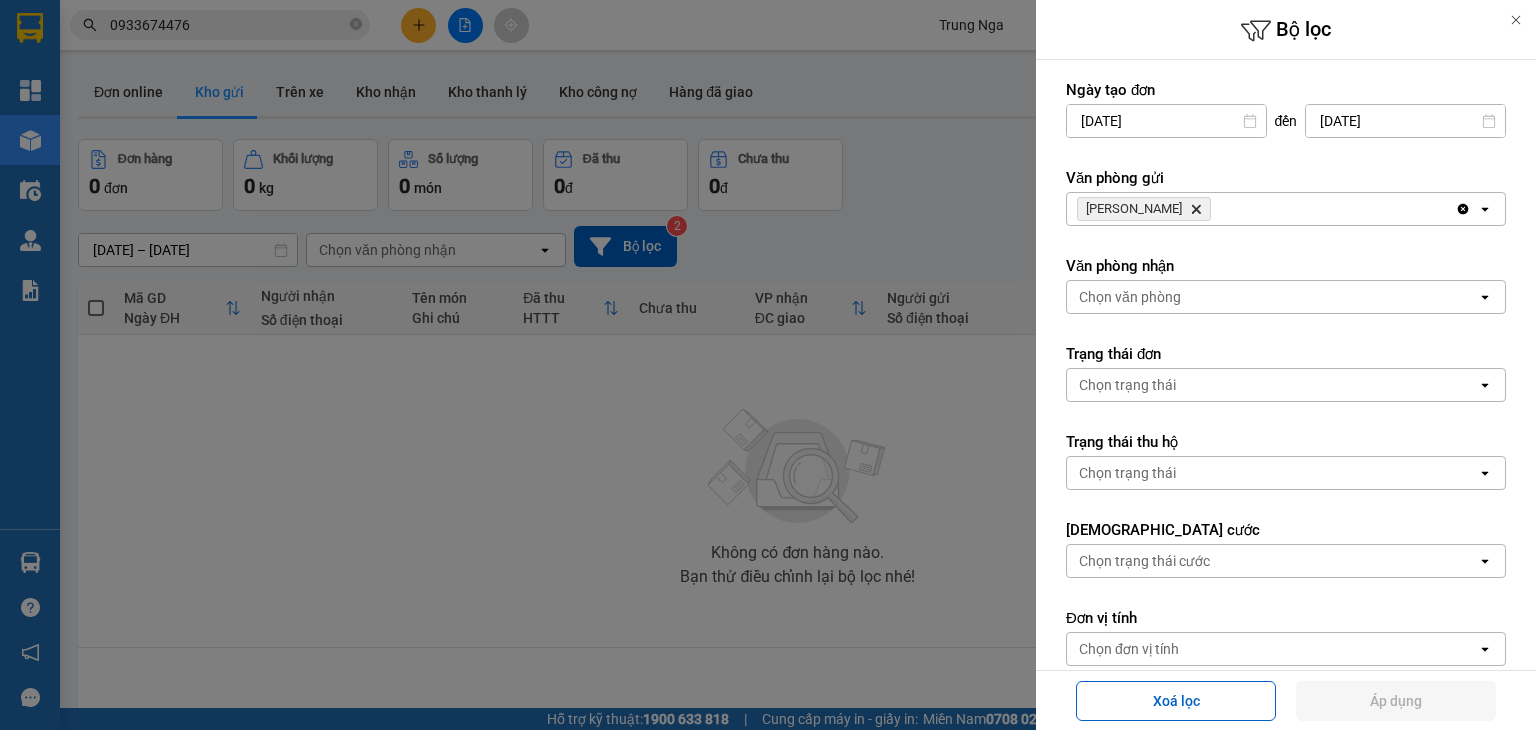 click on "Chọn trạng thái" at bounding box center (1272, 385) 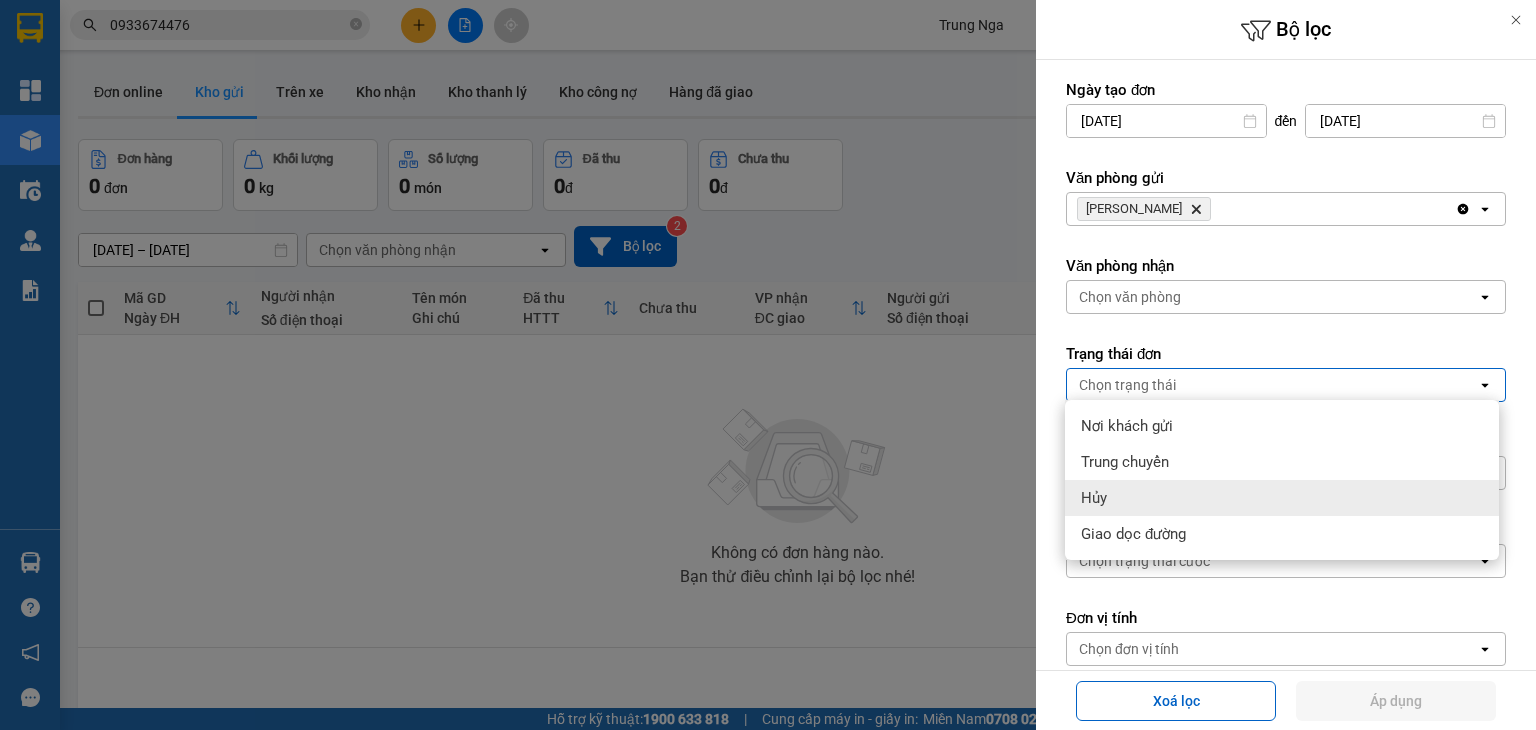 click on "Hủy" at bounding box center [1282, 498] 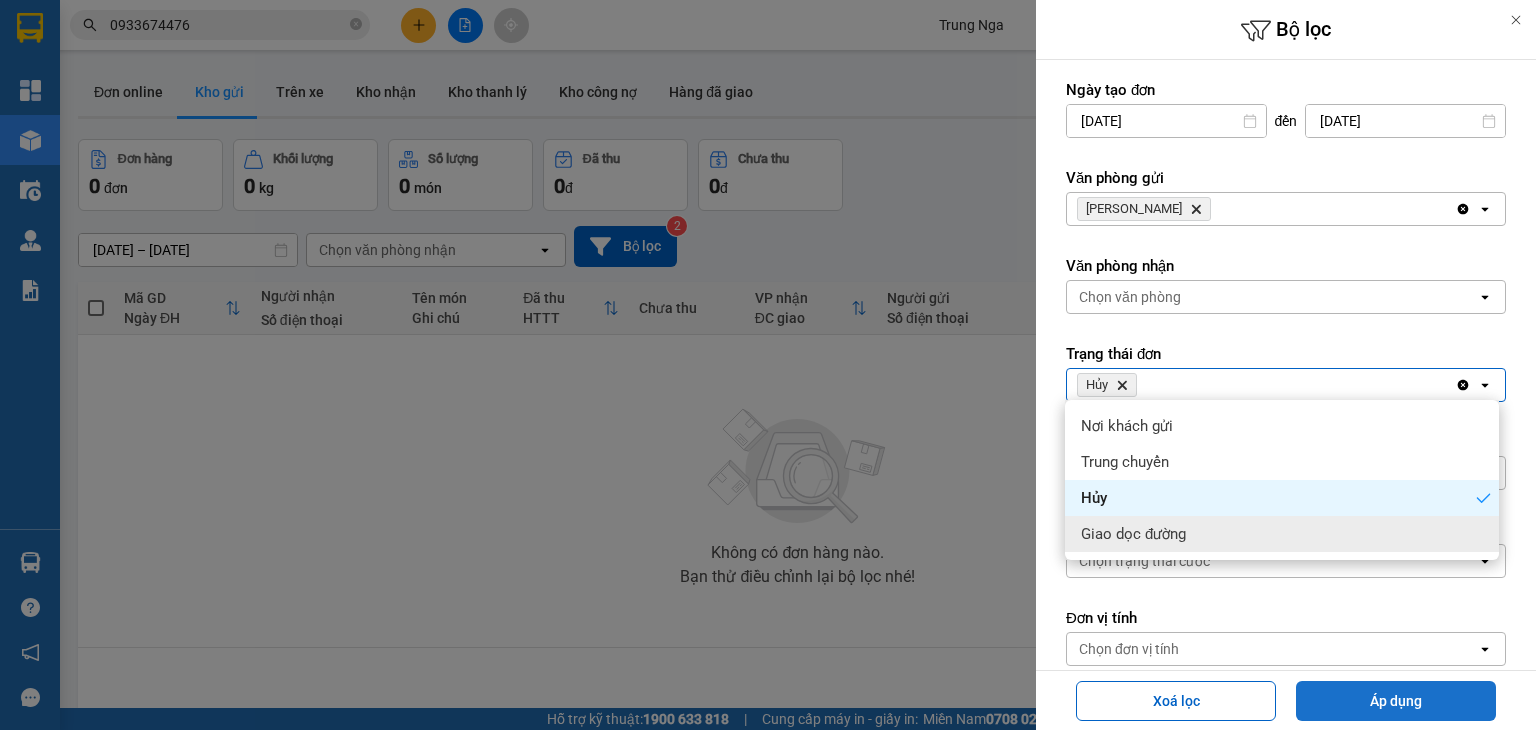 click on "Áp dụng" at bounding box center [1396, 701] 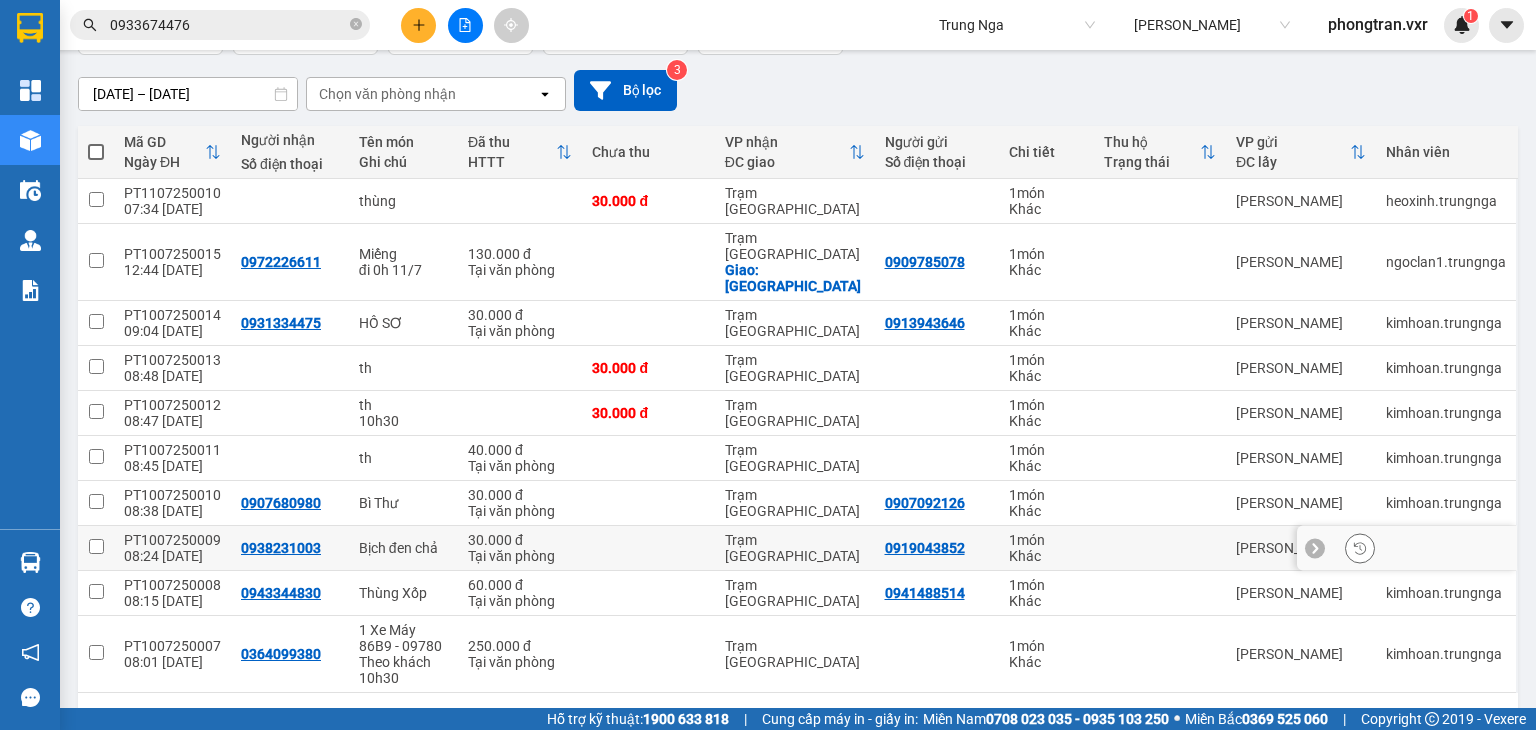 scroll, scrollTop: 188, scrollLeft: 0, axis: vertical 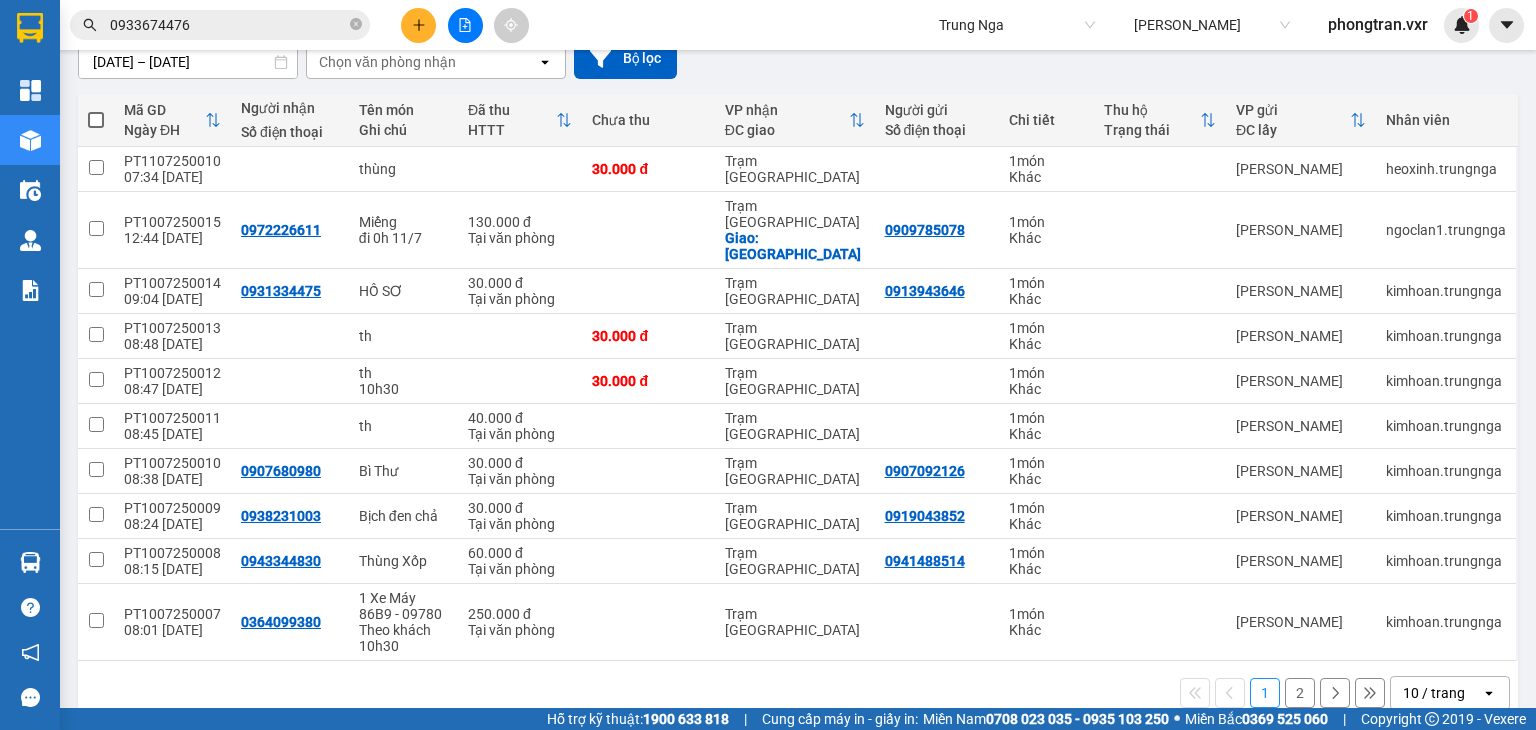 click on "10 / trang" at bounding box center [1434, 693] 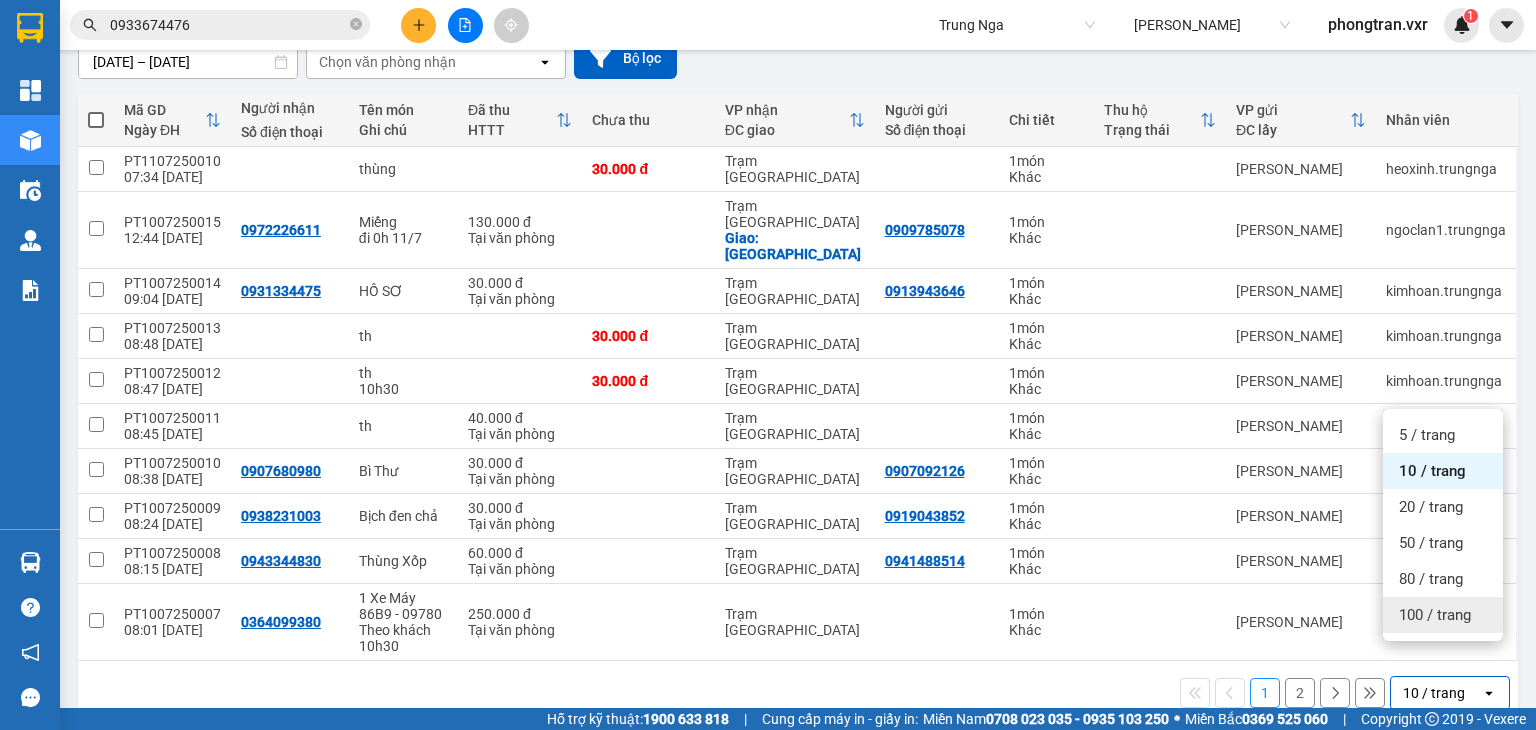 click on "100 / trang" at bounding box center [1443, 615] 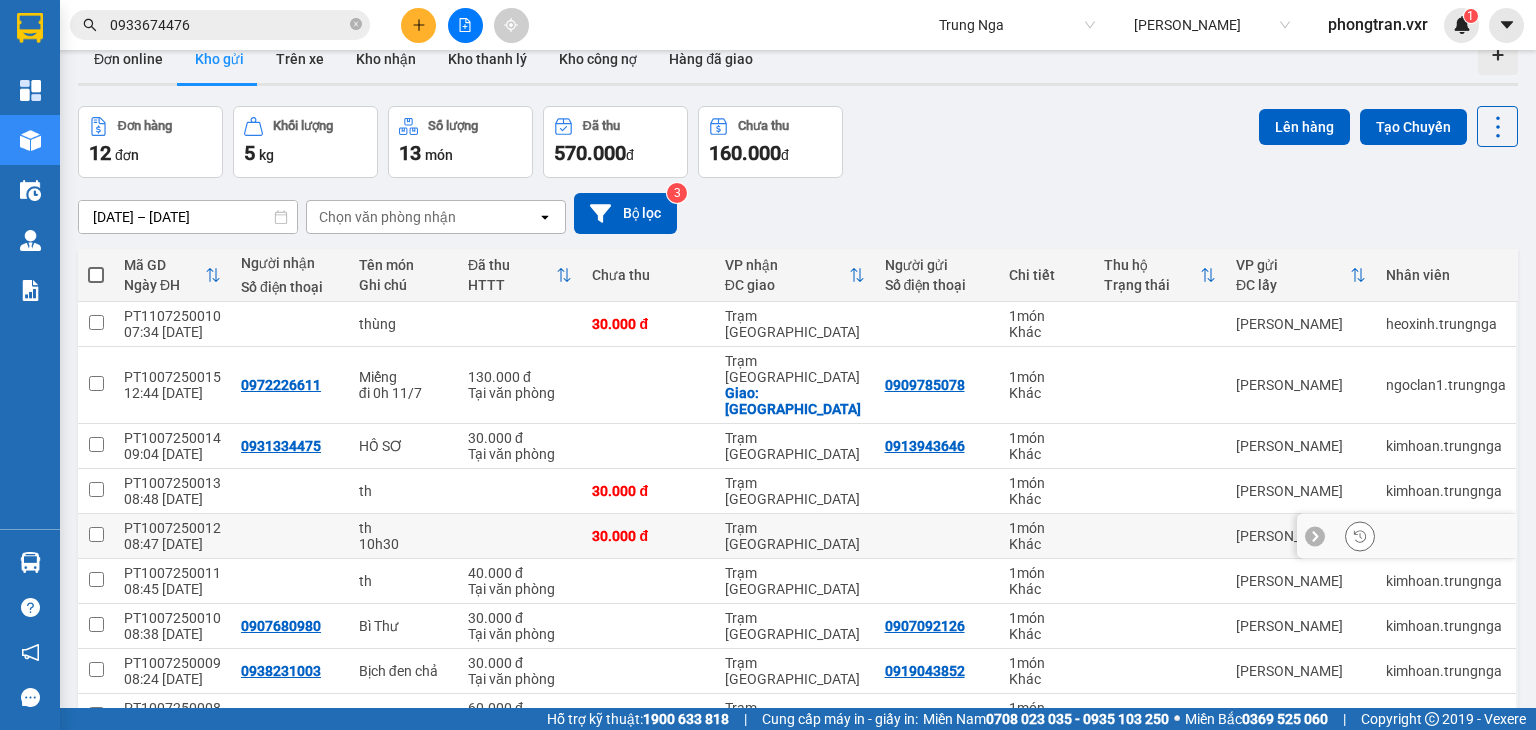 scroll, scrollTop: 0, scrollLeft: 0, axis: both 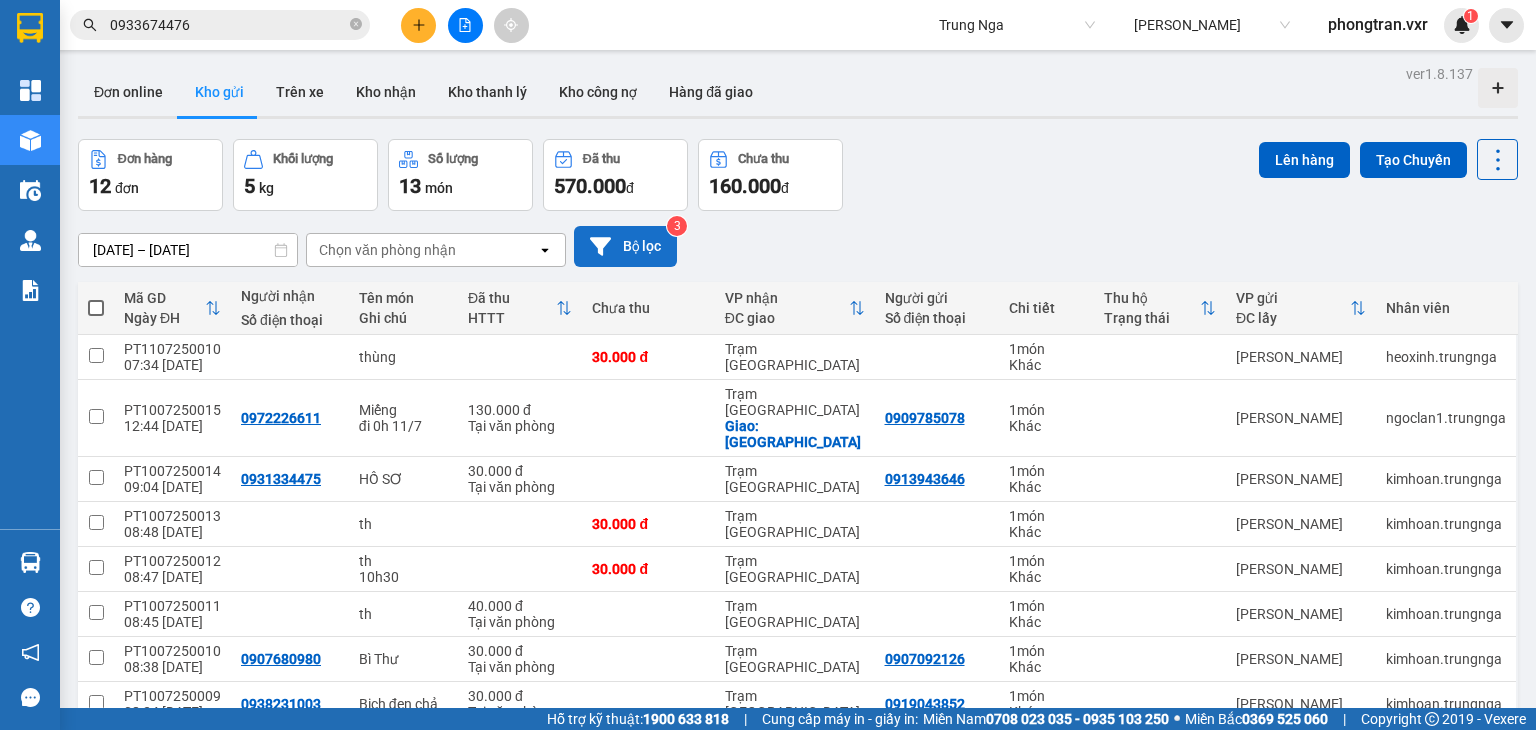 click on "Bộ lọc" at bounding box center [625, 246] 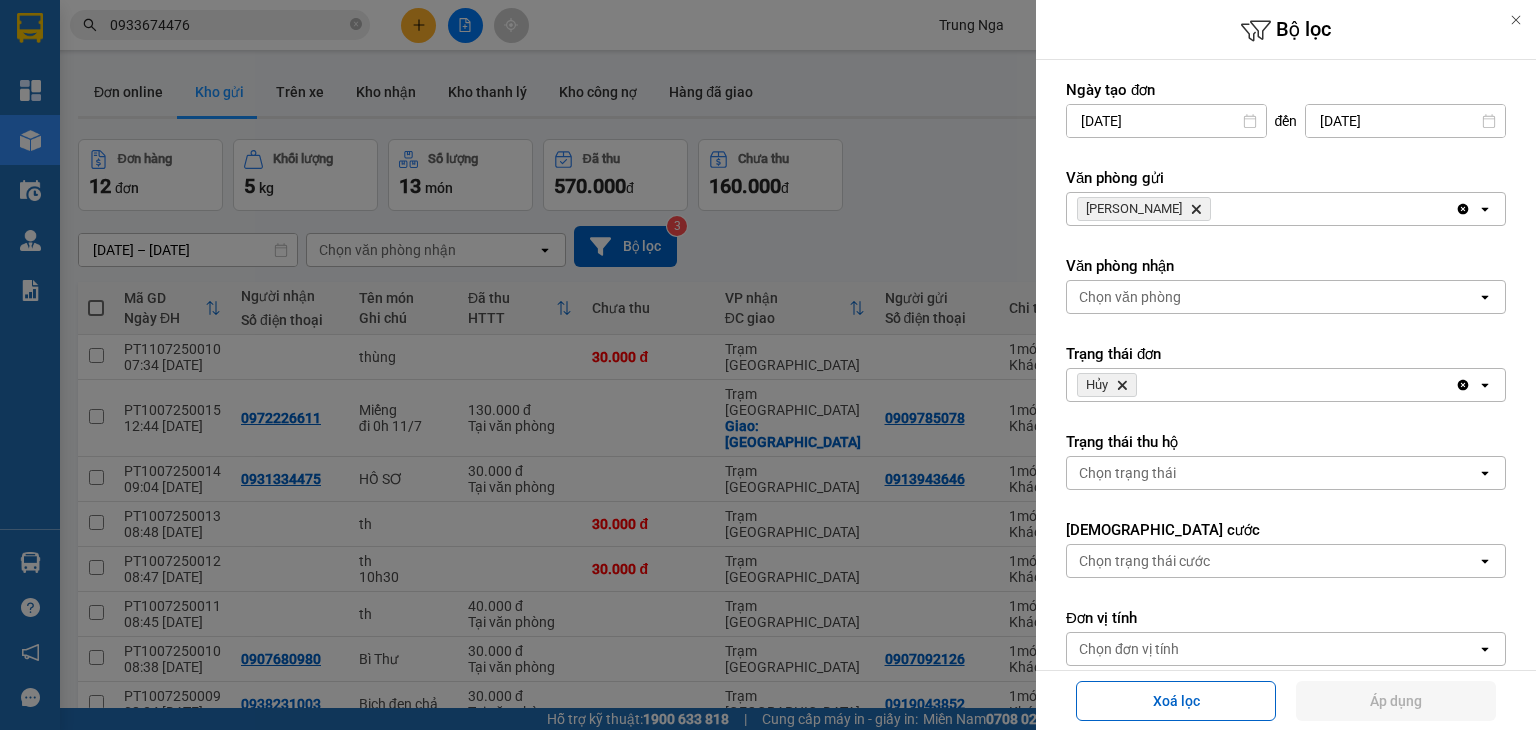 click at bounding box center [768, 365] 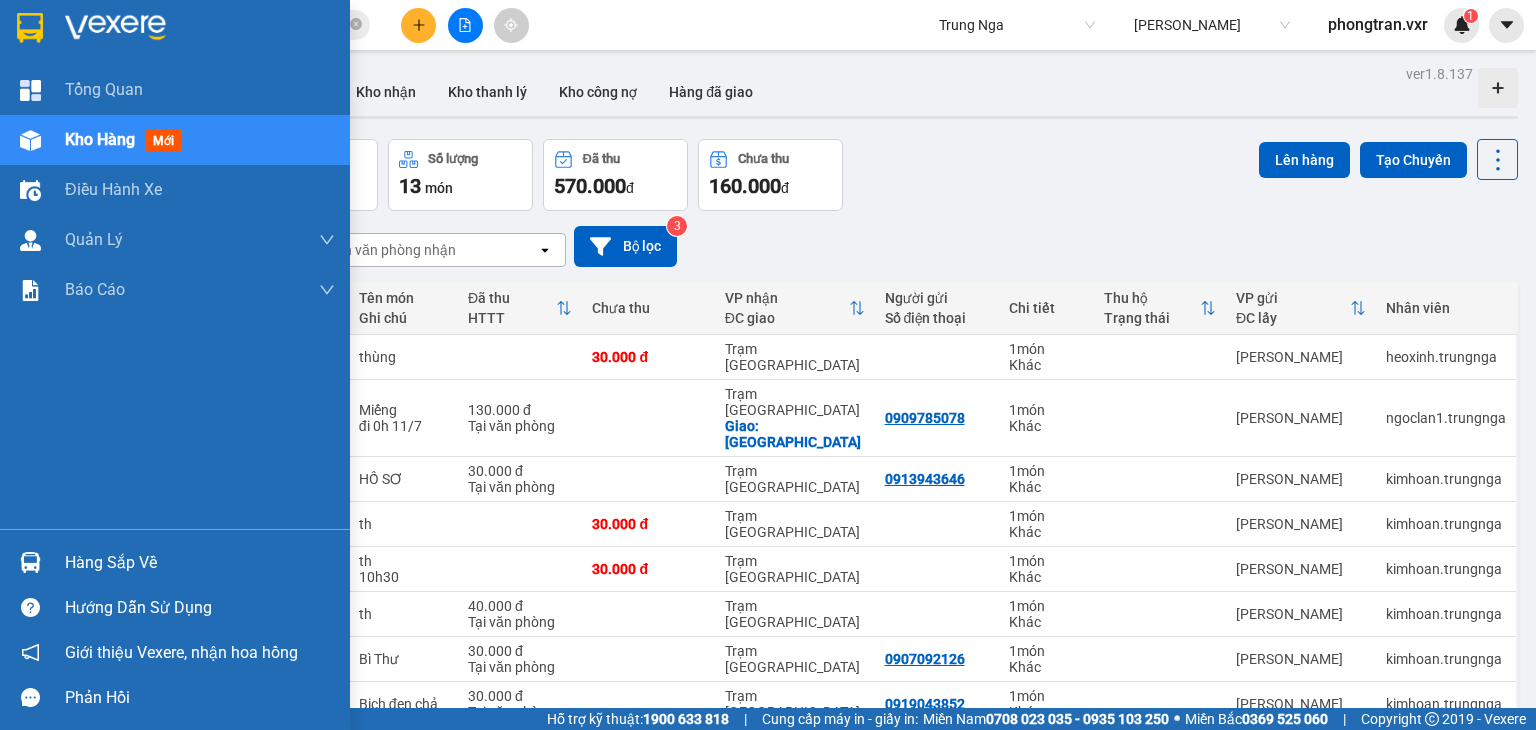 click on "Tổng Quan     Kho hàng mới     Điều hành xe     Quản [PERSON_NAME] lý chuyến Quản lý khách hàng Quản lý khách hàng mới Quản lý giao nhận mới Quản lý kiểm kho     Báo cáo 1. Doanh số tạo đơn theo VP gửi 2. Báo cáo dòng tiền (nhà xe) - mới 2.1 Báo cáo dòng tiền (nhà xe) - chỉ tính tiền mặt 3. BC hàng tồn (all) Báo cáo dòng tiền (nhân viên) - chỉ tính tiền mặt CHI TIẾT - Báo cáo chi tiết hàng HỦY ĐƠN - Thống kê đơn huỷ  Mẫu 1: Báo cáo dòng tiền theo nhân viên Mẫu 2: Thống kê đơn hàng theo nhân viên Mẫu 3: Báo cáo dòng tiền theo văn phòng Mẫu 4: Thống kê đơn hàng theo văn phòng Mẫu 6: Báo cáo dòng tiền toàn nhà xe Mẫu 7: Thống kê đơn hàng toàn nhà xe  SỬA CƯỚC - Thống kê đơn sửa cước" at bounding box center [175, 297] 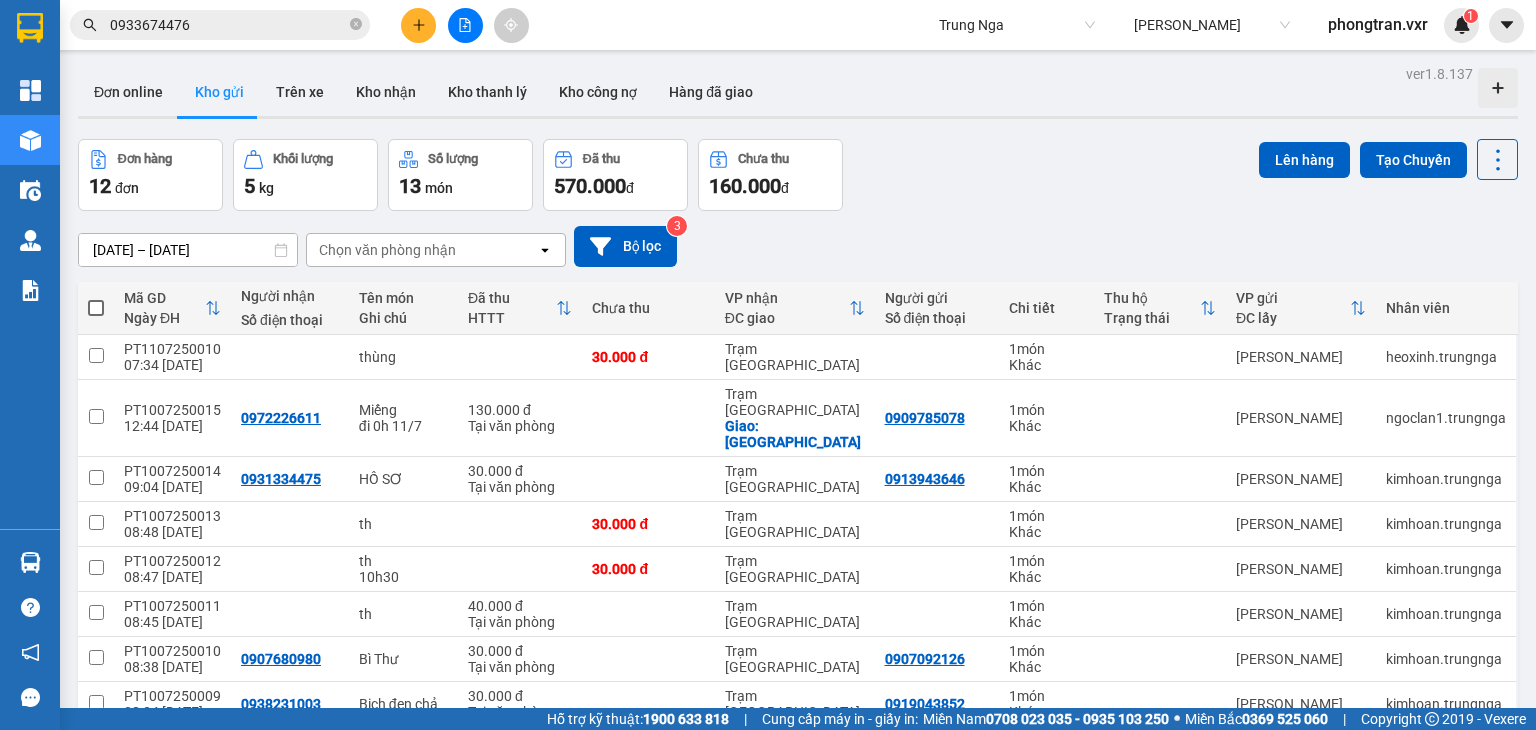 click on "Trung Nga" at bounding box center [1017, 25] 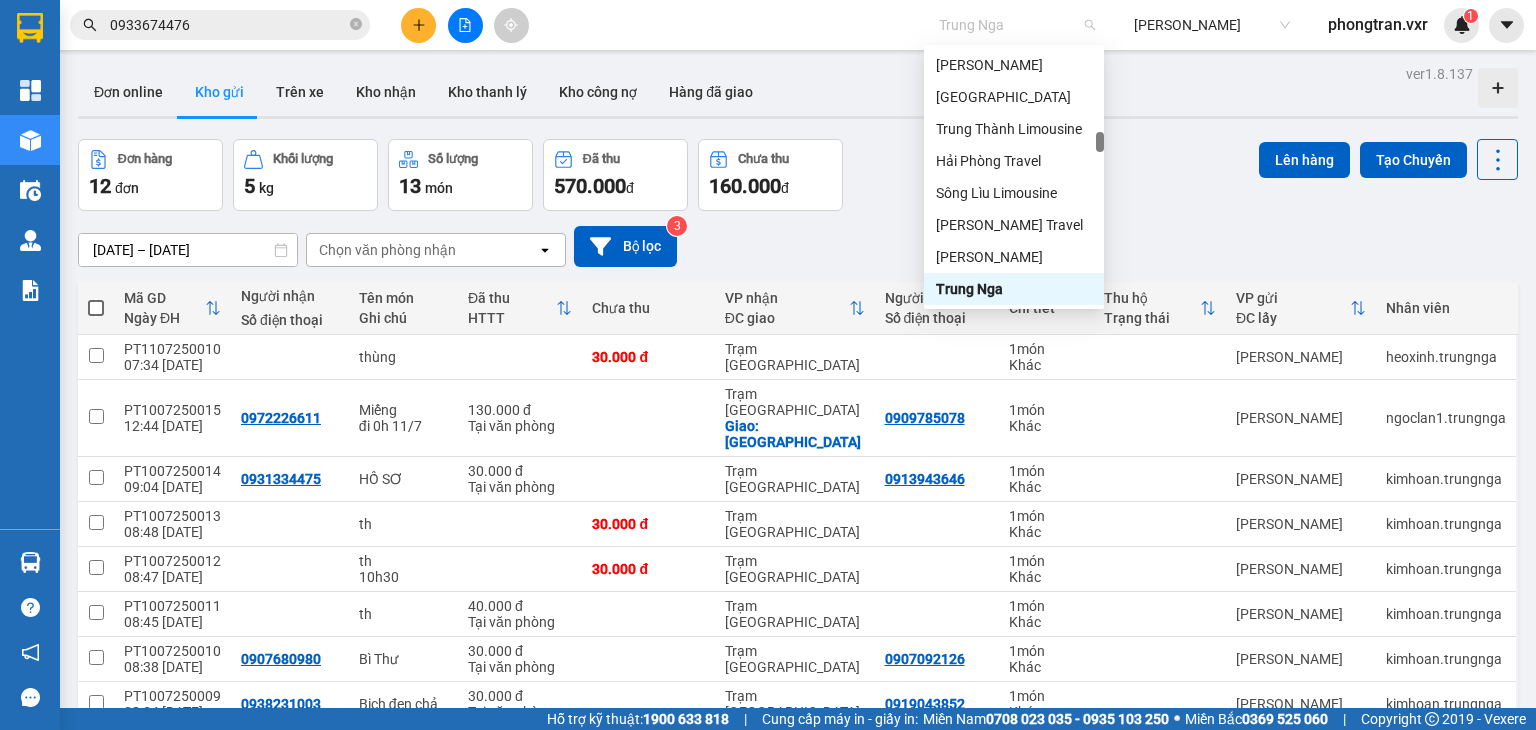 type on "t" 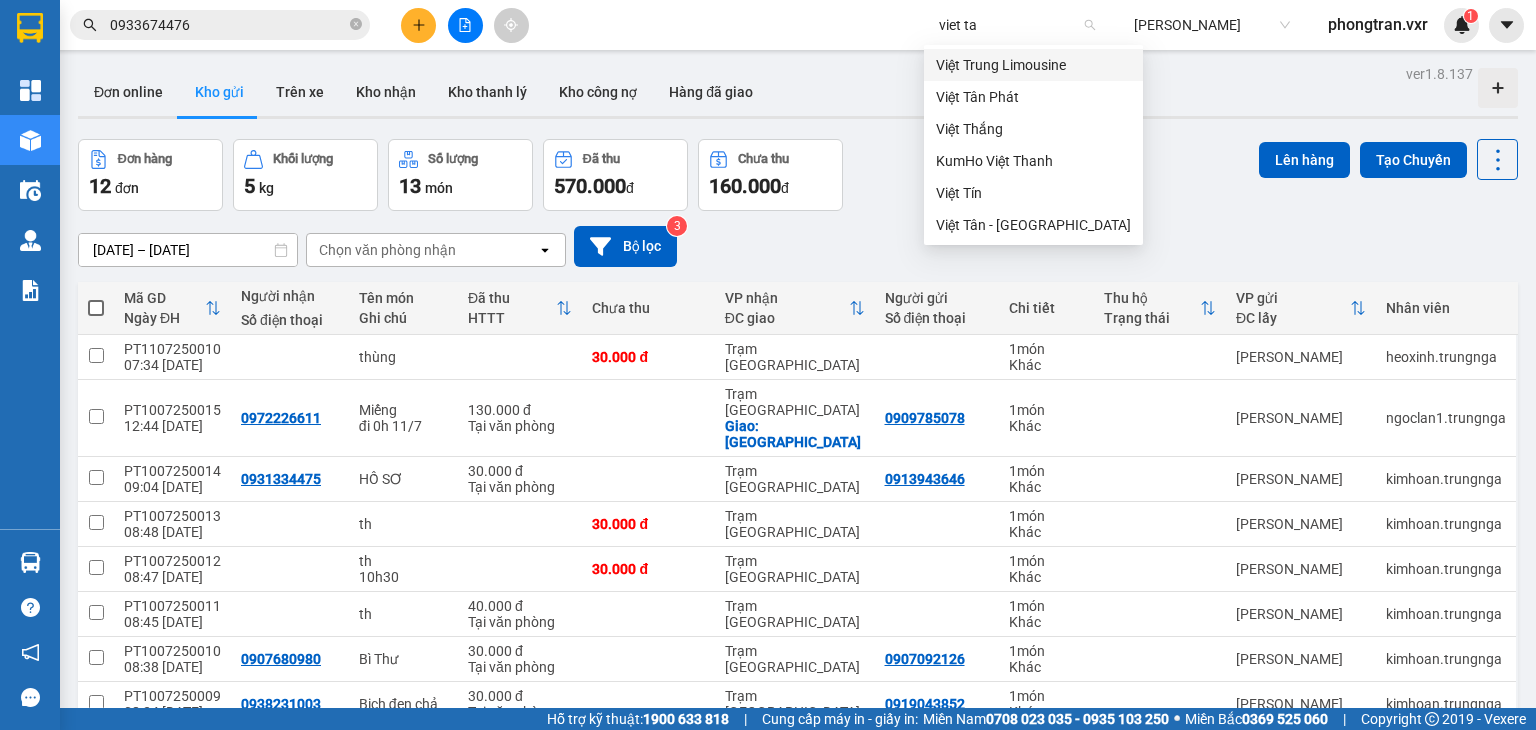scroll, scrollTop: 0, scrollLeft: 0, axis: both 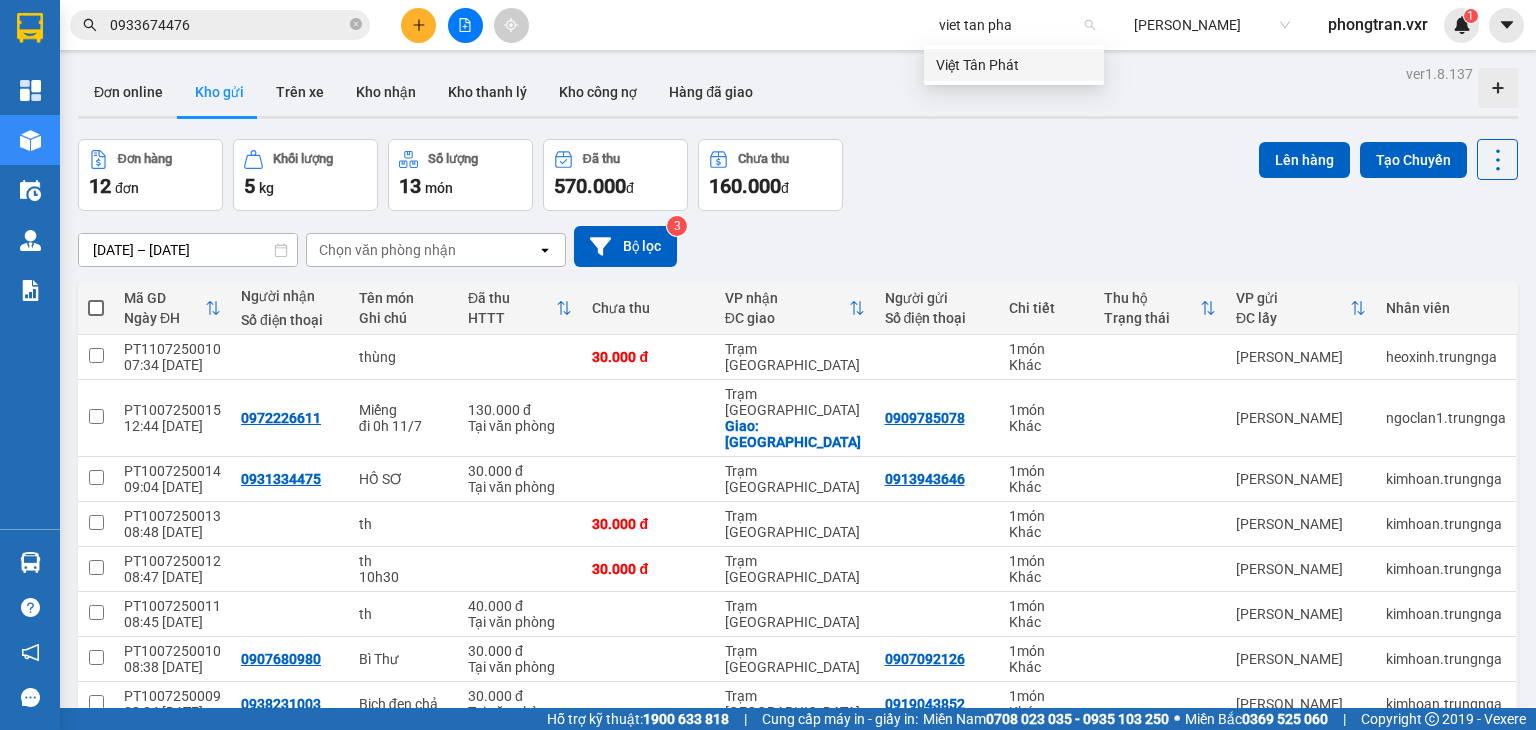 type on "viet tan phat" 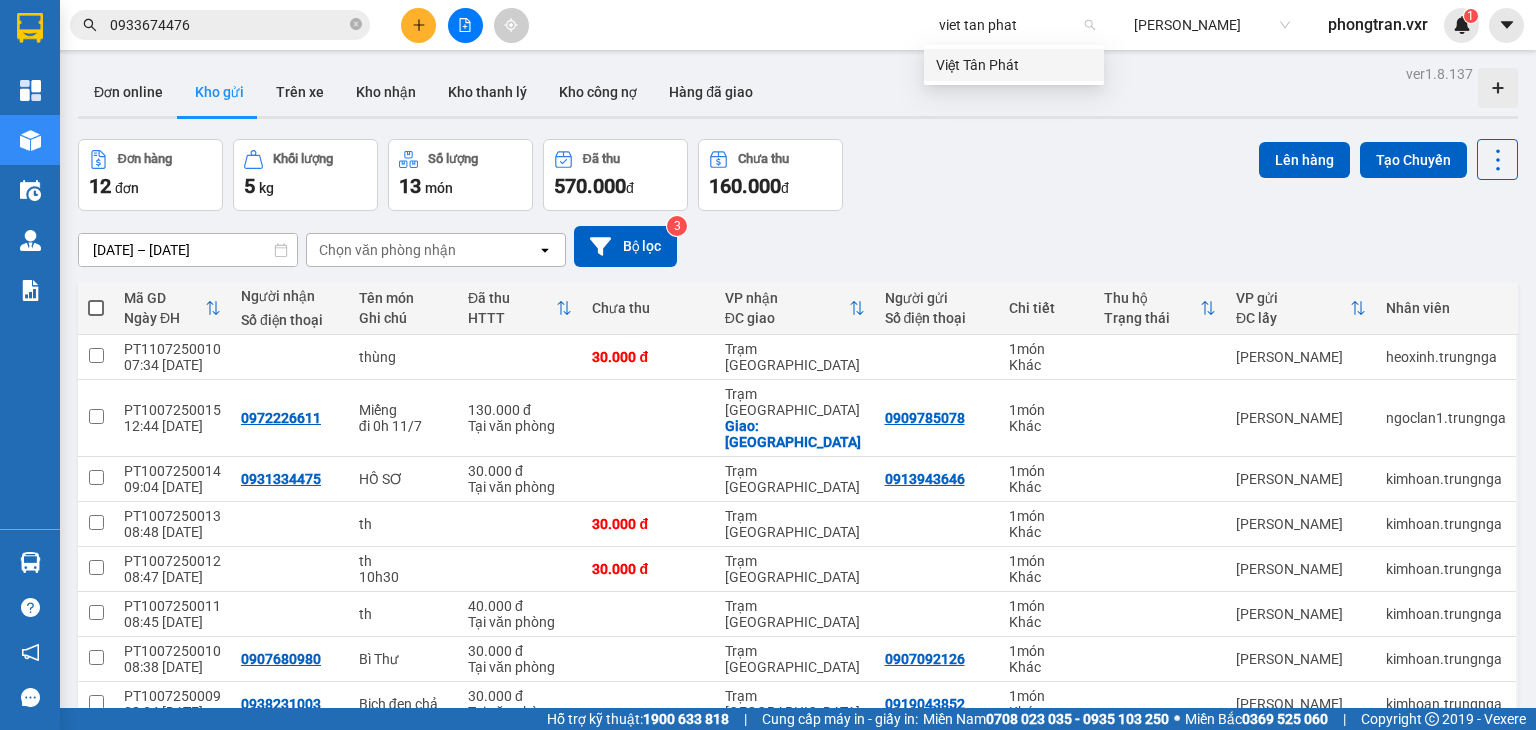 type 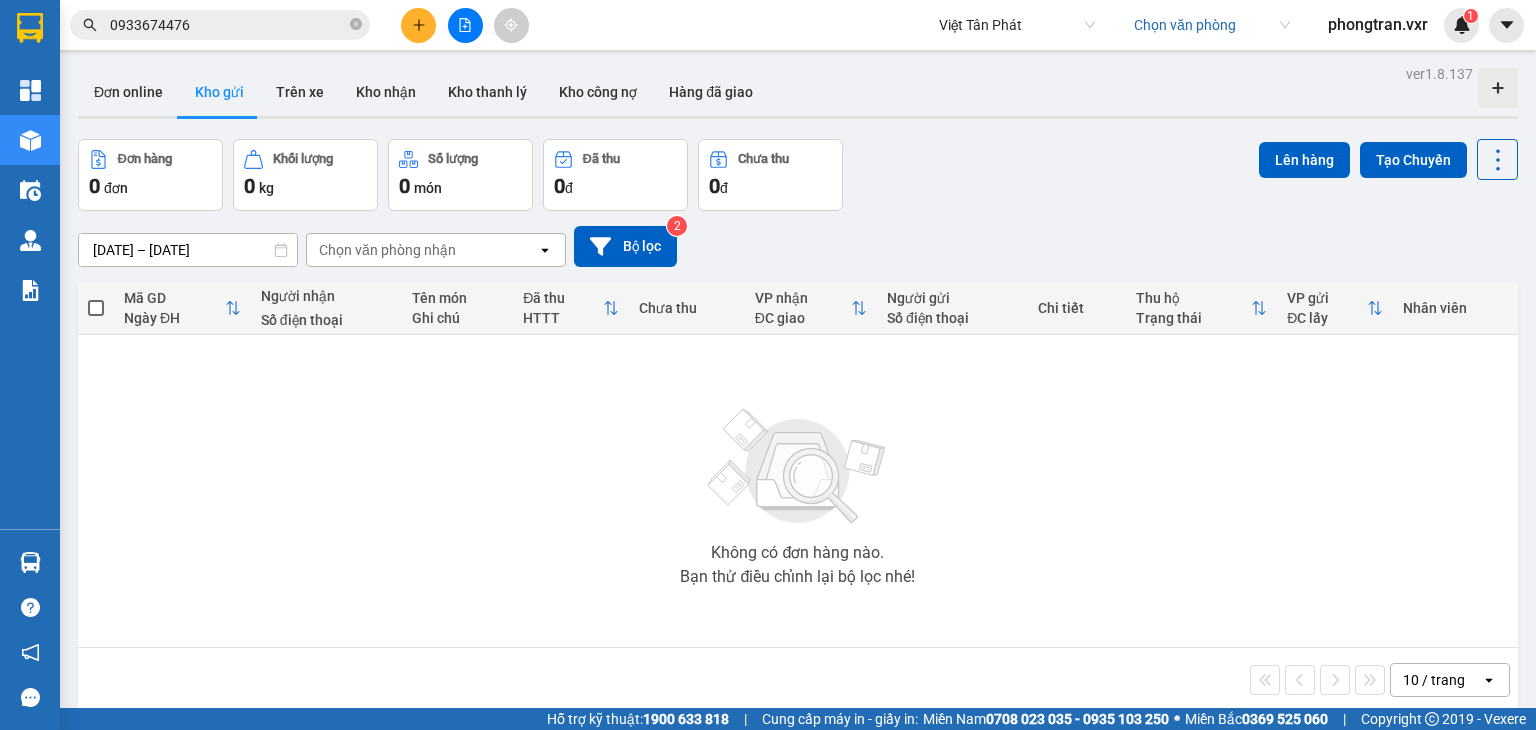 click at bounding box center (1205, 25) 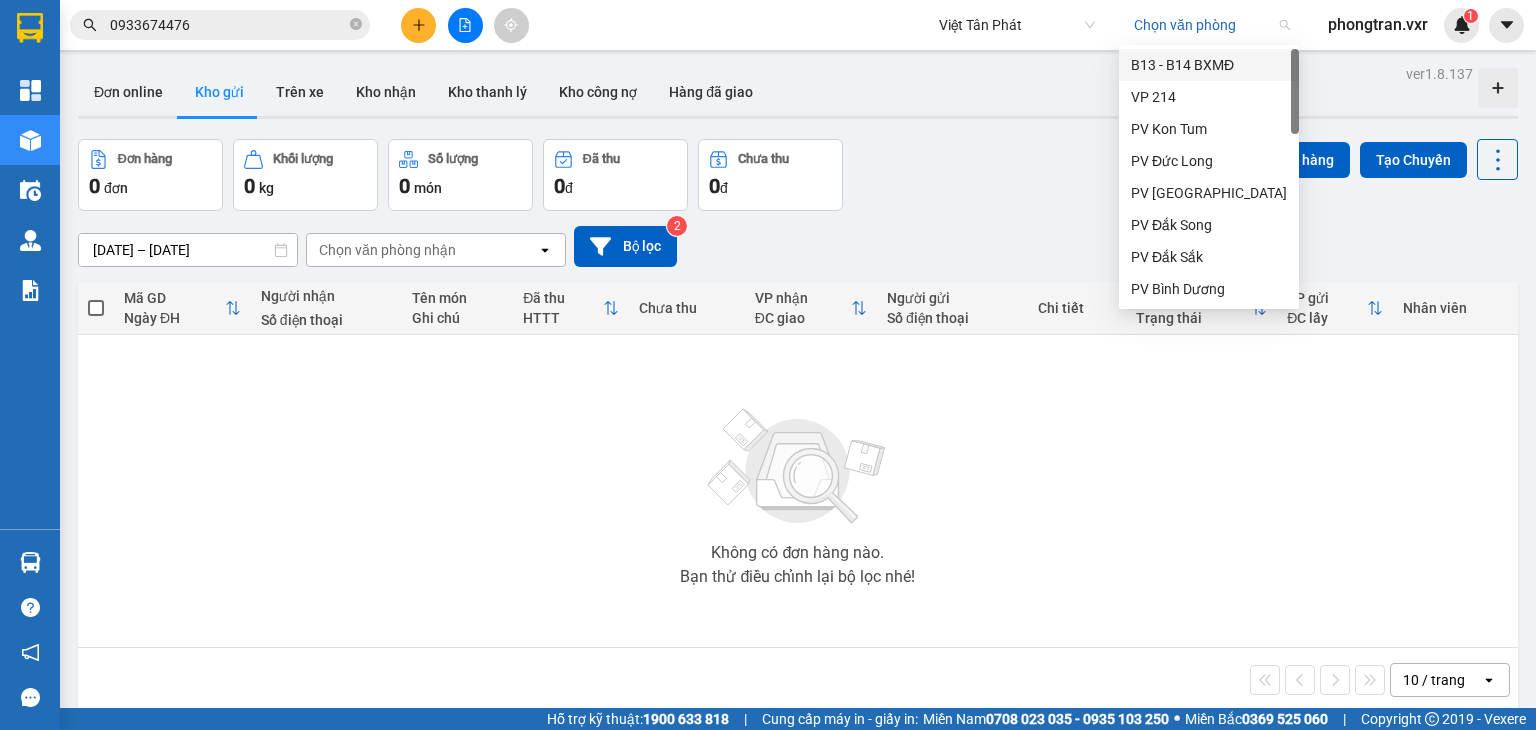 type on "2" 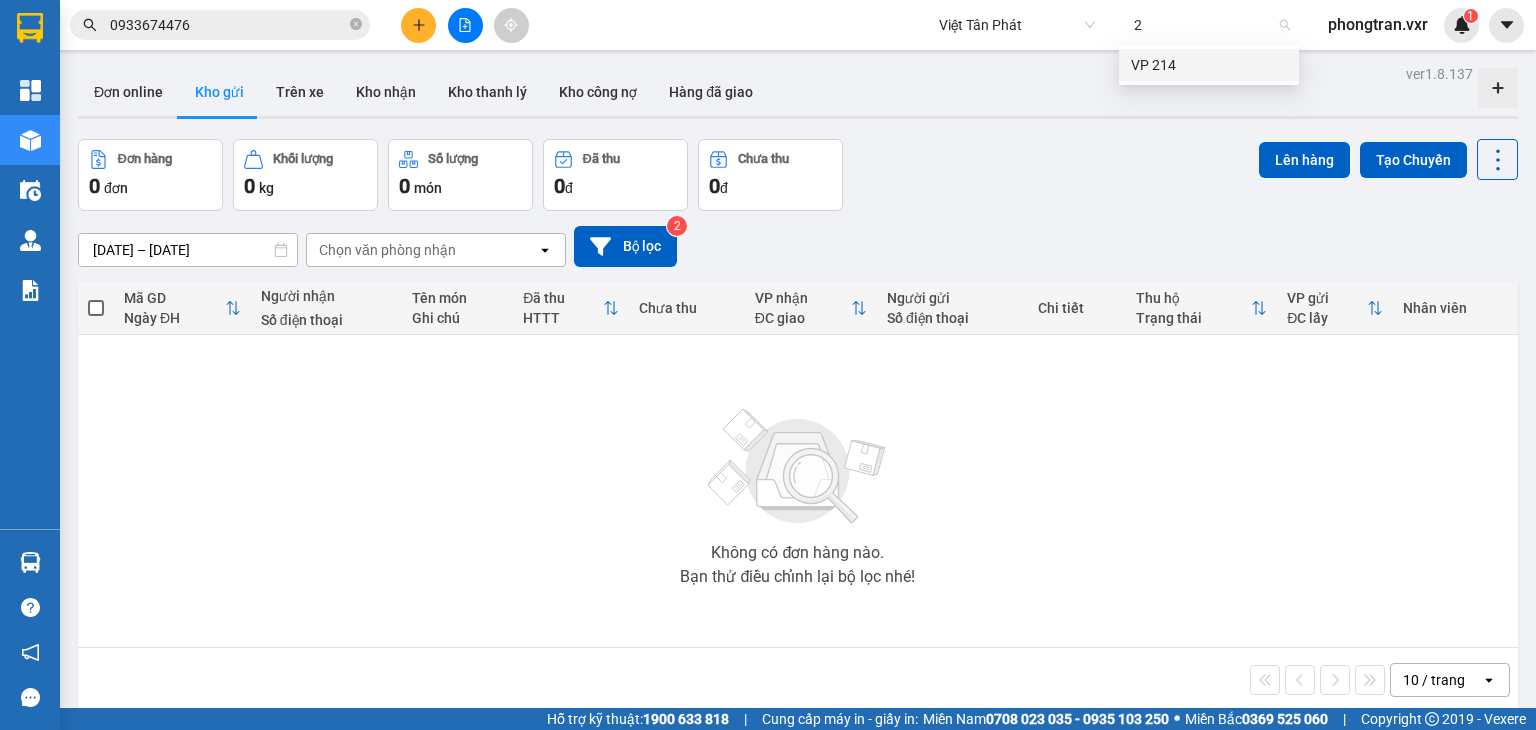 click on "VP 214" at bounding box center [1209, 65] 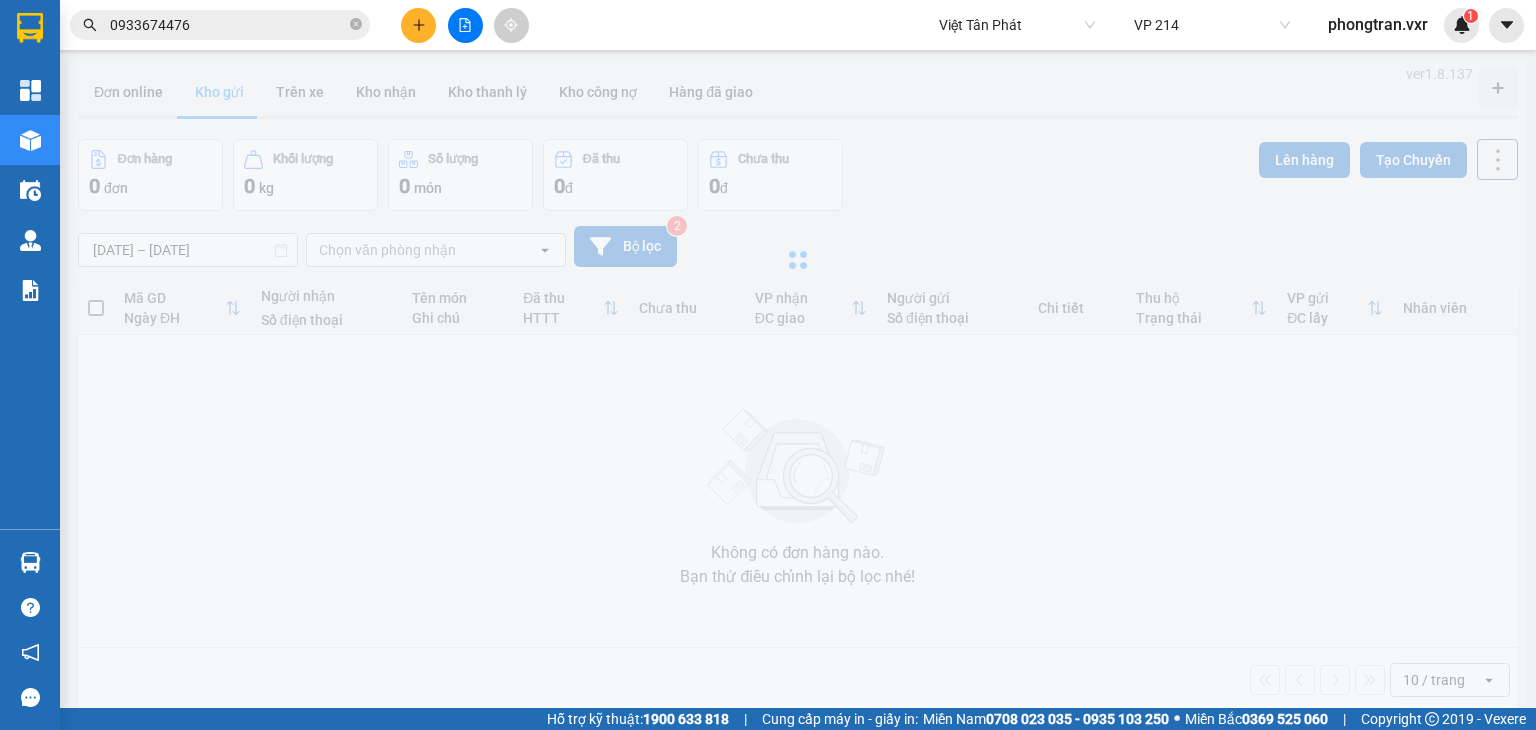 click 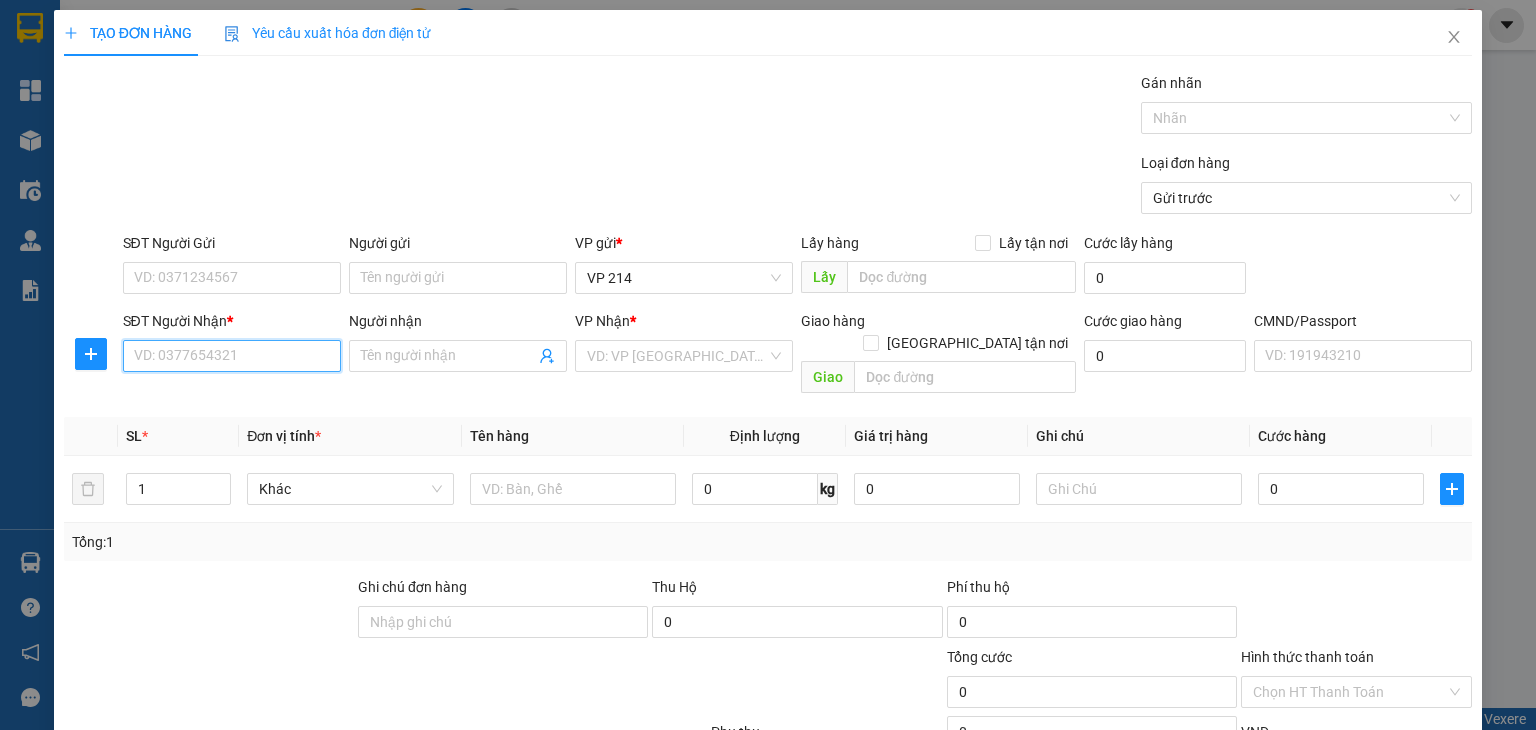 click on "SĐT Người Nhận  *" at bounding box center [232, 356] 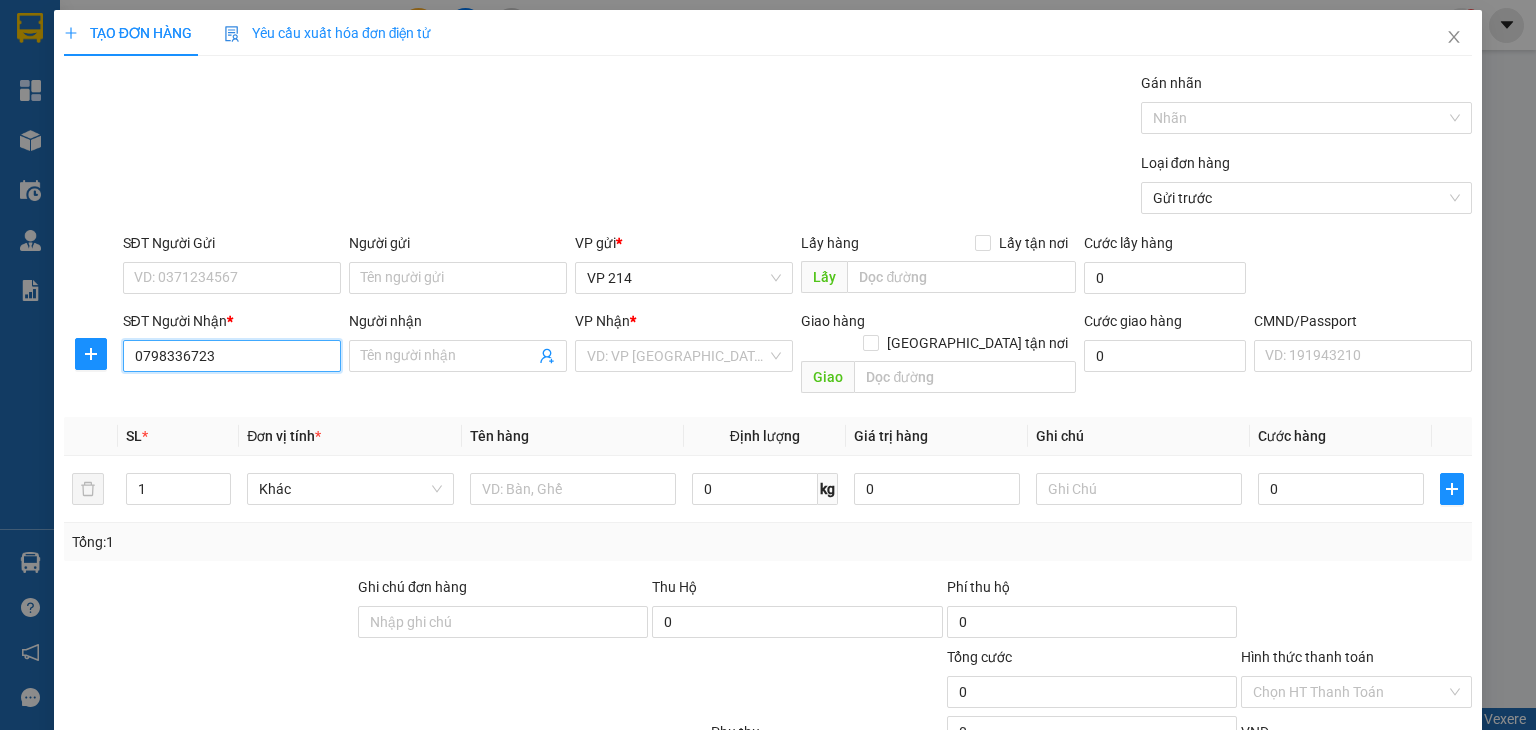 type on "0798336723" 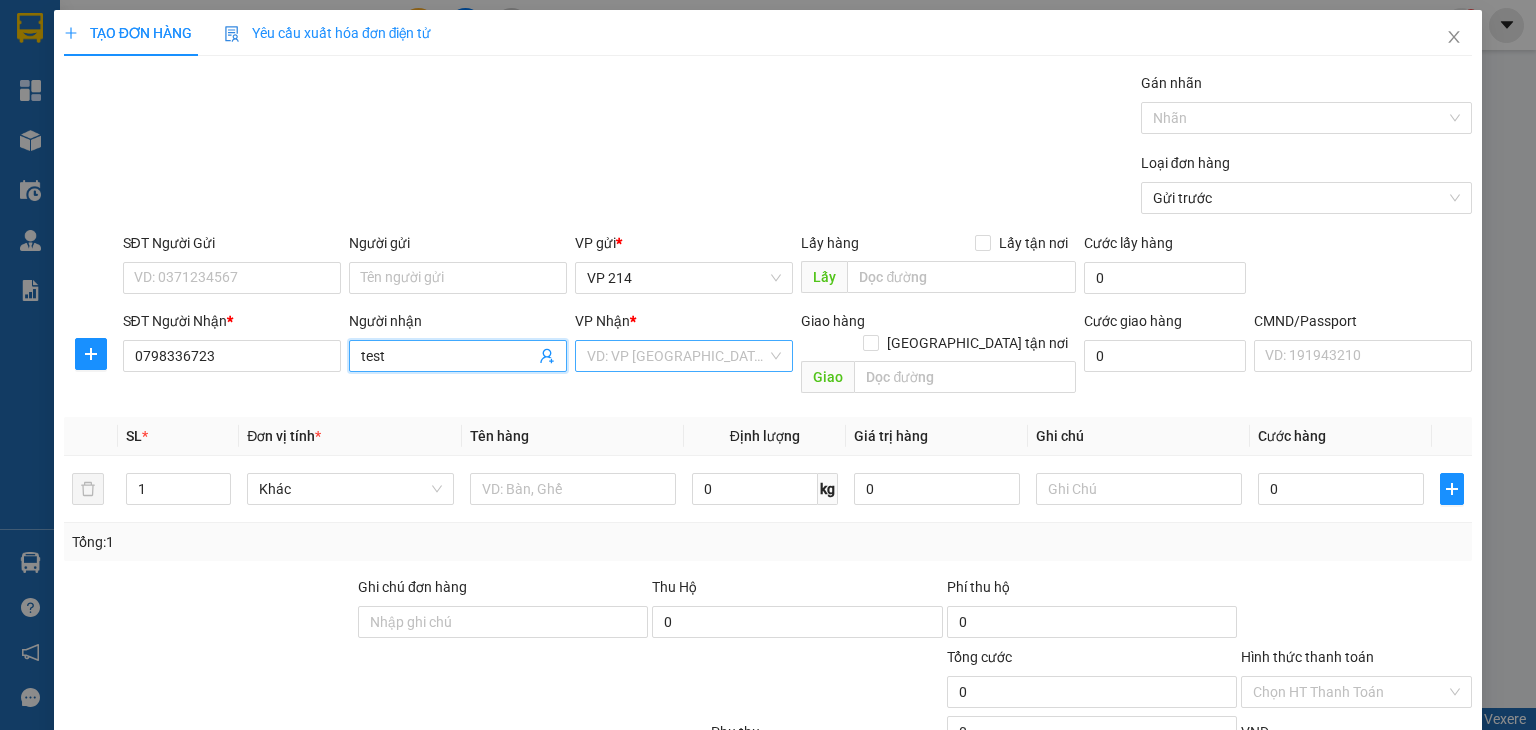 type on "test" 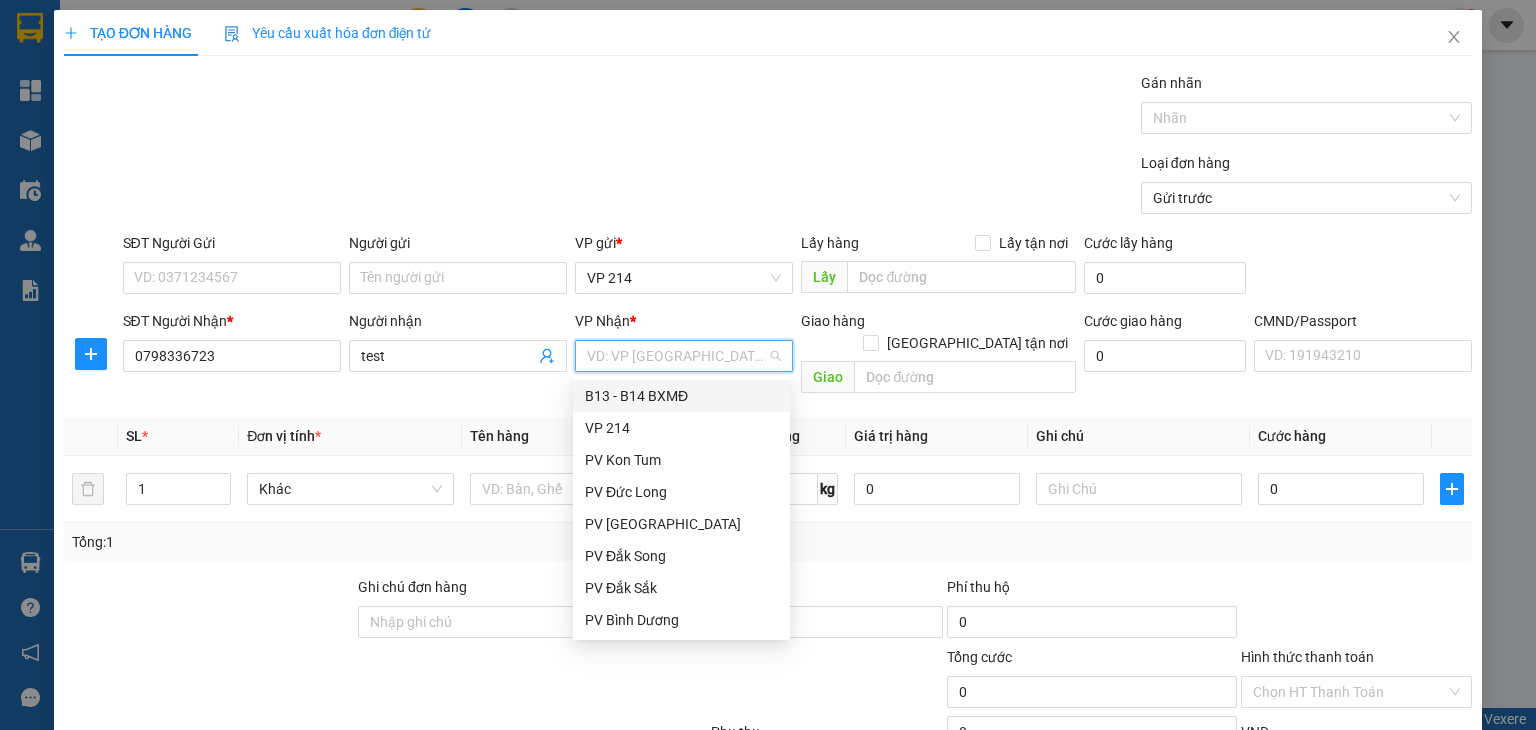 click on "B13 - B14 BXMĐ" at bounding box center [681, 396] 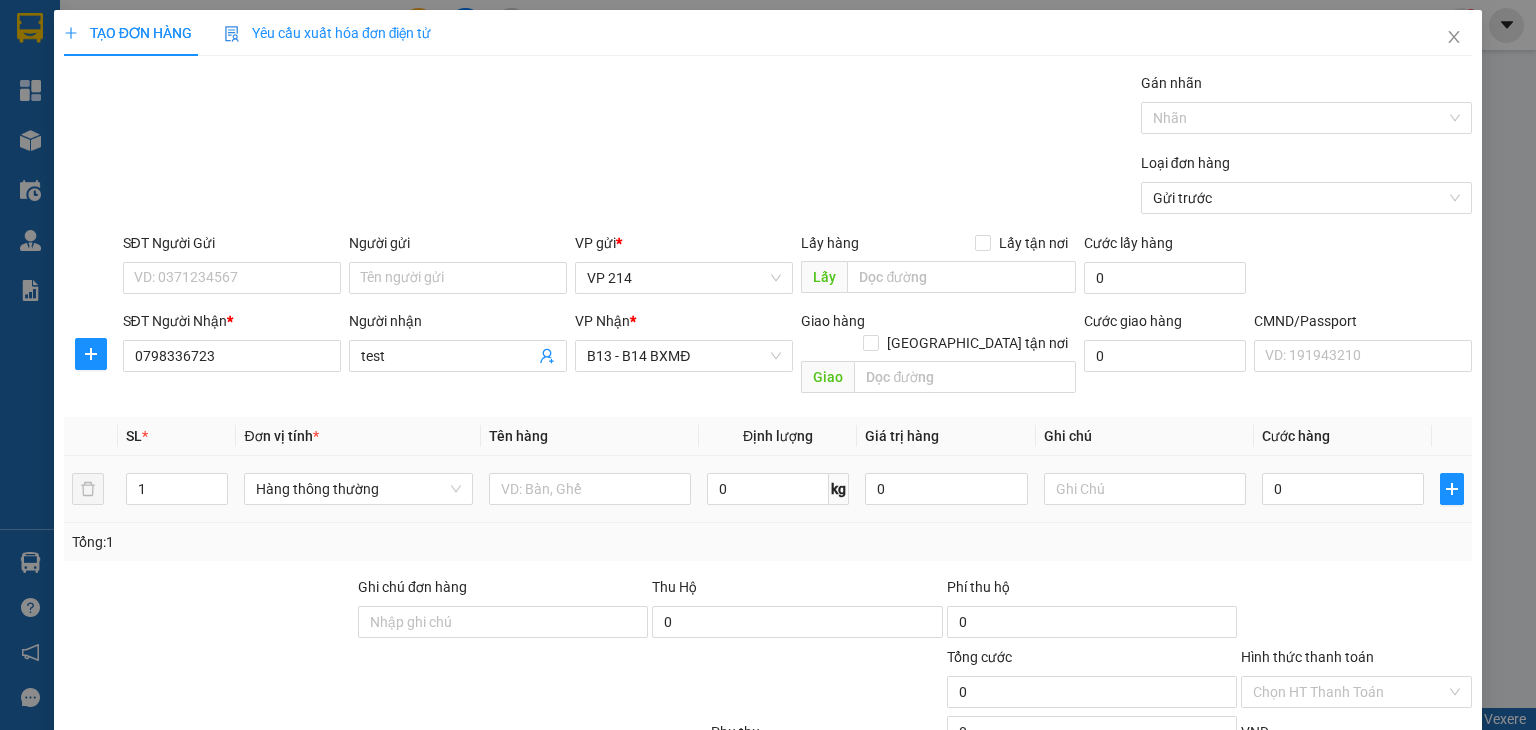 click at bounding box center (590, 489) 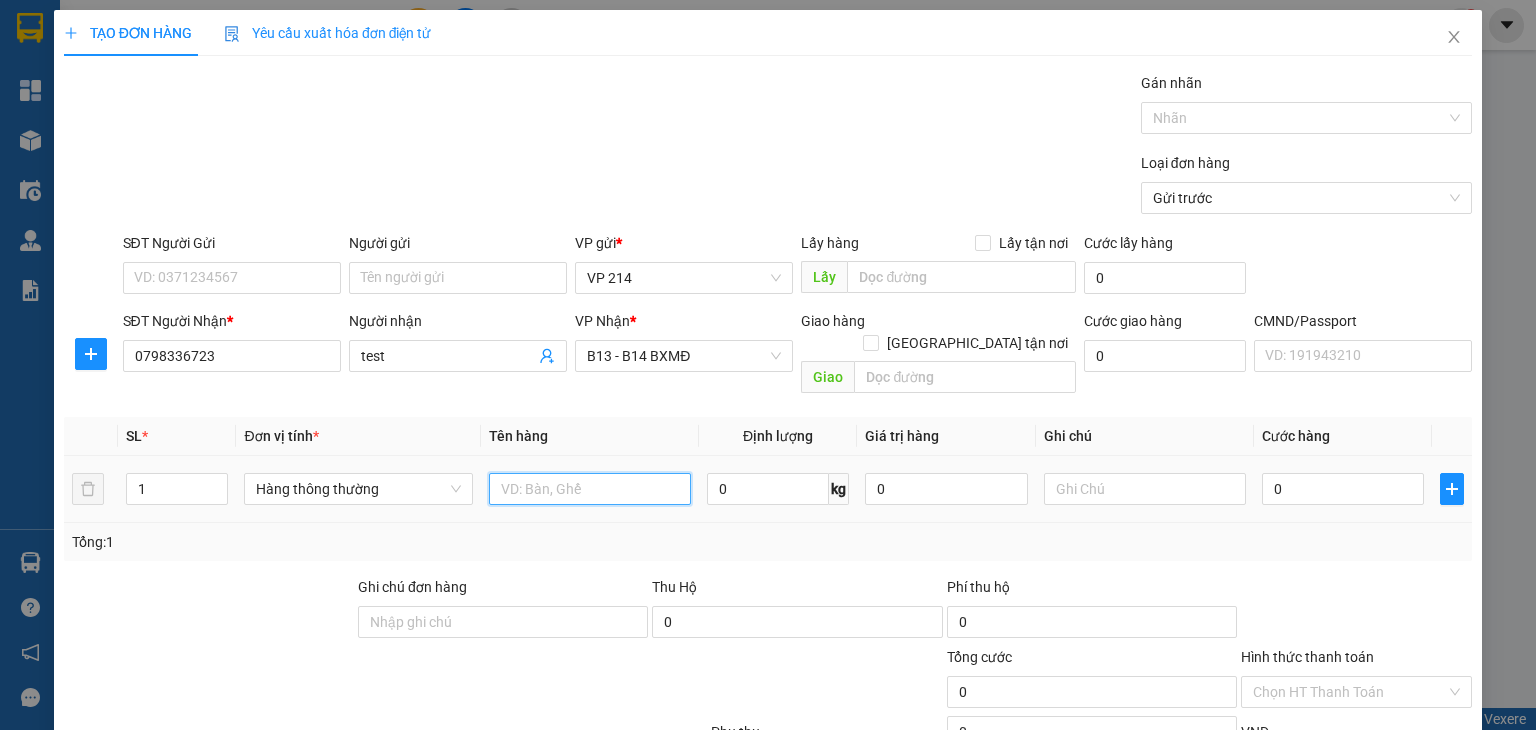click at bounding box center (590, 489) 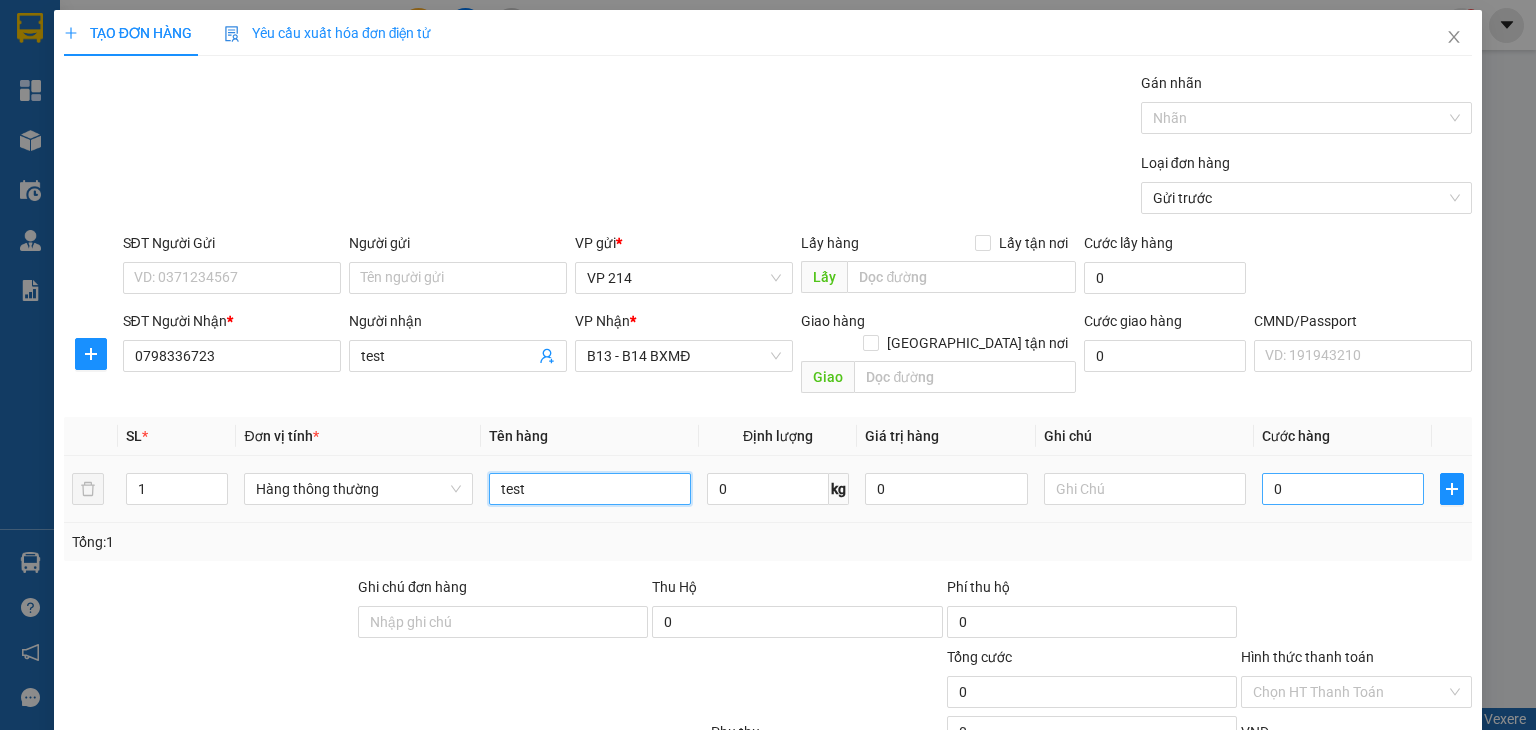 type on "test" 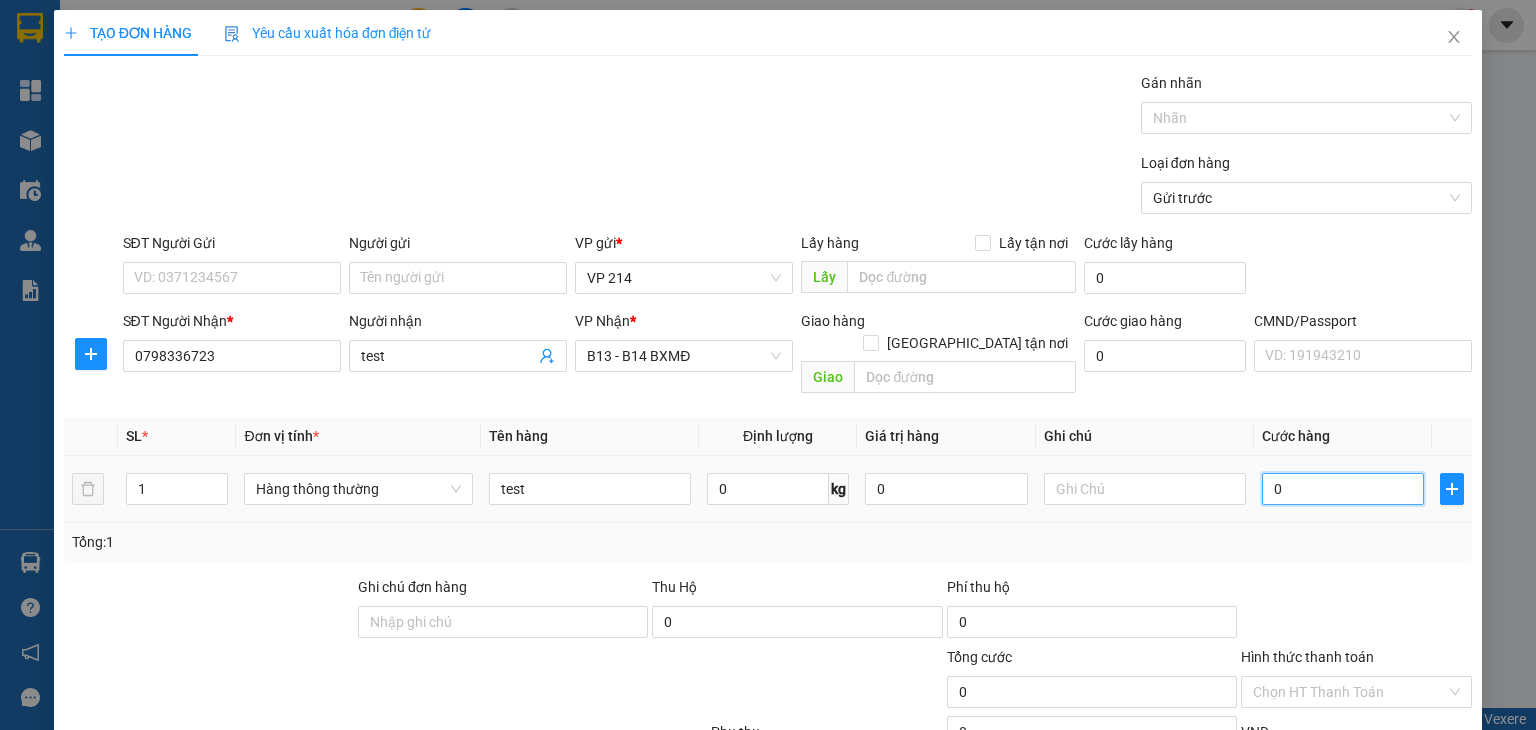 click on "0" at bounding box center (1343, 489) 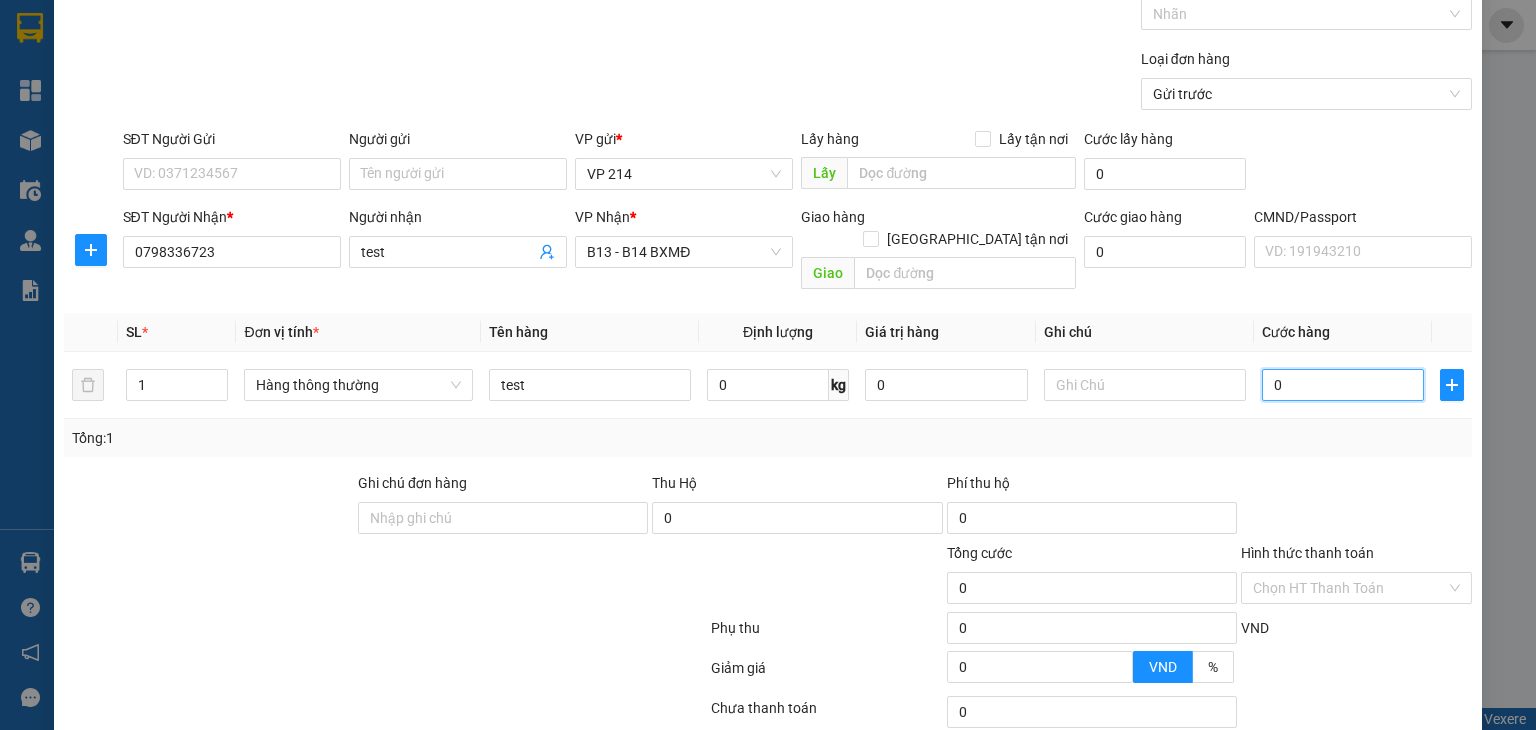 scroll, scrollTop: 200, scrollLeft: 0, axis: vertical 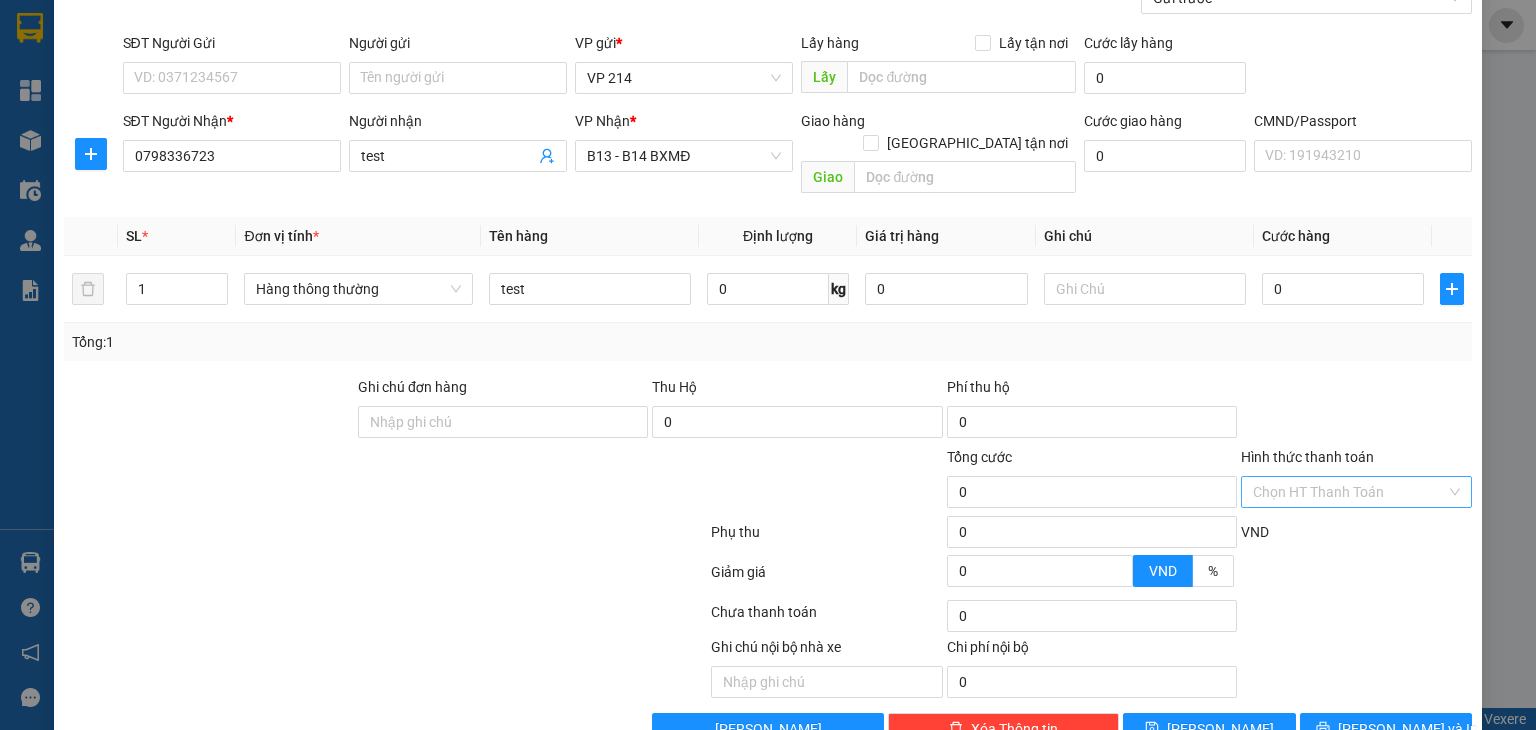 click on "Hình thức thanh toán" at bounding box center (1349, 492) 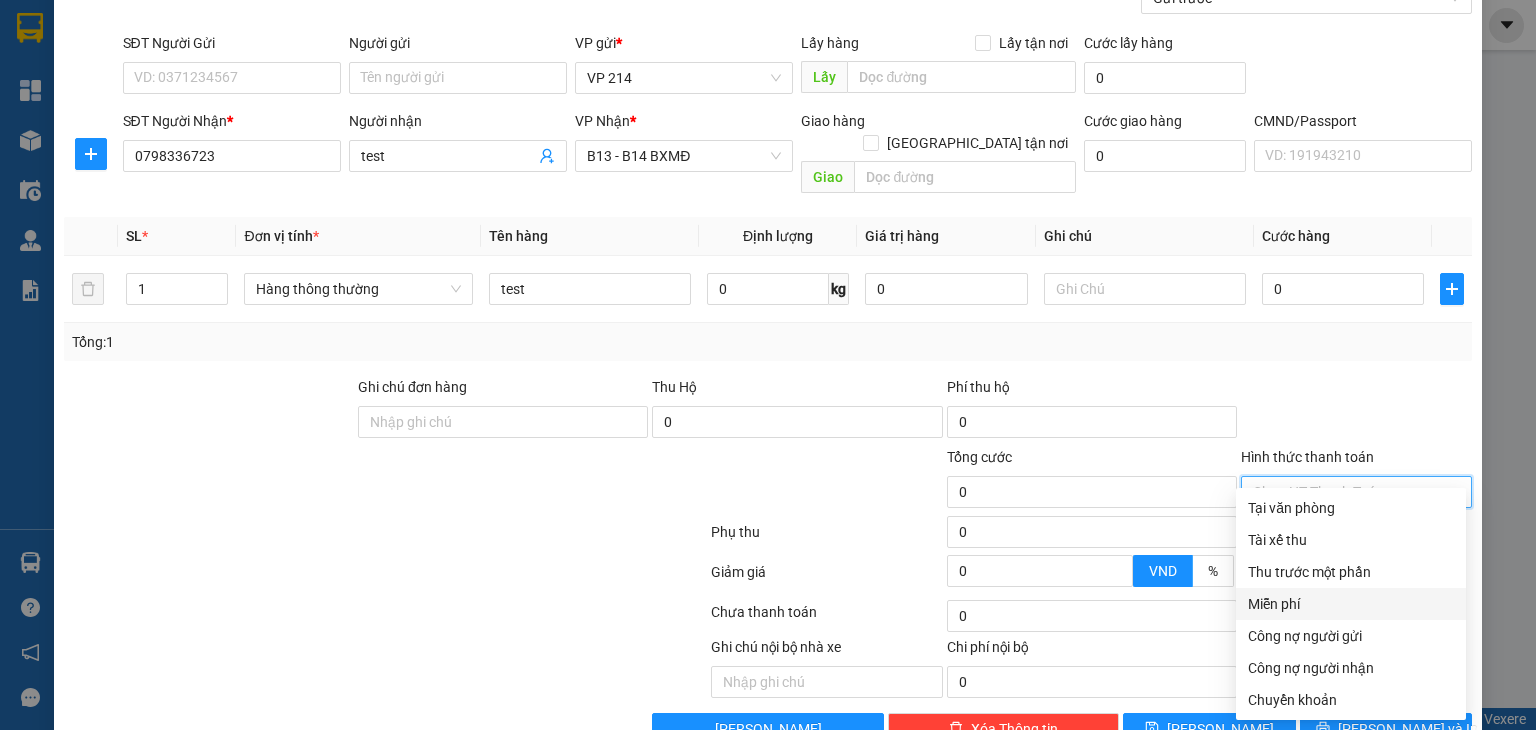 click on "Miễn phí" at bounding box center [1351, 604] 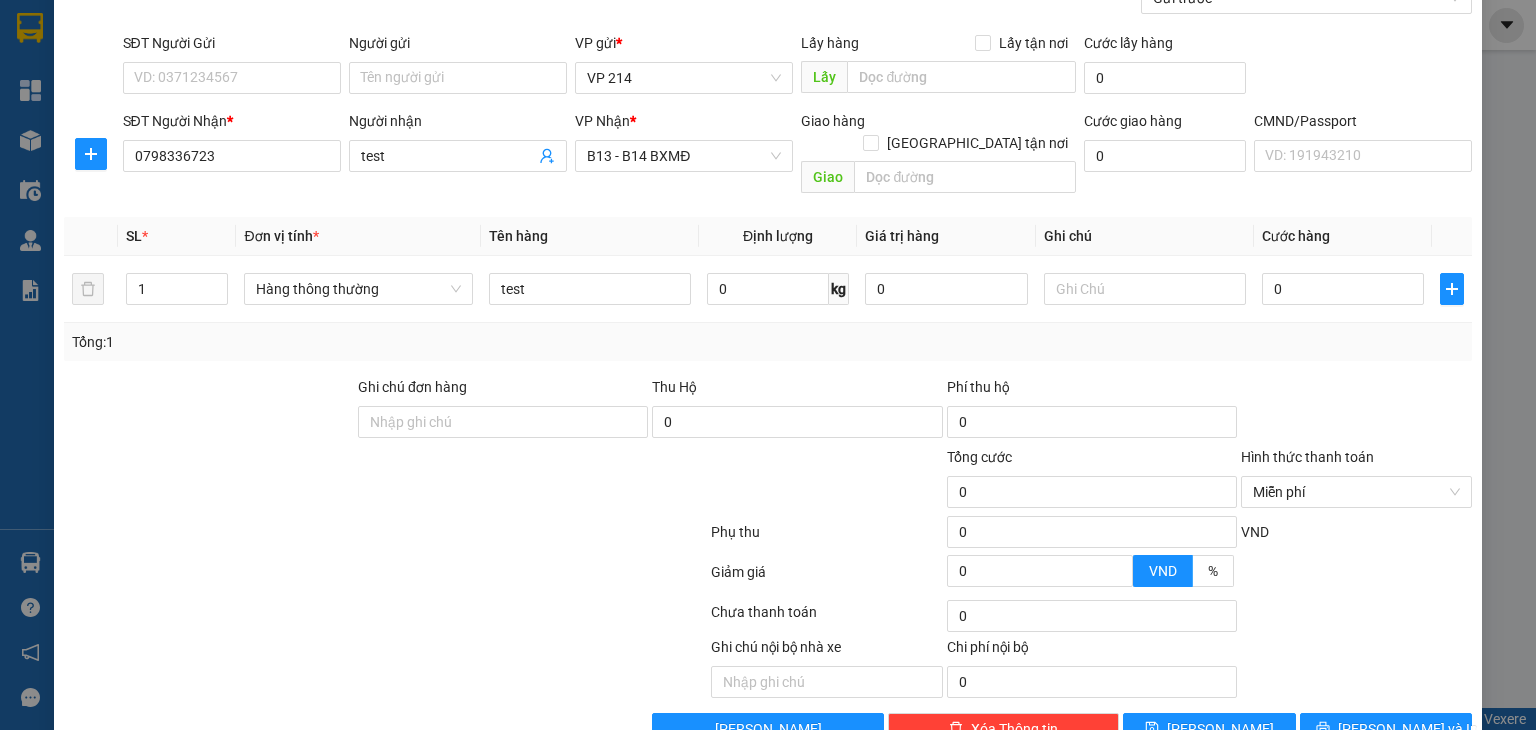 click at bounding box center (1356, 411) 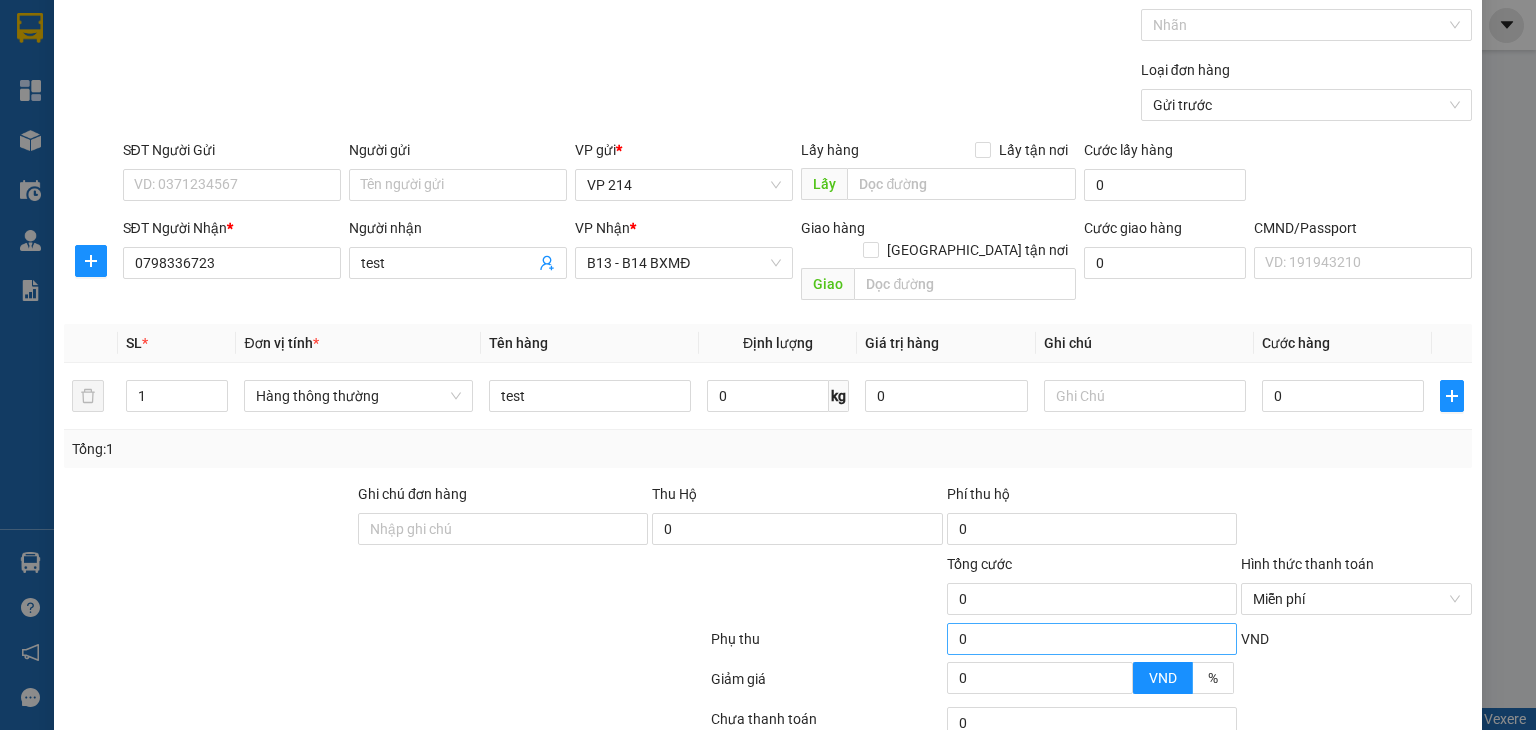 scroll, scrollTop: 200, scrollLeft: 0, axis: vertical 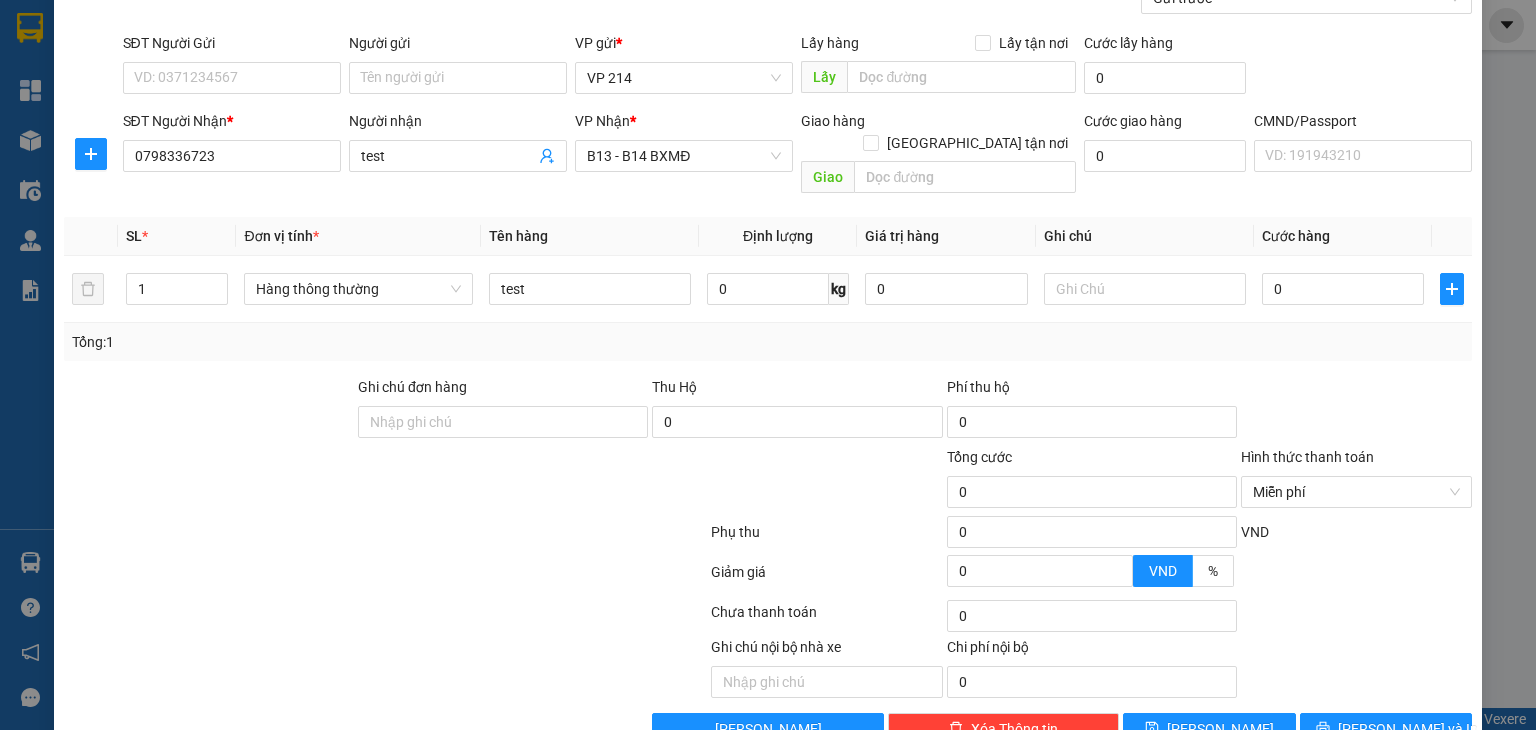 click on "TẠO ĐƠN HÀNG Yêu cầu xuất hóa đơn điện tử Transit Pickup Surcharge Ids Transit Deliver Surcharge Ids Transit Deliver Surcharge Transit Deliver Surcharge Gói vận chuyển  * Tiêu chuẩn Gán nhãn   Nhãn Loại đơn hàng Gửi trước SĐT Người Gửi VD: 0371234567 Người gửi Tên người gửi VP gửi  * VP 214 Lấy hàng Lấy tận nơi Lấy Cước lấy hàng 0 SĐT Người Nhận  * 0798336723 Người nhận test VP Nhận  * B13 - B14 BXMĐ Giao hàng Giao tận nơi Giao Cước giao hàng 0 CMND/Passport VD: [PASSPORT] SL  * Đơn vị tính  * Tên hàng  Định lượng Giá trị hàng Ghi chú Cước hàng                   1 Hàng thông thường test 0 kg 0 0 Tổng:  1 Ghi chú đơn hàng Thu Hộ 0 Phí thu hộ 0 Tổng cước 0 Hình thức thanh toán Miễn phí Phụ thu 0 VND Giảm giá 0 VND % Discount 0 Số tiền thu trước 0 Miễn phí Chưa thanh toán 0 Ghi chú nội bộ nhà xe Chi phí nội bộ 0 Lưu nháp [PERSON_NAME]" at bounding box center [768, 285] 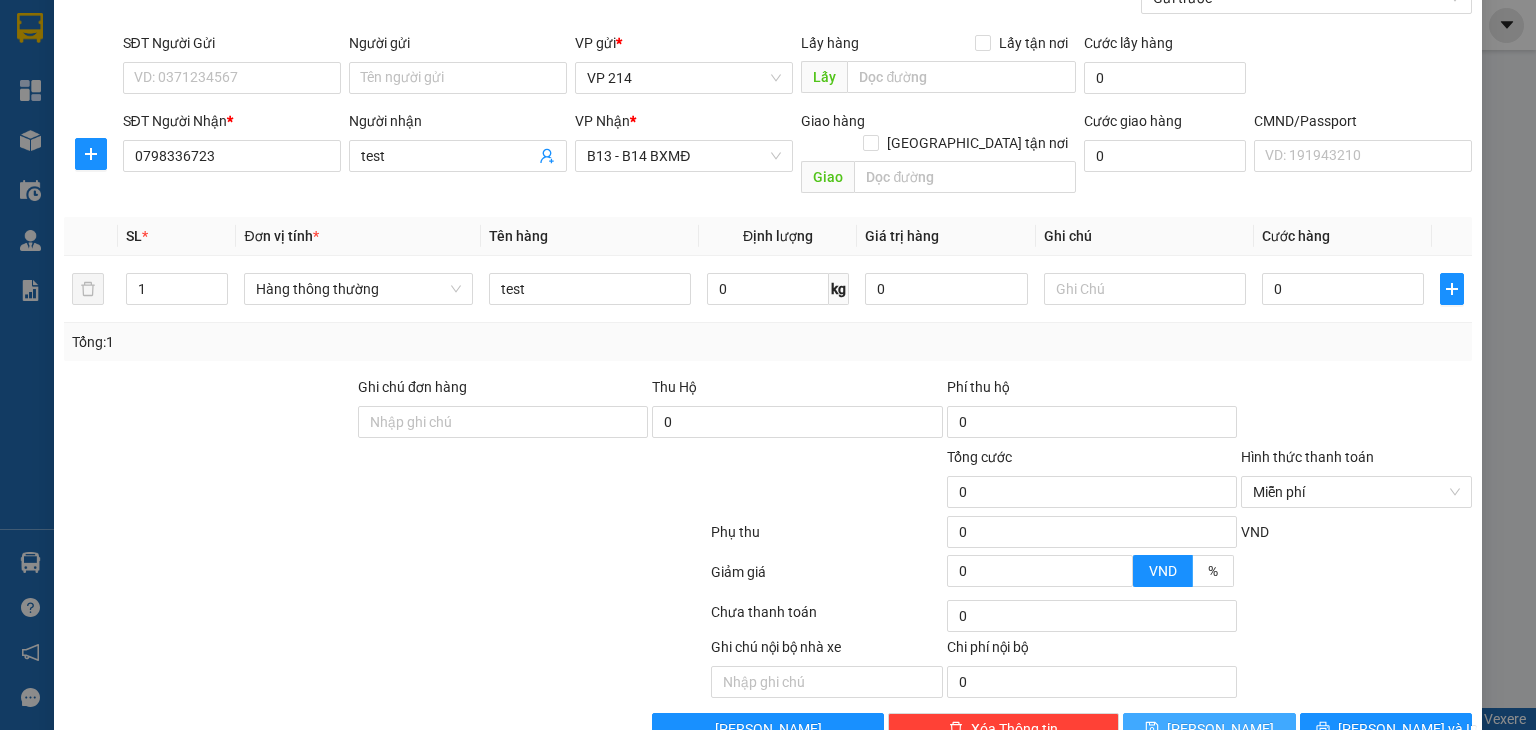click on "[PERSON_NAME]" at bounding box center (1220, 729) 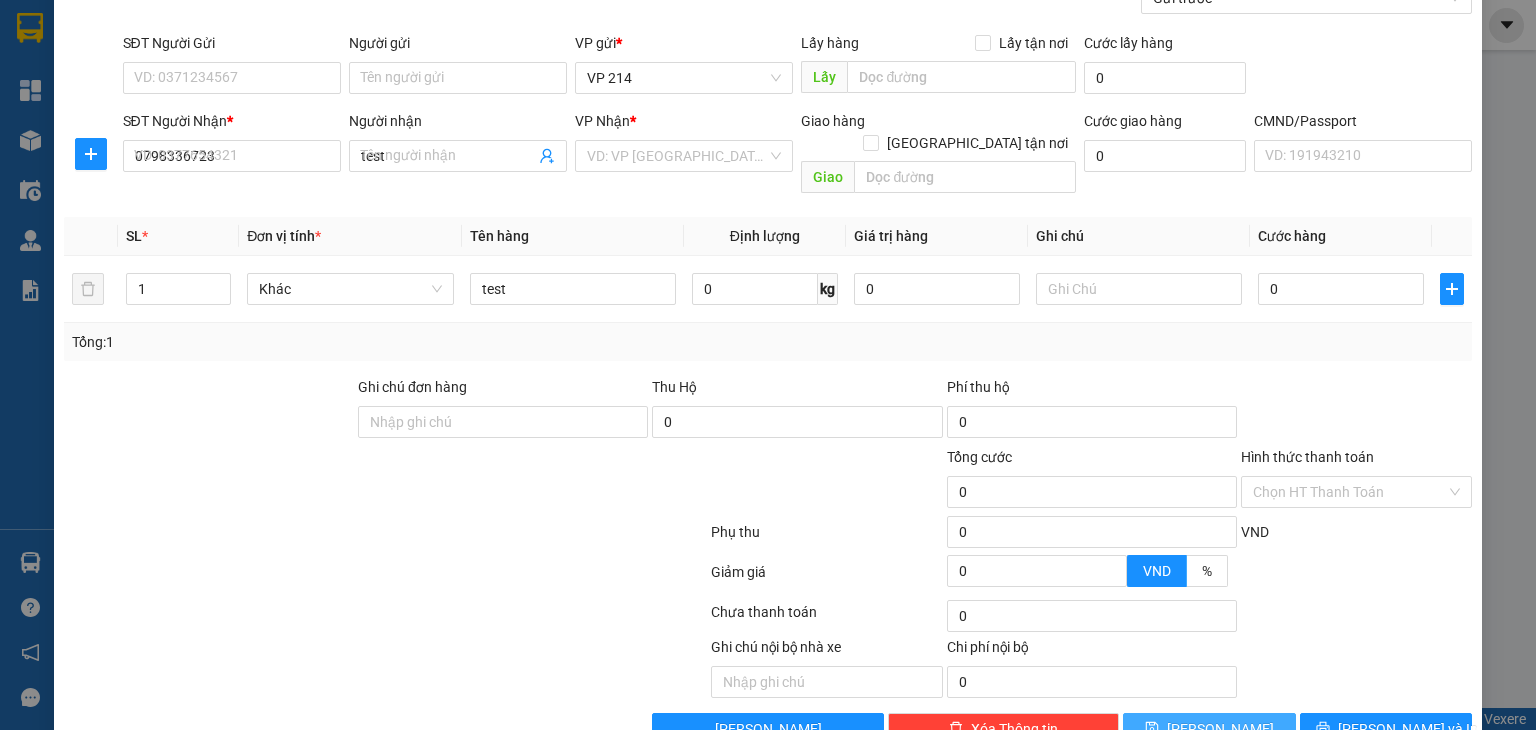 type 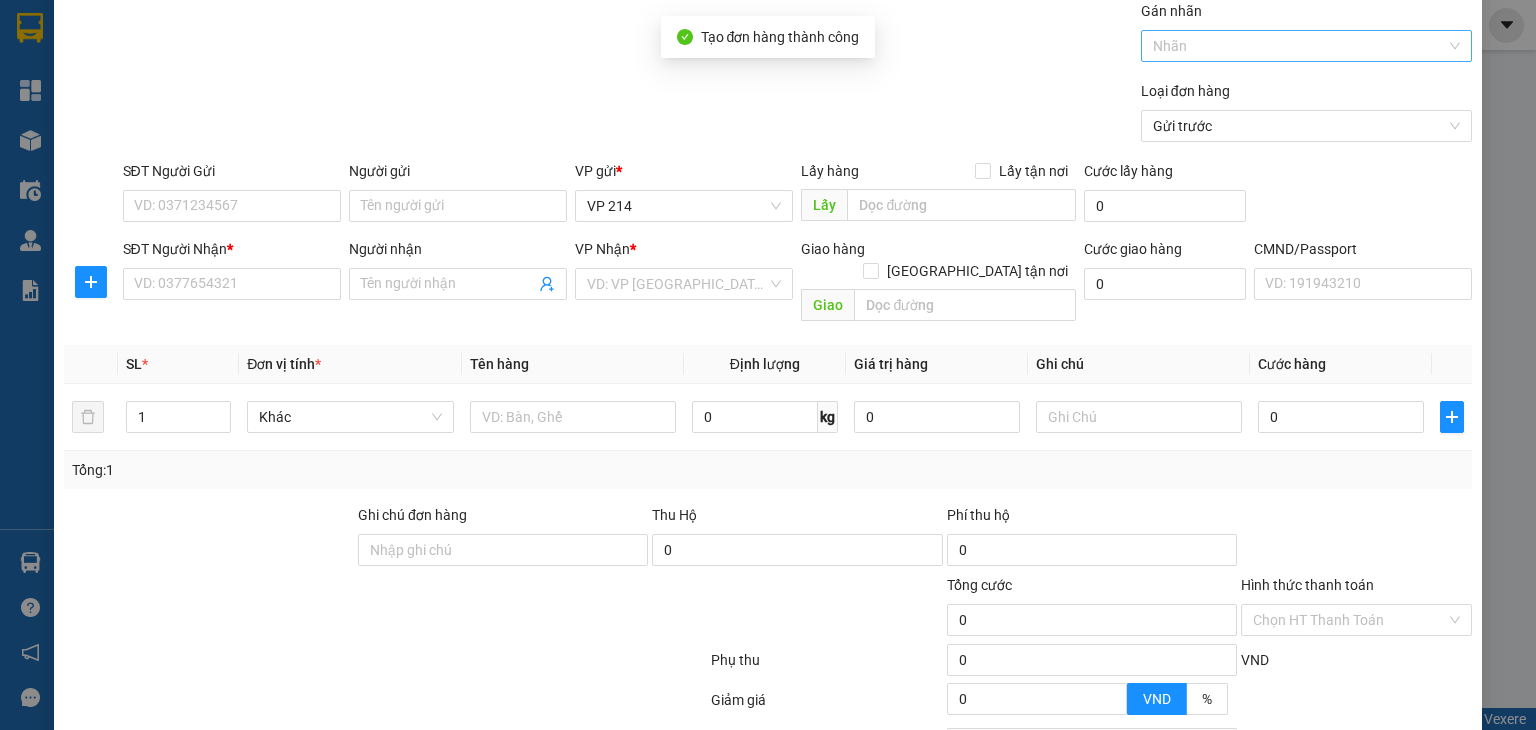 scroll, scrollTop: 0, scrollLeft: 0, axis: both 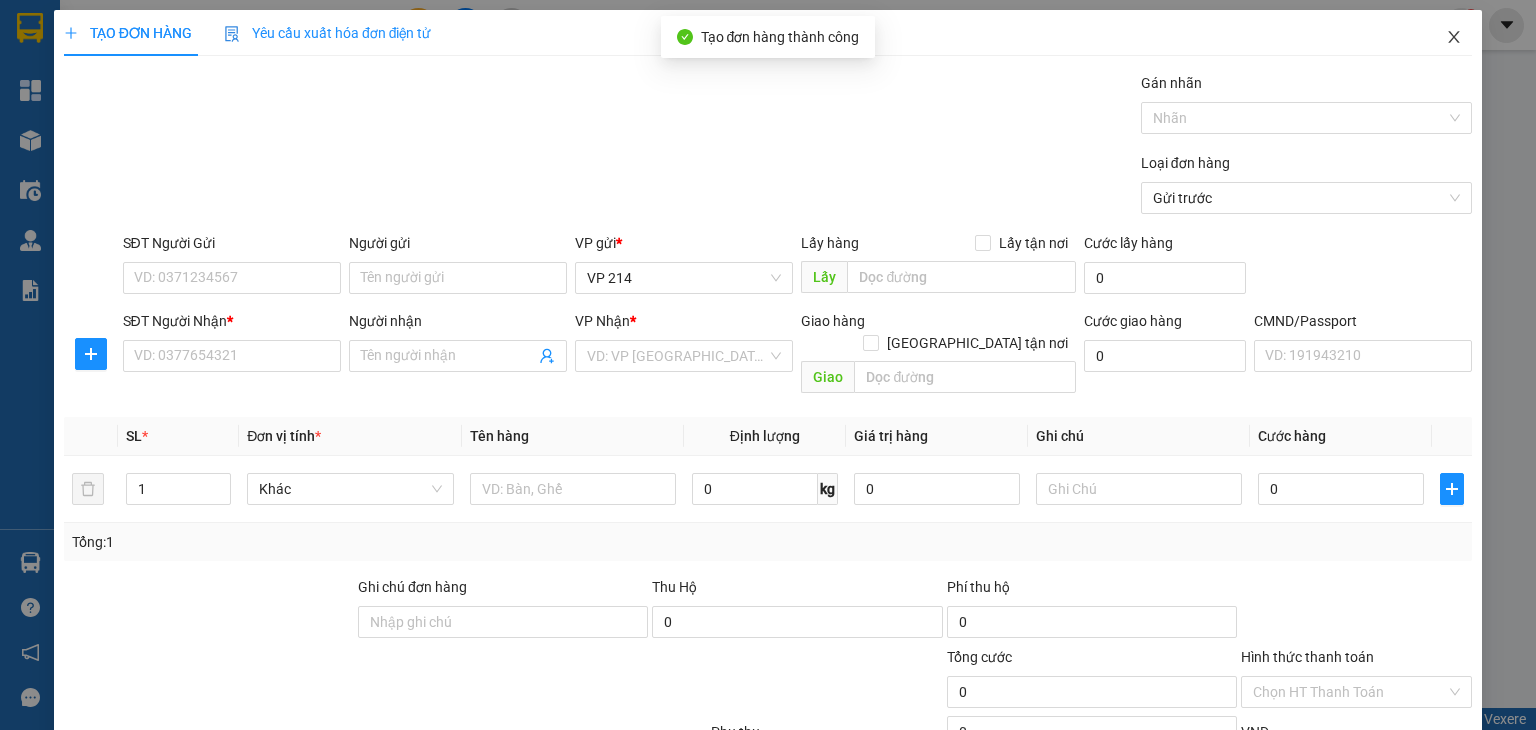 click 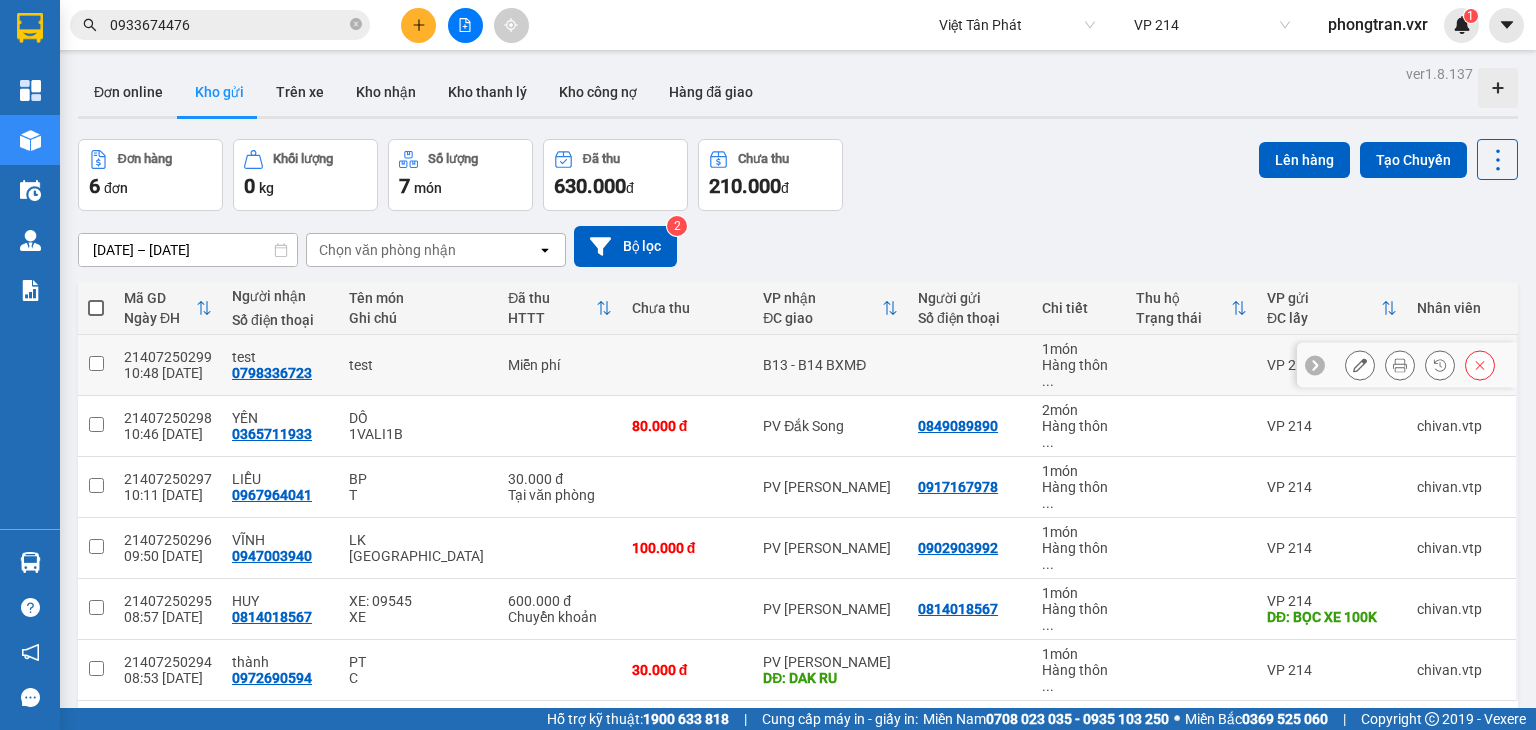 click at bounding box center (96, 365) 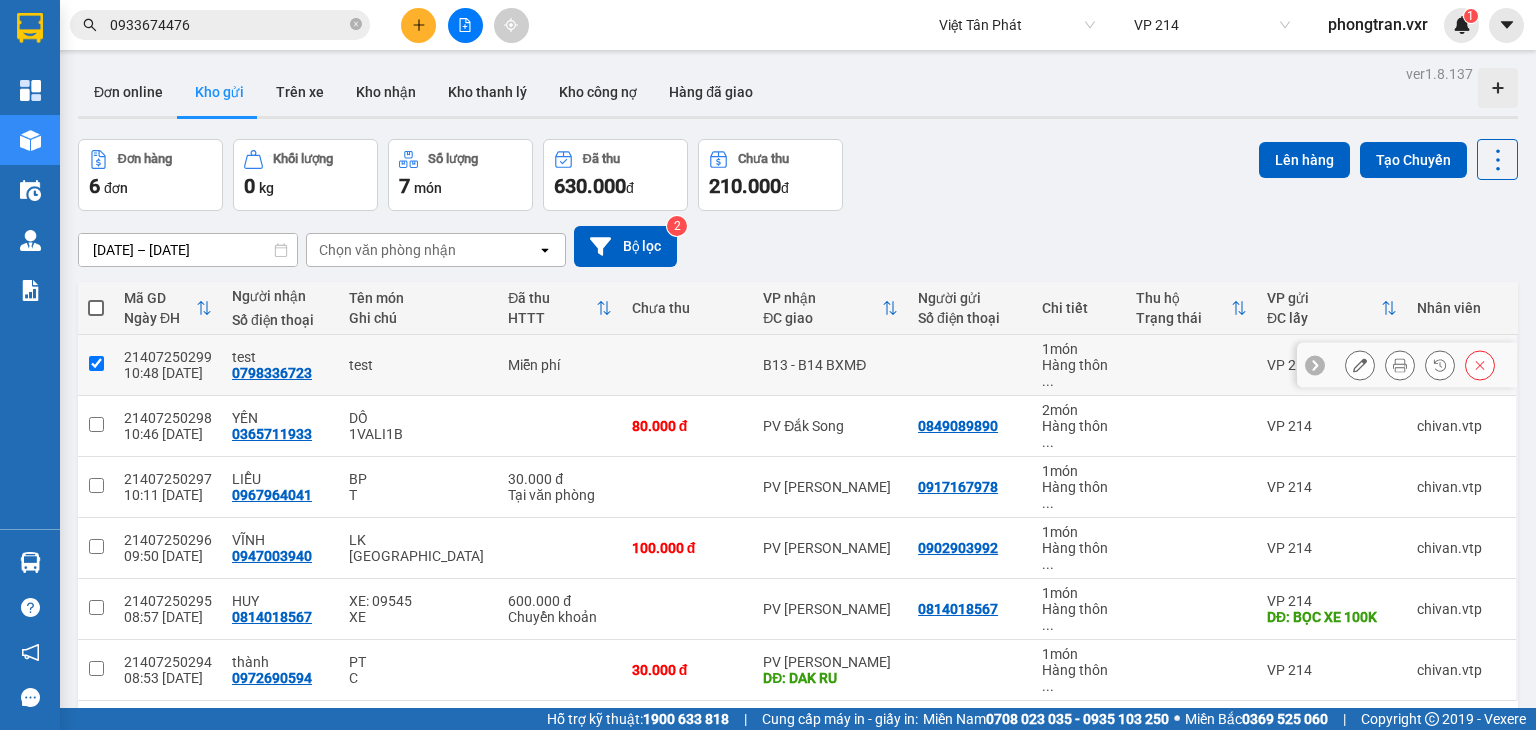 checkbox on "true" 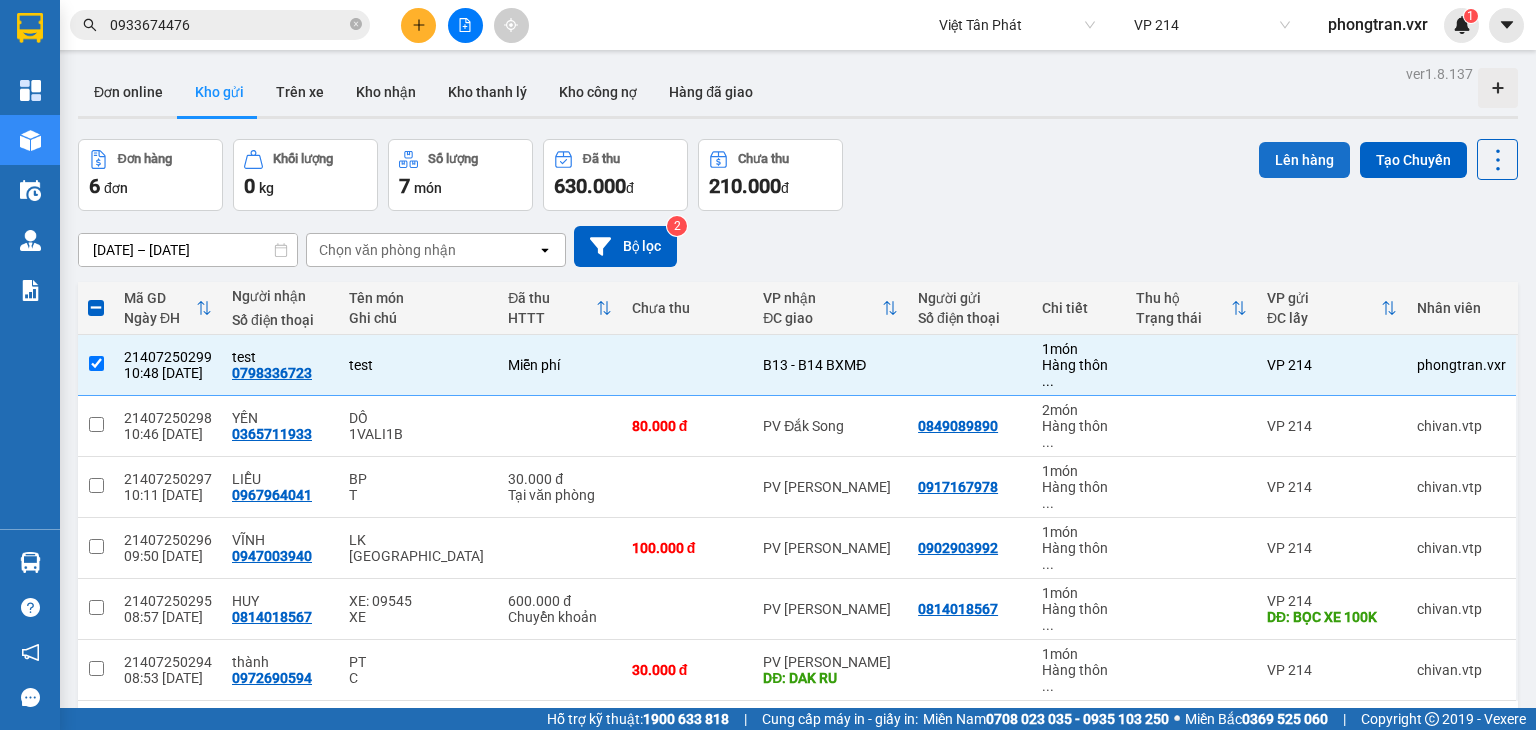 click on "Lên hàng" at bounding box center [1304, 160] 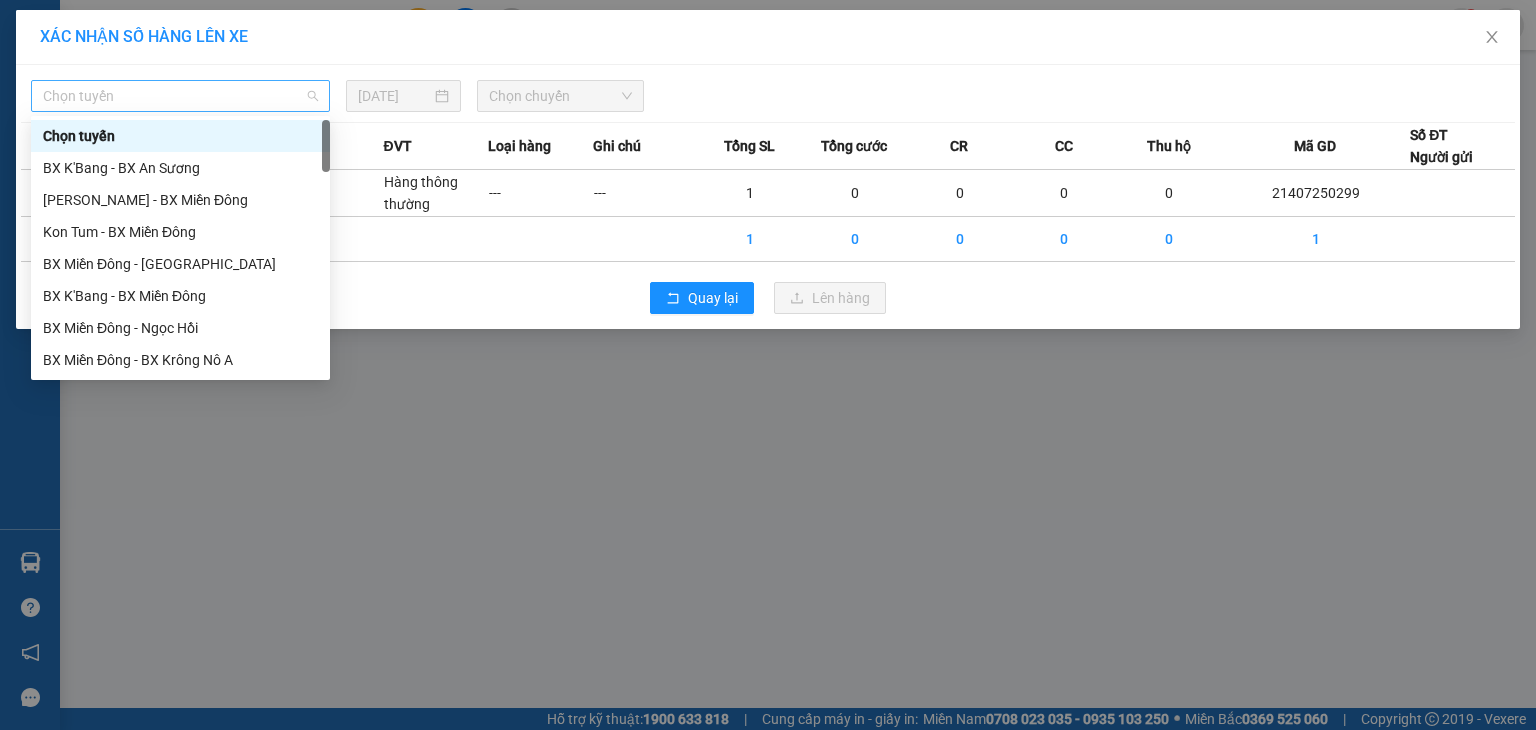 click on "Chọn tuyến" at bounding box center [180, 96] 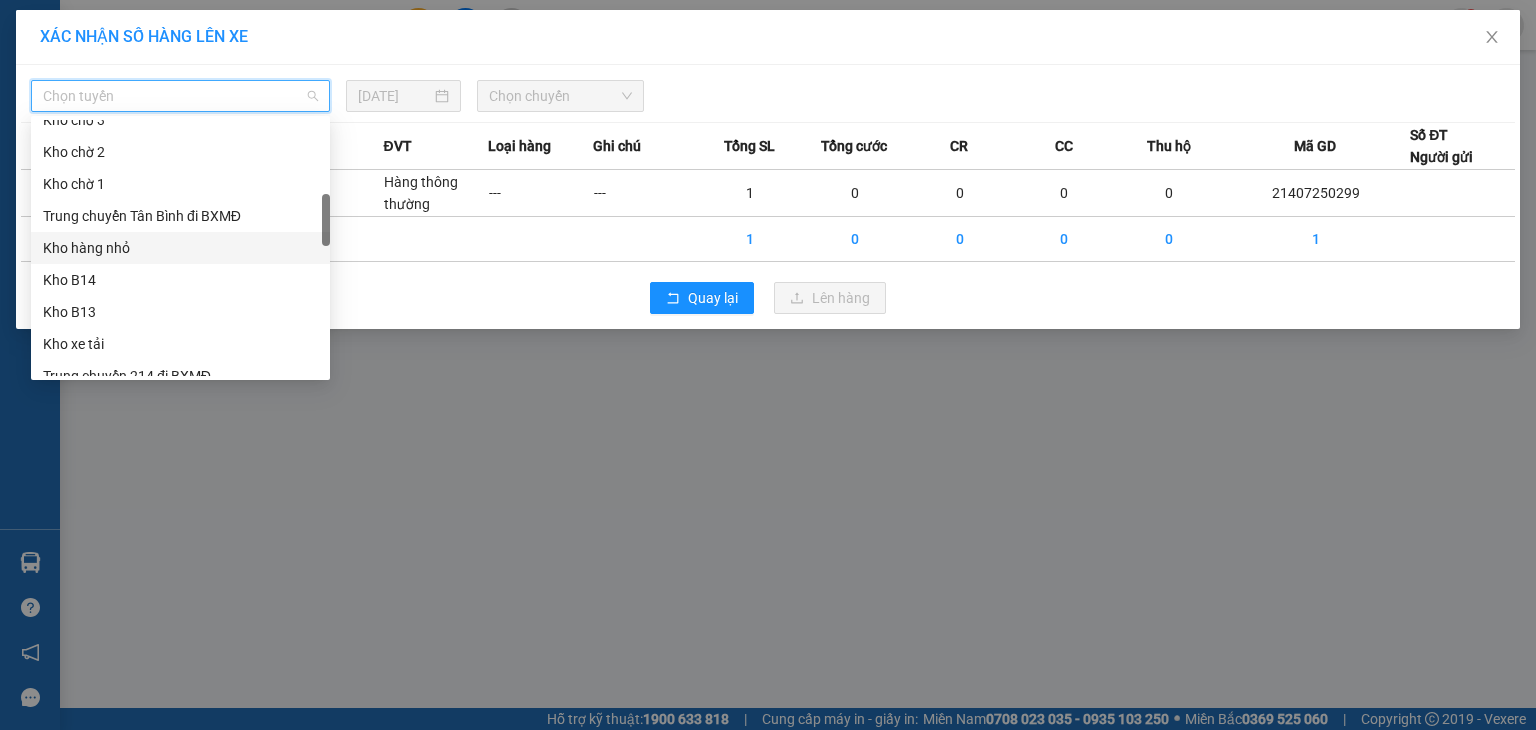 scroll, scrollTop: 500, scrollLeft: 0, axis: vertical 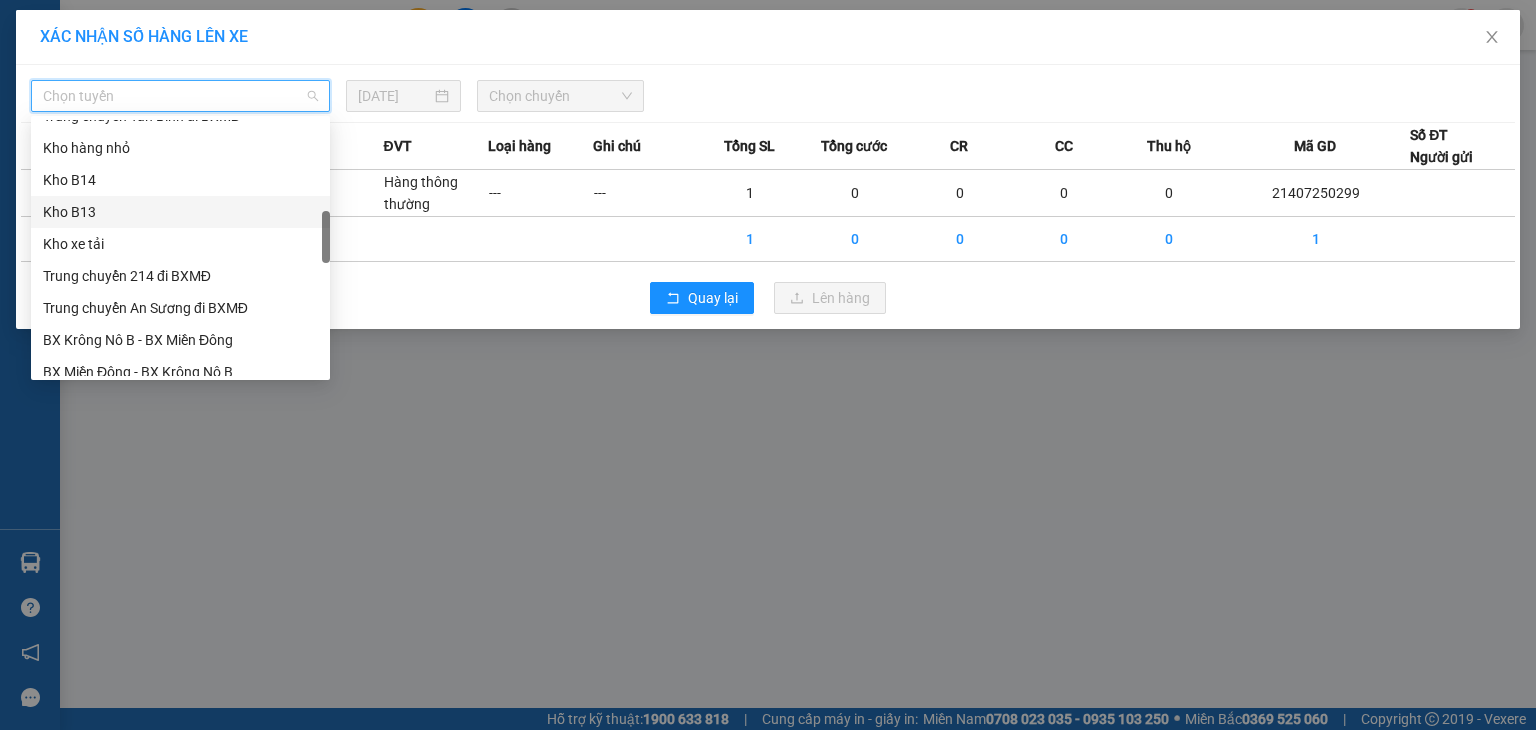 click on "Kho B13" at bounding box center (180, 212) 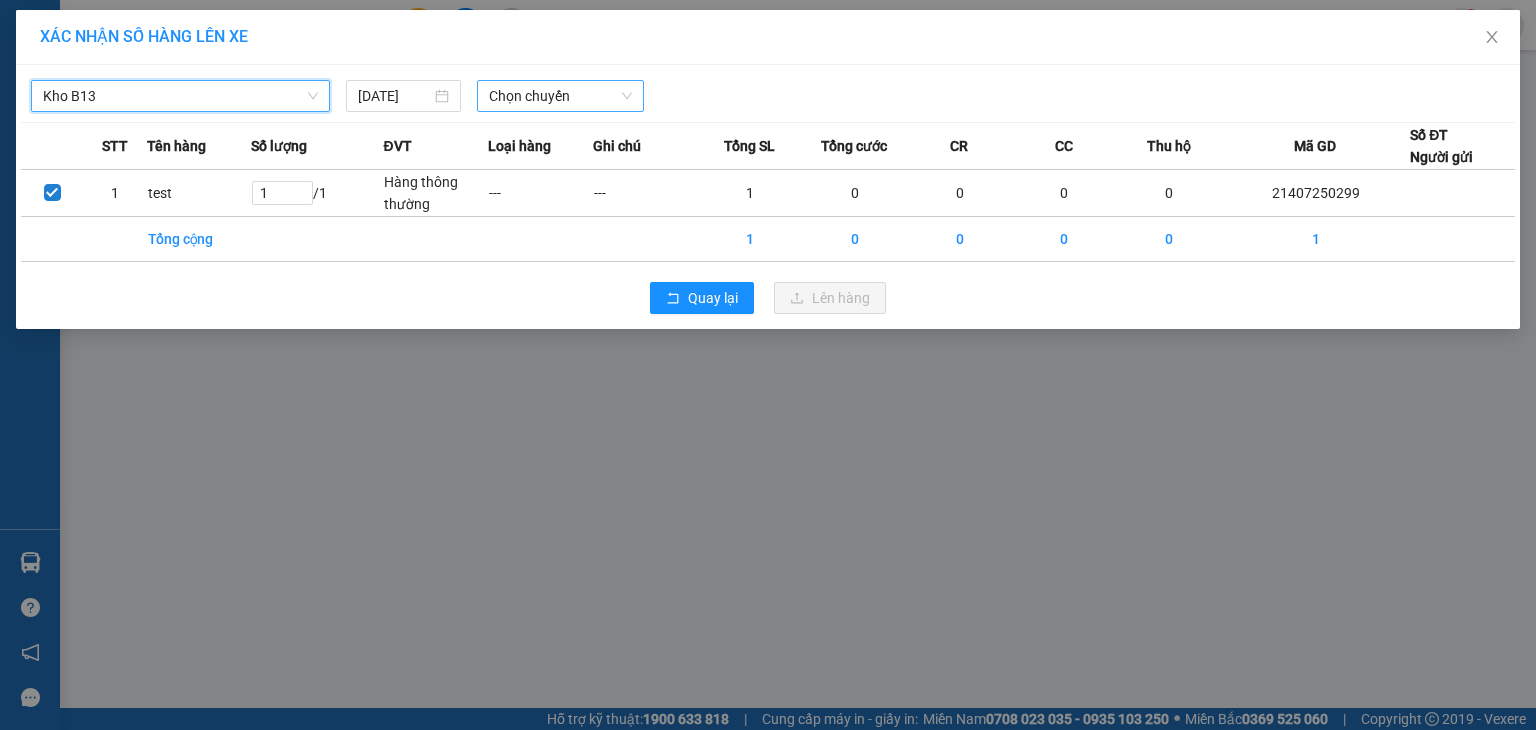 click on "Chọn chuyến" at bounding box center (561, 96) 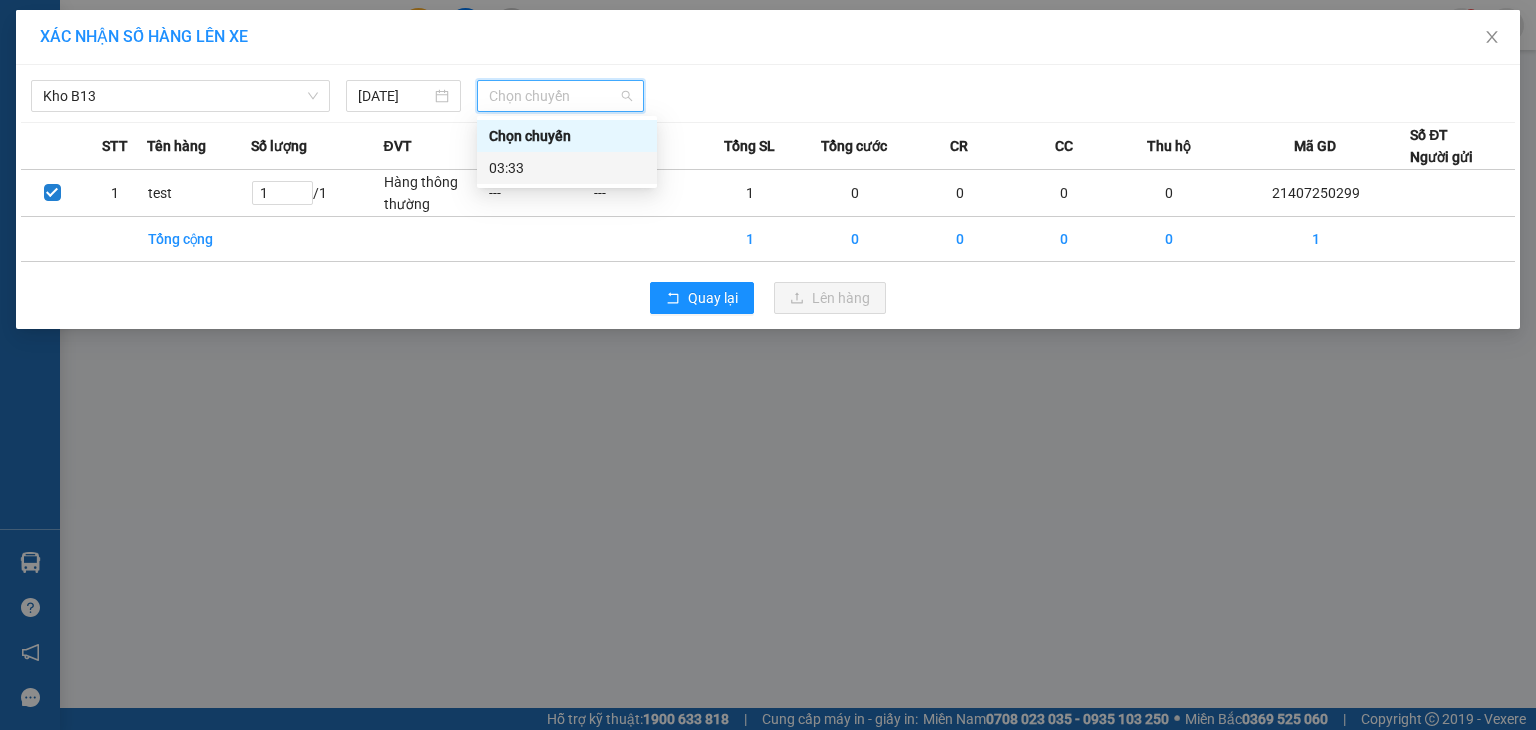click on "03:33" at bounding box center [567, 168] 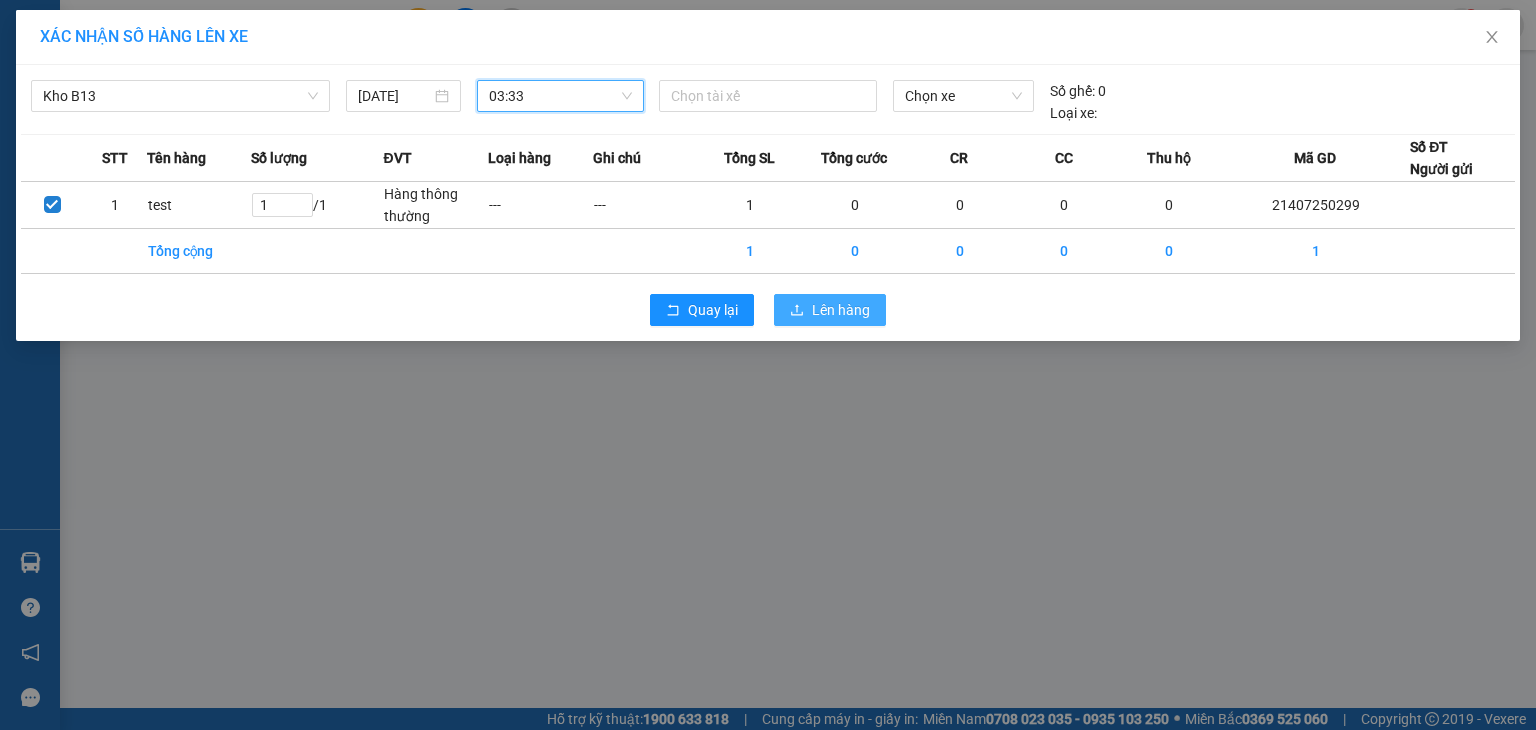 click on "Lên hàng" at bounding box center (830, 310) 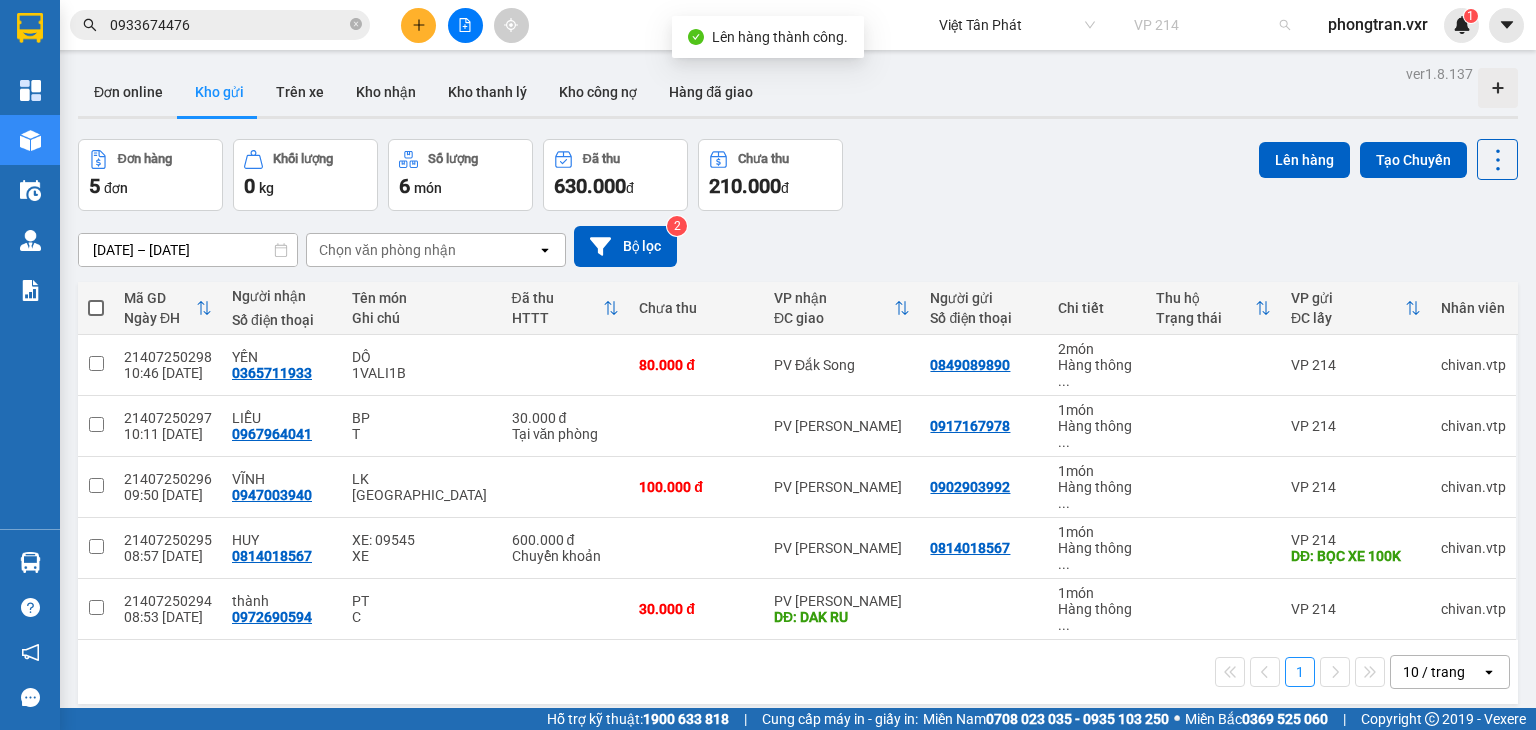 click on "VP 214" at bounding box center (1212, 25) 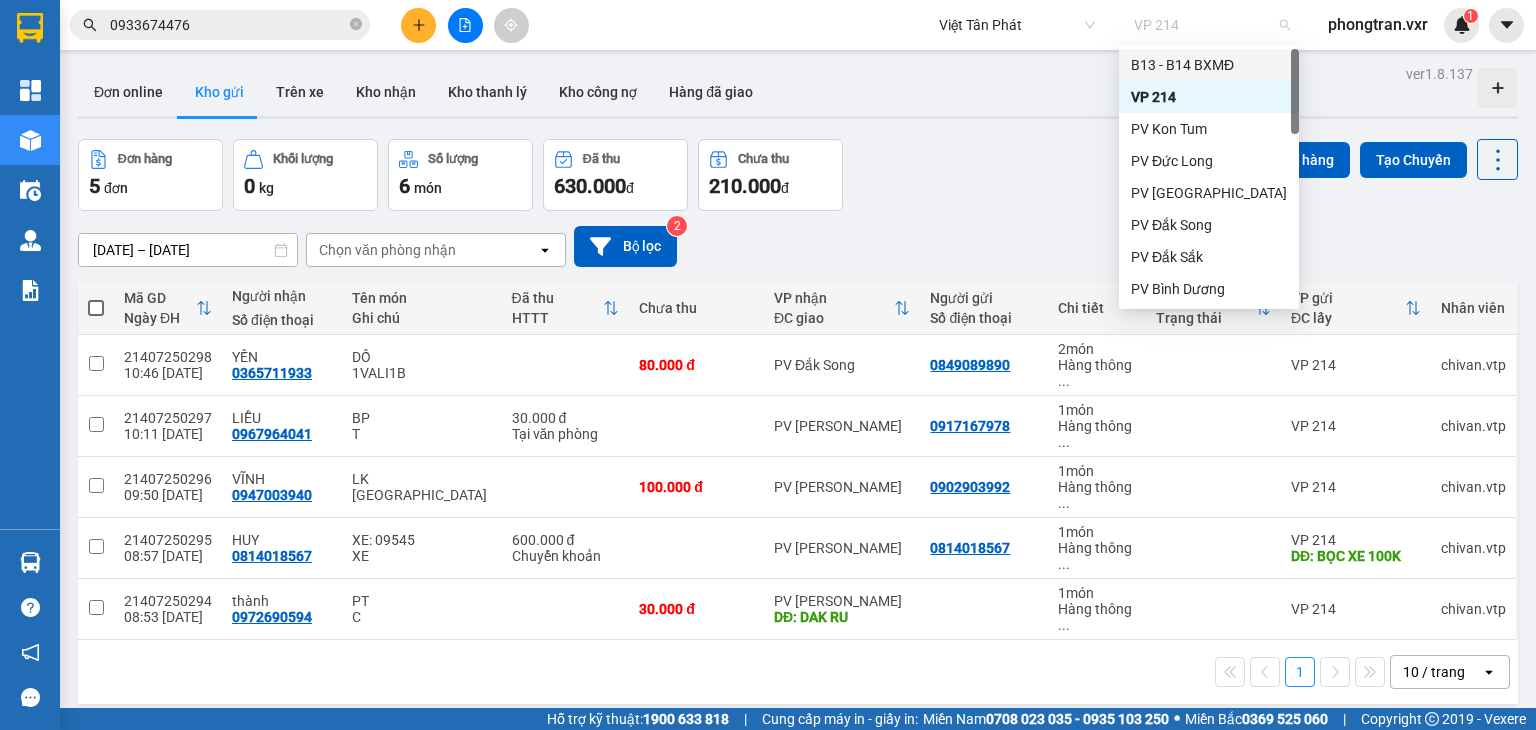 click on "B13 - B14 BXMĐ" at bounding box center [1209, 65] 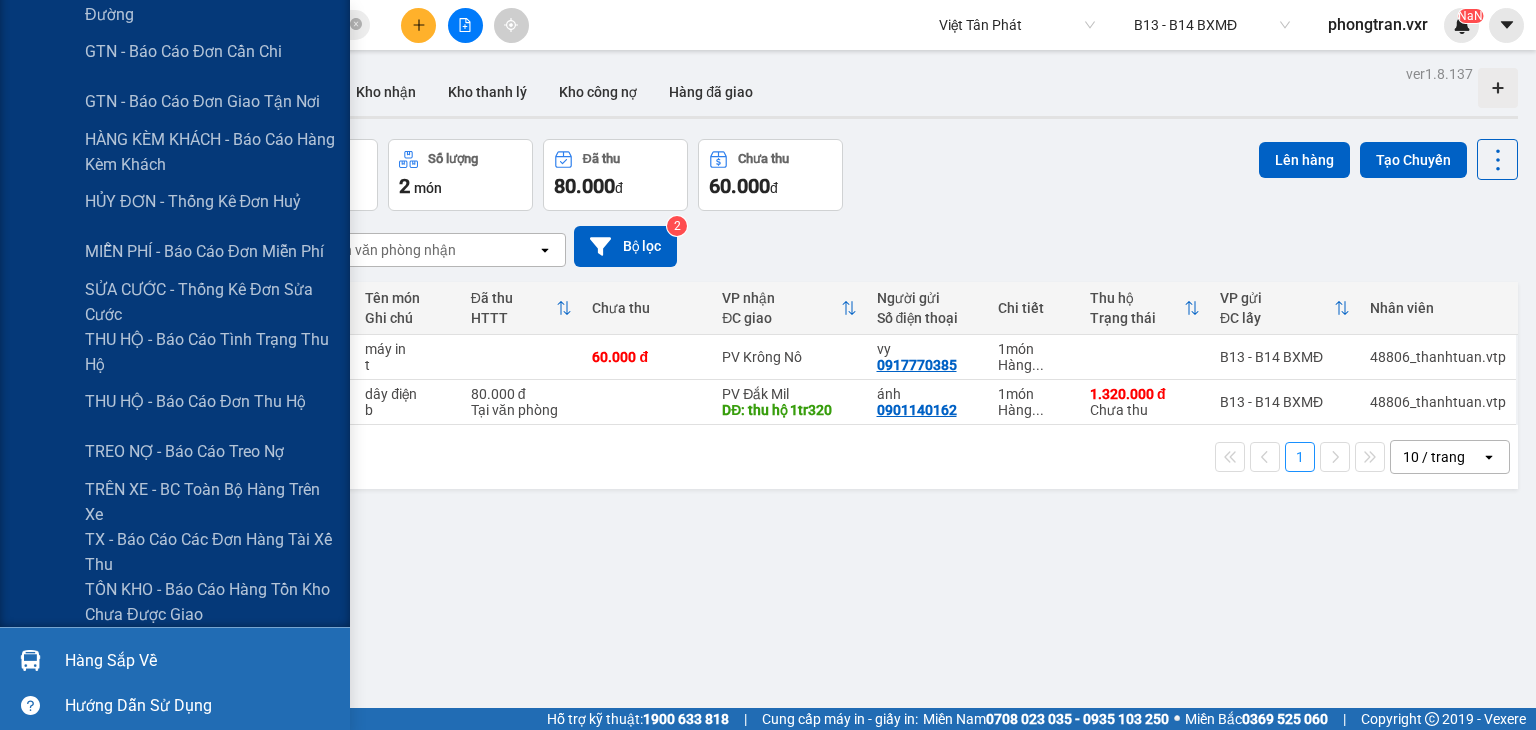 scroll, scrollTop: 0, scrollLeft: 0, axis: both 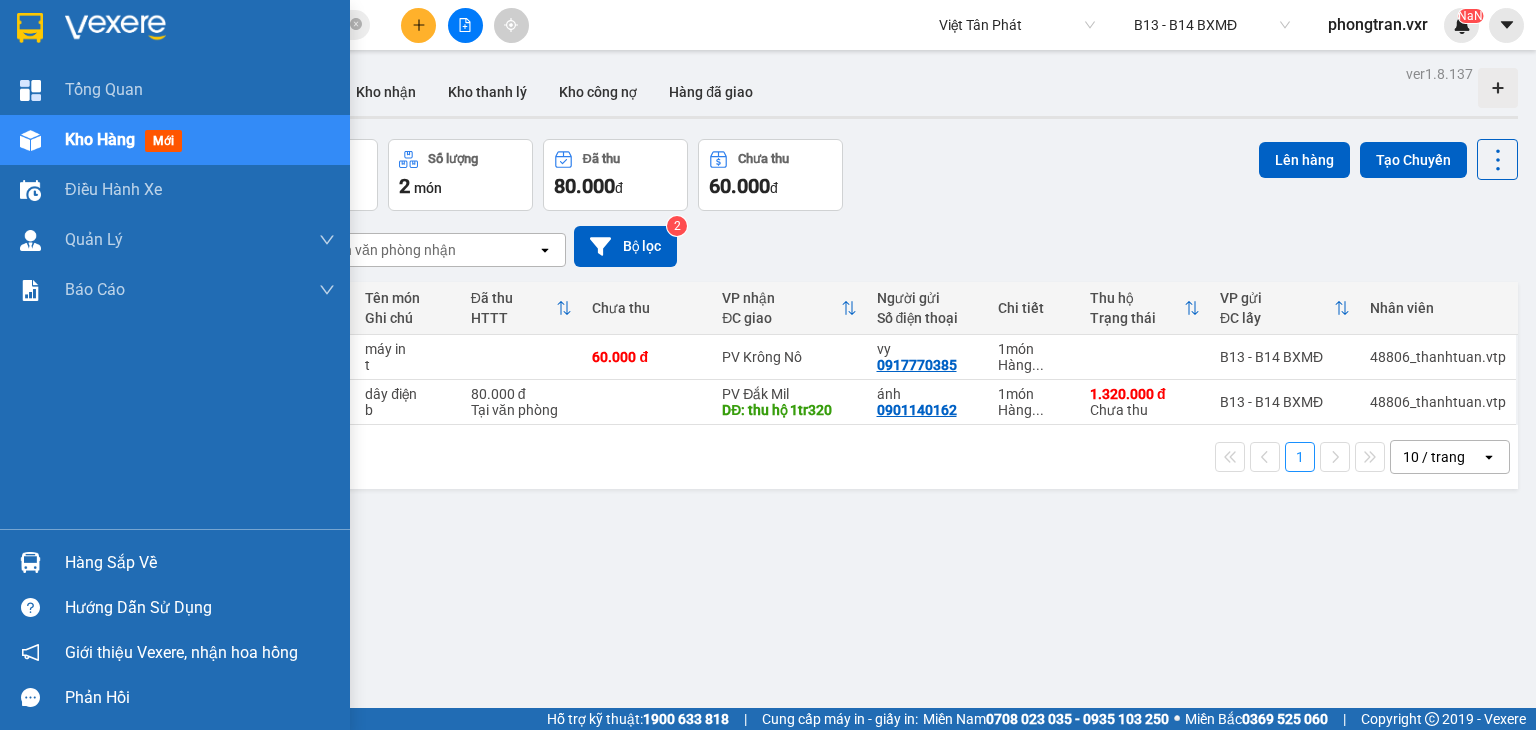 click on "Hàng sắp về" at bounding box center (200, 563) 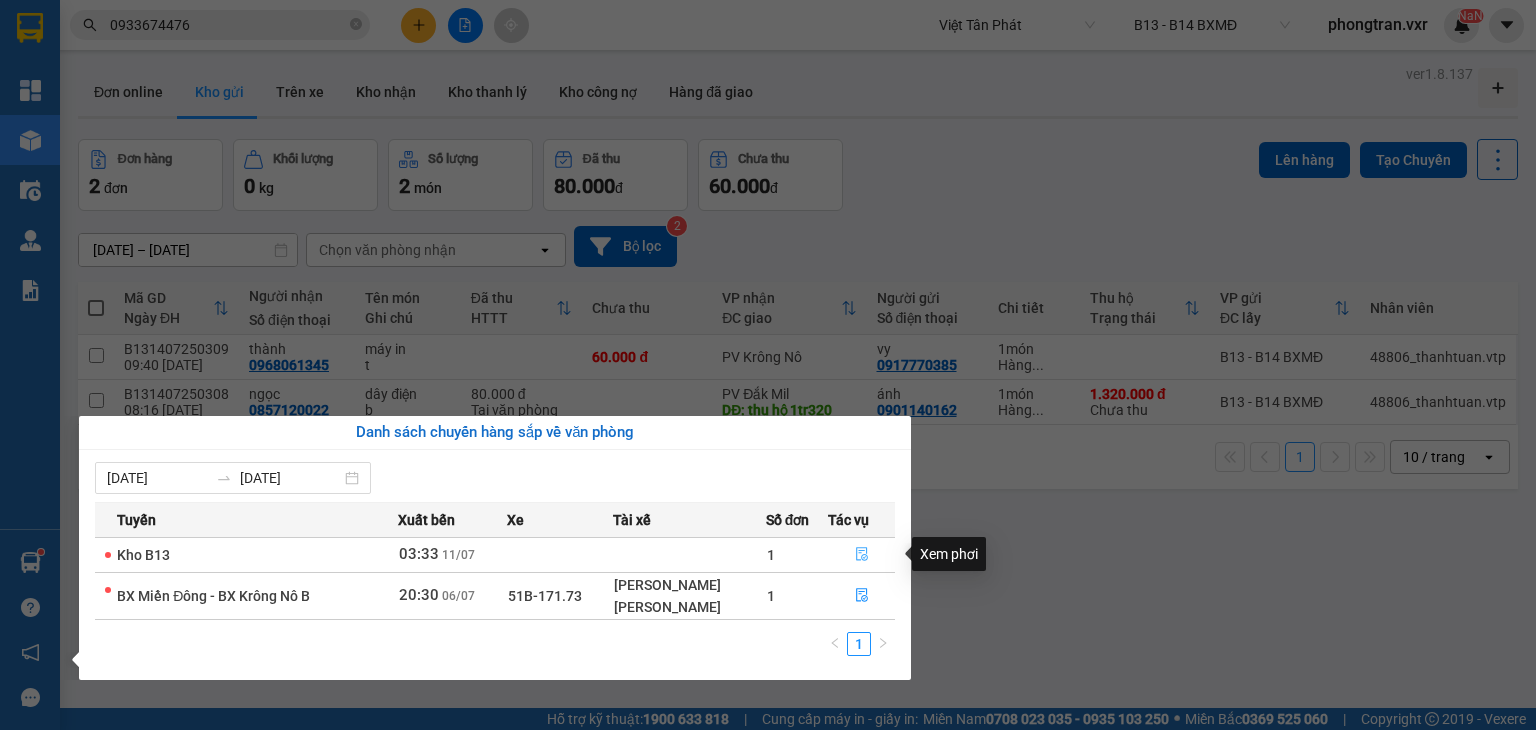 click 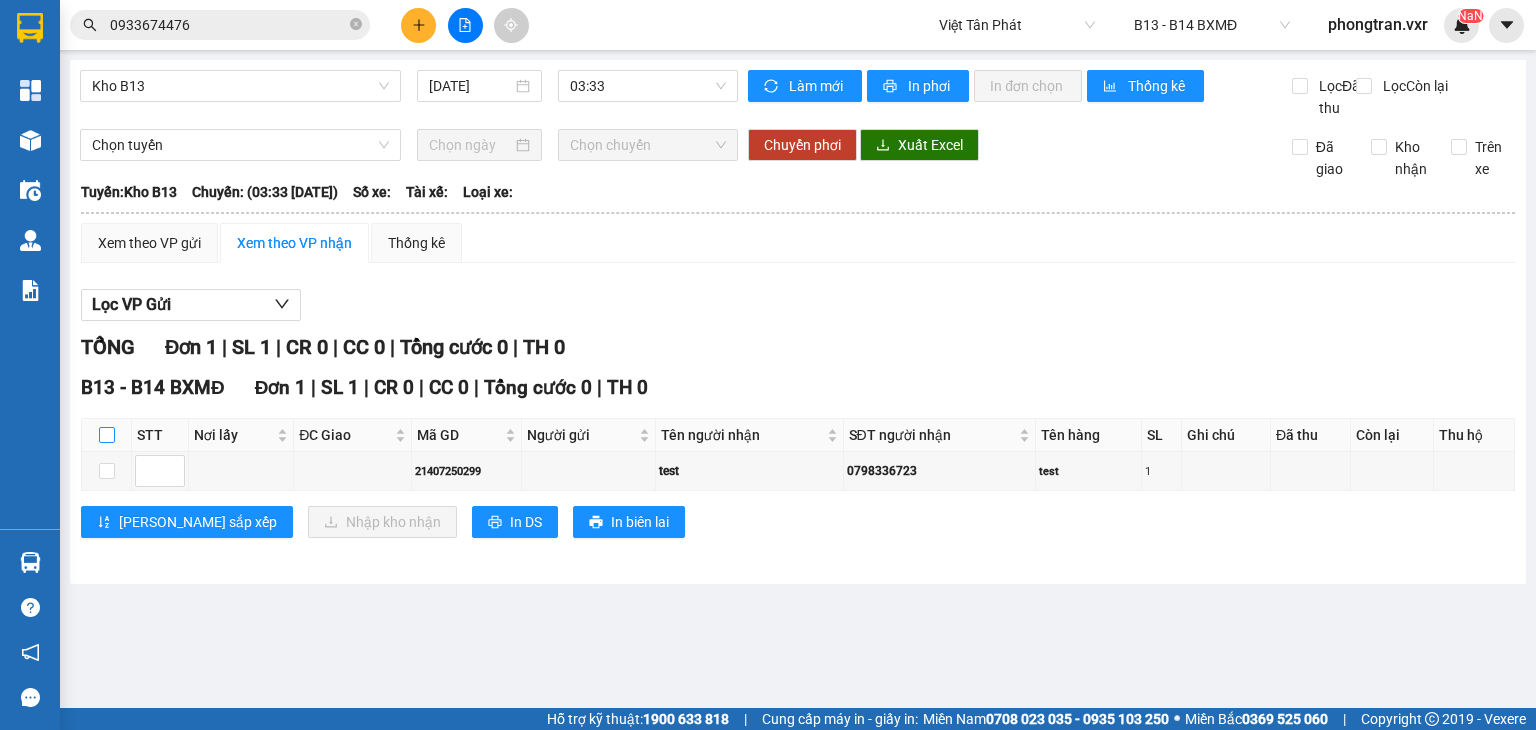 click at bounding box center (107, 435) 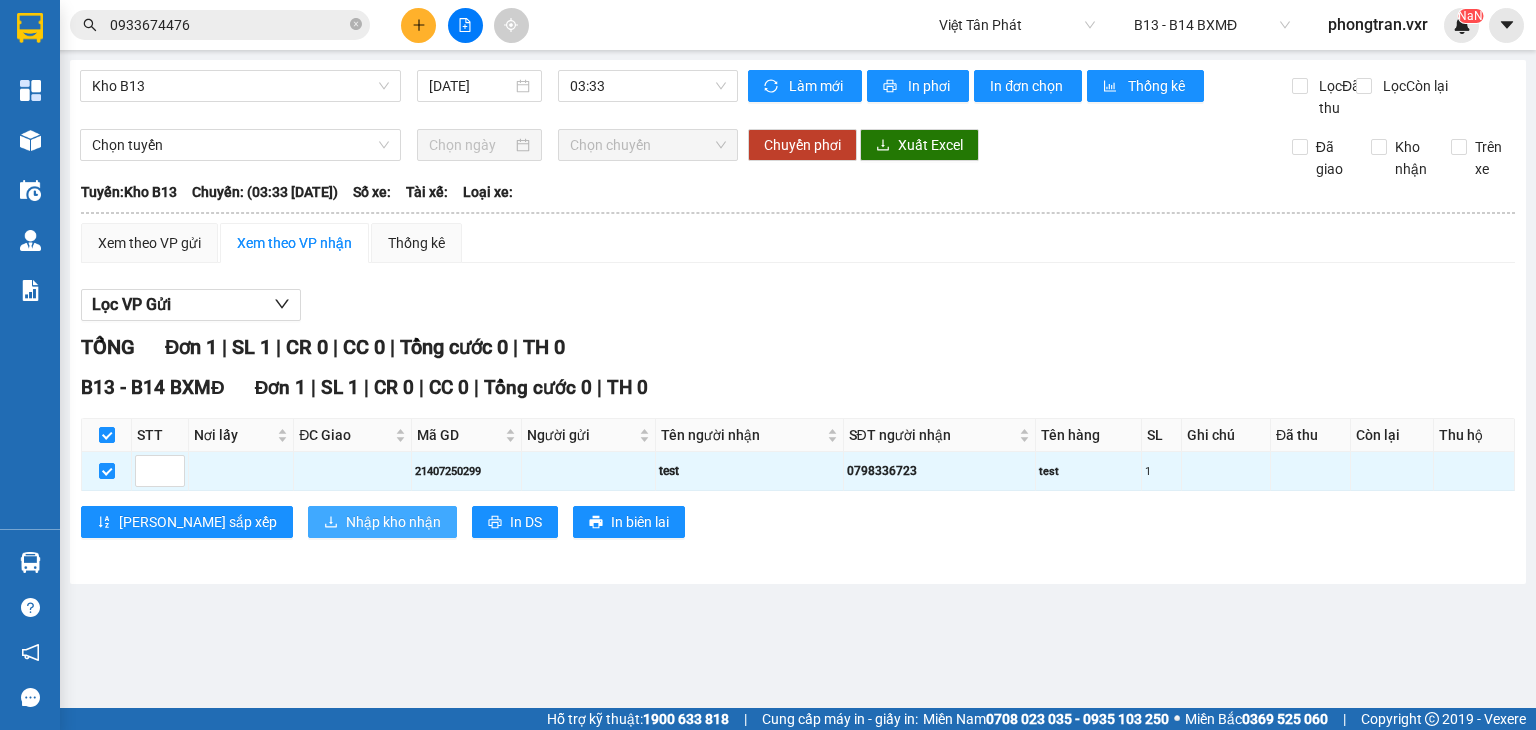 click on "Nhập kho nhận" at bounding box center (393, 522) 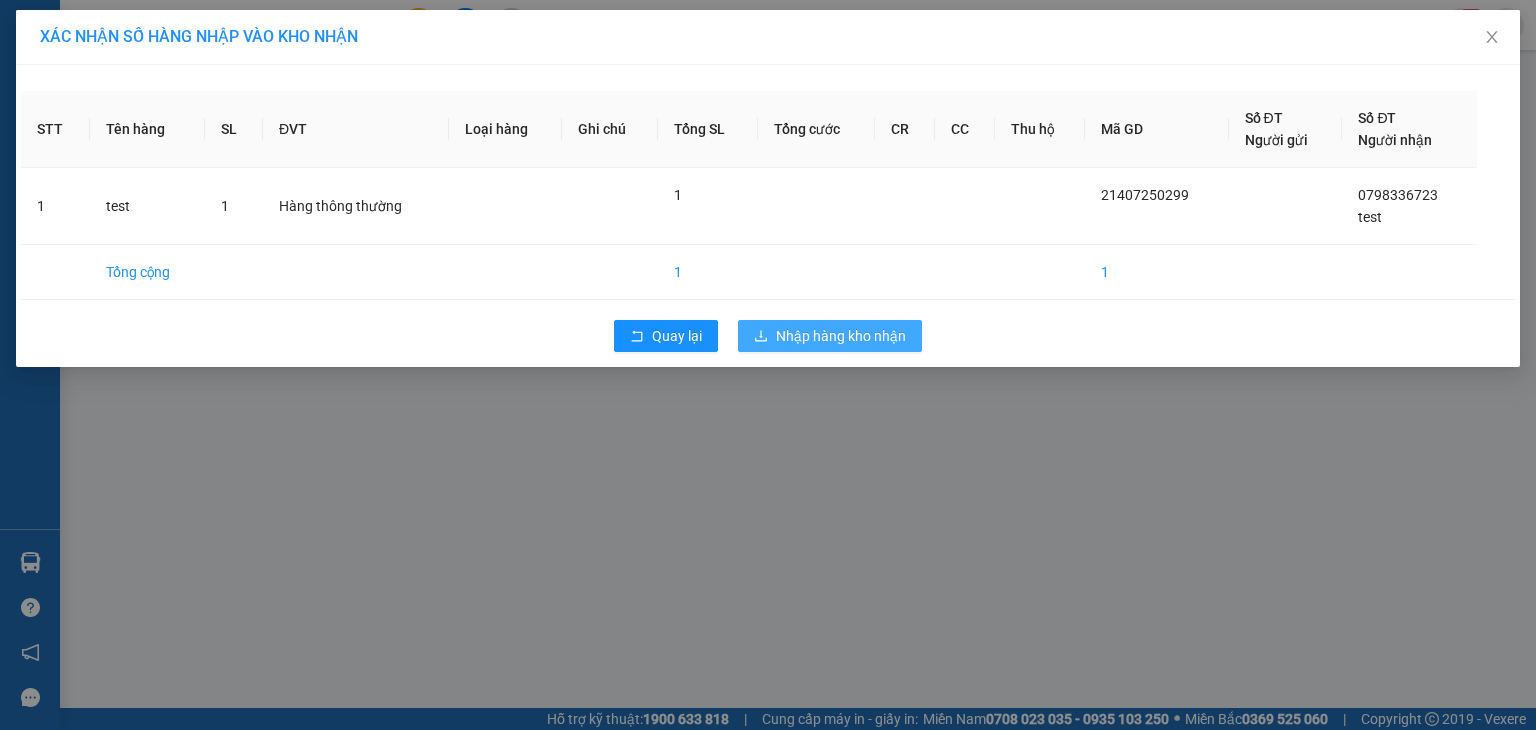 click on "Nhập hàng kho nhận" at bounding box center [841, 336] 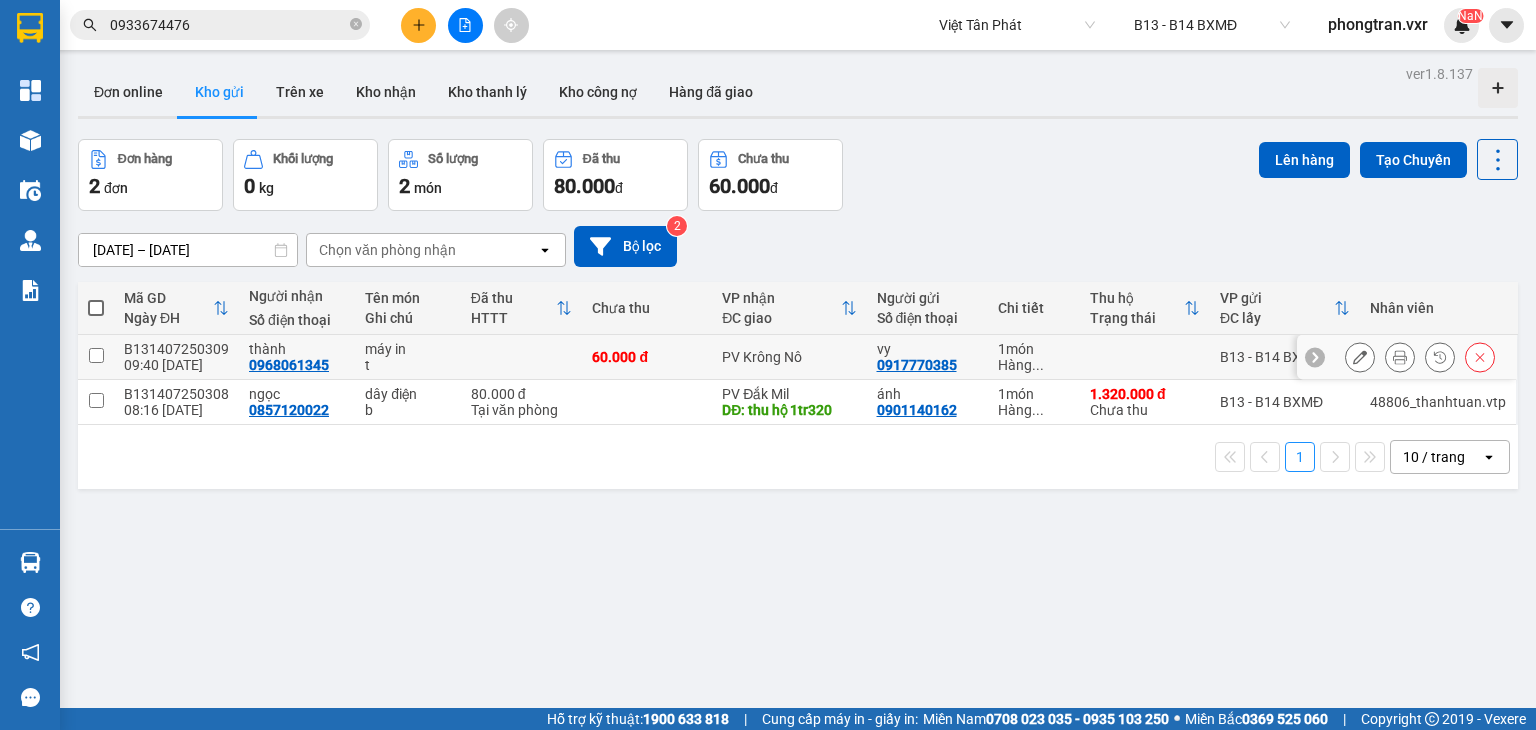 click at bounding box center (96, 355) 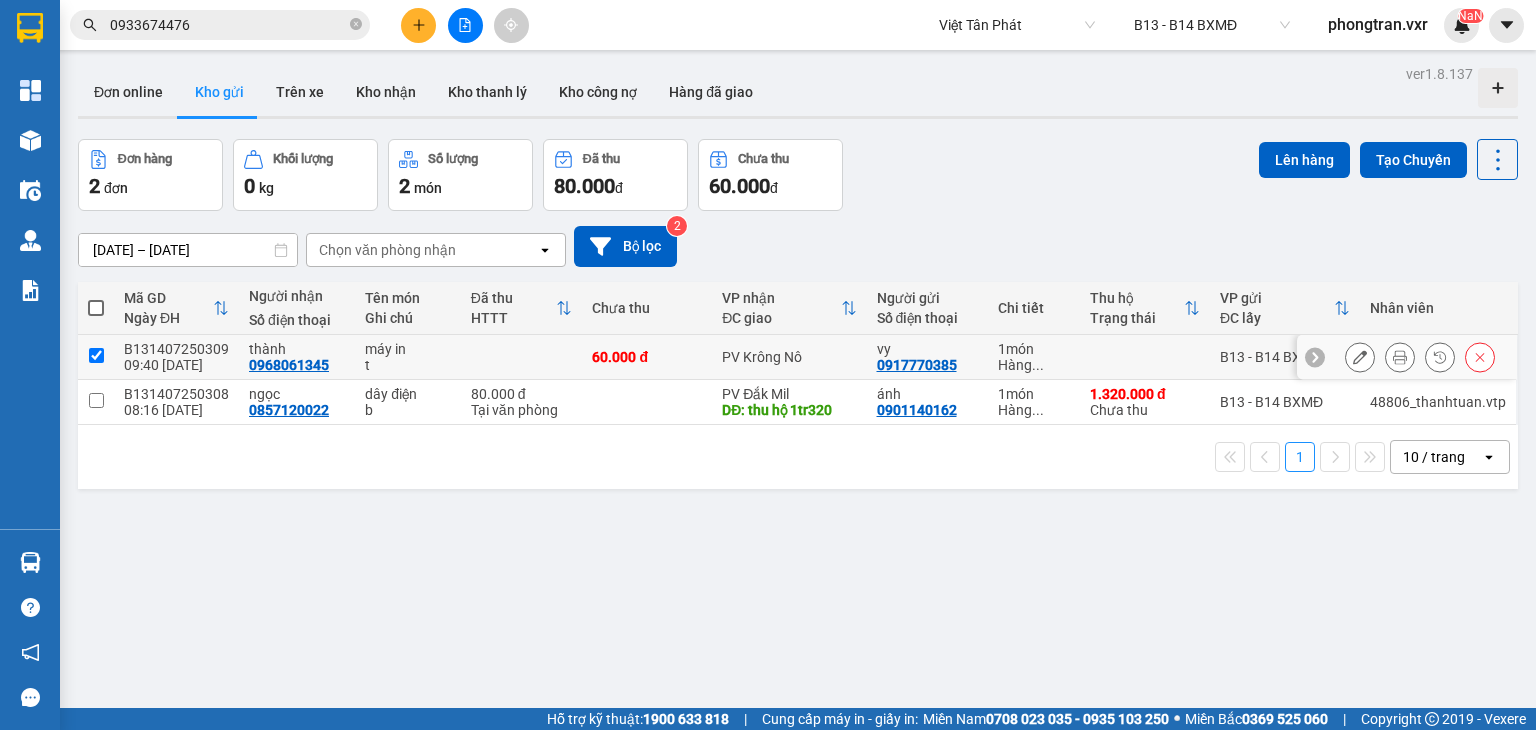 checkbox on "true" 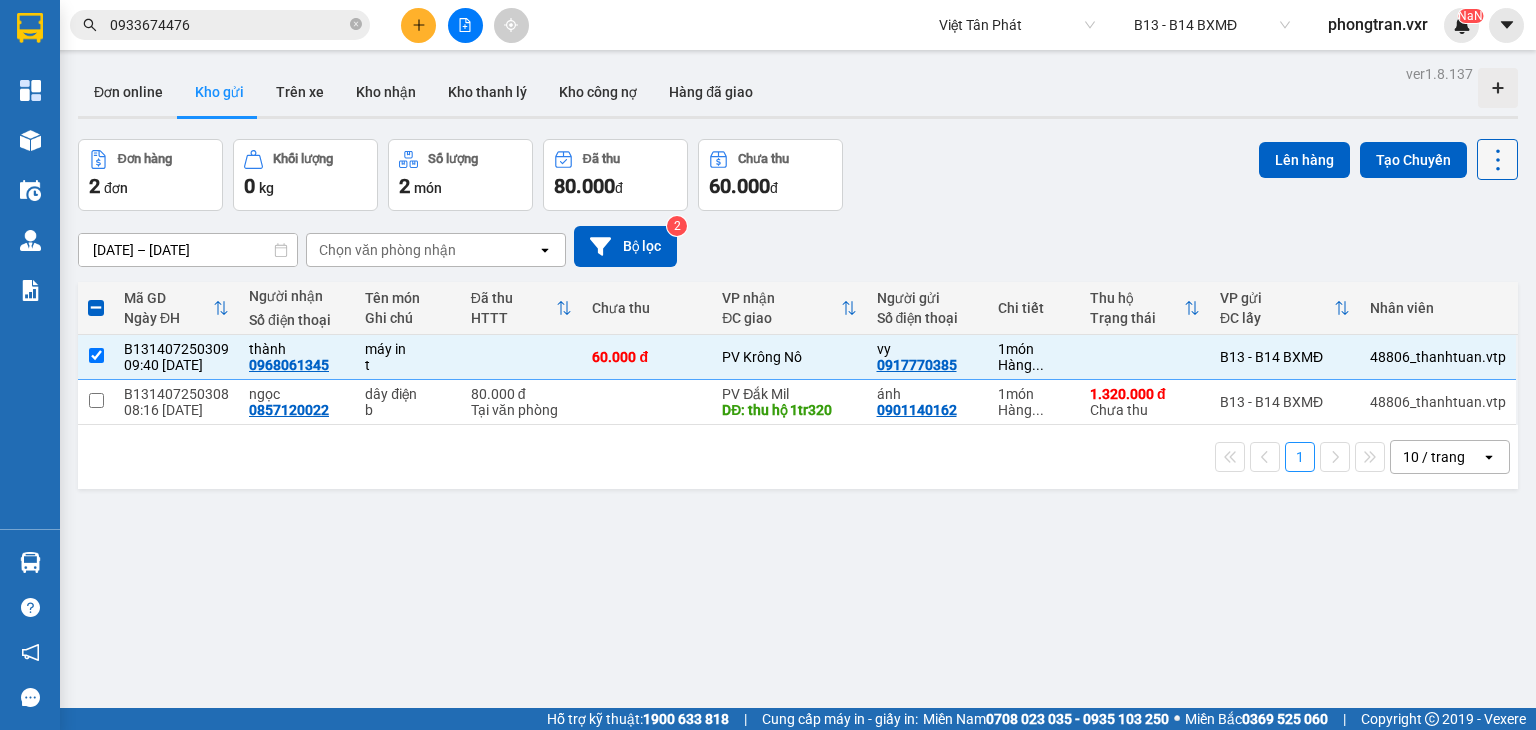 click 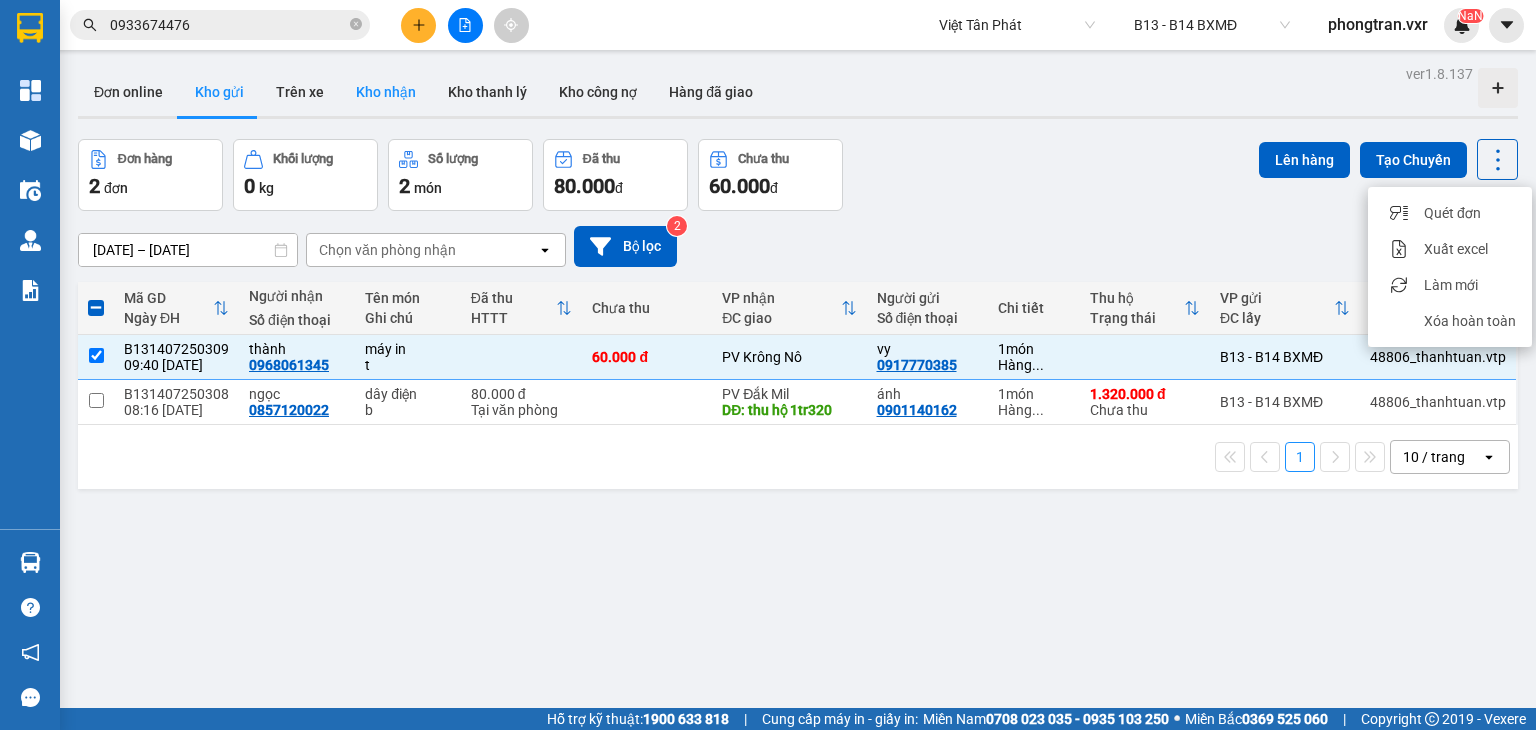 click on "Kho nhận" at bounding box center [386, 92] 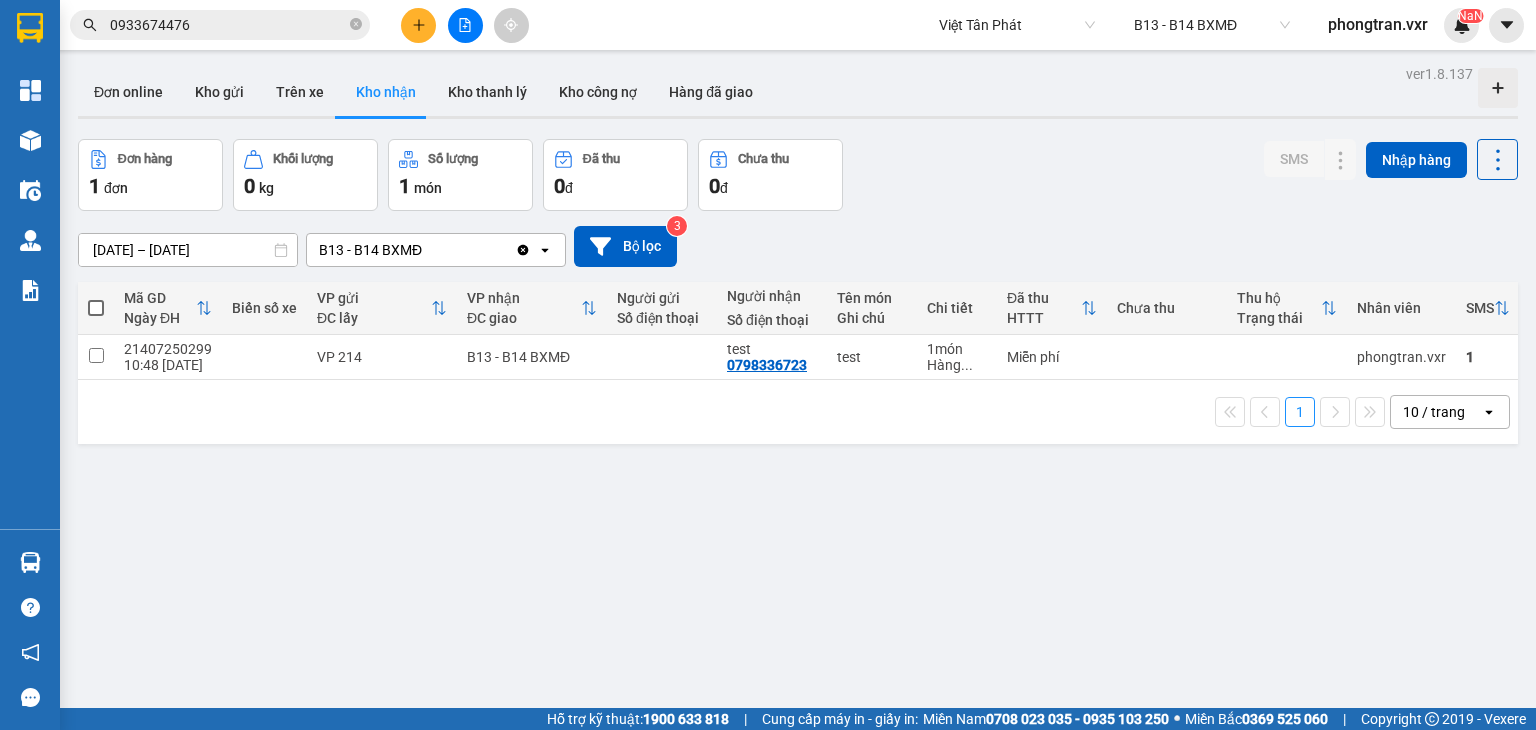 click at bounding box center [96, 308] 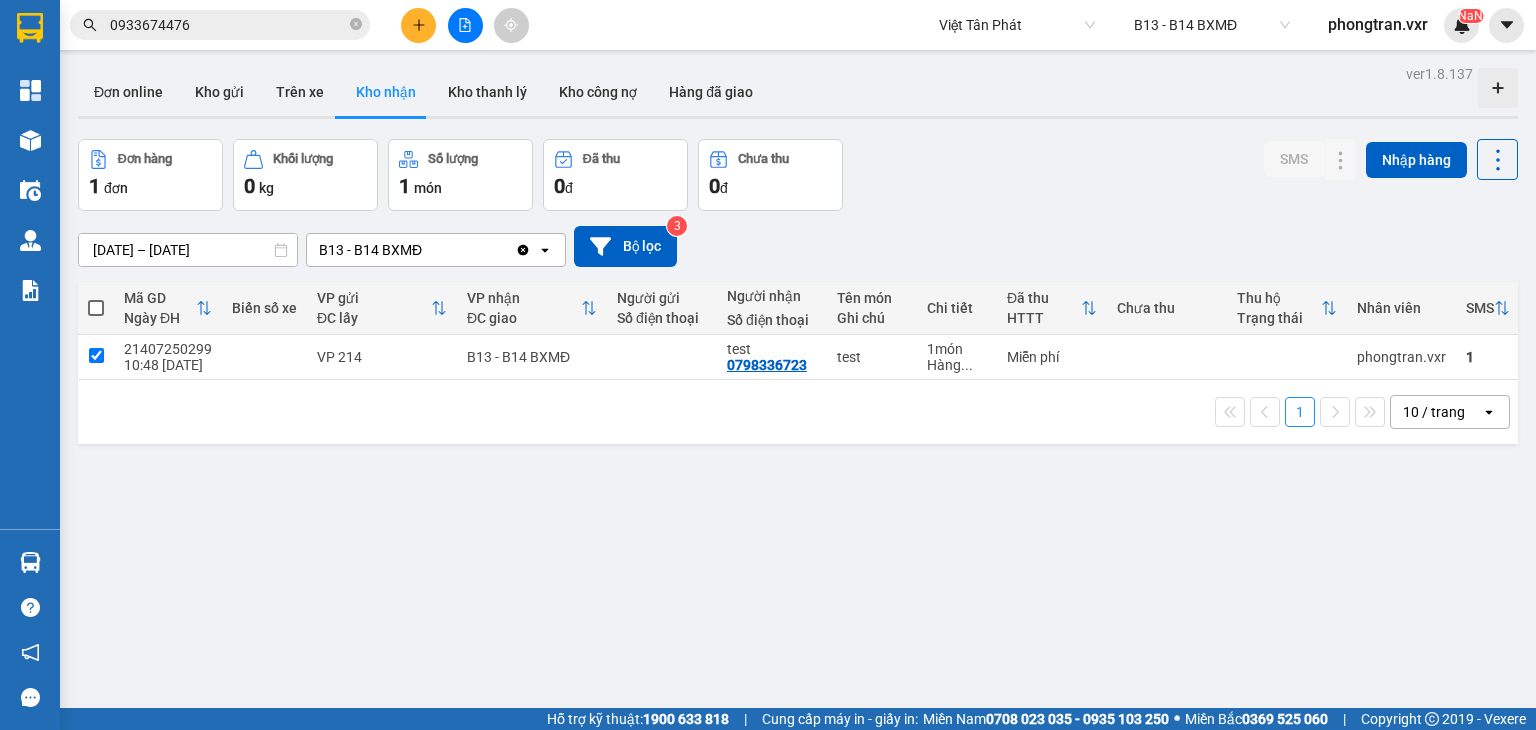 checkbox on "true" 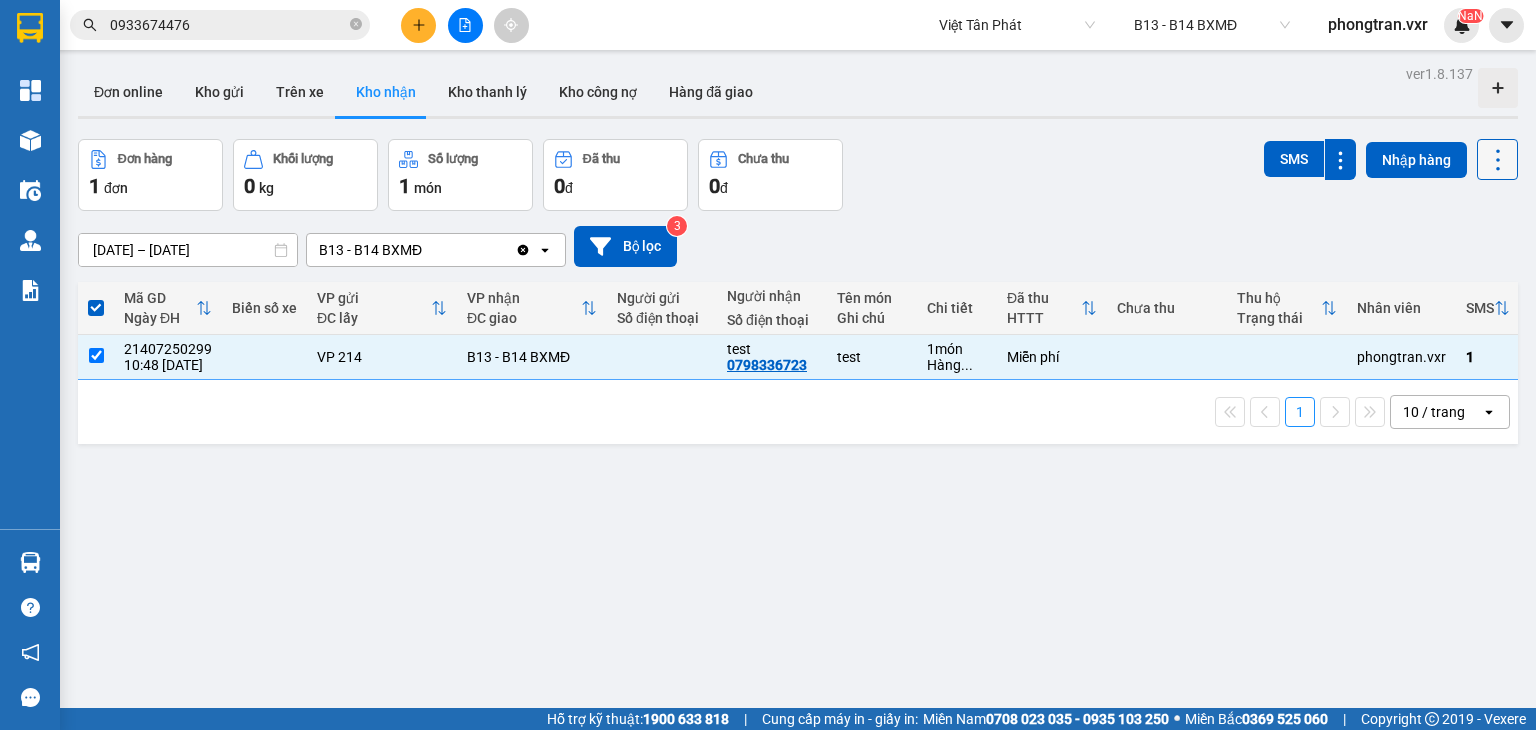 click at bounding box center (1497, 159) 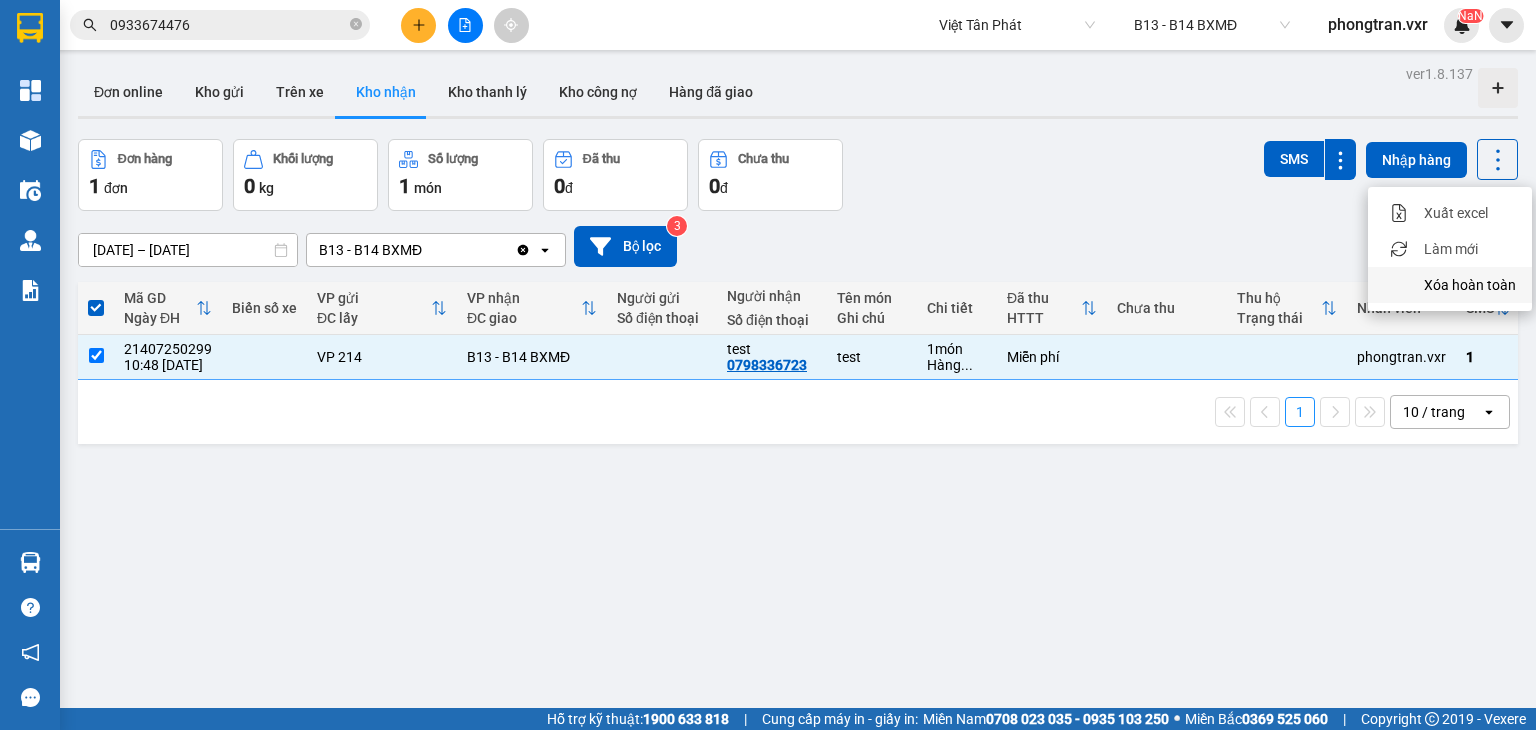 click on "Xóa hoàn toàn" at bounding box center [1450, 285] 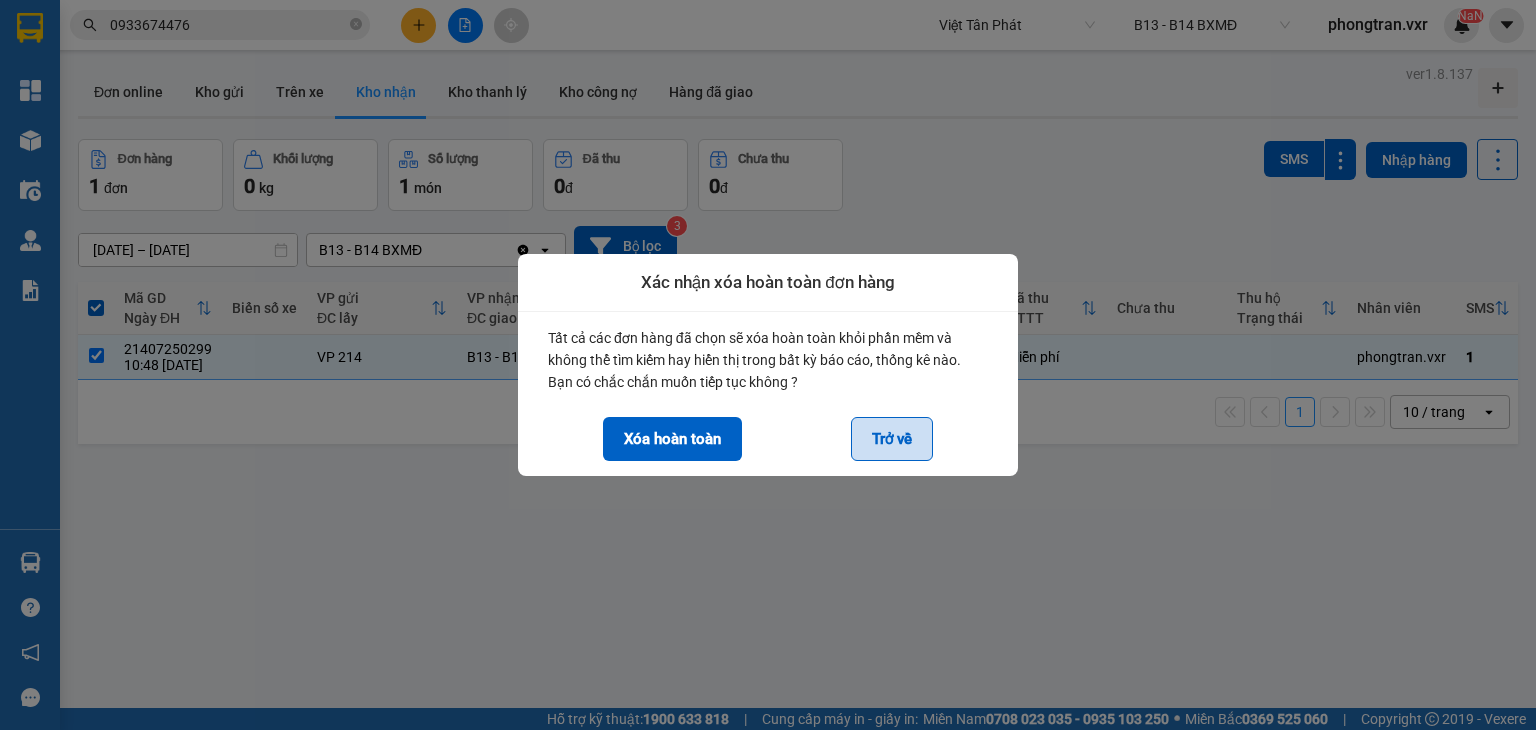 click on "Trở về" at bounding box center [892, 439] 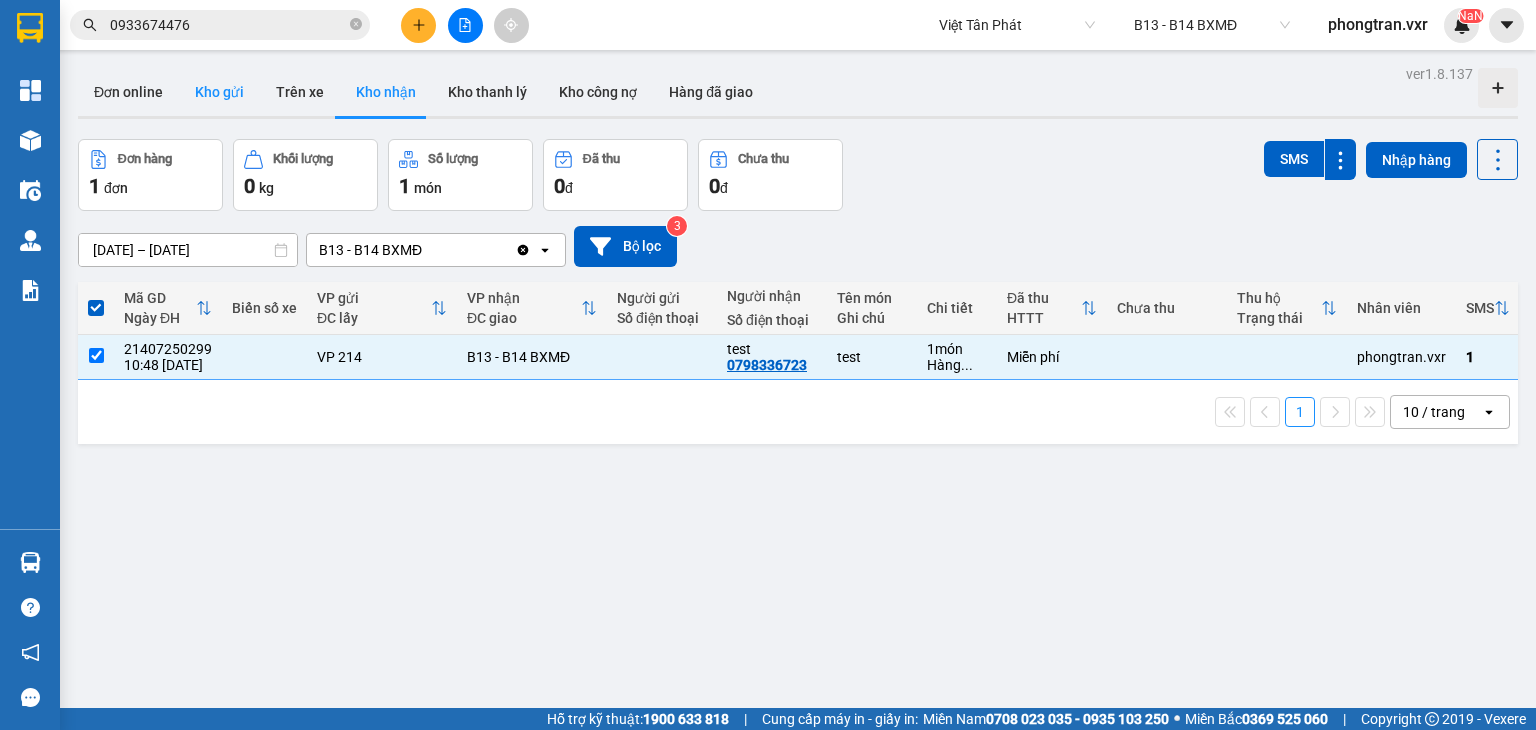 click on "Kho gửi" at bounding box center (219, 92) 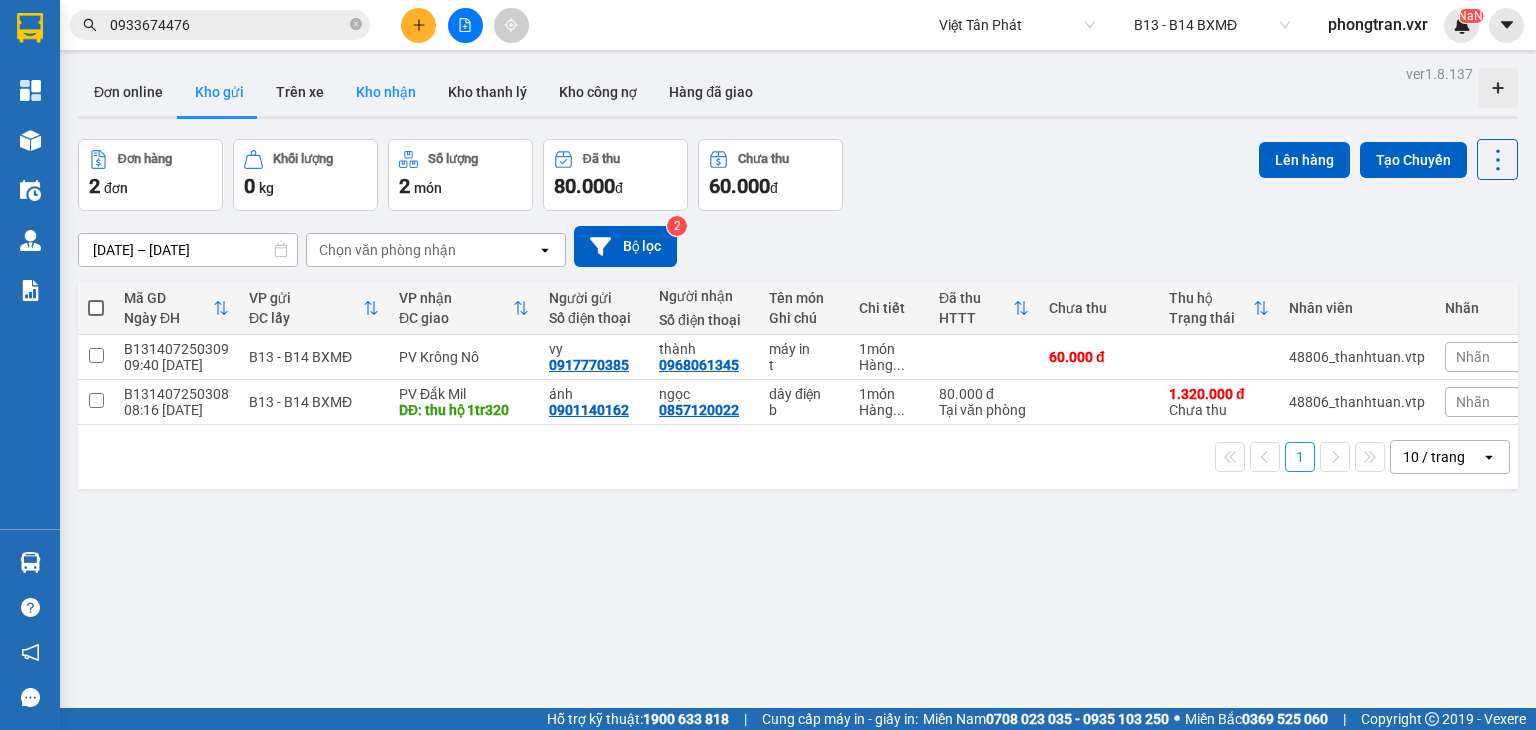 click on "Kho nhận" at bounding box center (386, 92) 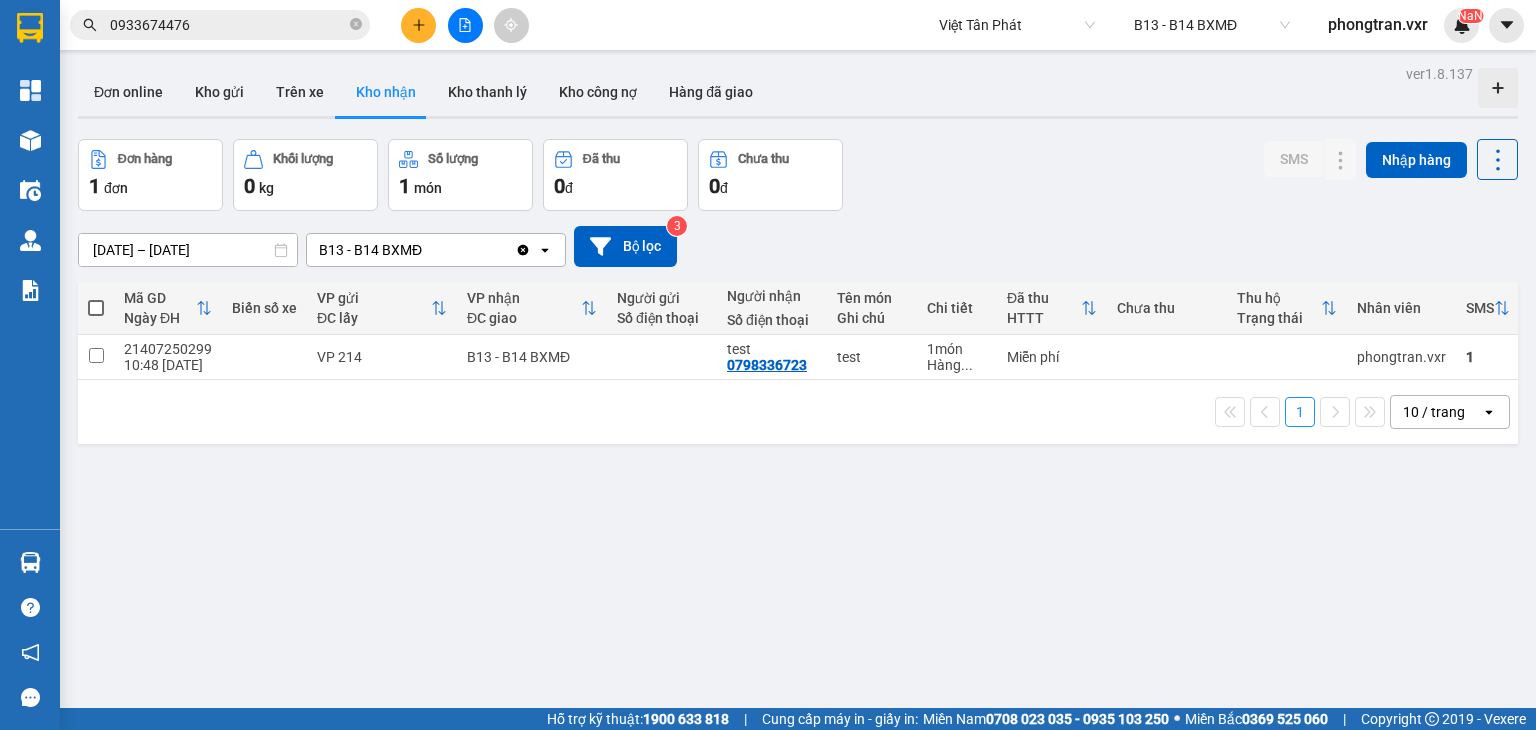 click at bounding box center [96, 308] 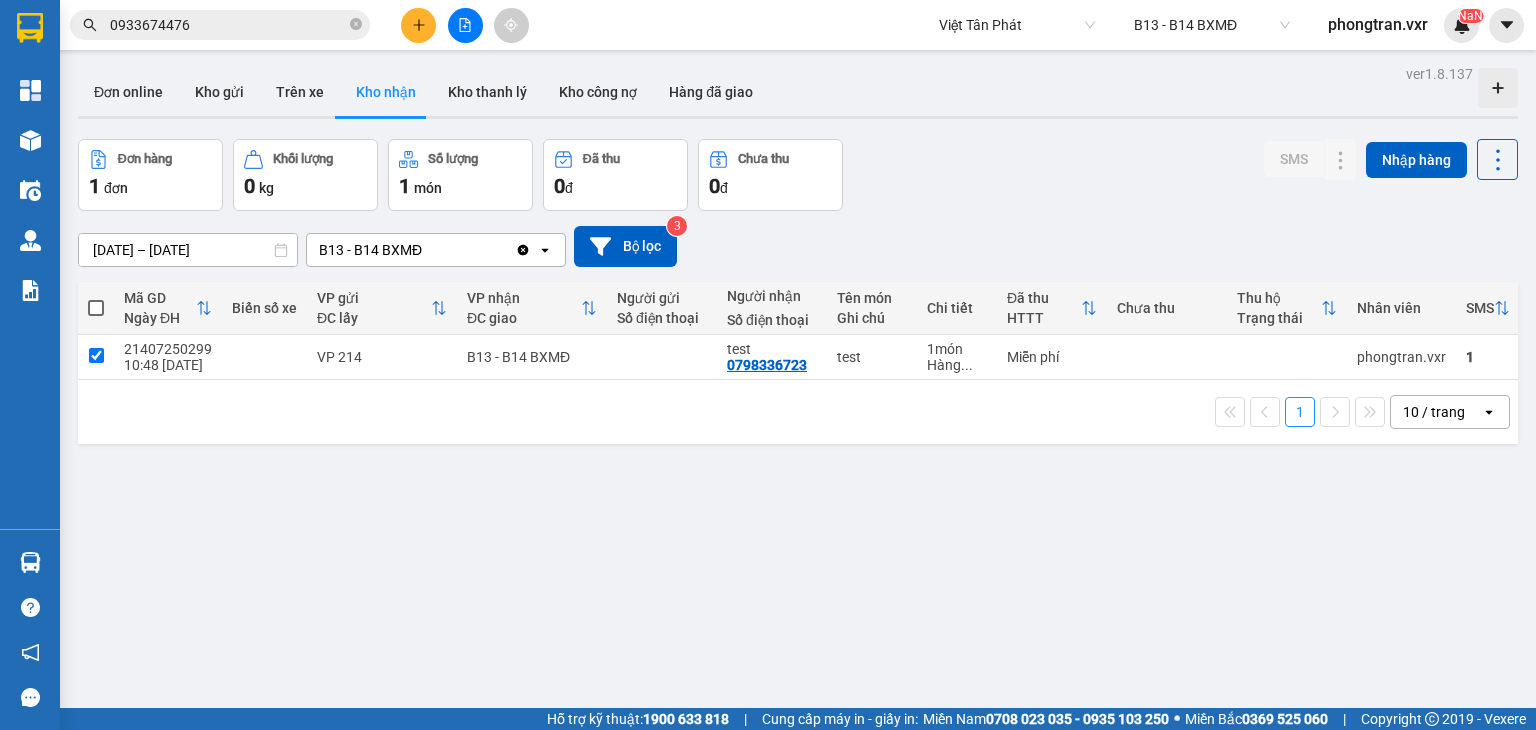 checkbox on "true" 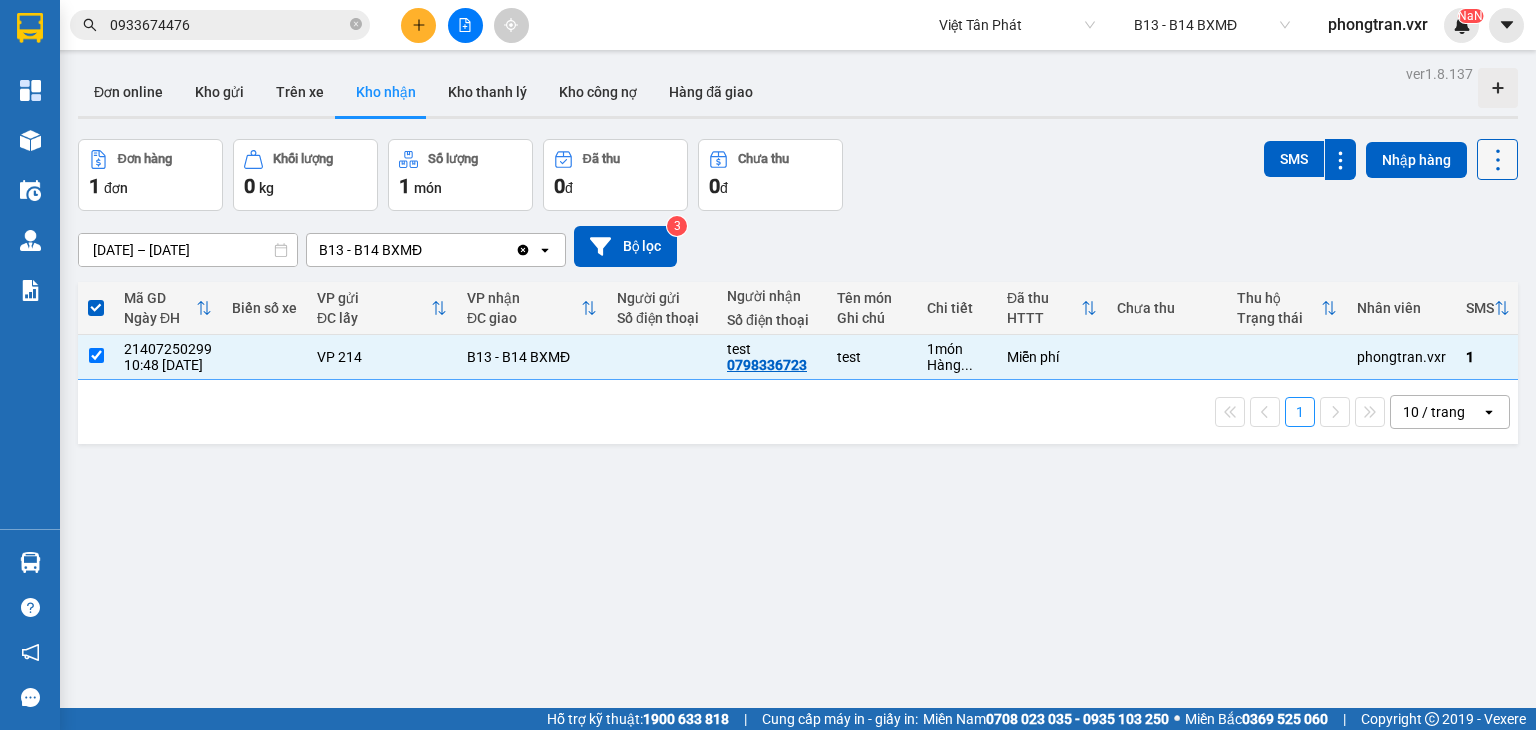 click 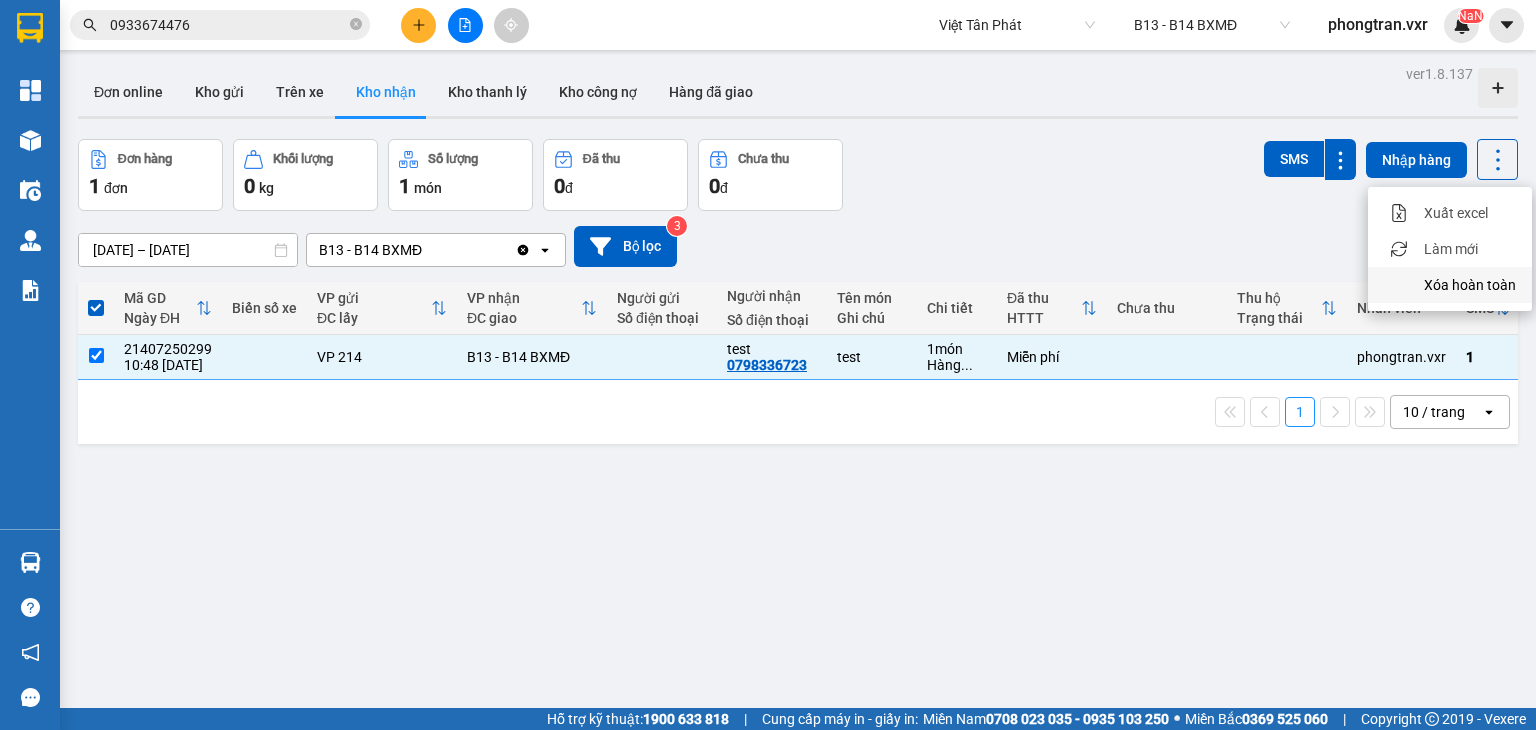click on "Xóa hoàn toàn" at bounding box center (1450, 285) 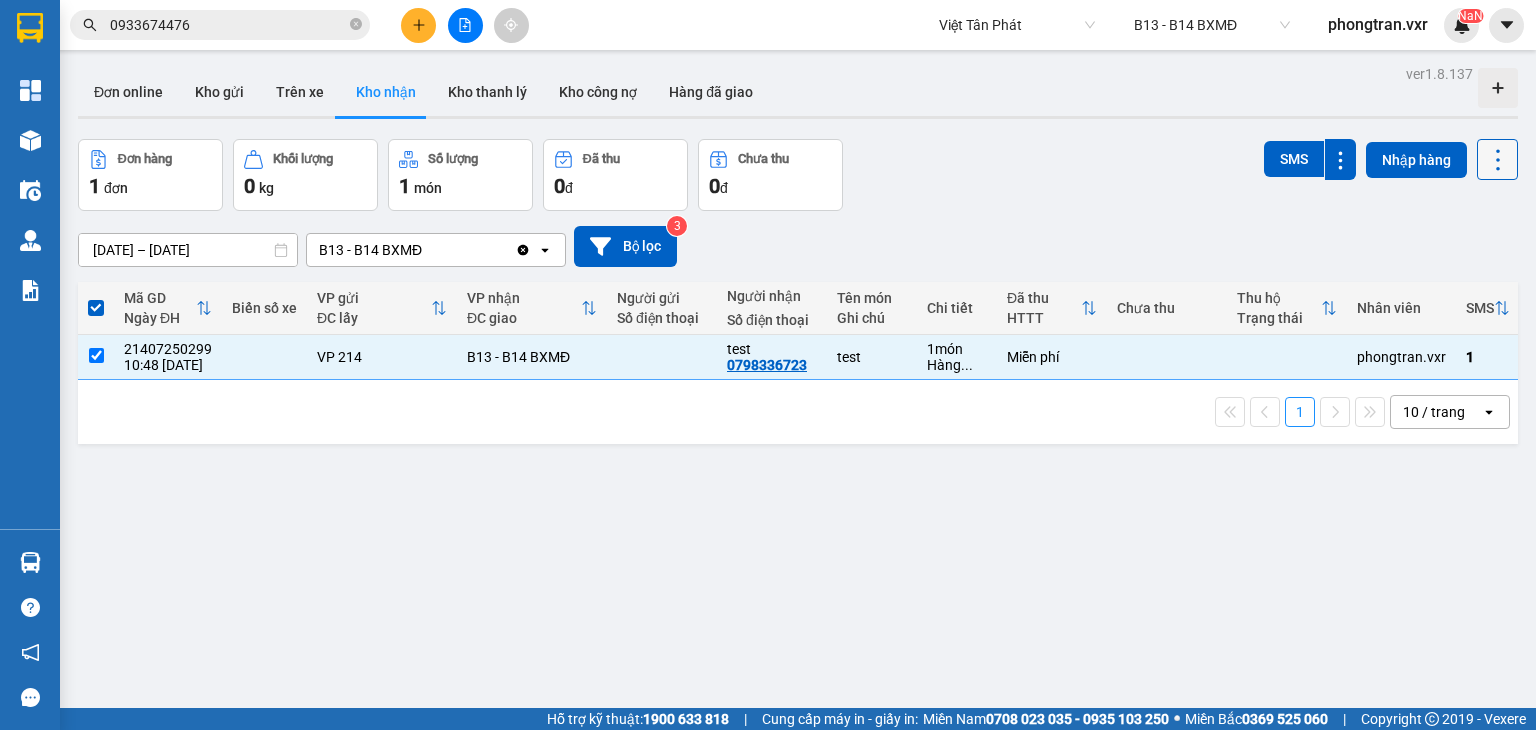 click 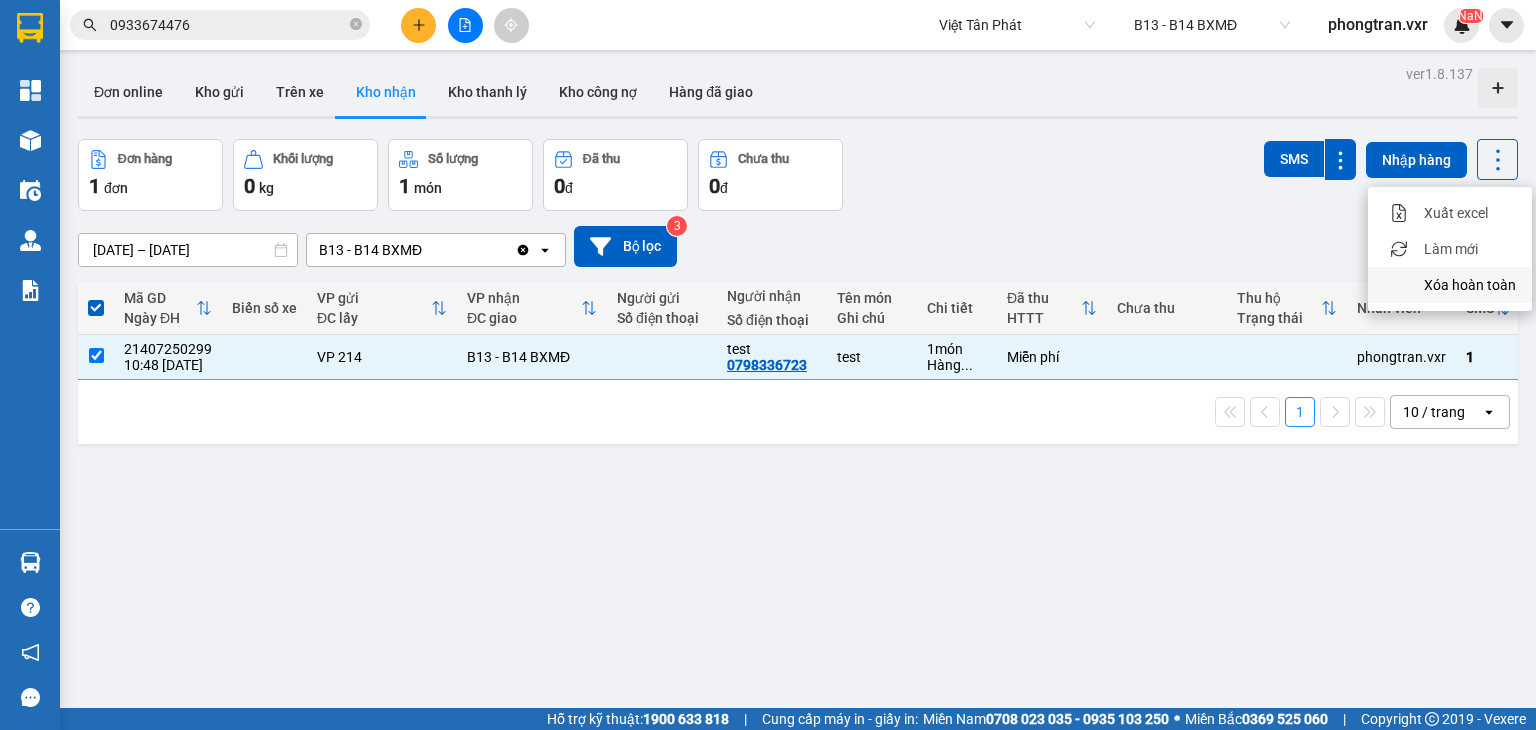 click on "Xóa hoàn toàn" at bounding box center [1450, 285] 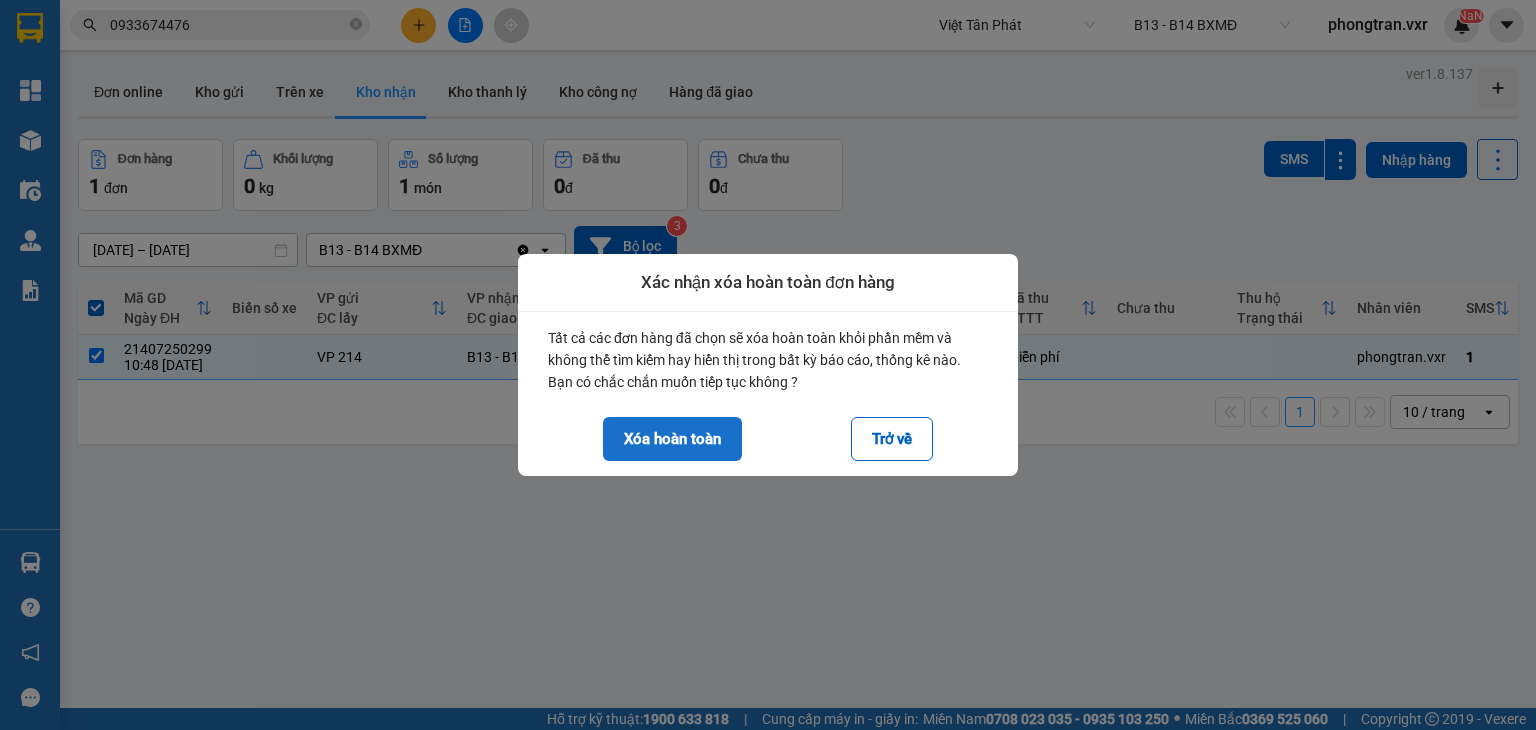 click on "Xóa hoàn toàn" at bounding box center (672, 439) 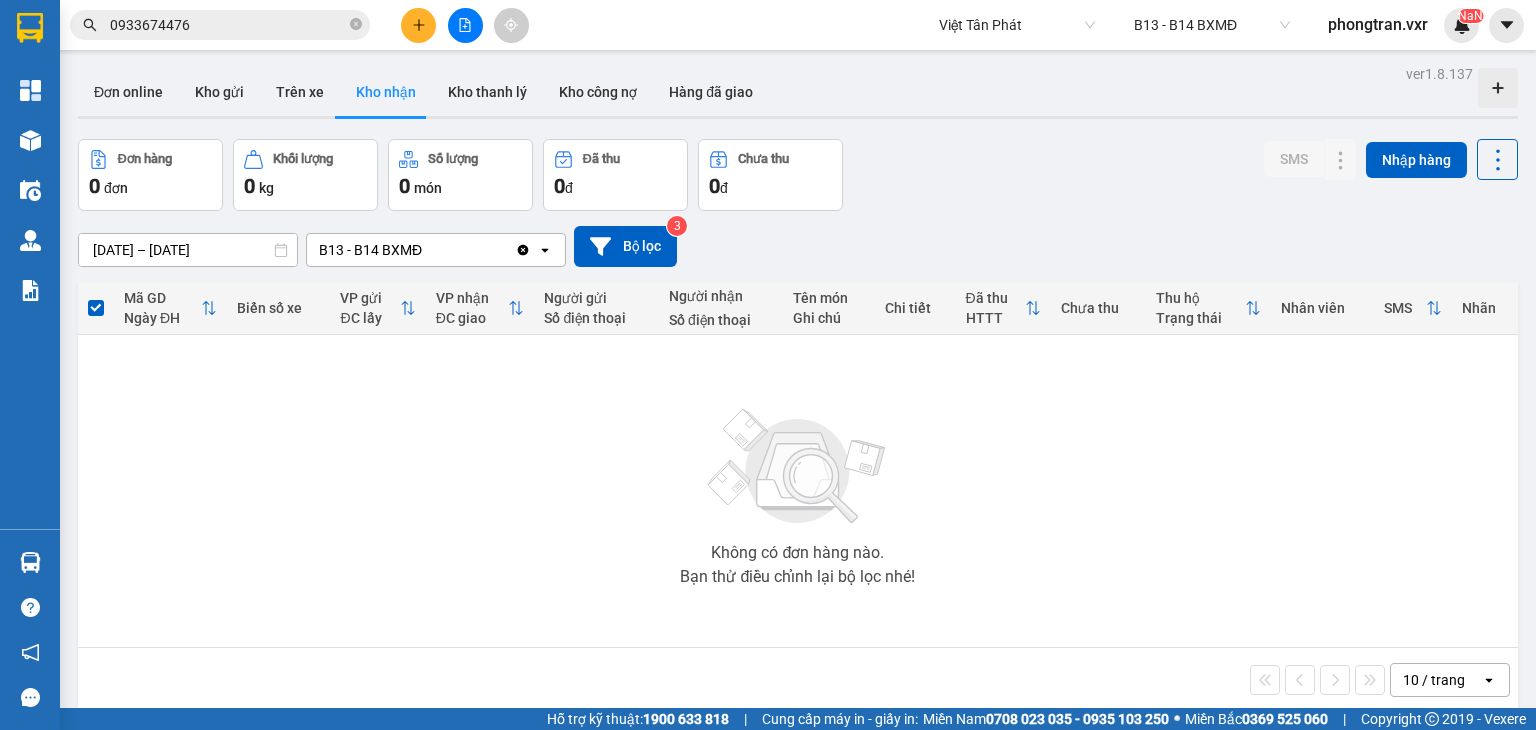 click on "Không có đơn hàng nào. Bạn thử điều chỉnh lại bộ lọc nhé!" at bounding box center [798, 491] 